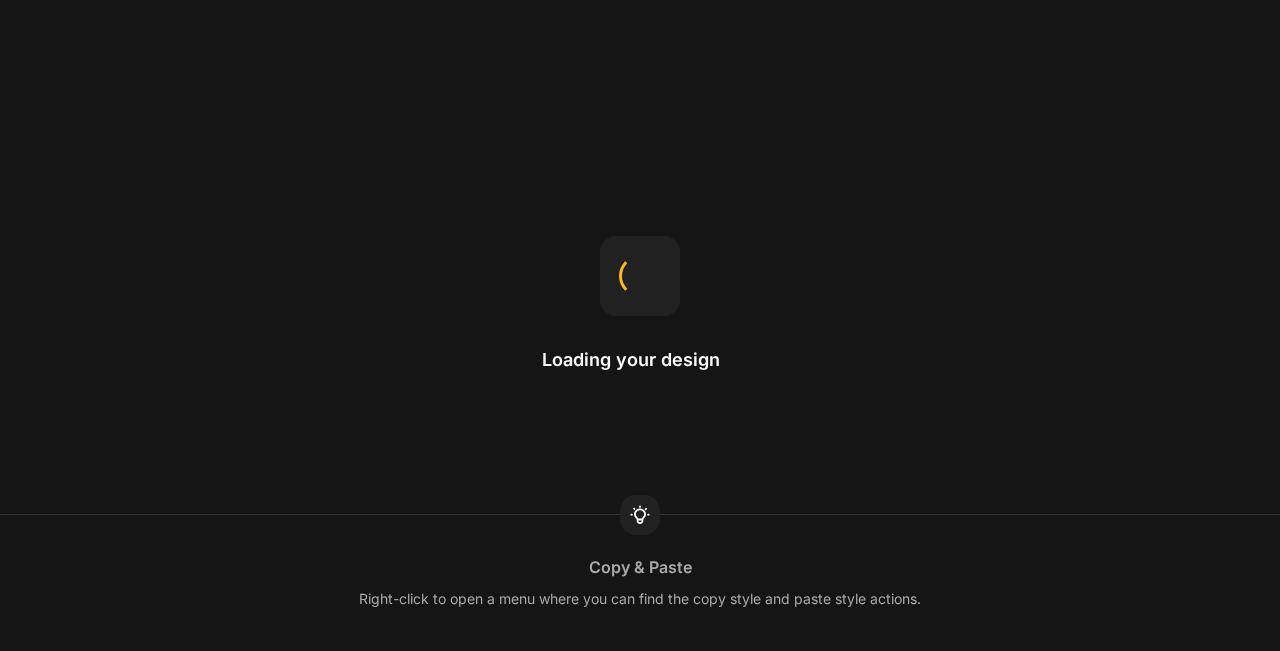 scroll, scrollTop: 0, scrollLeft: 0, axis: both 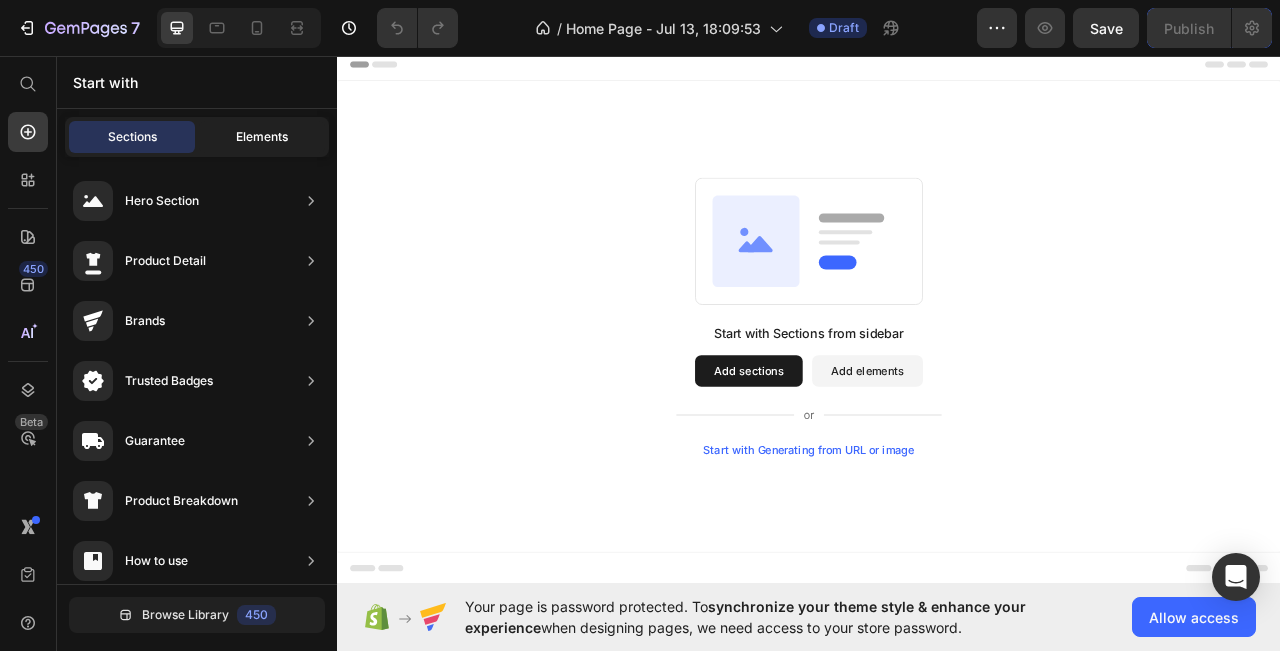 click on "Elements" at bounding box center [262, 137] 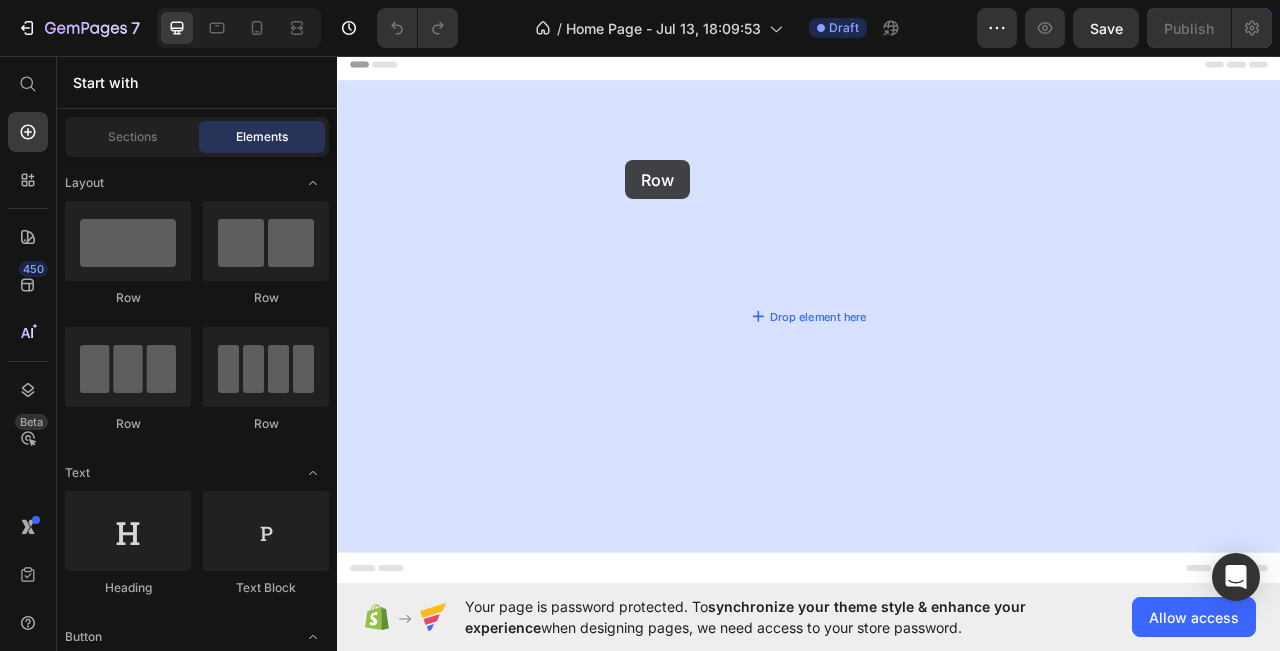drag, startPoint x: 626, startPoint y: 303, endPoint x: 703, endPoint y: 190, distance: 136.74063 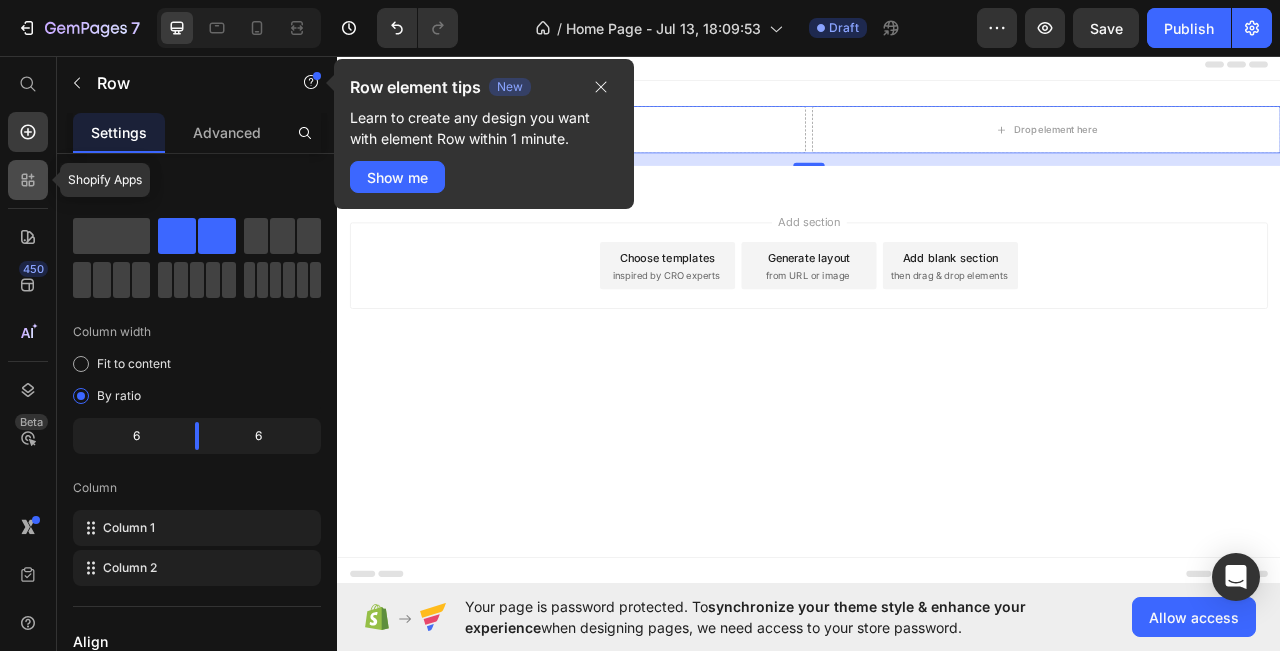 click 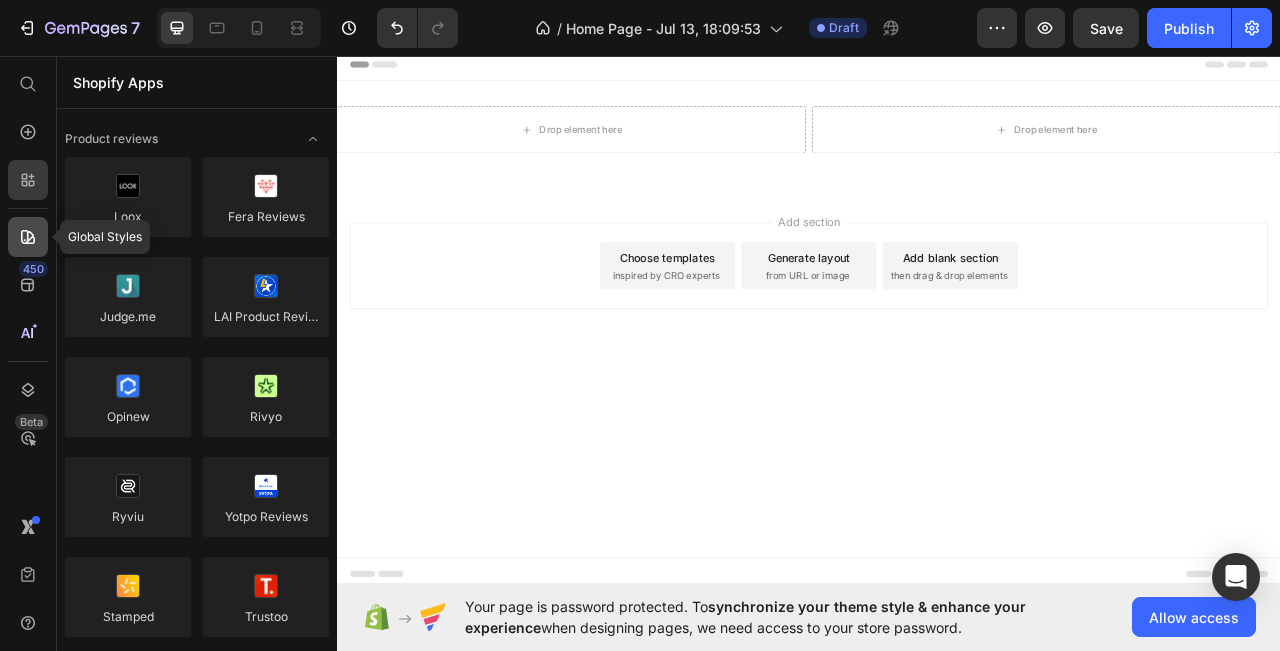 click 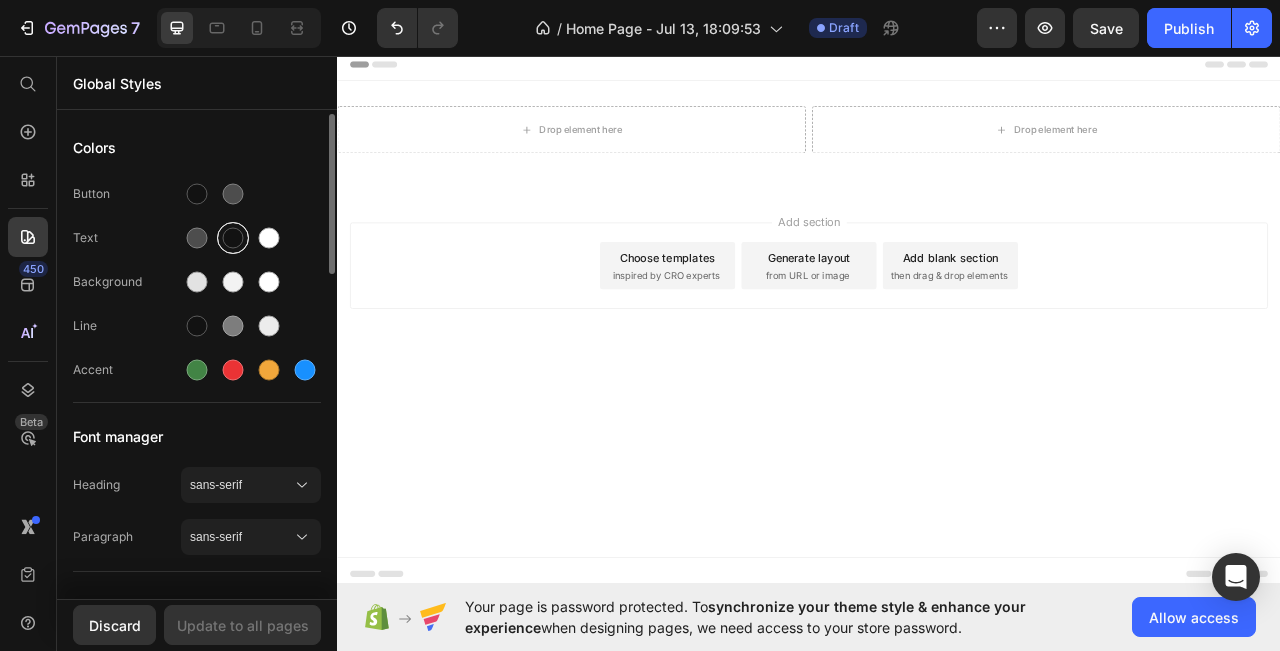 click at bounding box center [233, 238] 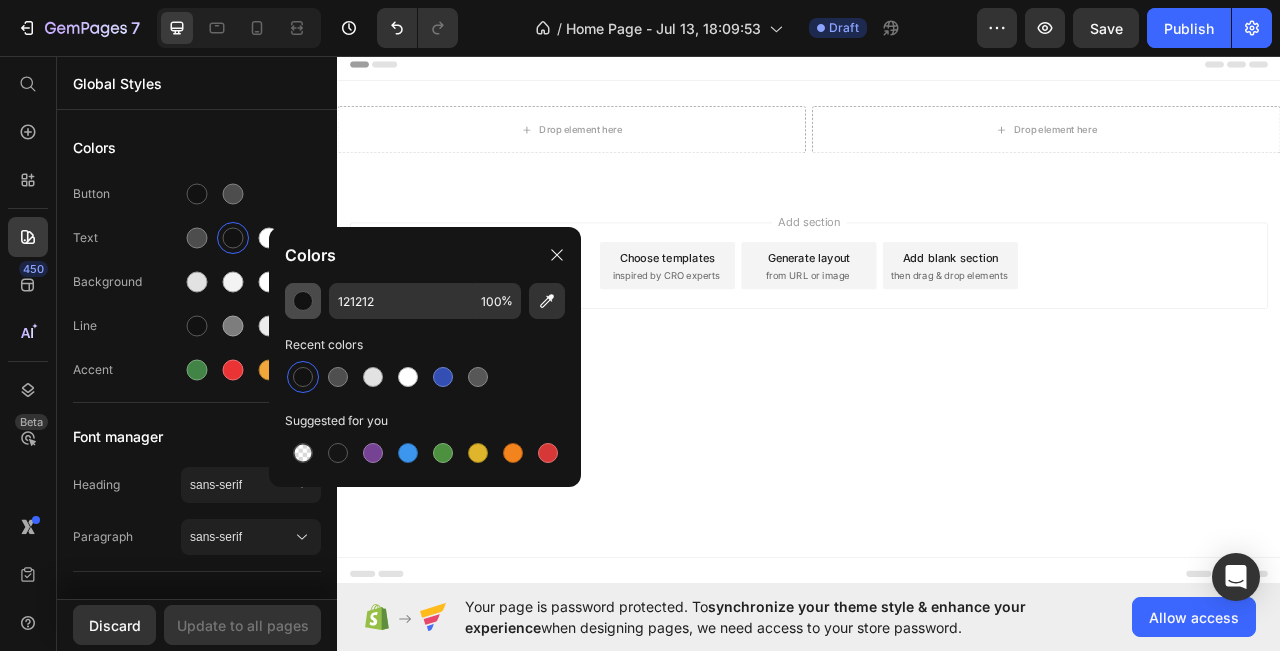 click at bounding box center [303, 301] 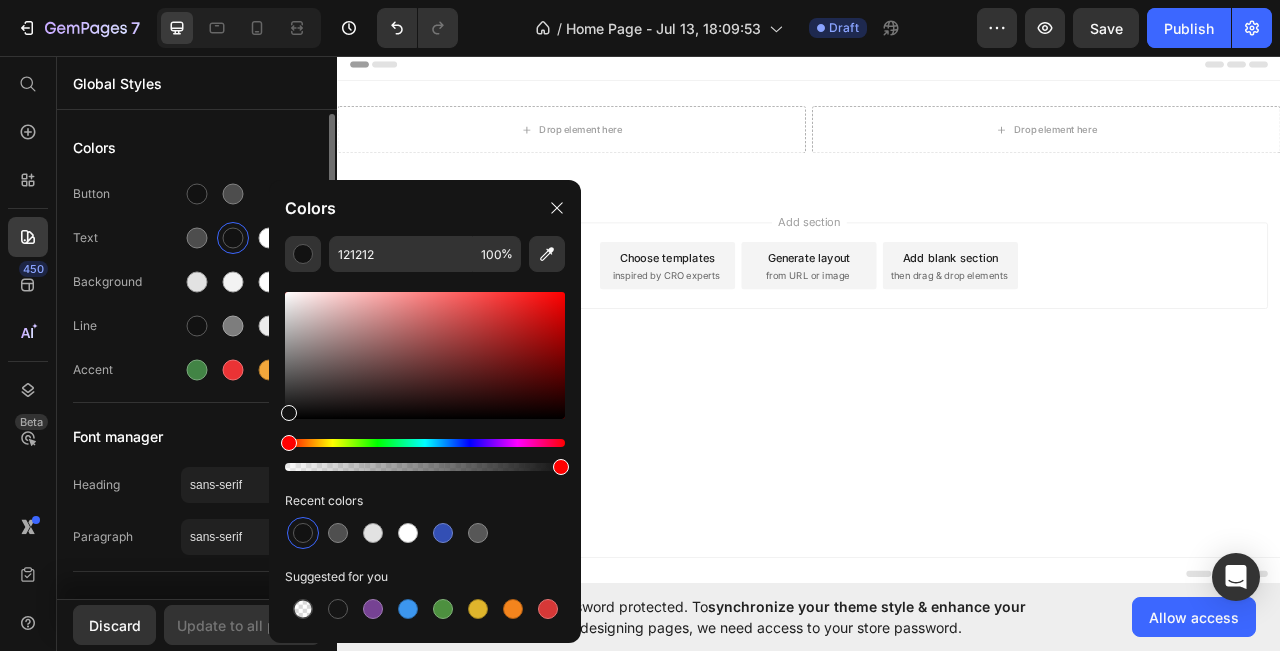 click on "Colors" at bounding box center [197, 148] 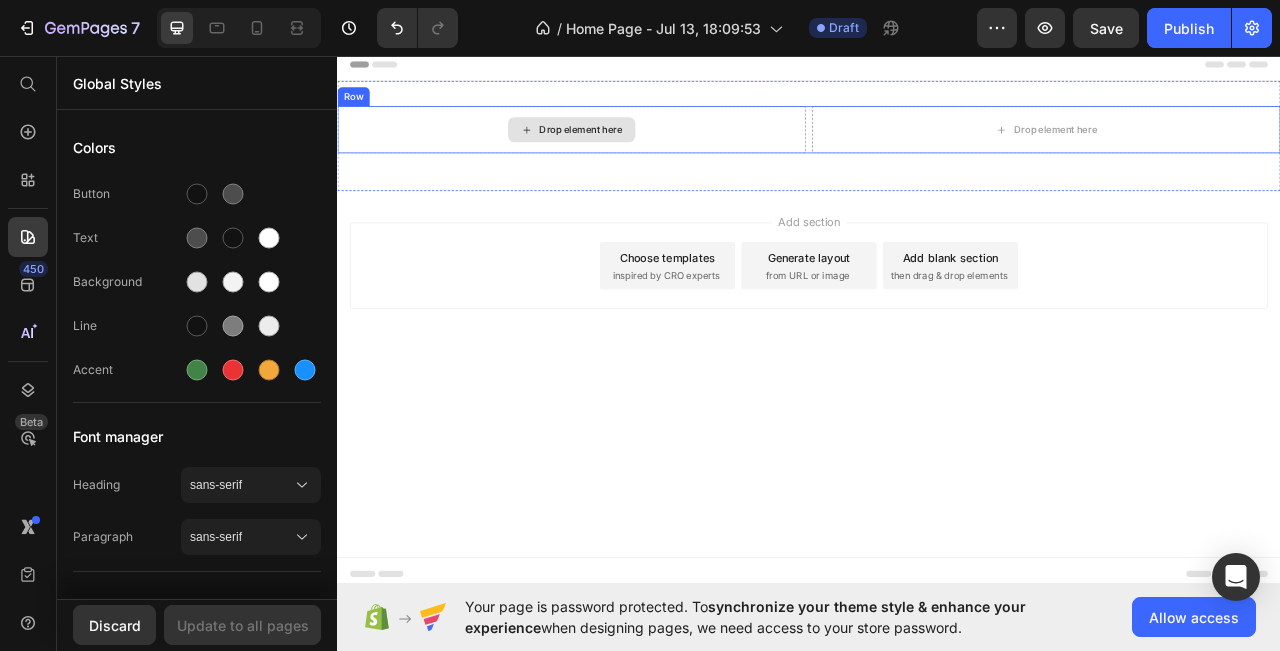 click 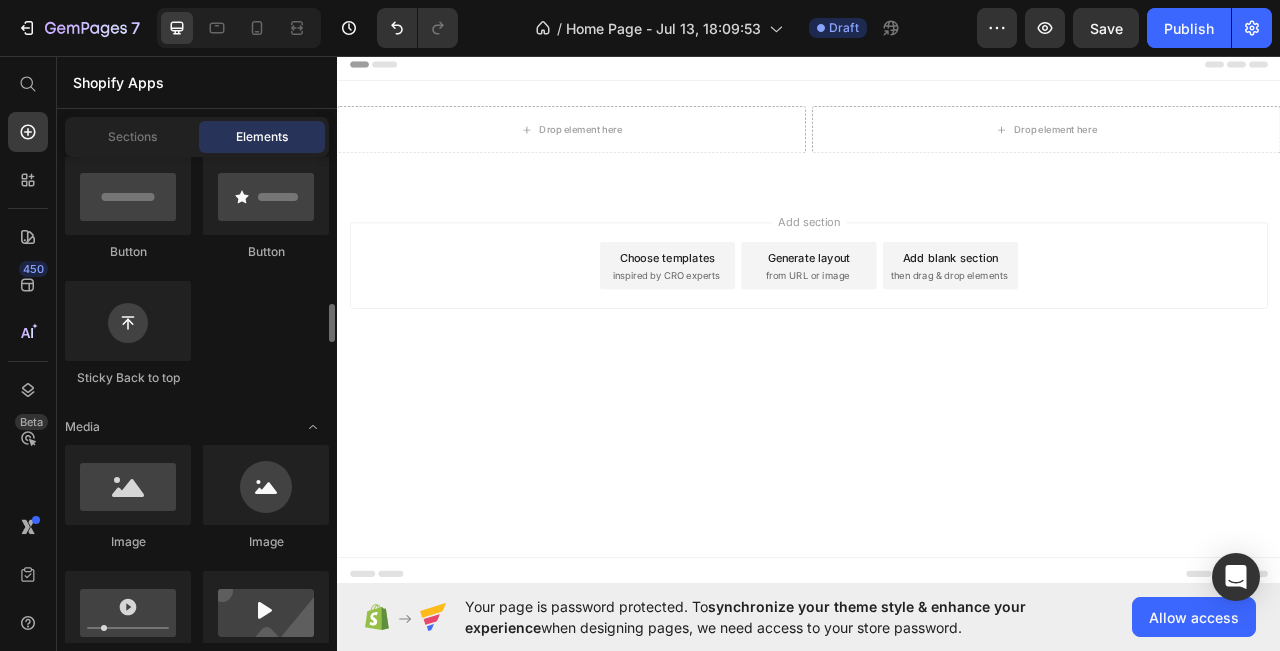 scroll, scrollTop: 700, scrollLeft: 0, axis: vertical 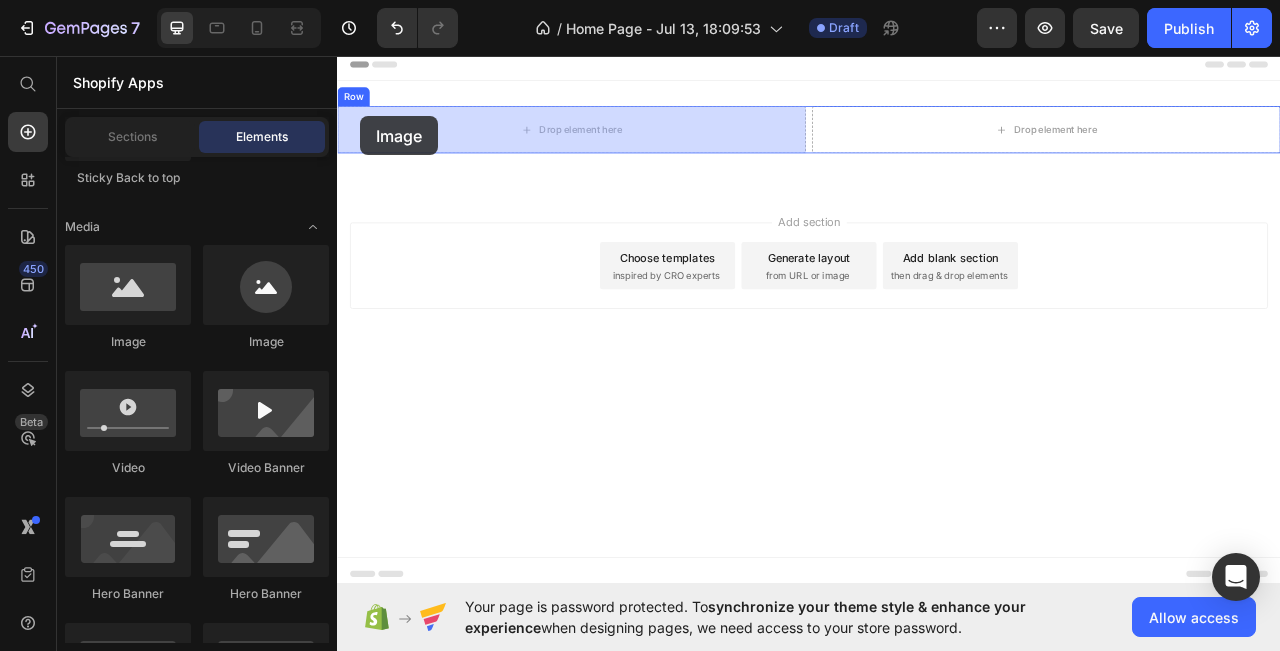 drag, startPoint x: 466, startPoint y: 364, endPoint x: 366, endPoint y: 134, distance: 250.79872 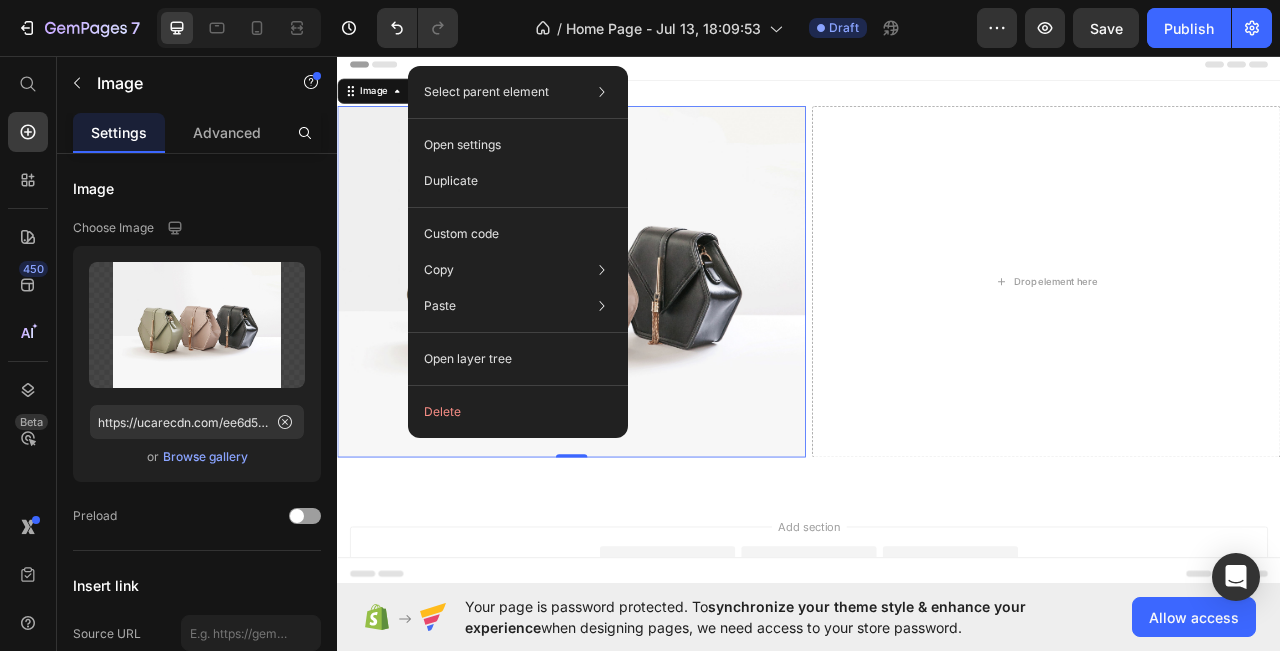 click at bounding box center (635, 344) 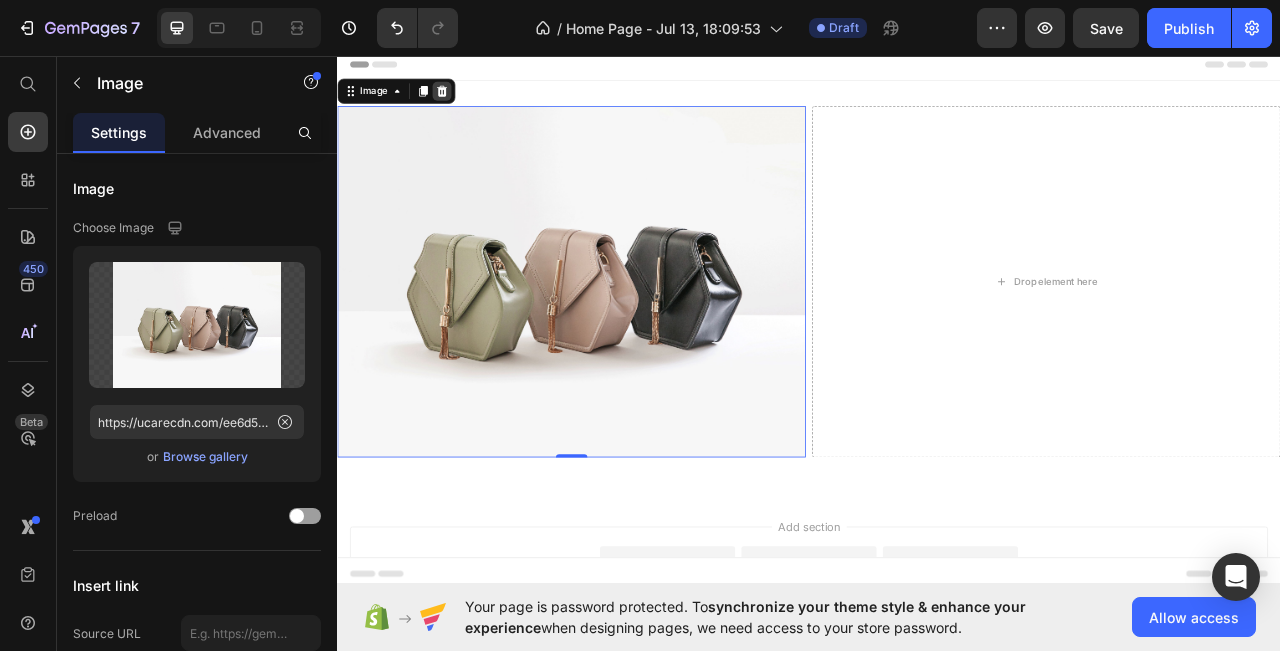 click 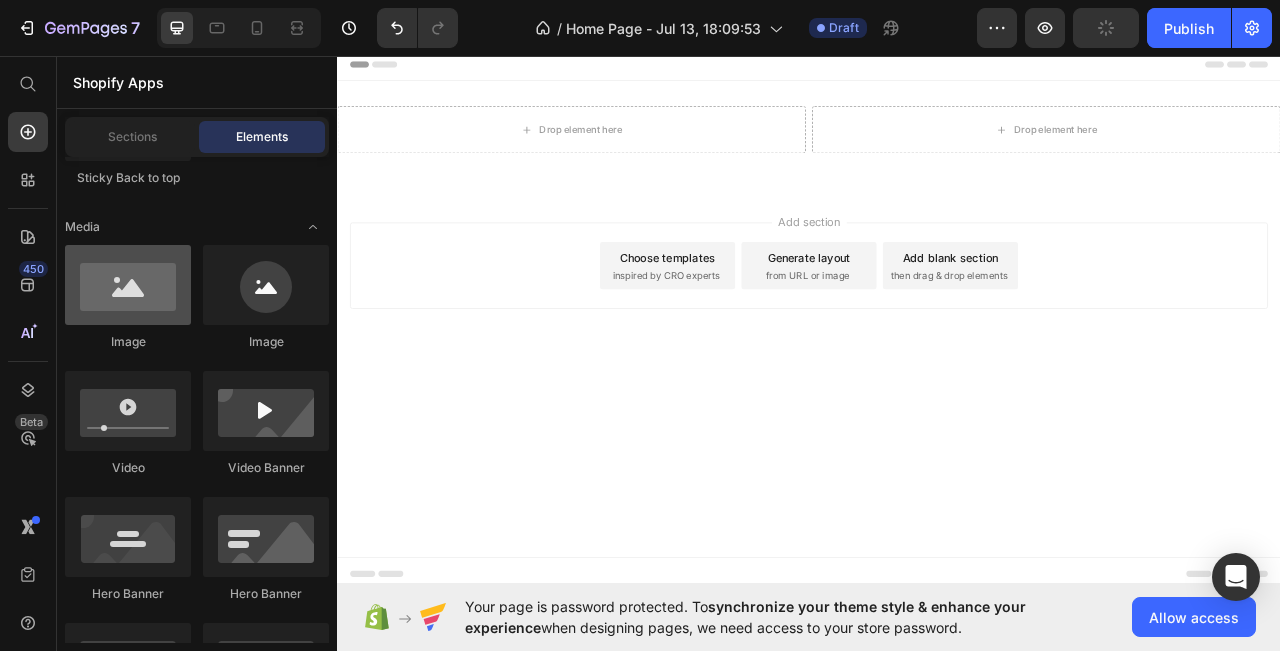 click at bounding box center [128, 285] 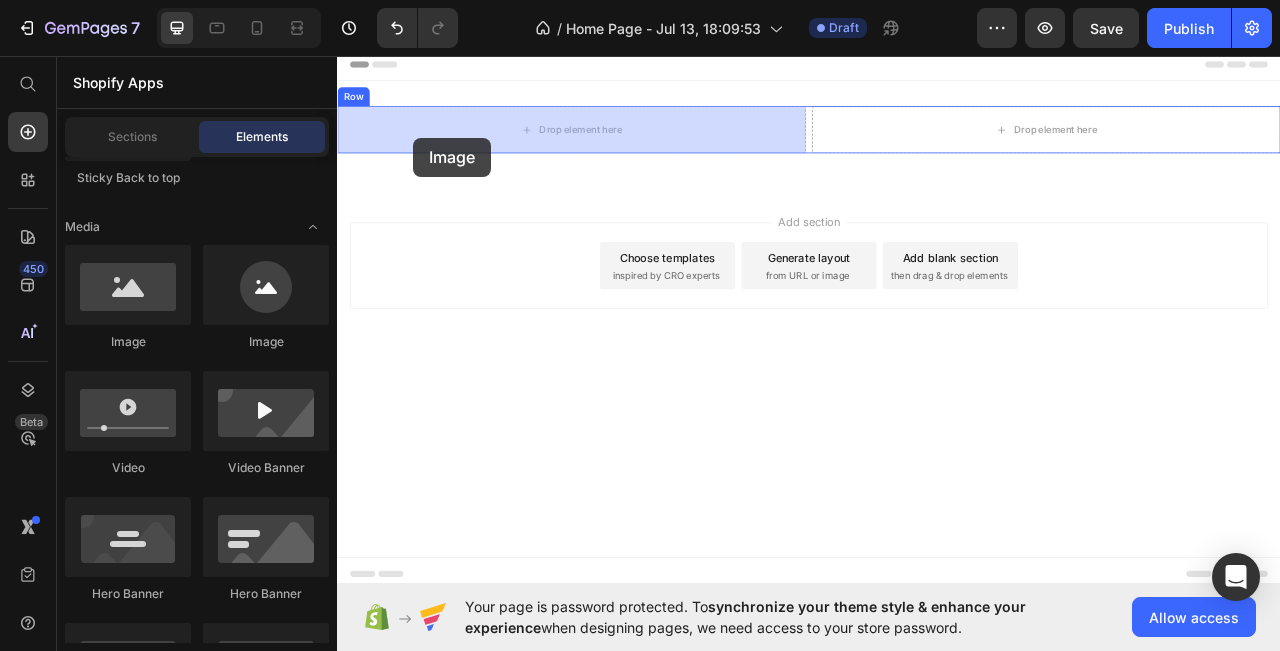 drag, startPoint x: 448, startPoint y: 357, endPoint x: 434, endPoint y: 161, distance: 196.49936 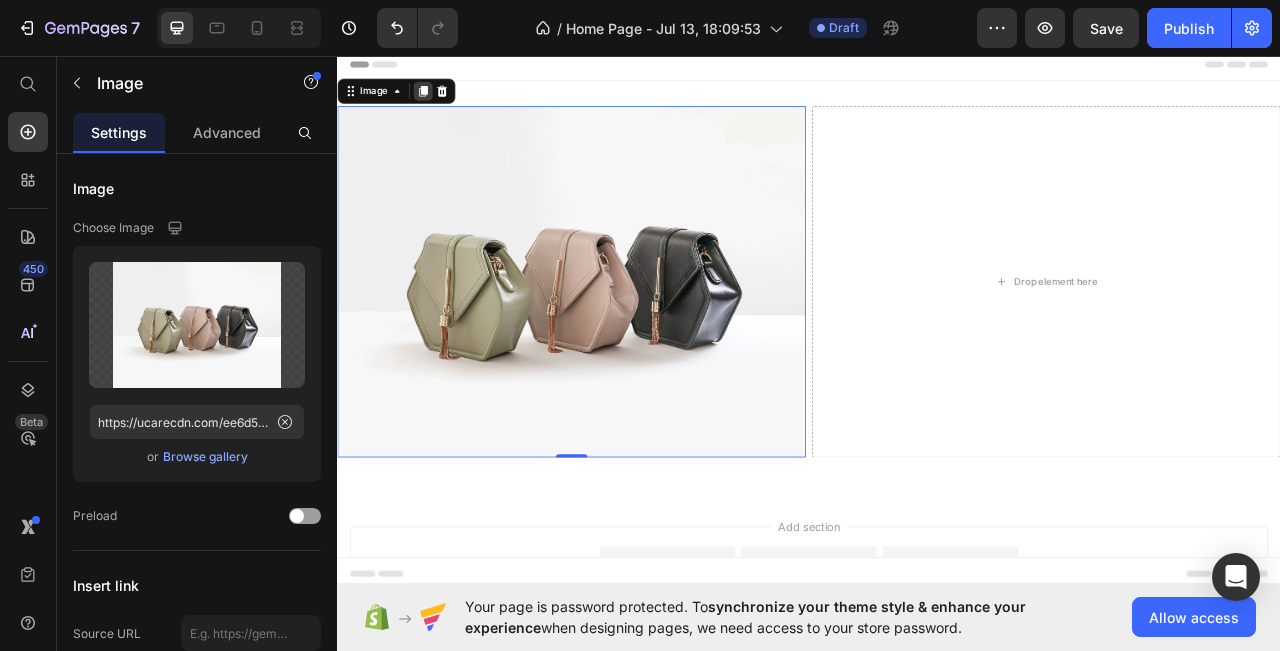 click 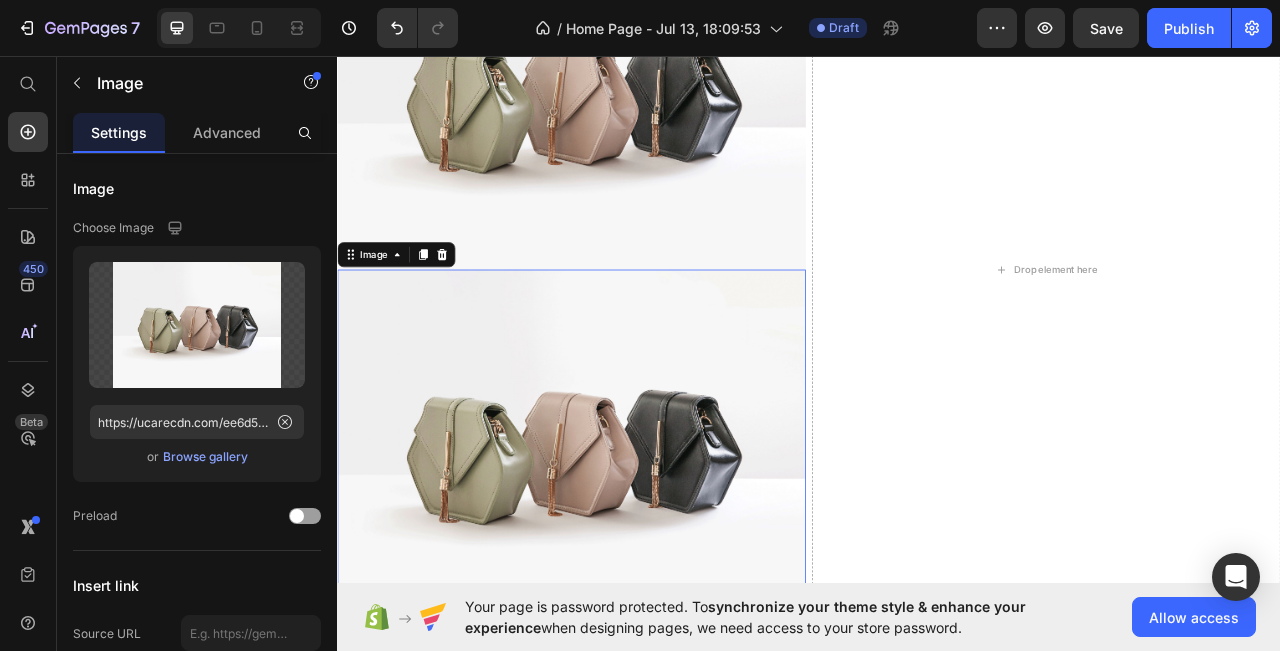 scroll, scrollTop: 444, scrollLeft: 0, axis: vertical 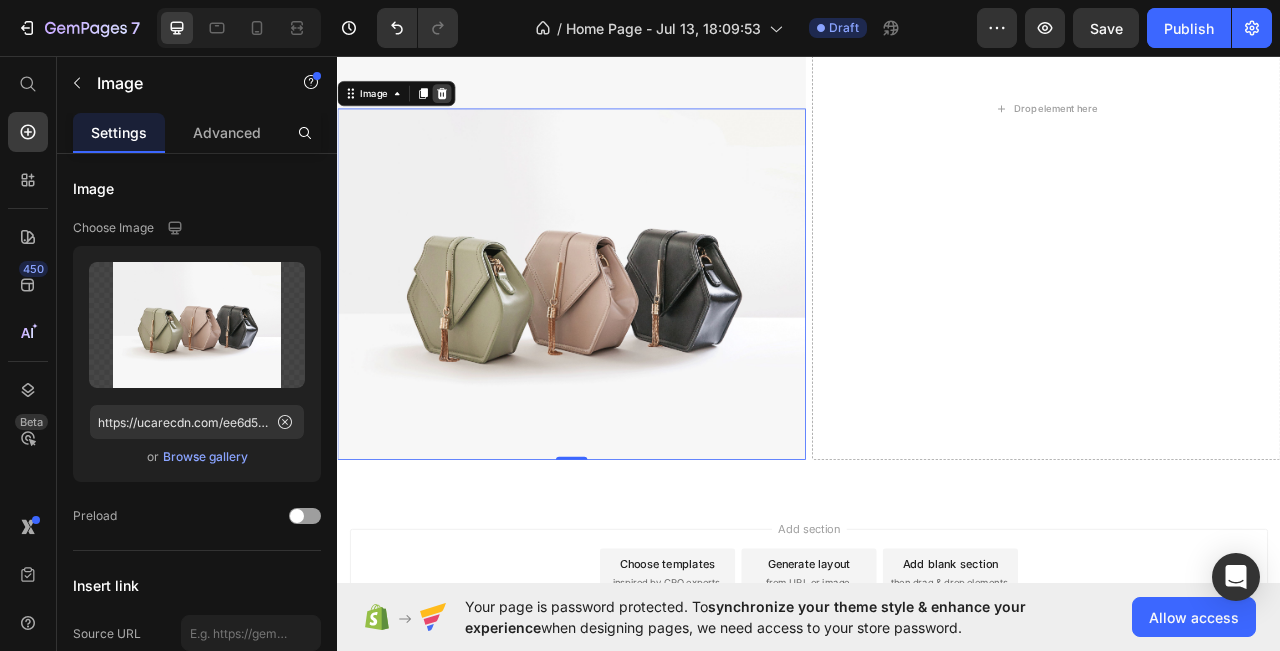 click 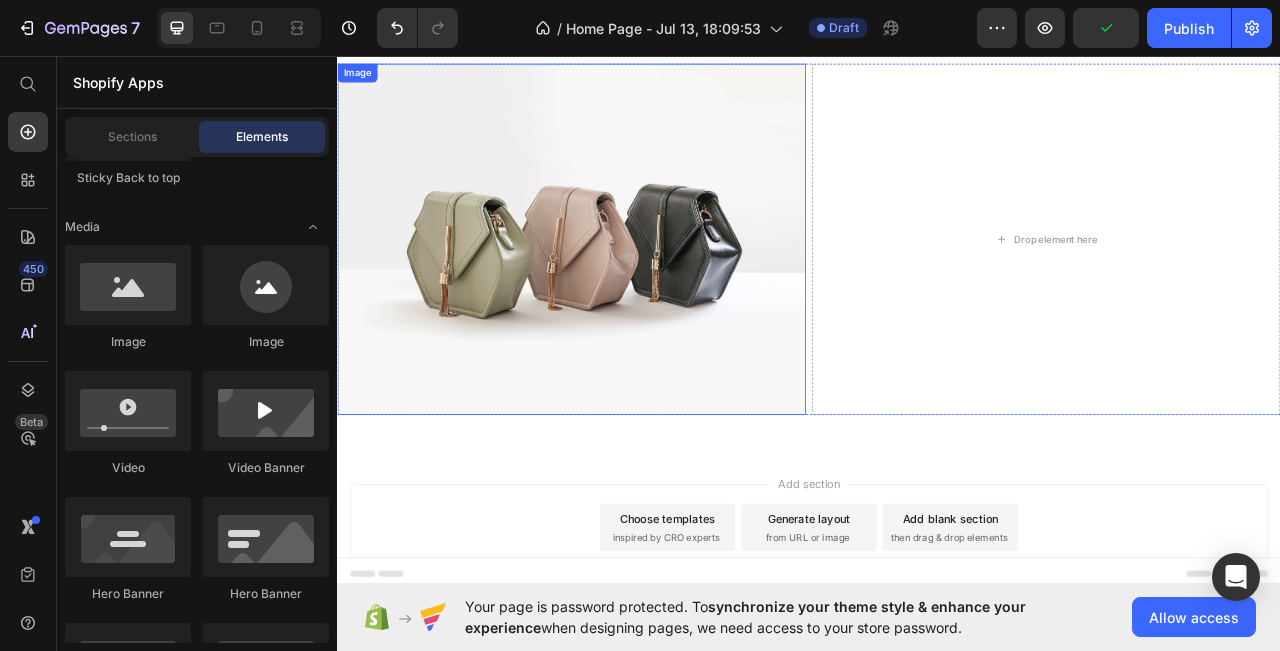 scroll, scrollTop: 19, scrollLeft: 0, axis: vertical 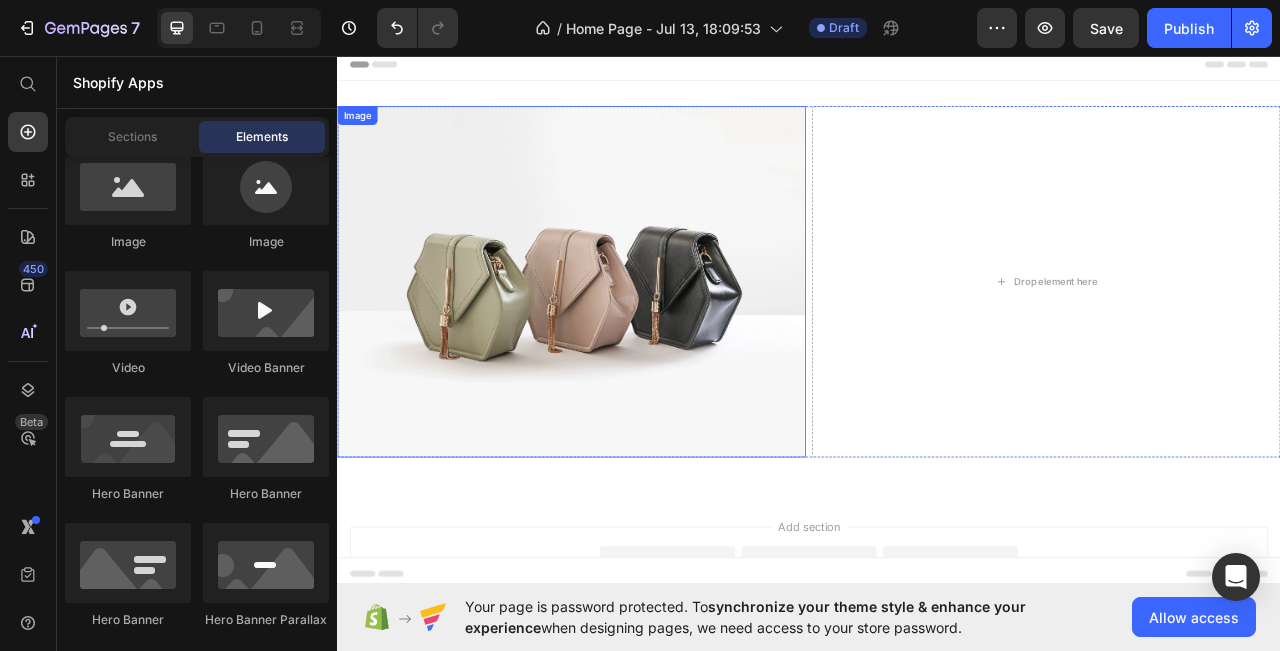 click at bounding box center [635, 344] 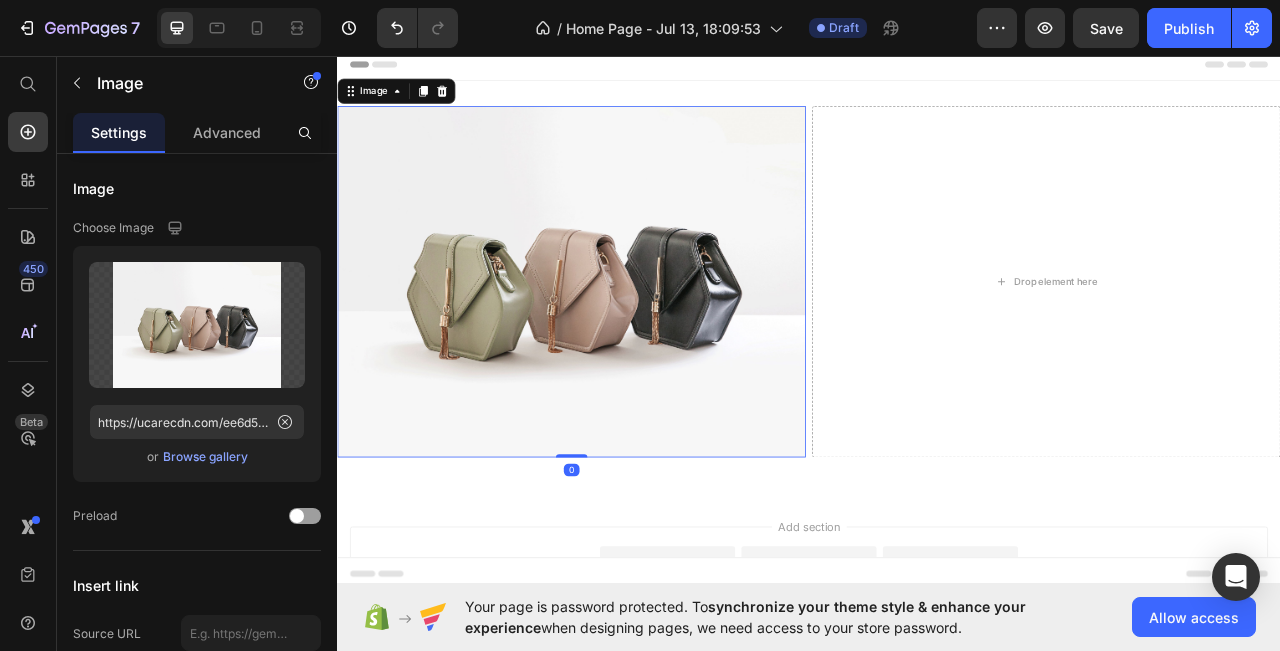 click at bounding box center (635, 344) 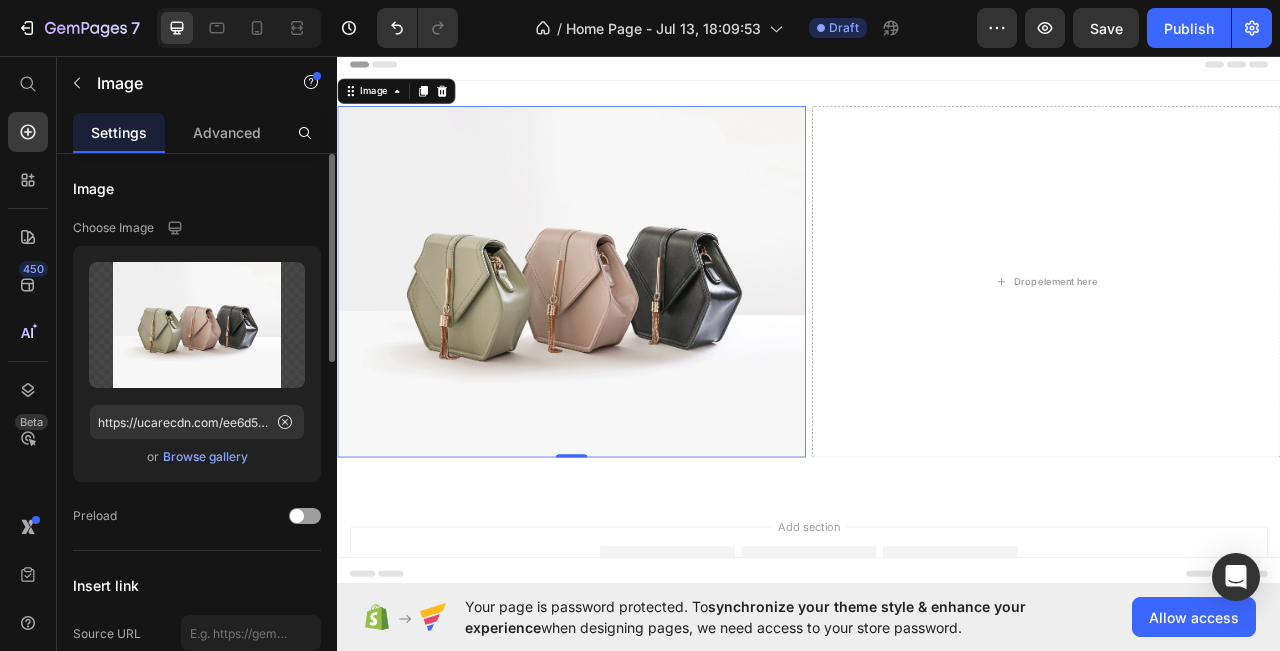click on "Browse gallery" at bounding box center (205, 457) 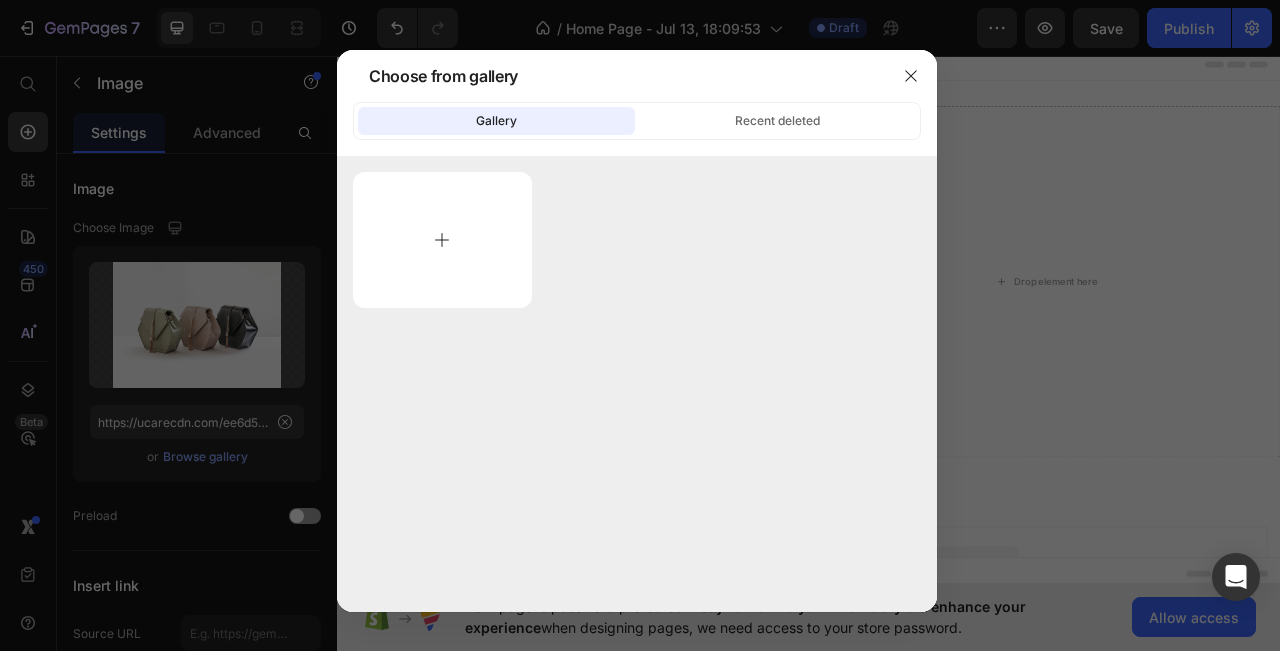 click at bounding box center [442, 240] 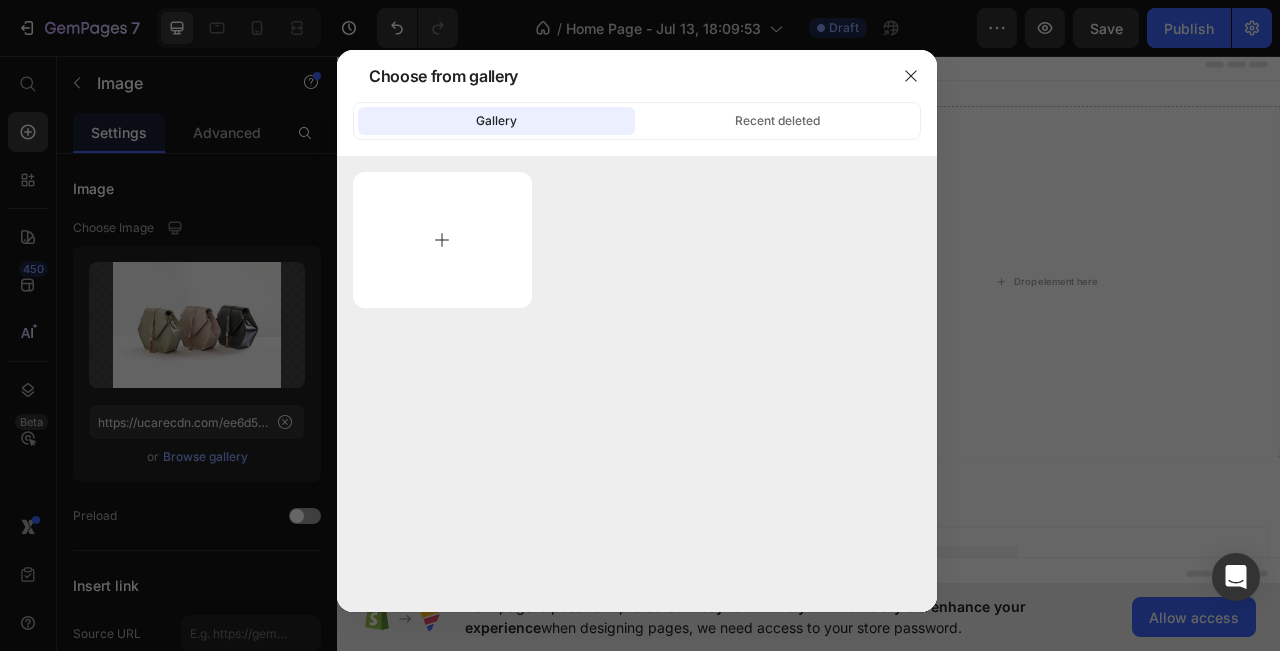 type on "C:\fakepath\[FILENAME].png" 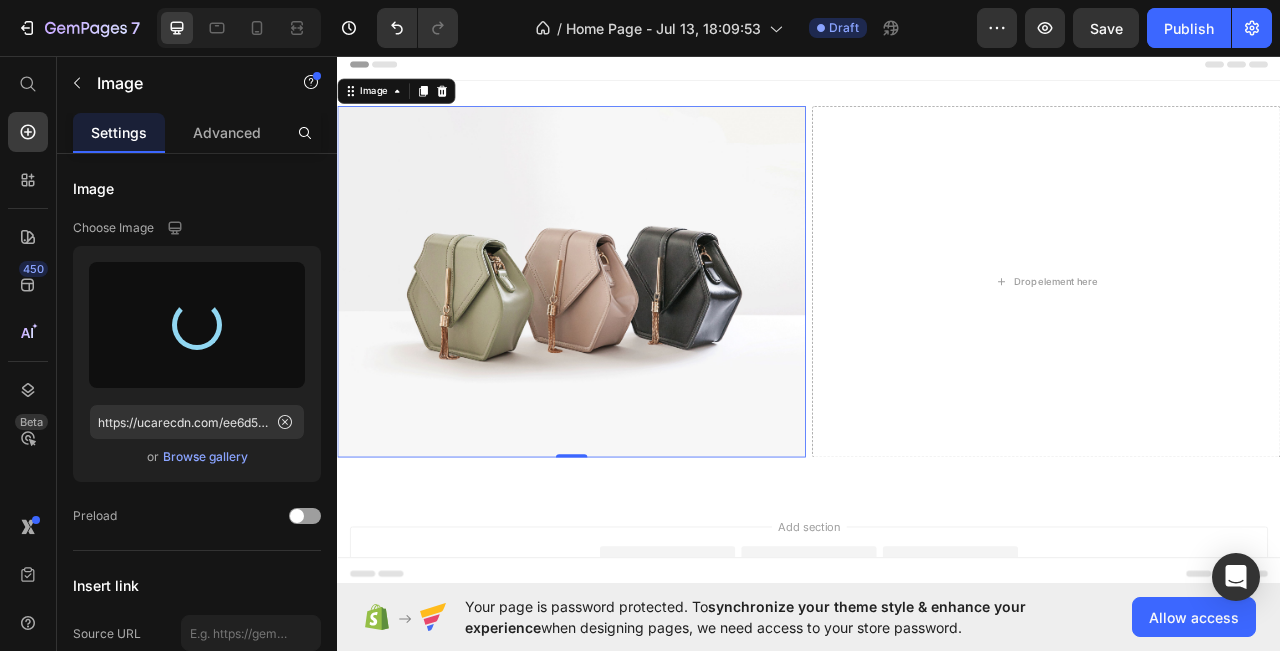 type on "https://cdn.shopify.com/s/files/1/0945/5117/9581/files/[FILENAME].png" 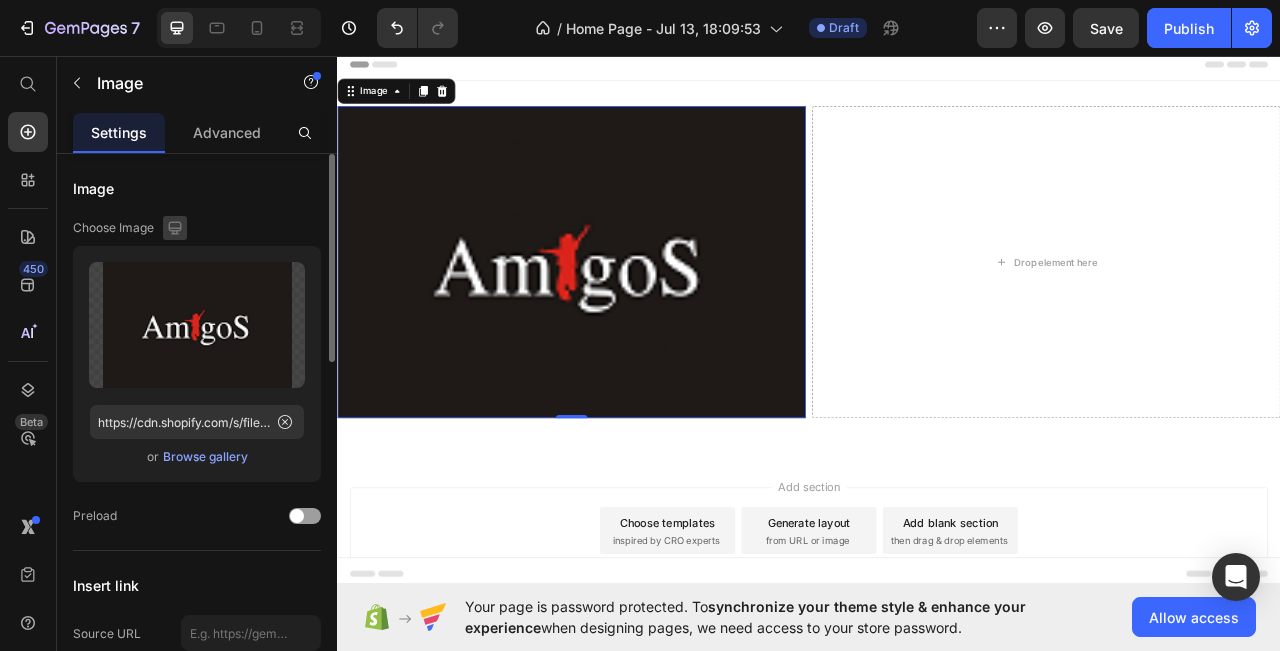 click 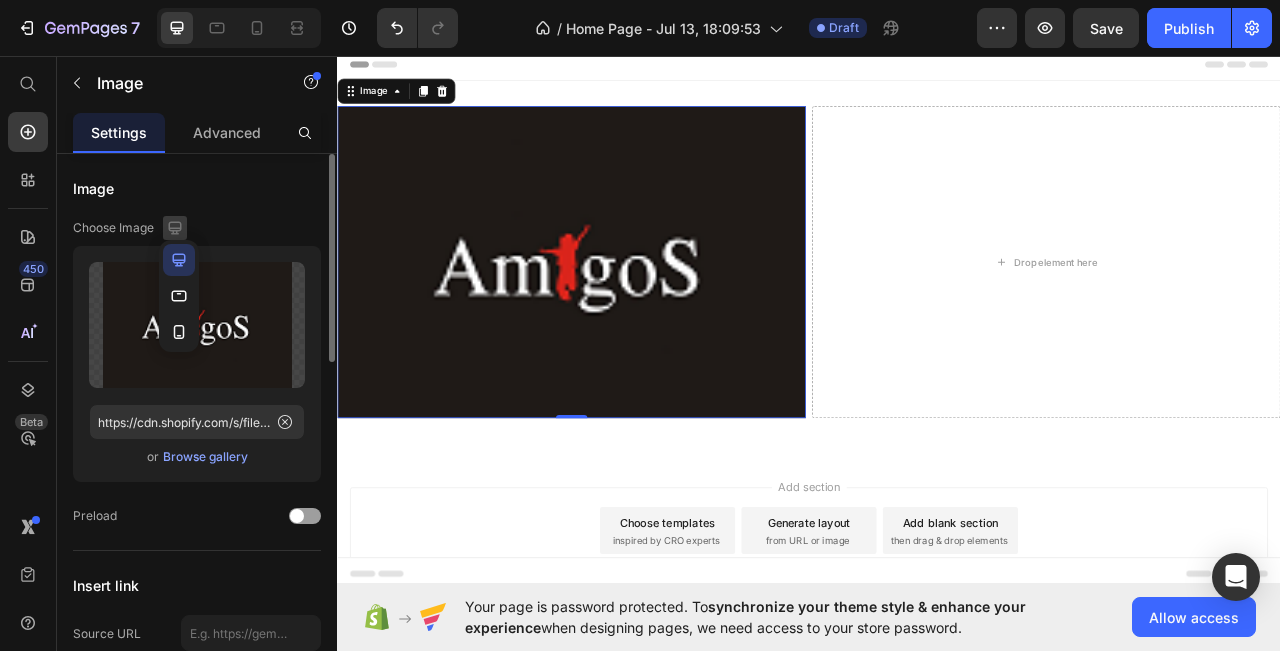 click 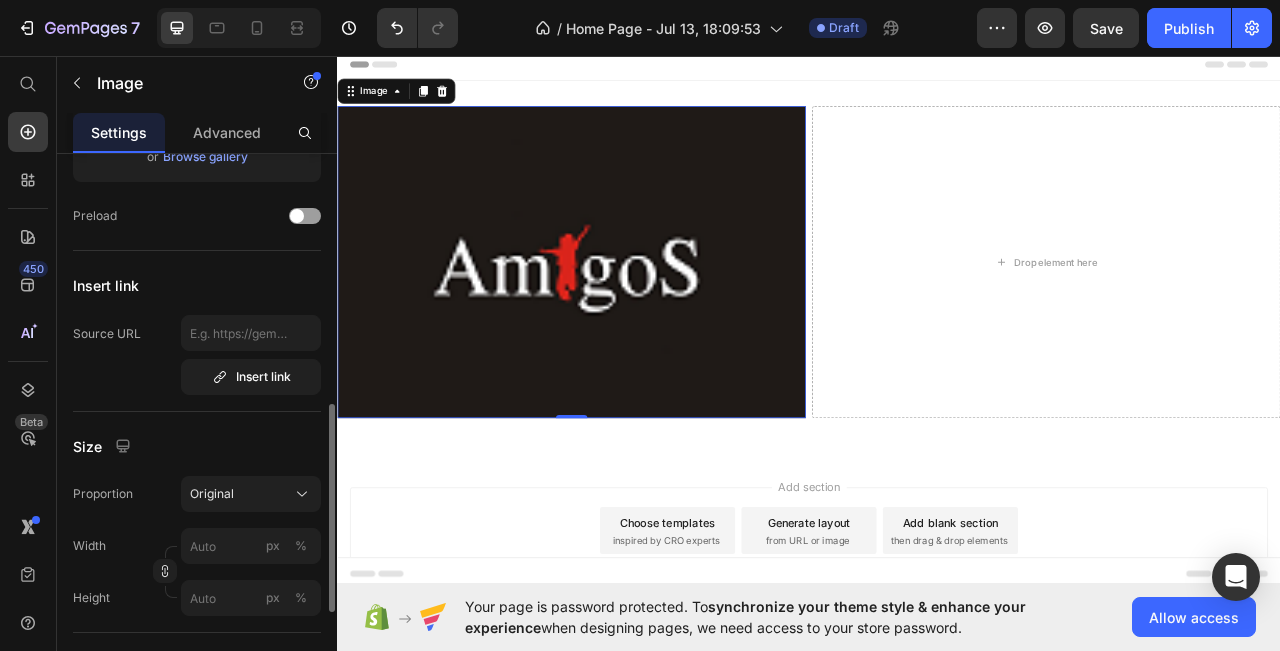 scroll, scrollTop: 500, scrollLeft: 0, axis: vertical 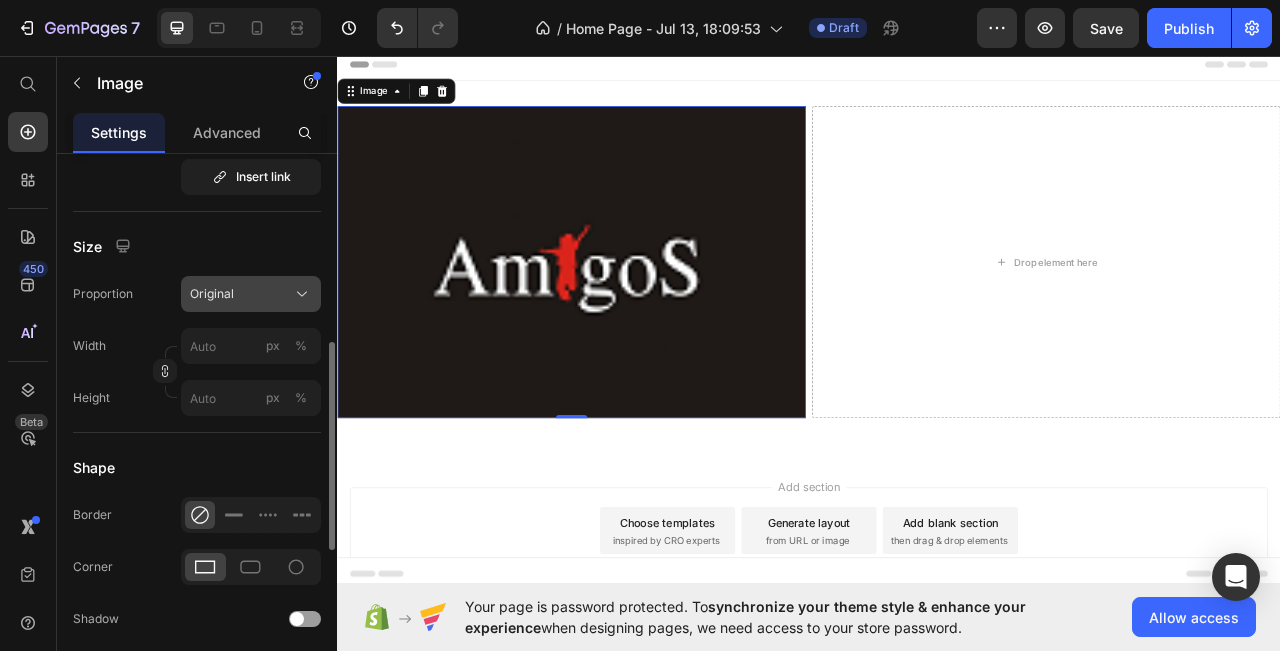 click on "Original" at bounding box center (251, 294) 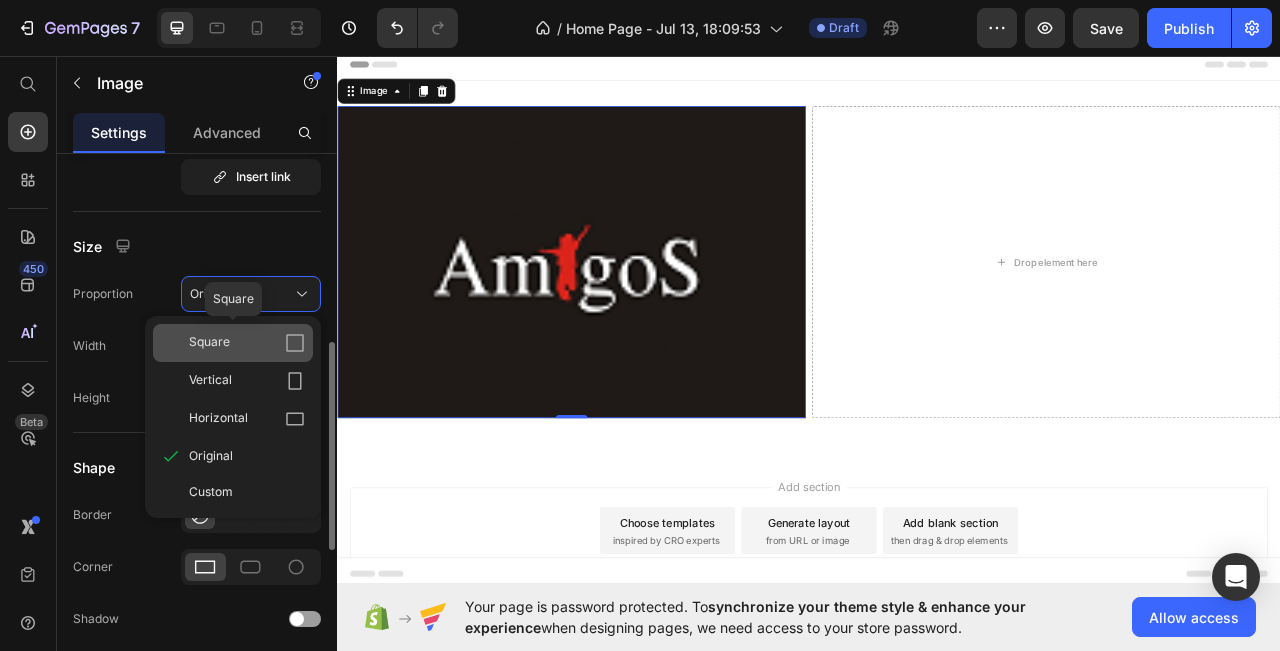 click 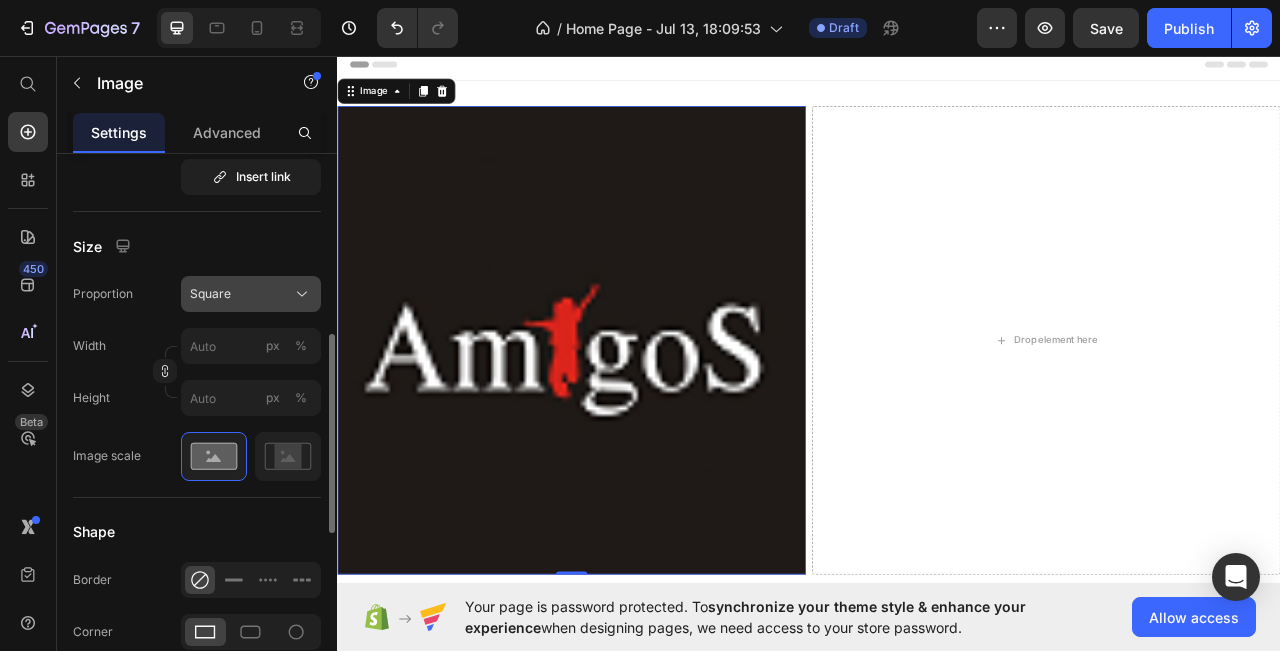 click 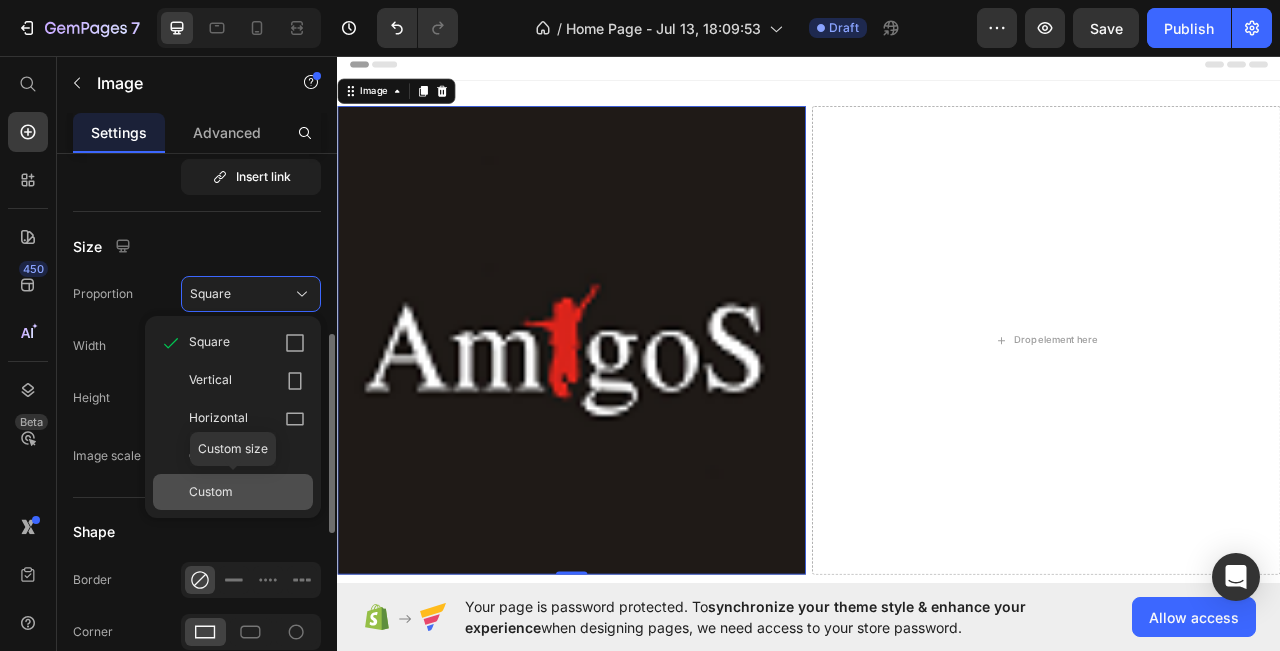 click on "Custom" at bounding box center (247, 492) 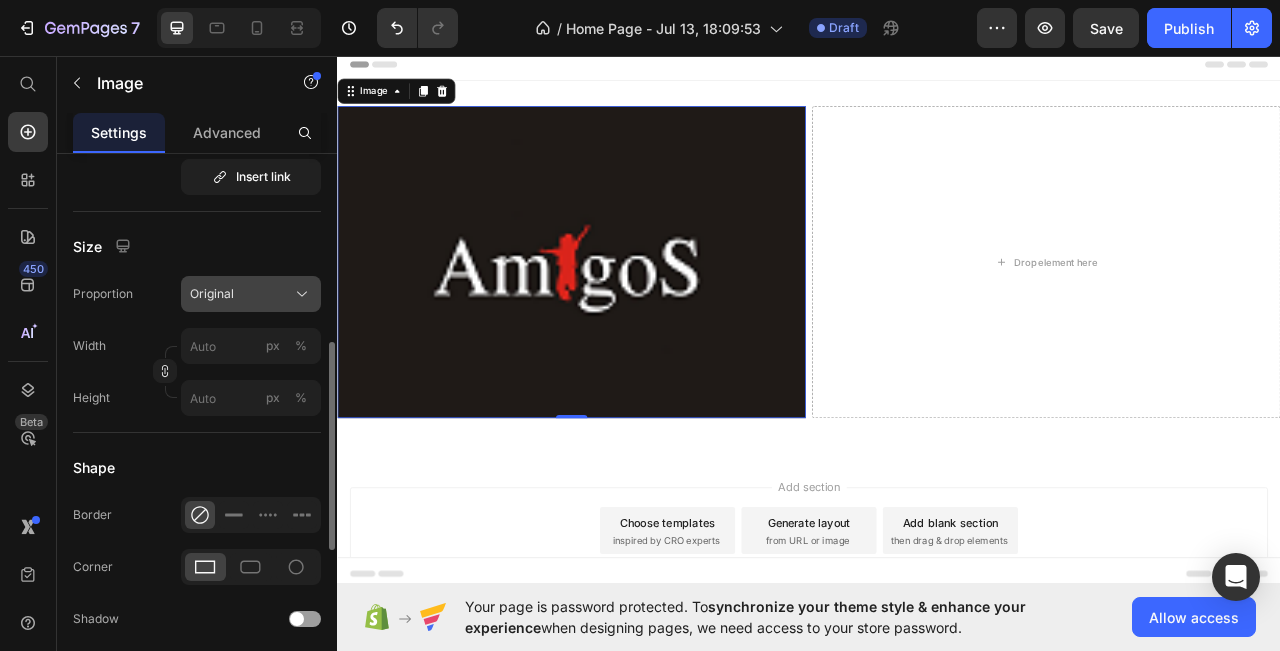 click 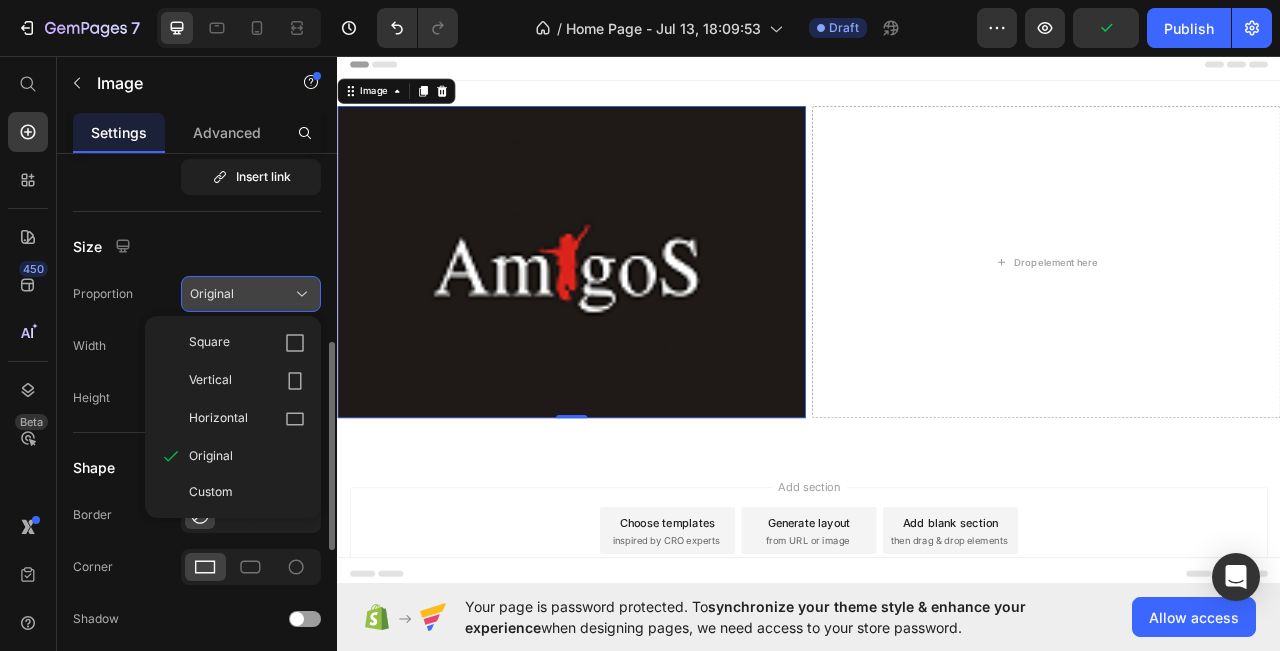 click 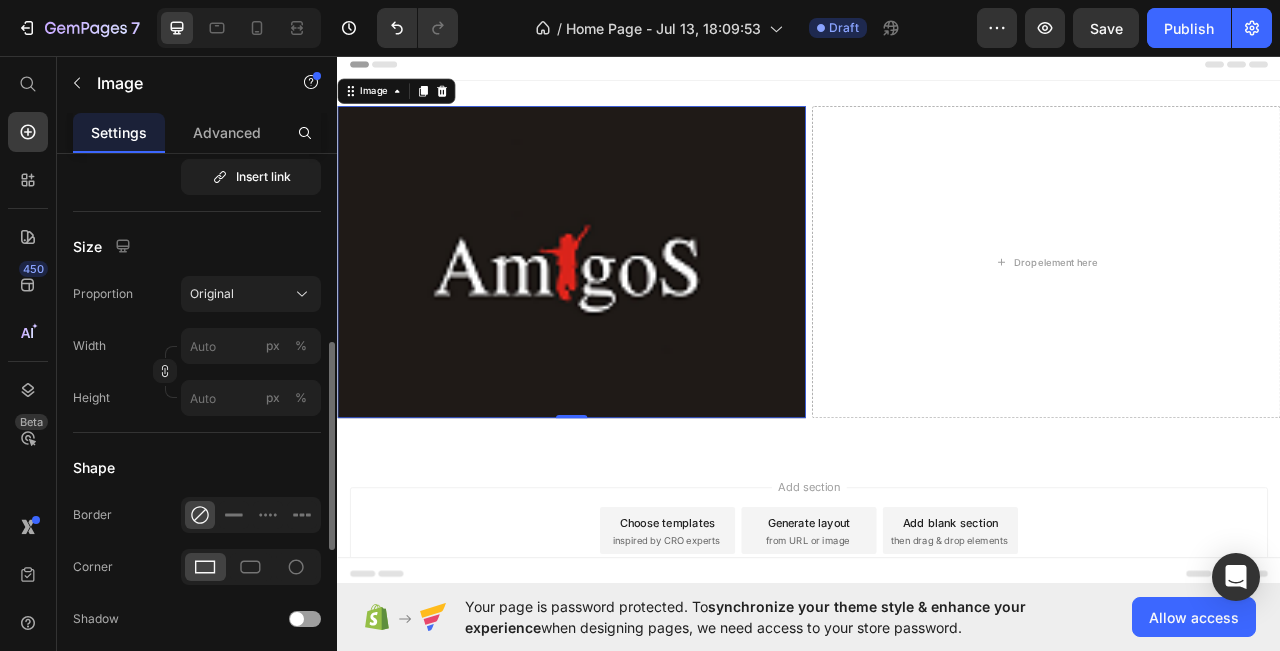 click 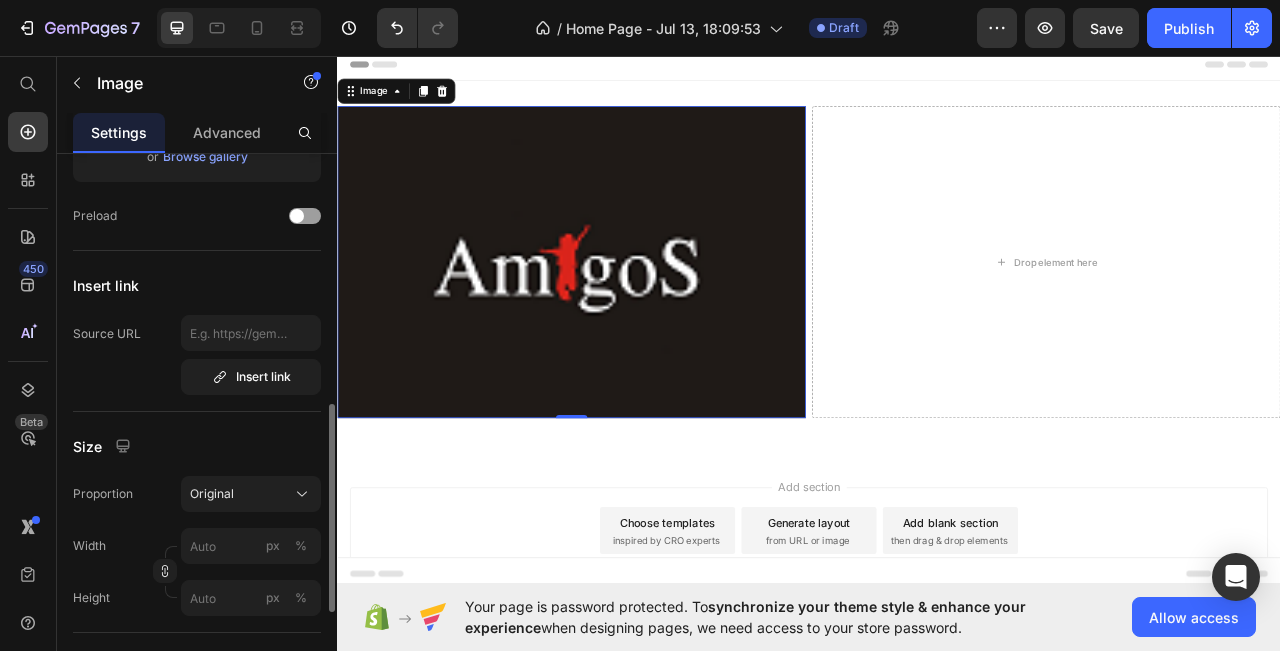 scroll, scrollTop: 400, scrollLeft: 0, axis: vertical 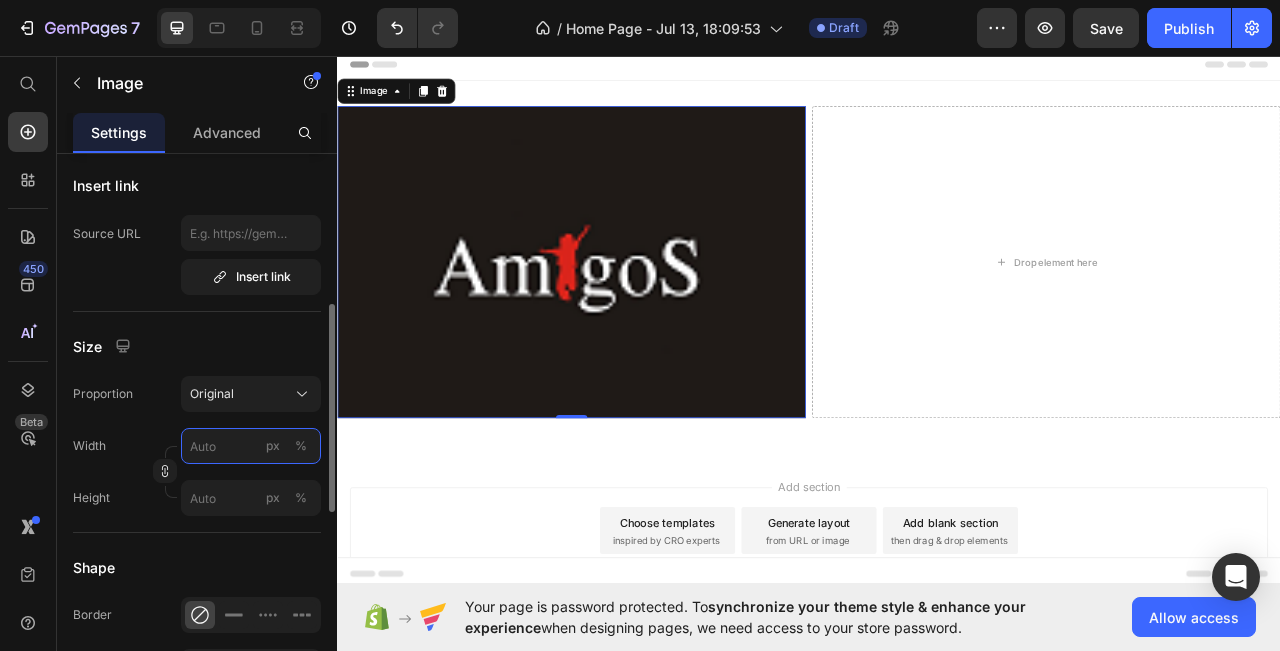 click on "px %" at bounding box center (251, 446) 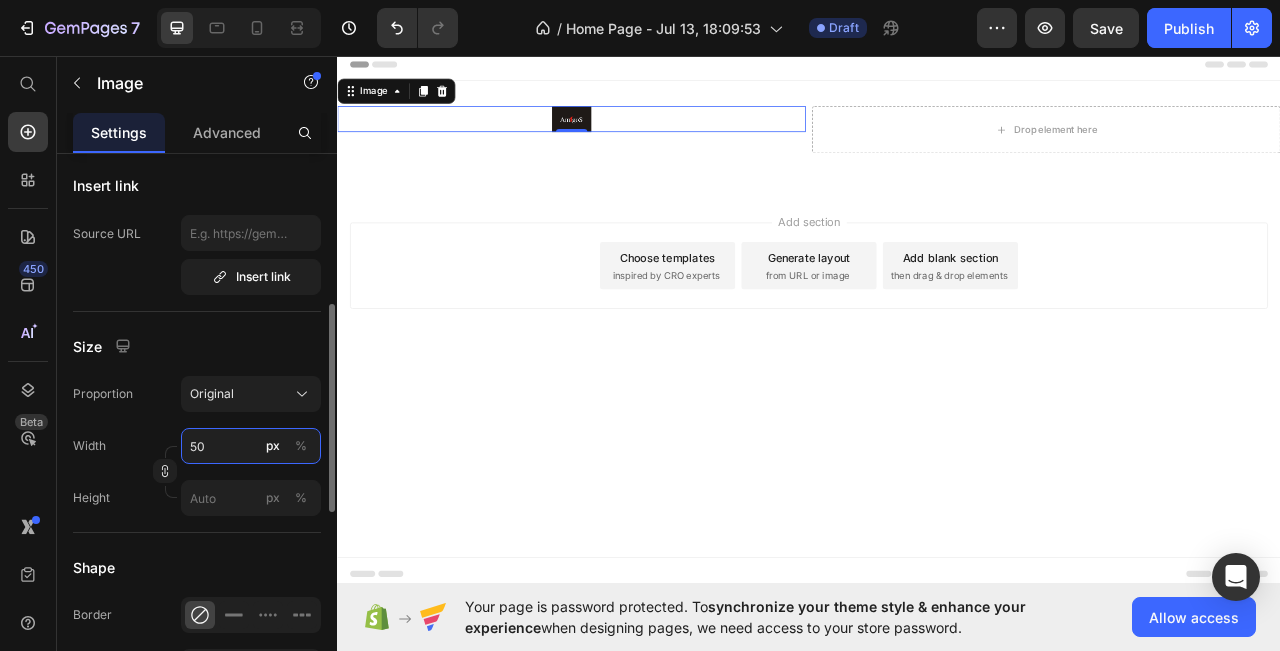 drag, startPoint x: 249, startPoint y: 451, endPoint x: 104, endPoint y: 433, distance: 146.11298 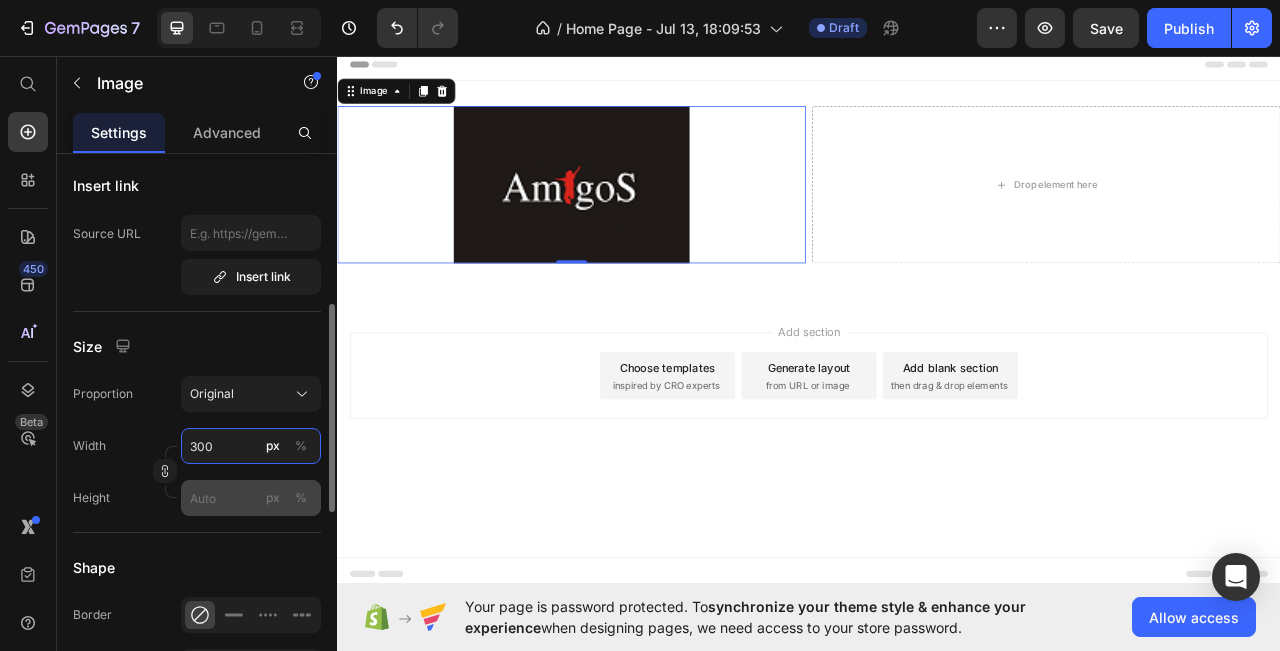 type on "300" 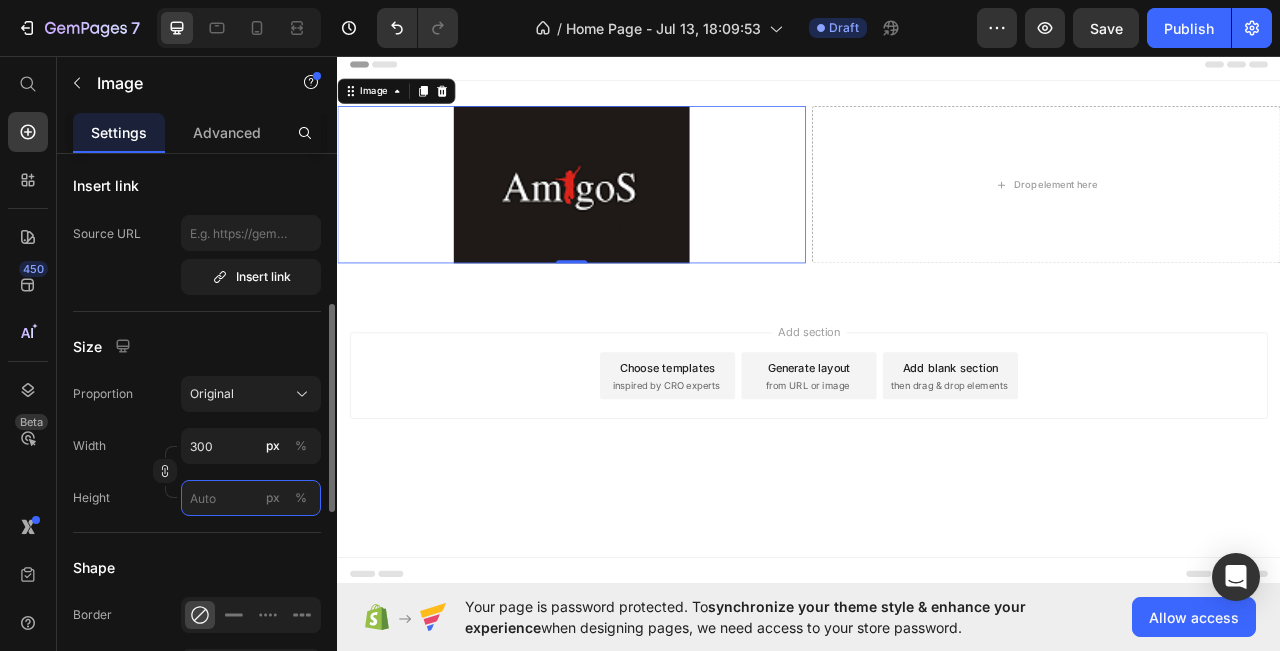 click on "px %" at bounding box center (251, 498) 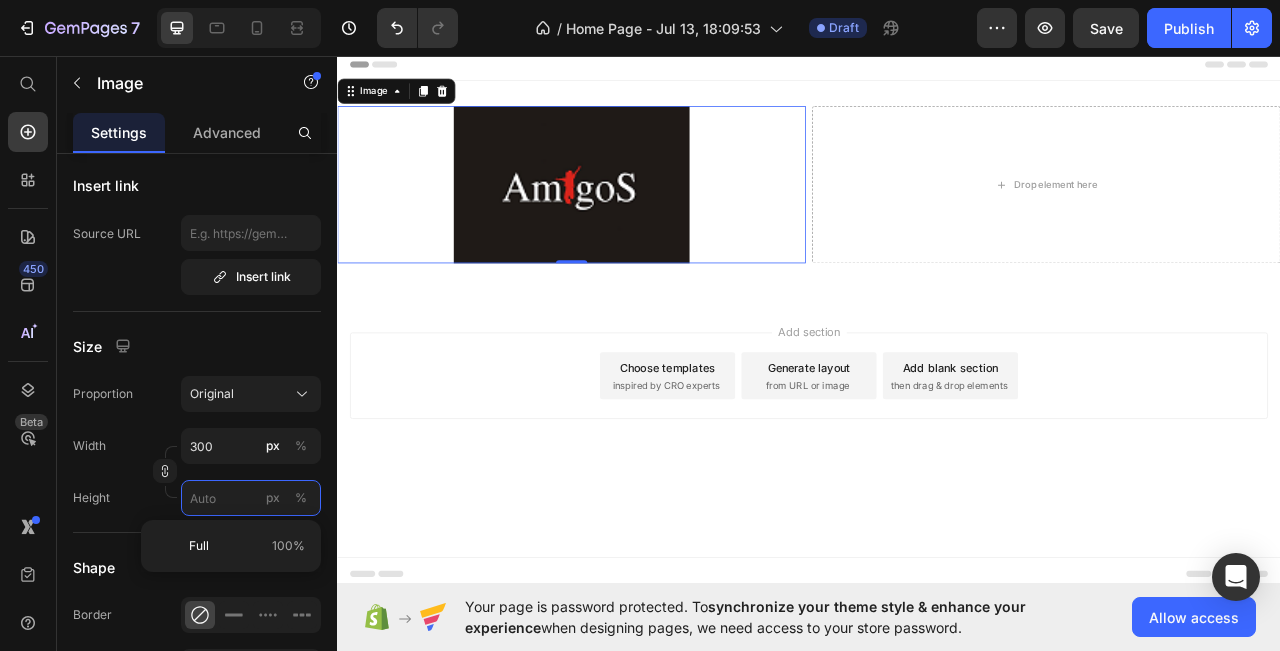 type 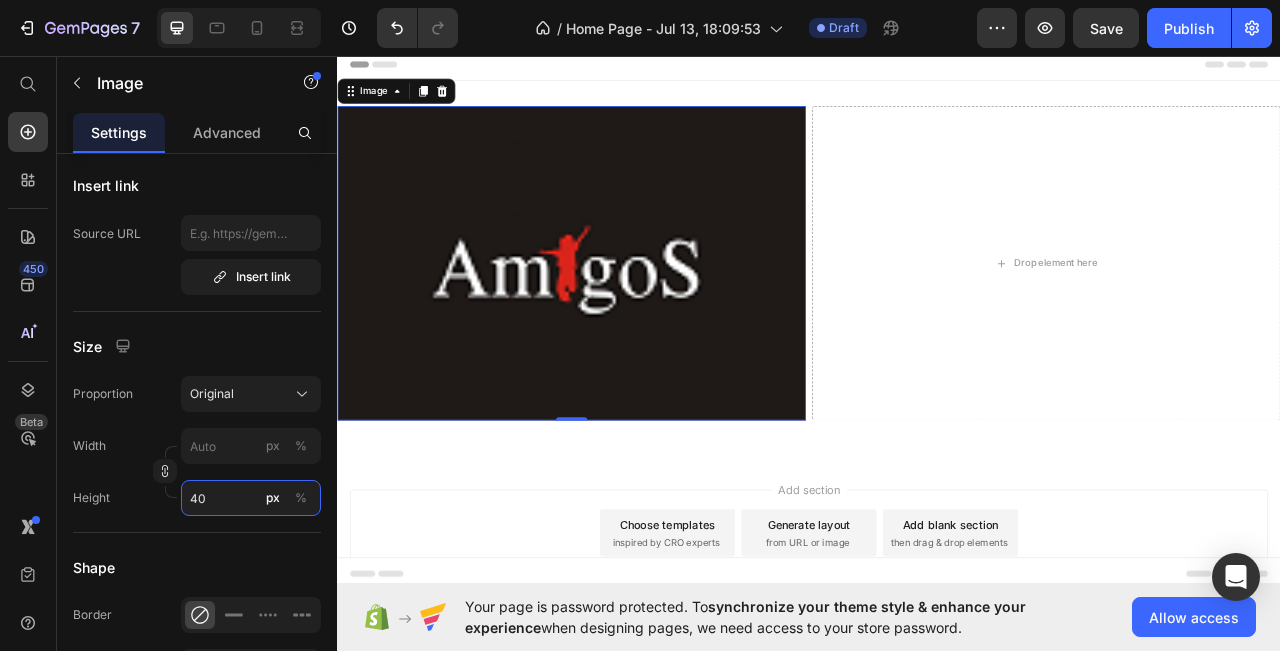 type on "4" 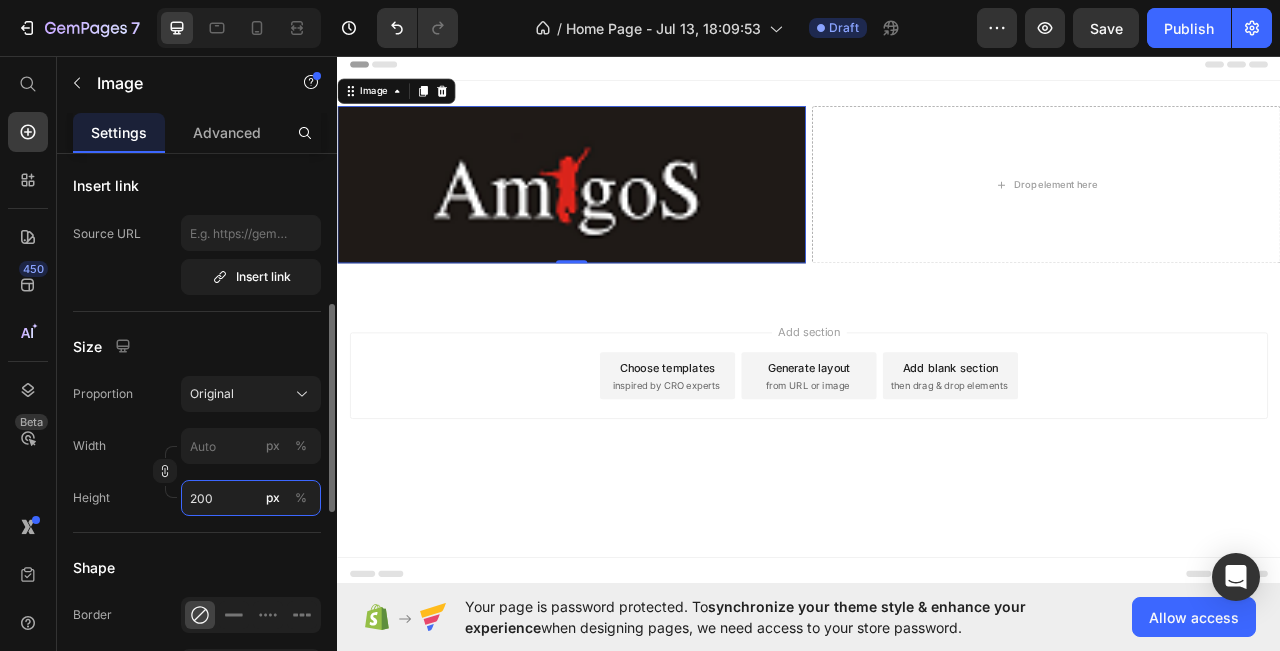 click on "200" at bounding box center (251, 498) 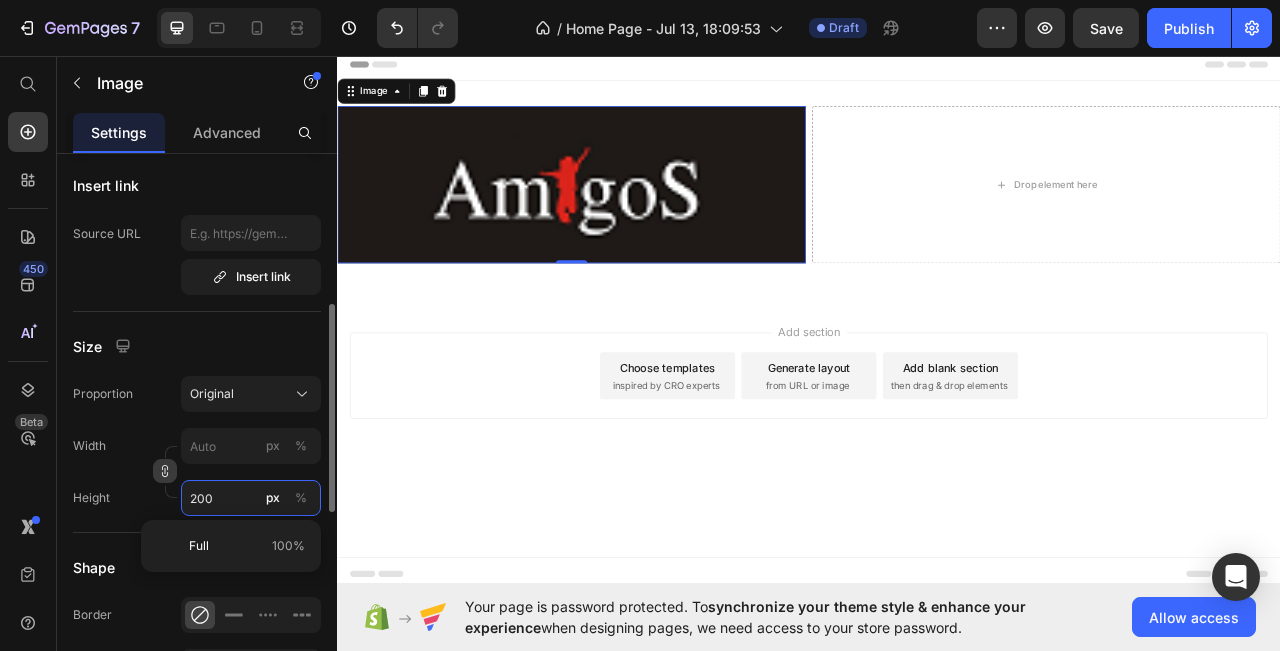type on "200" 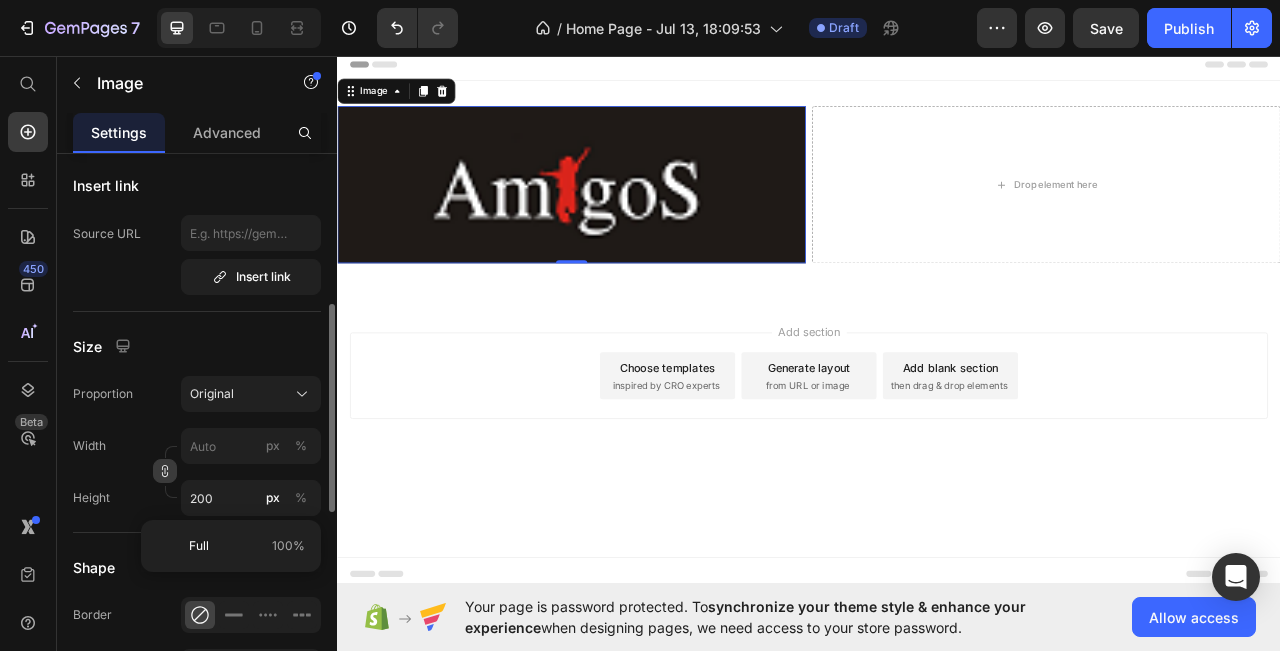 click 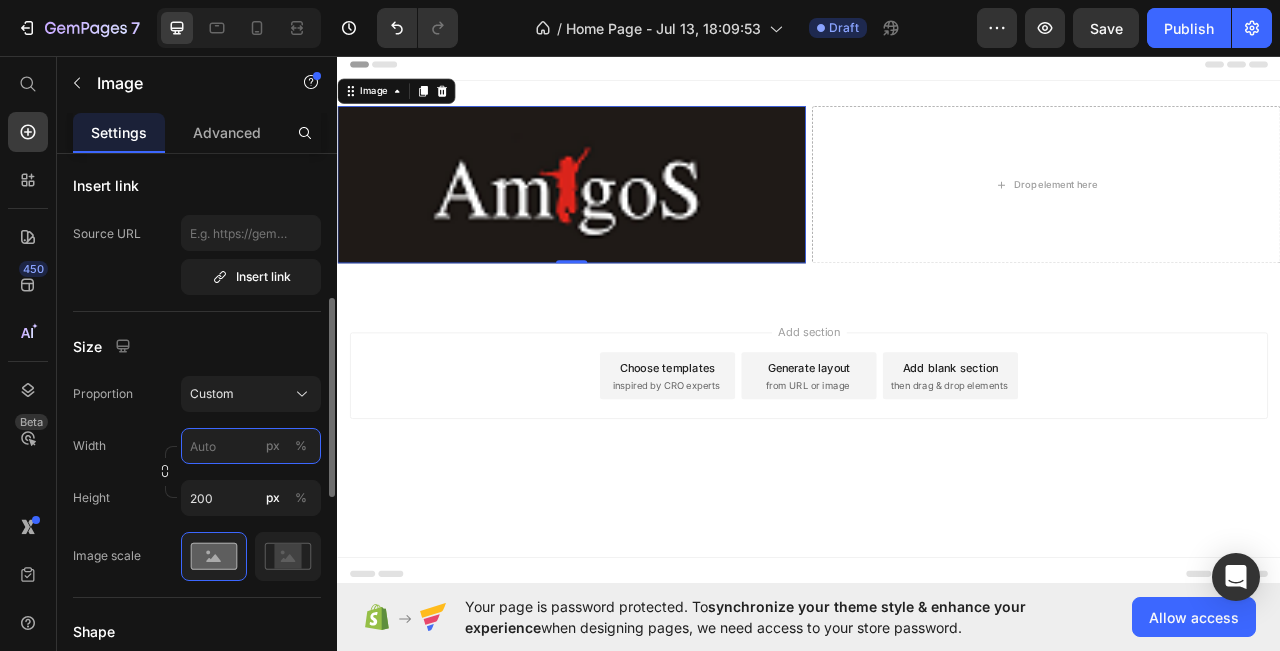 click on "px %" at bounding box center (251, 446) 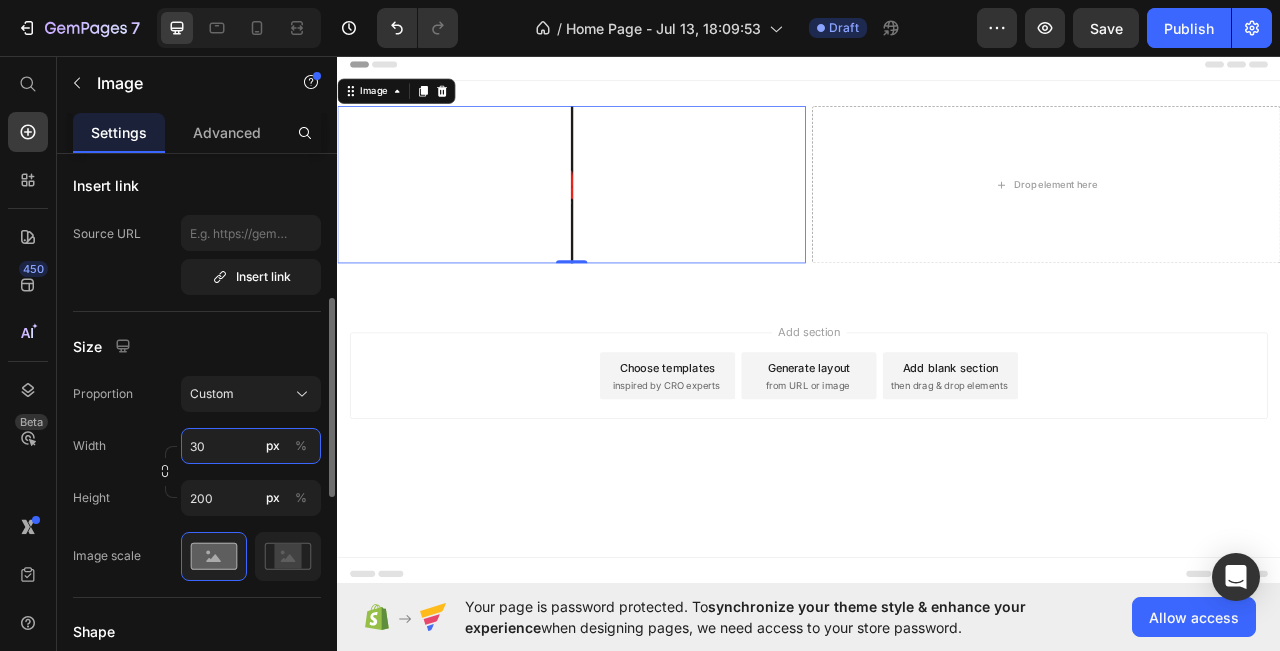 type on "300" 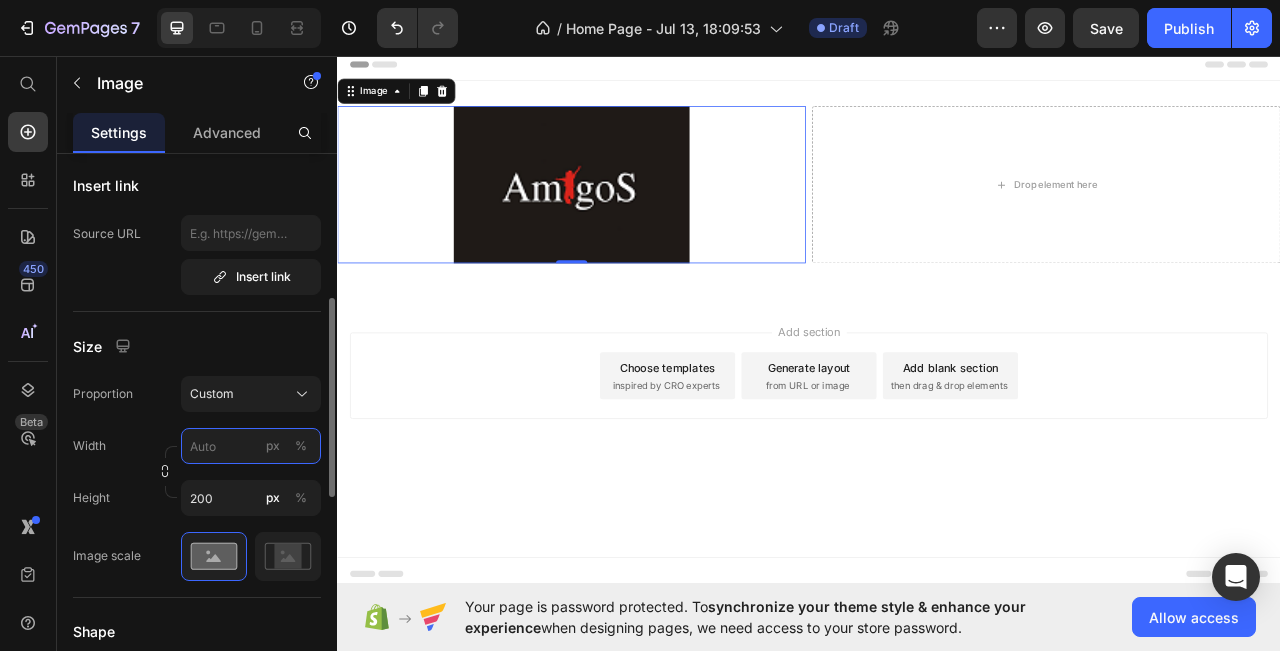 click on "px %" at bounding box center [251, 446] 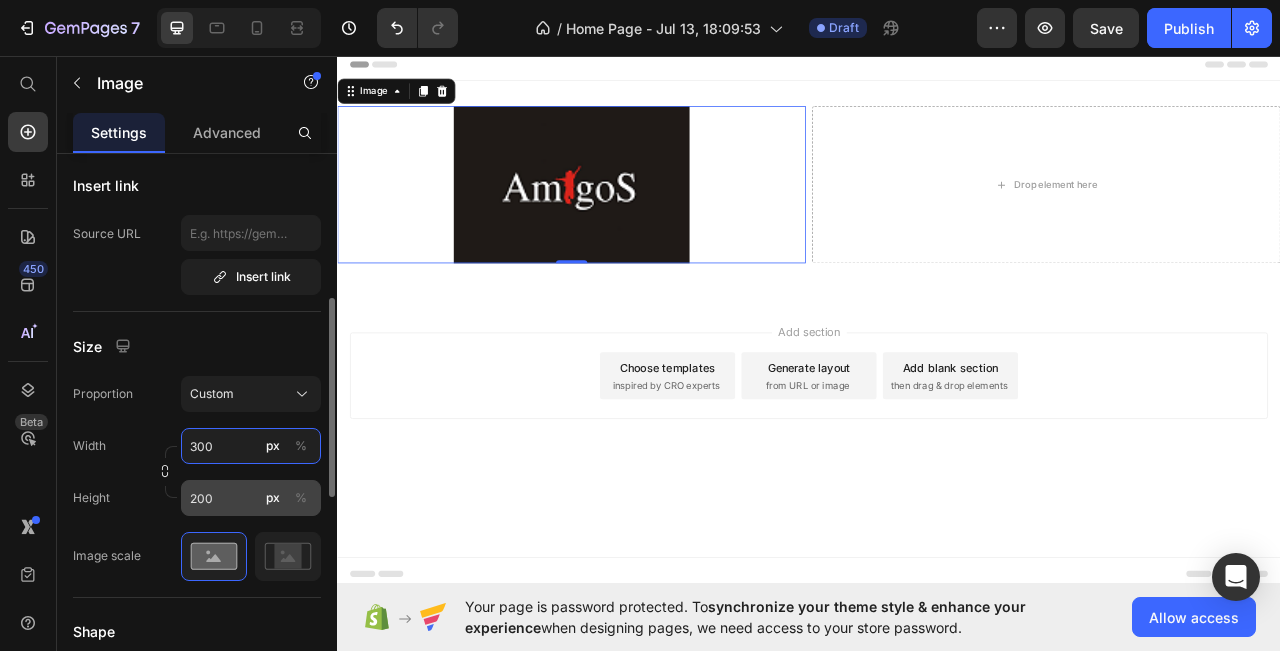type on "300" 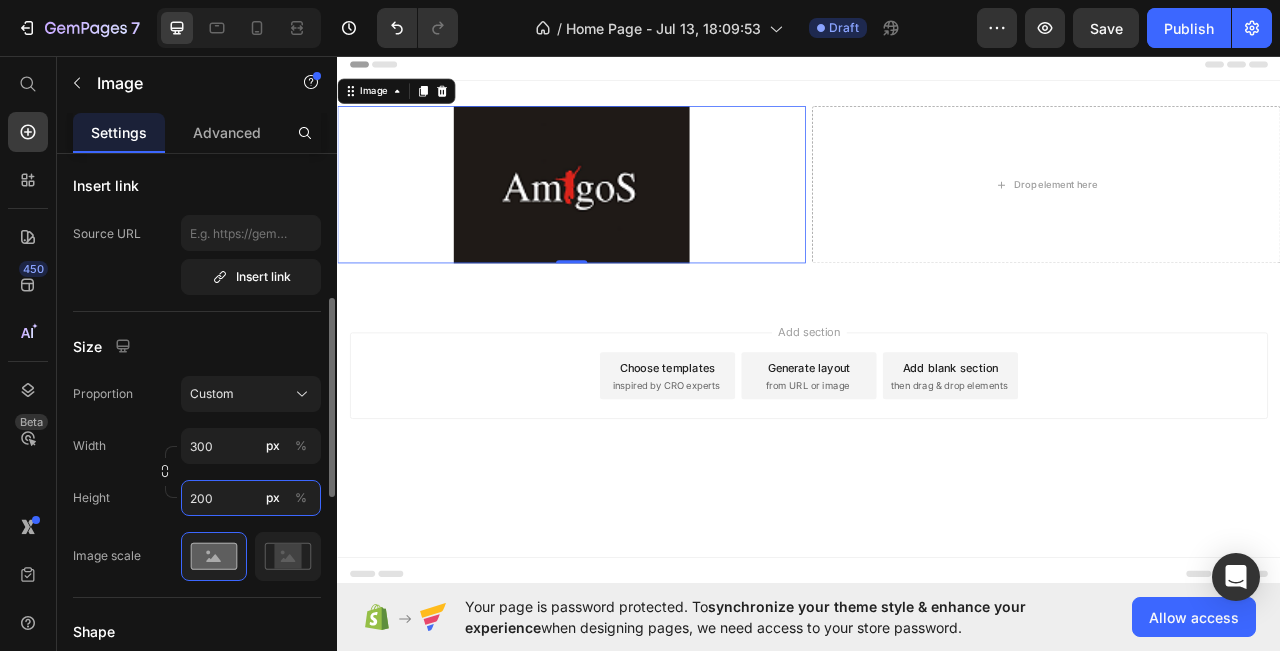 click on "200" at bounding box center [251, 498] 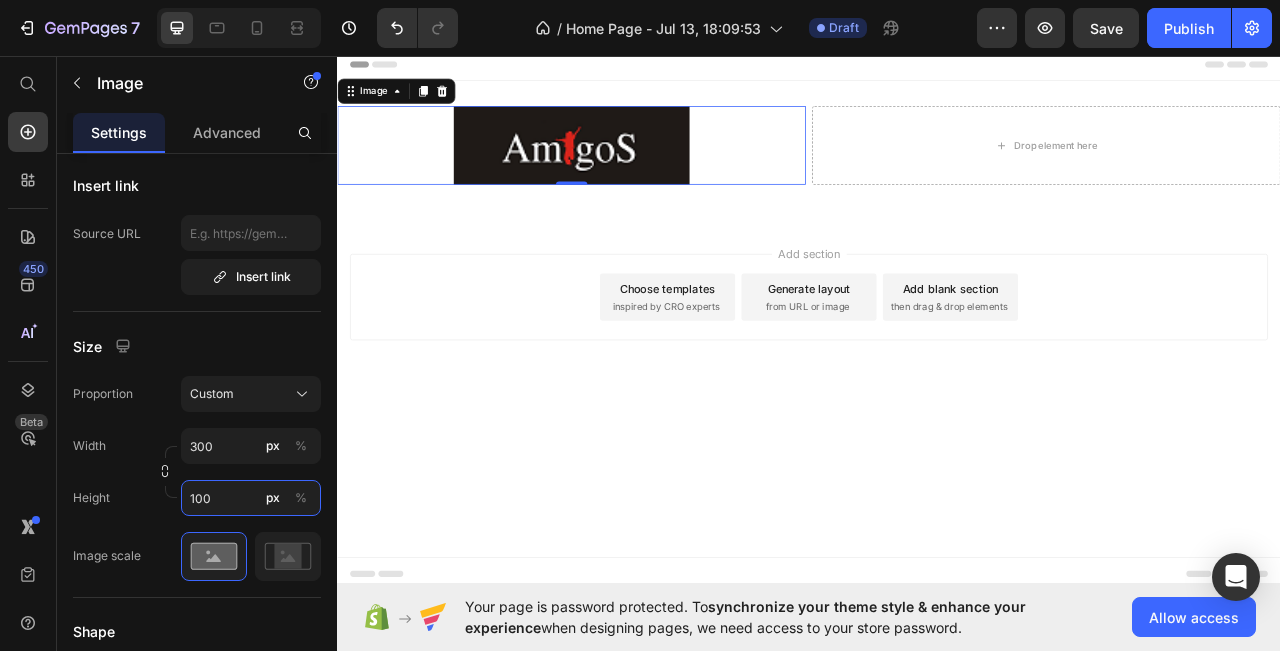 type on "100" 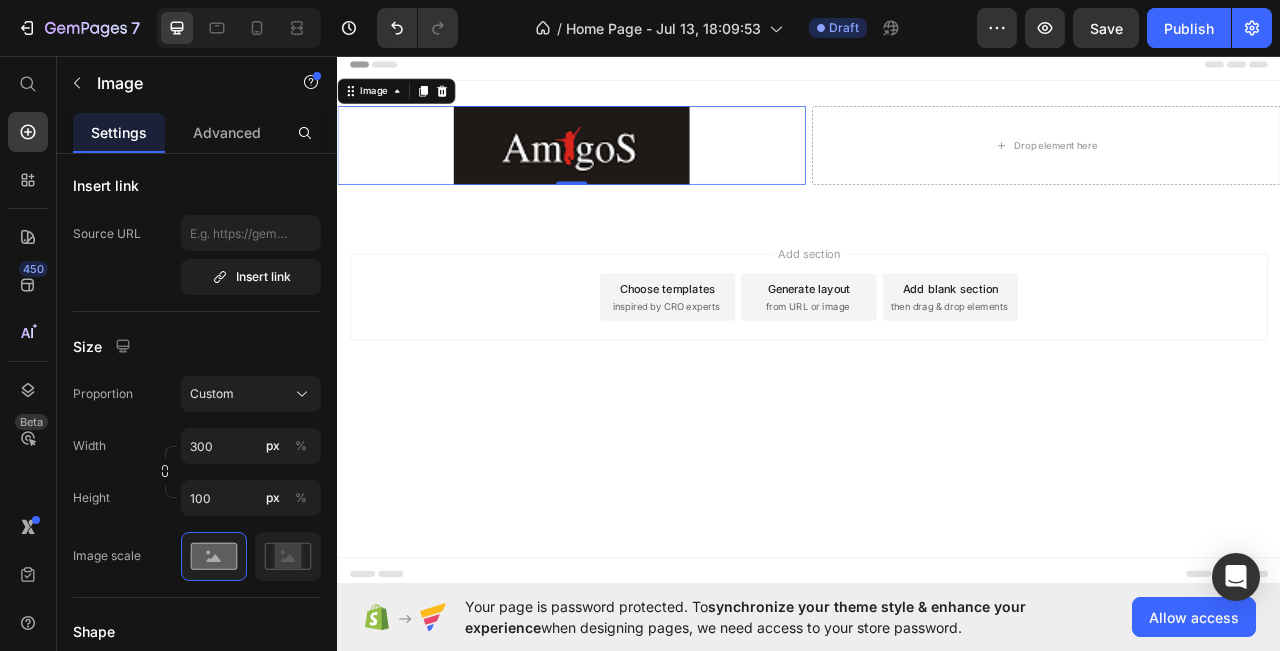 click at bounding box center [635, 171] 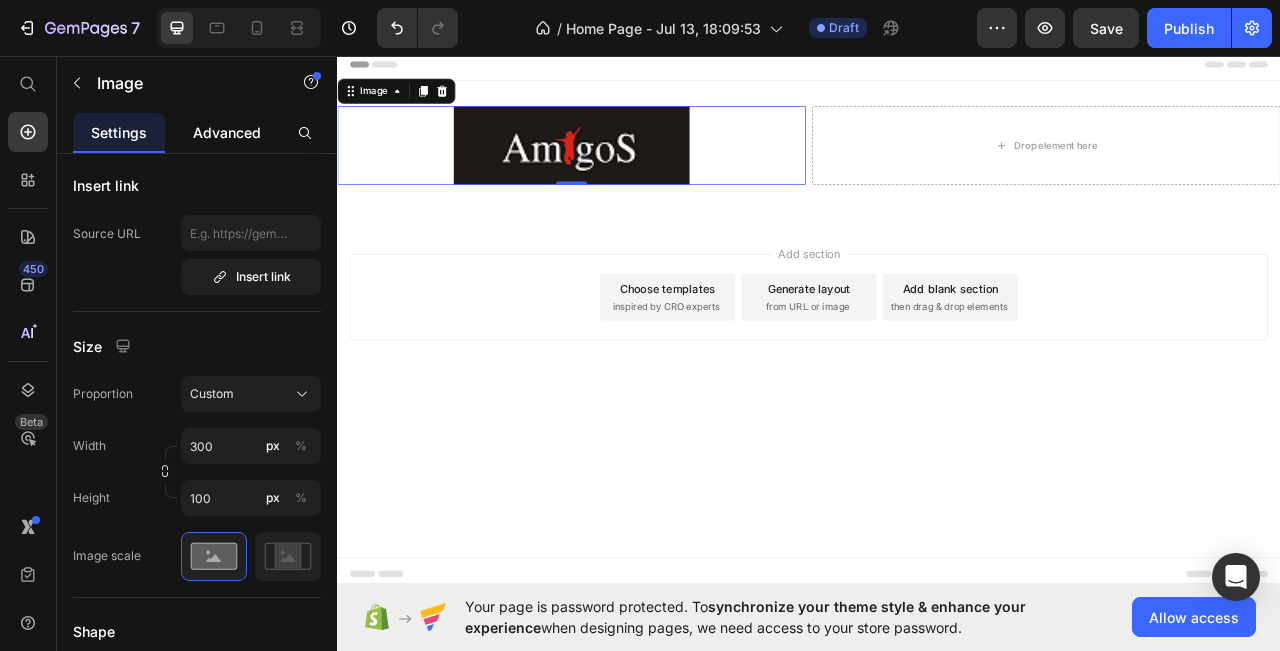 click on "Advanced" at bounding box center [227, 132] 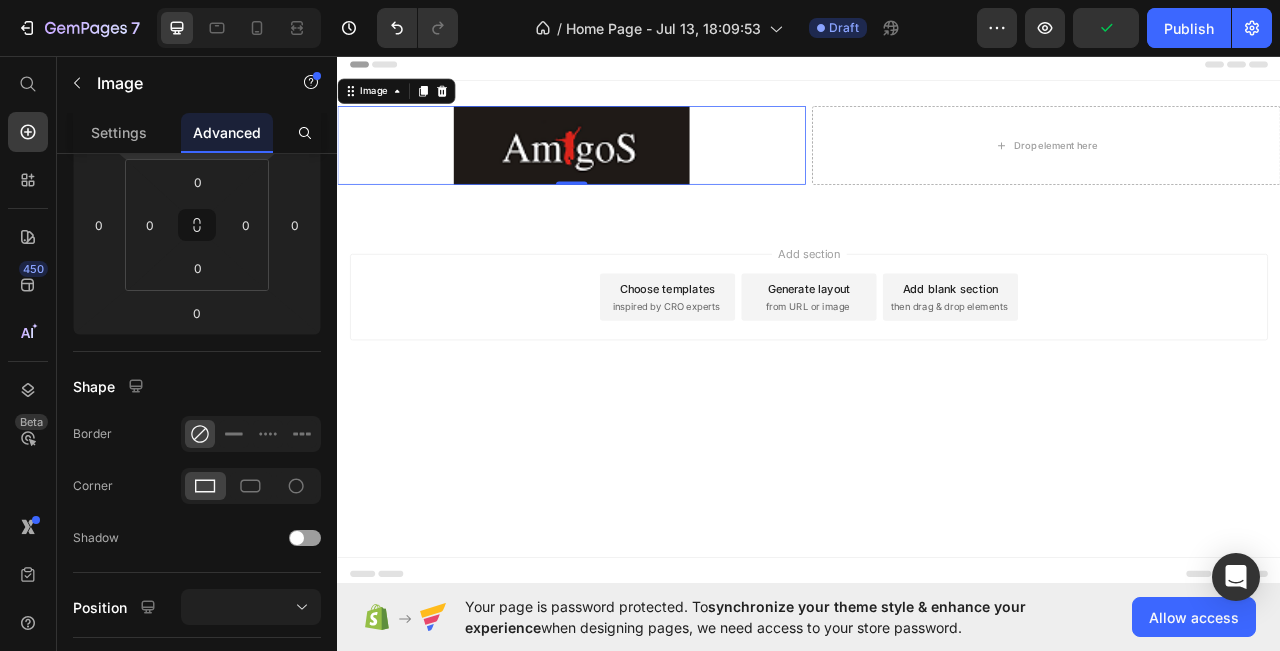 scroll, scrollTop: 0, scrollLeft: 0, axis: both 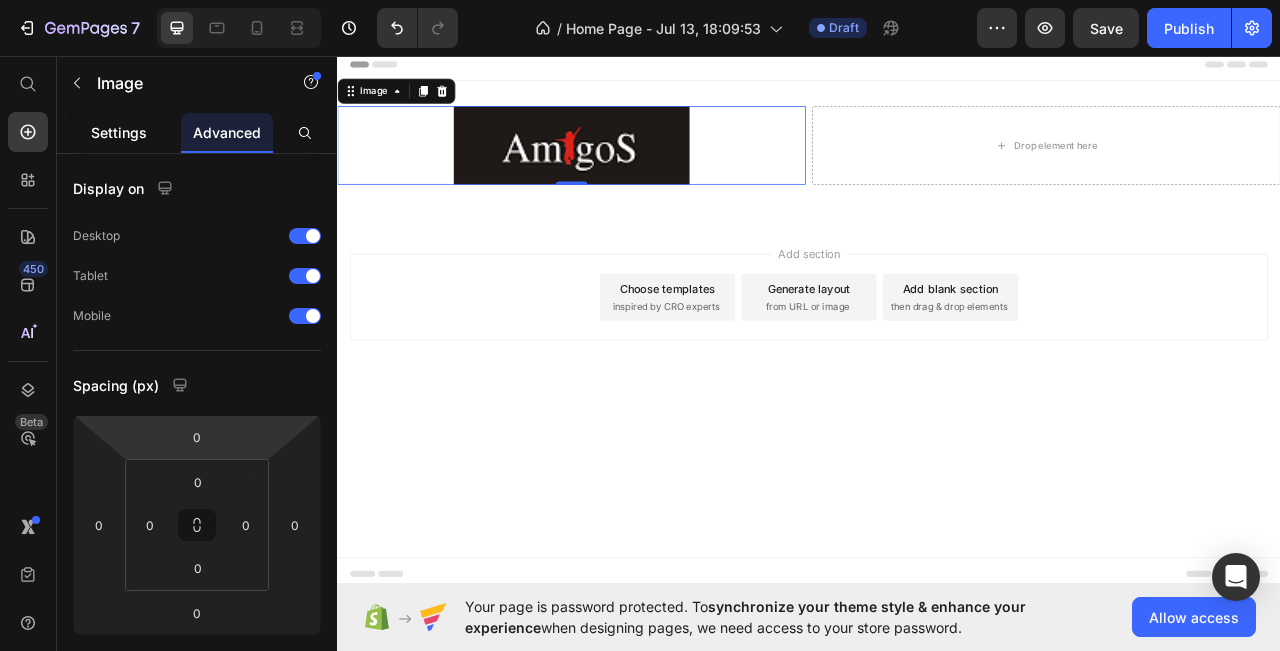 click on "Settings" at bounding box center (119, 132) 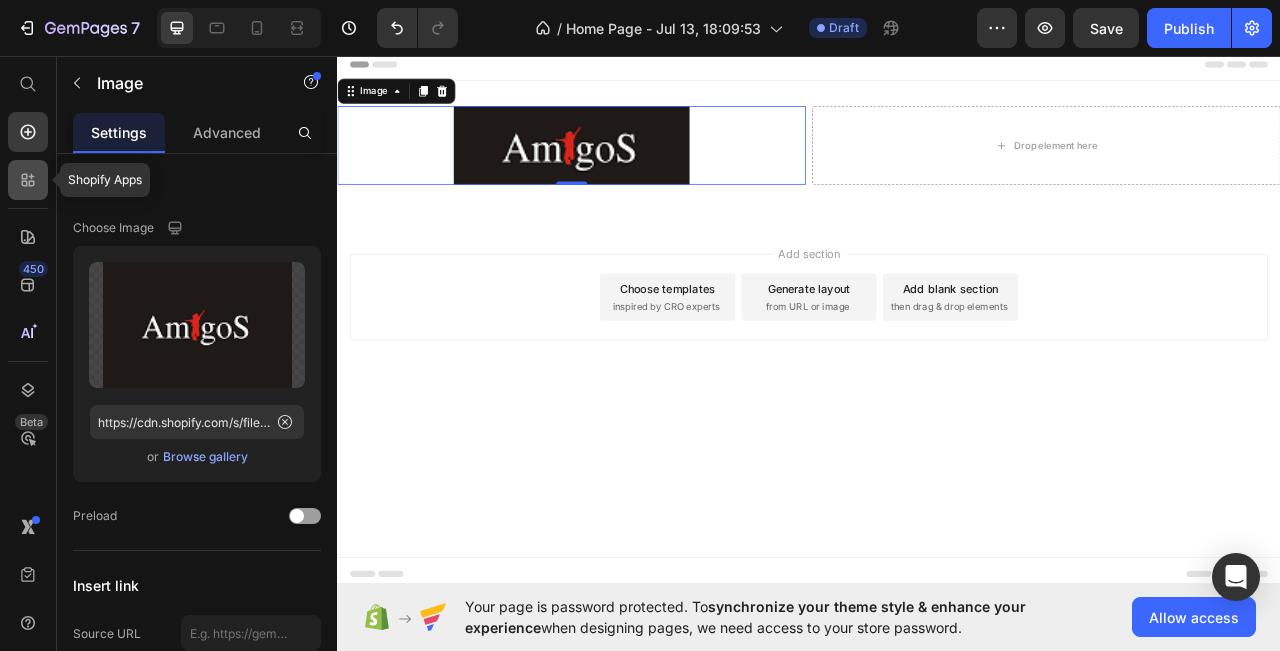 click 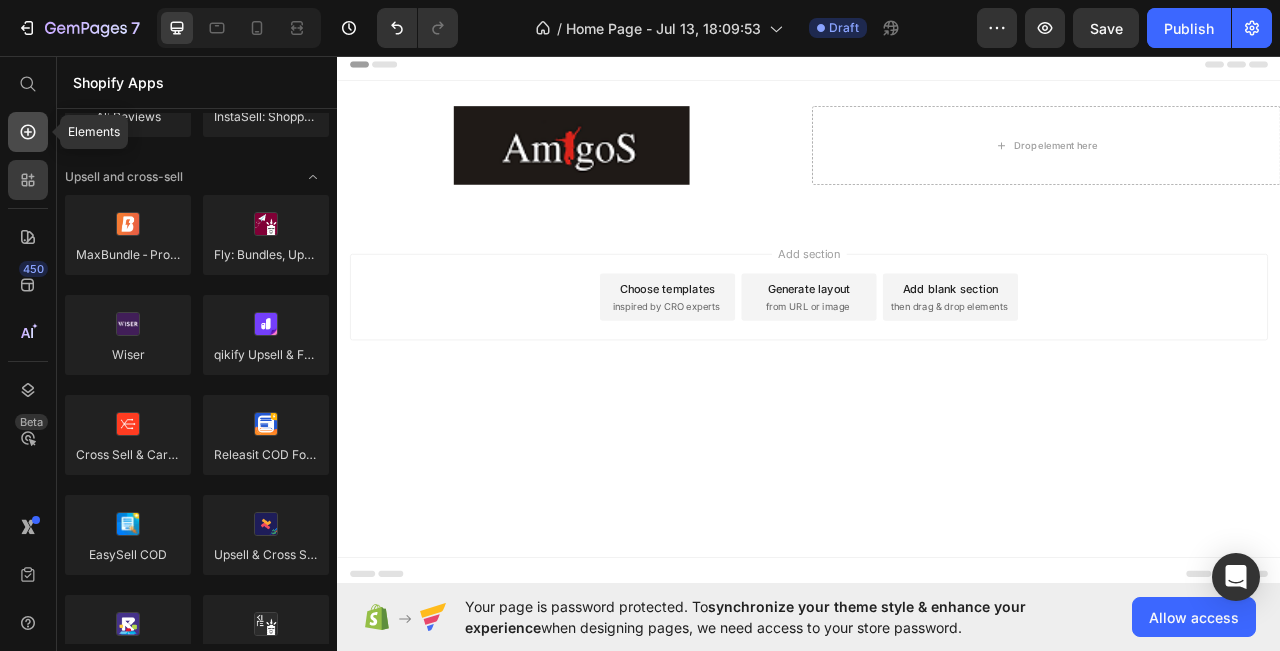 click 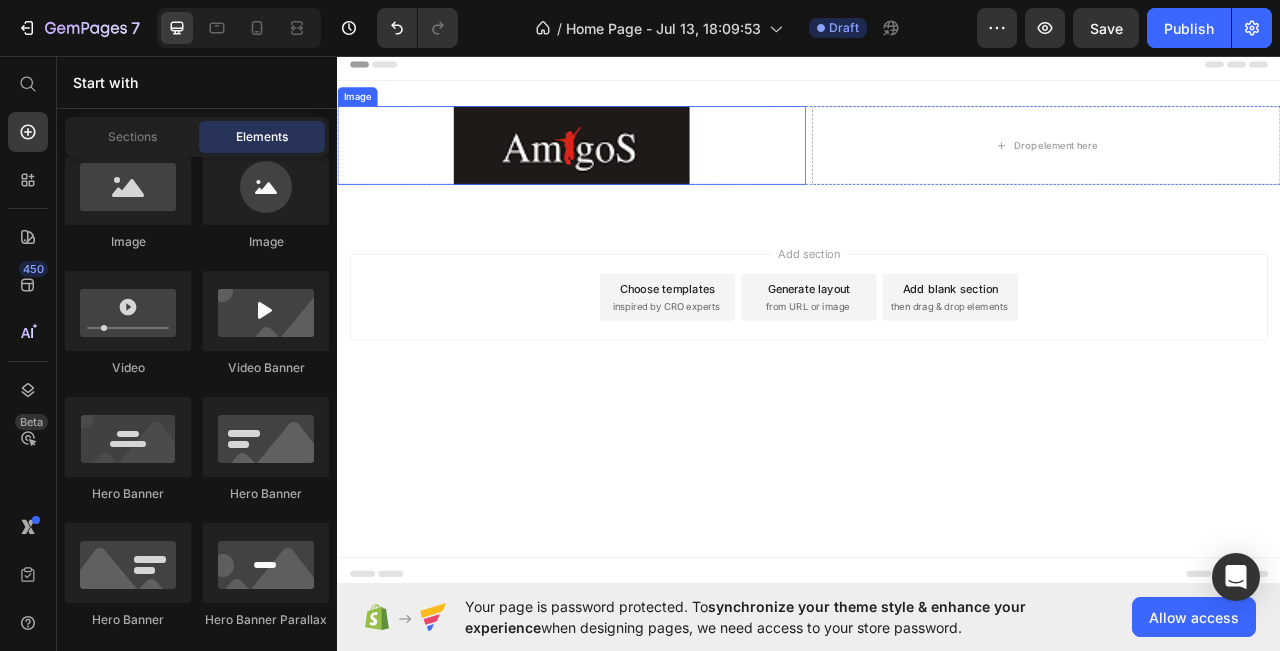 click at bounding box center [635, 171] 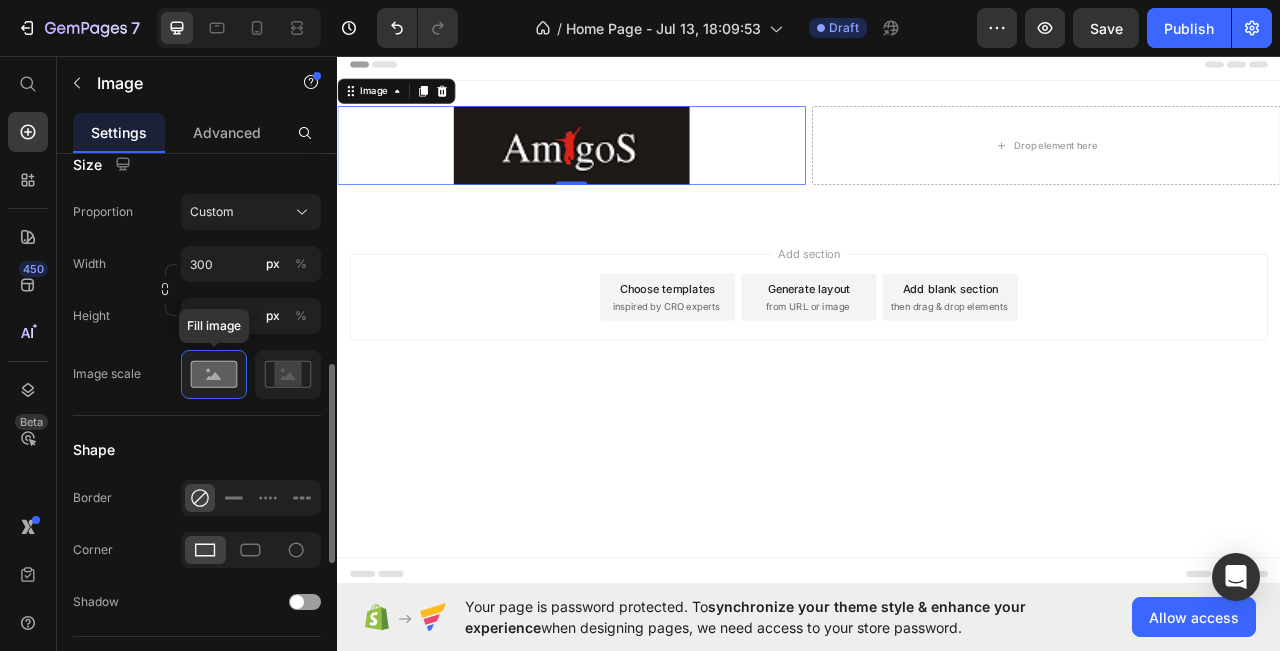 scroll, scrollTop: 82, scrollLeft: 0, axis: vertical 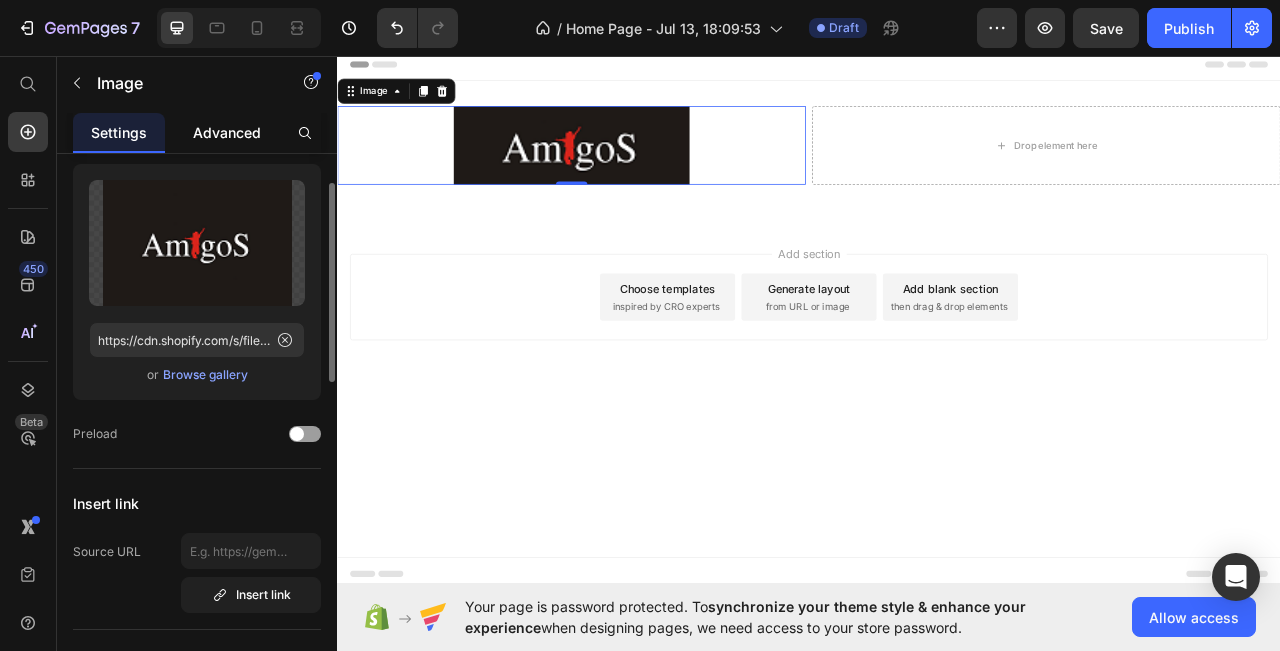 click on "Advanced" 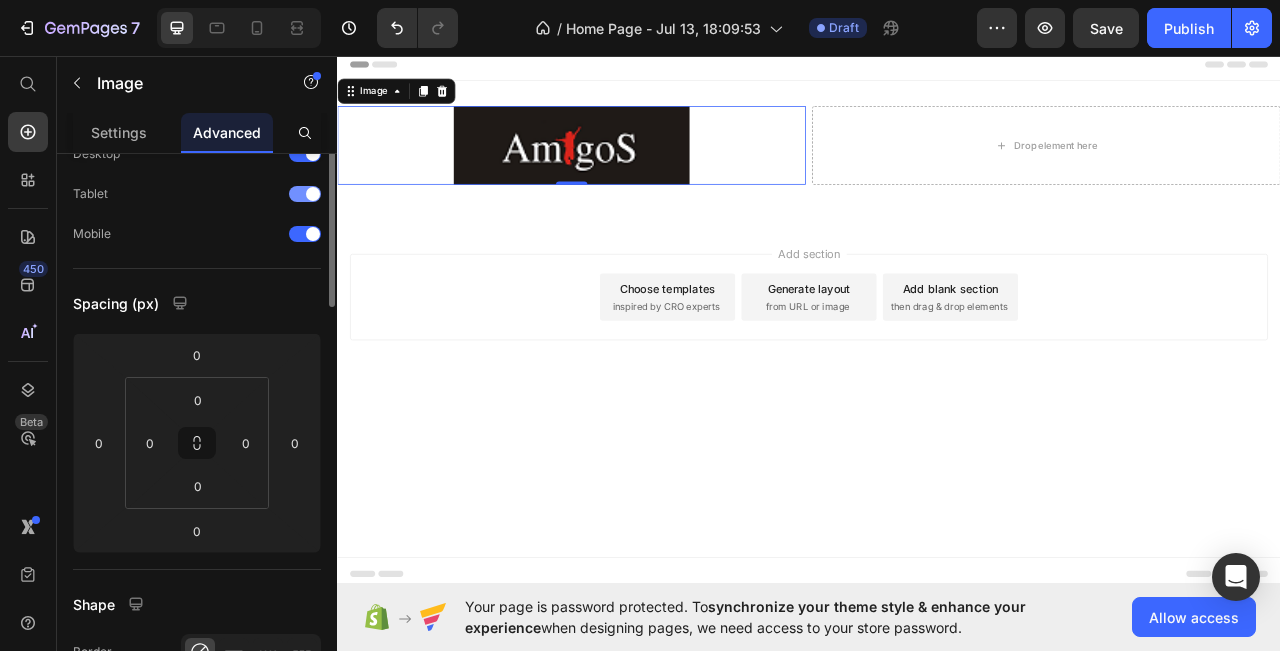 scroll, scrollTop: 0, scrollLeft: 0, axis: both 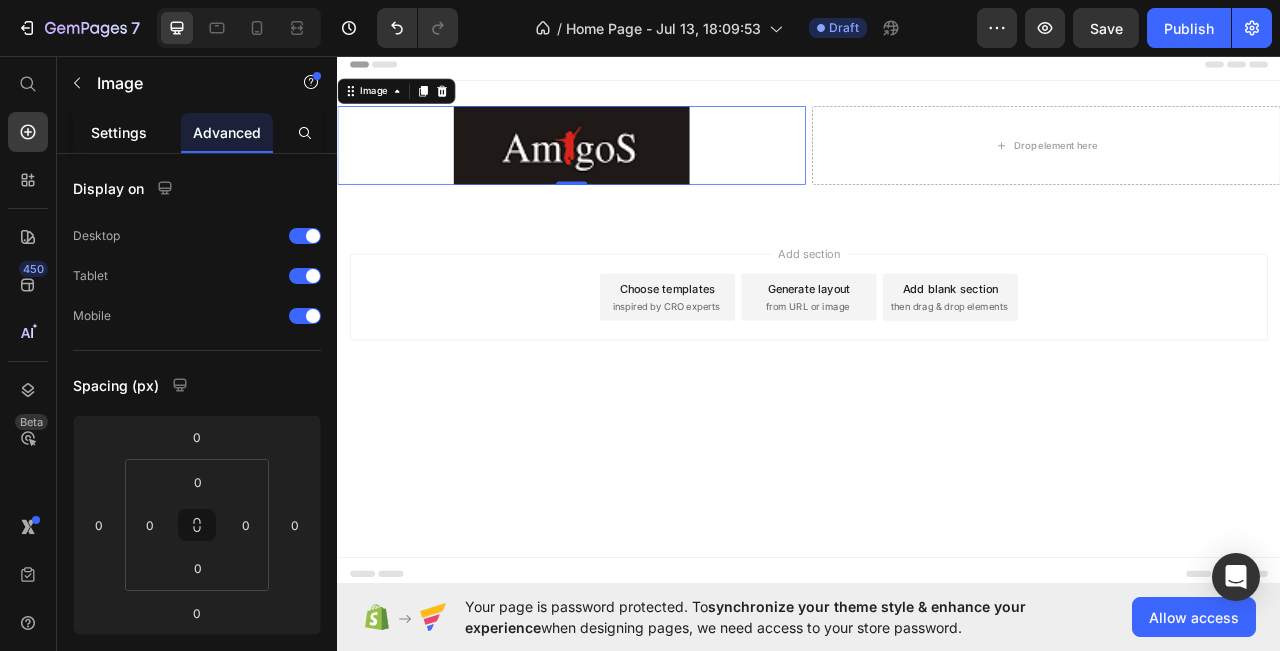 click on "Settings" at bounding box center [119, 132] 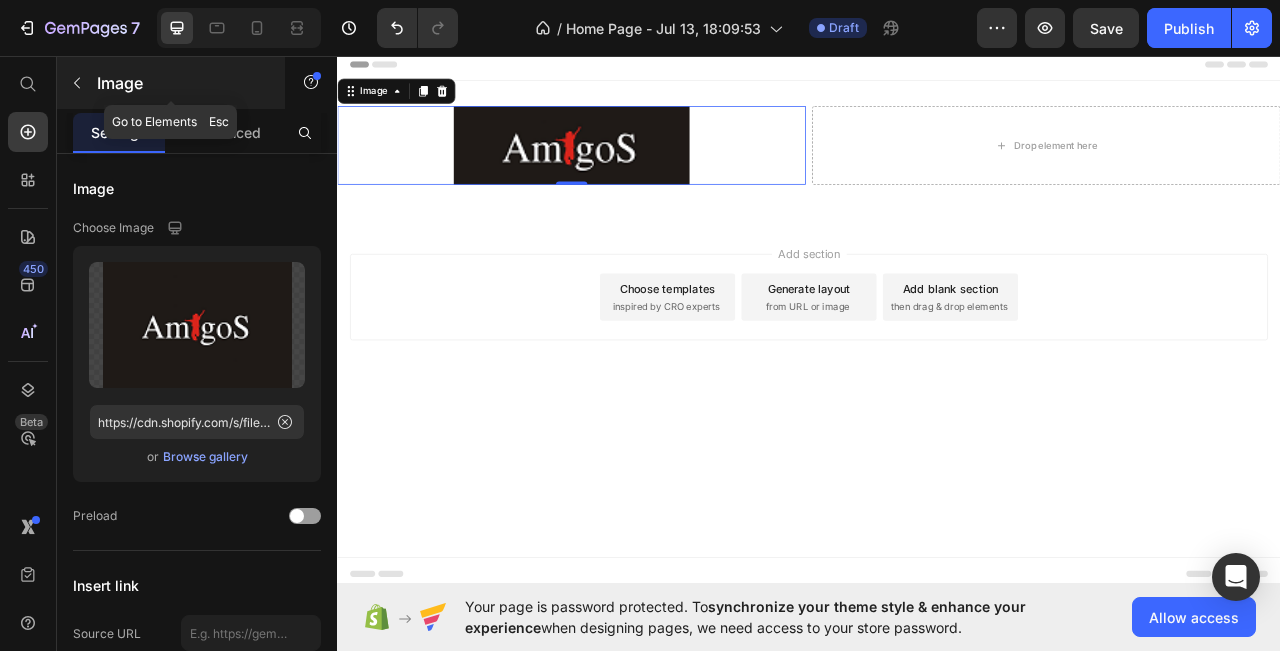 click 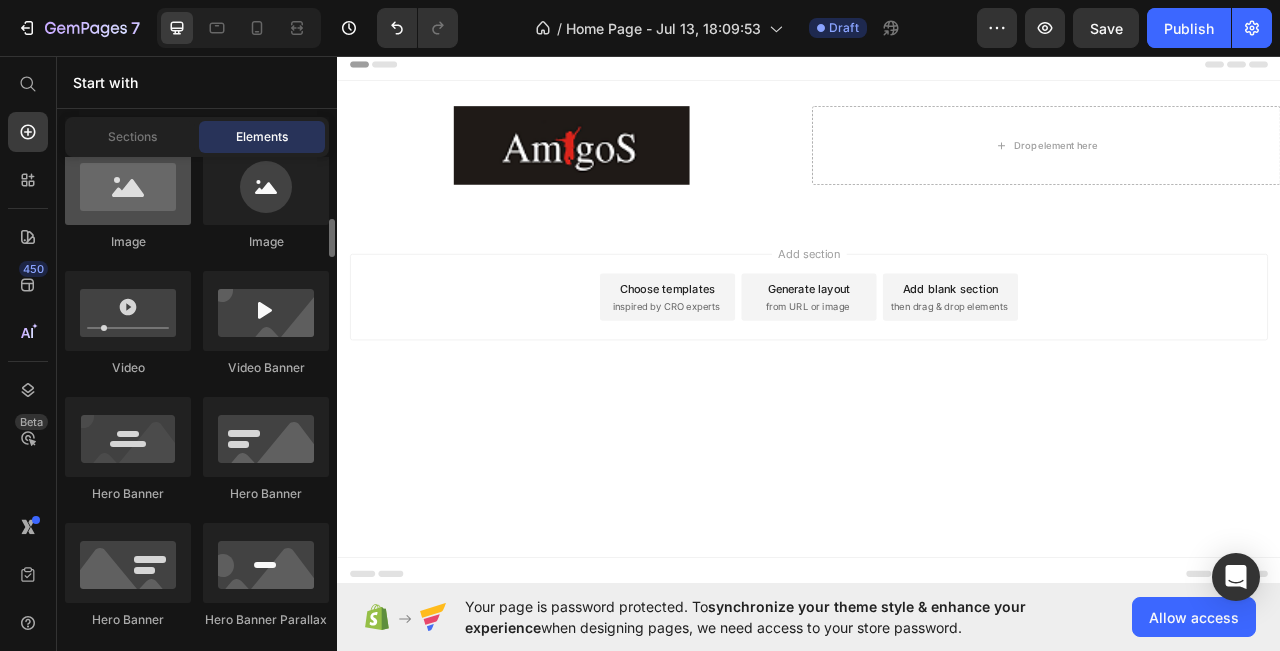 click at bounding box center [128, 185] 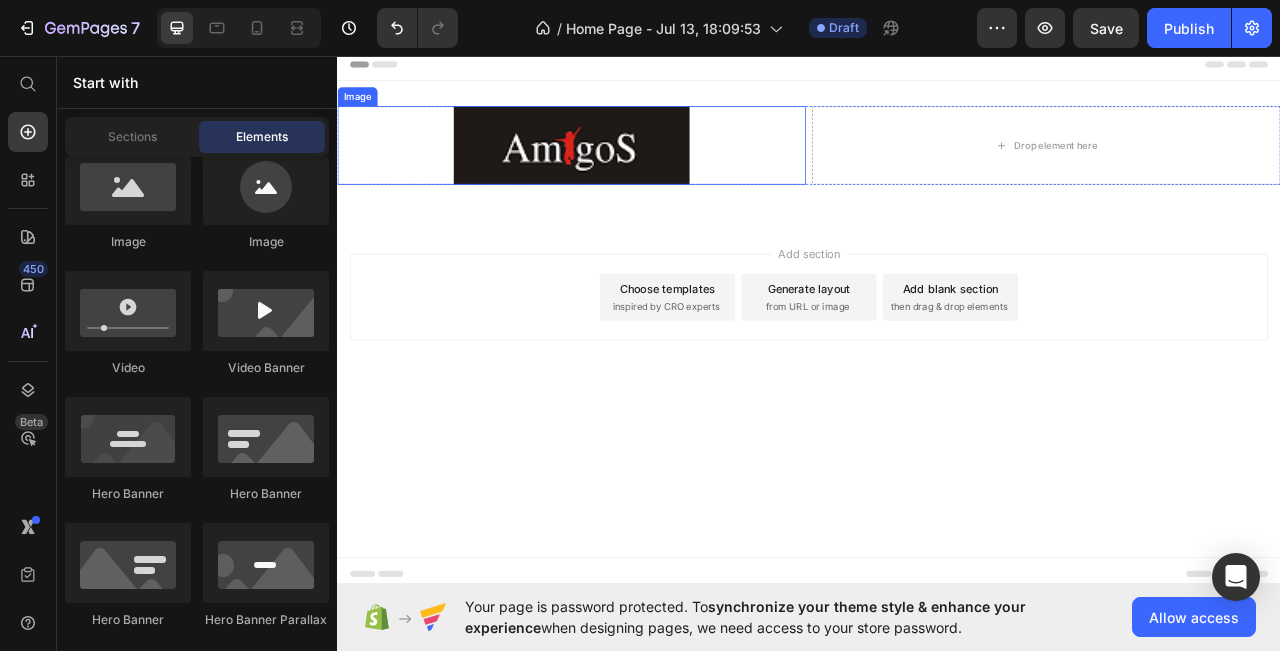 click at bounding box center (635, 171) 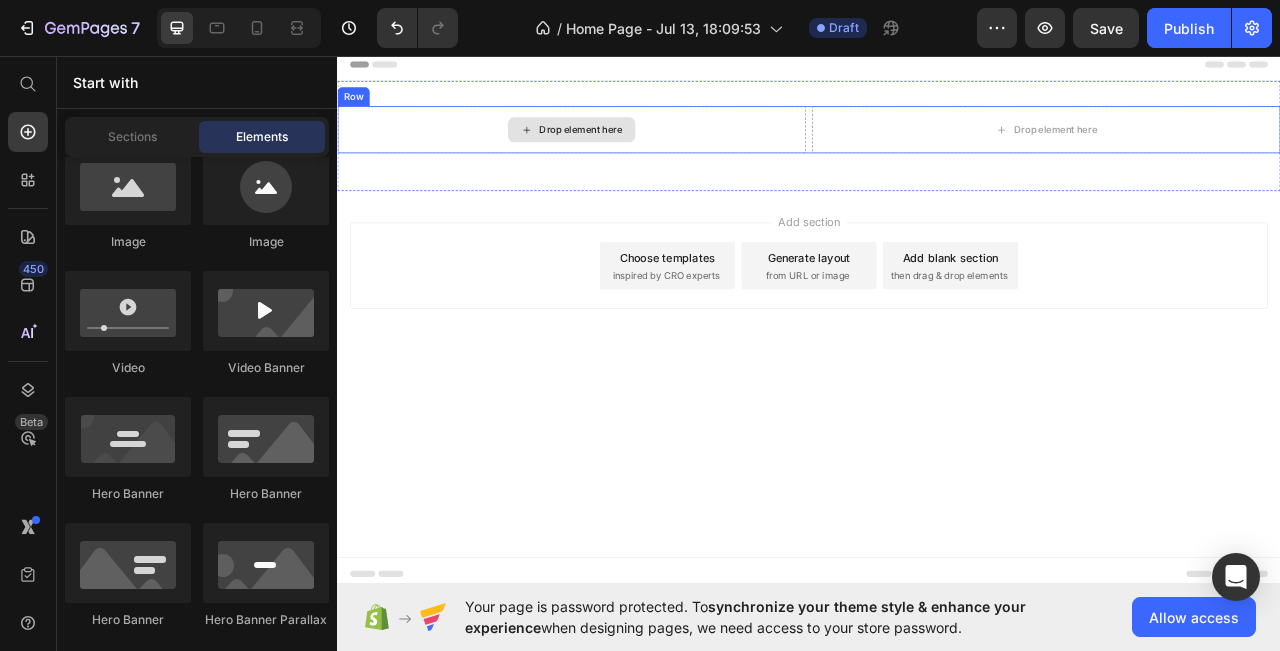 click on "Drop element here" at bounding box center (635, 151) 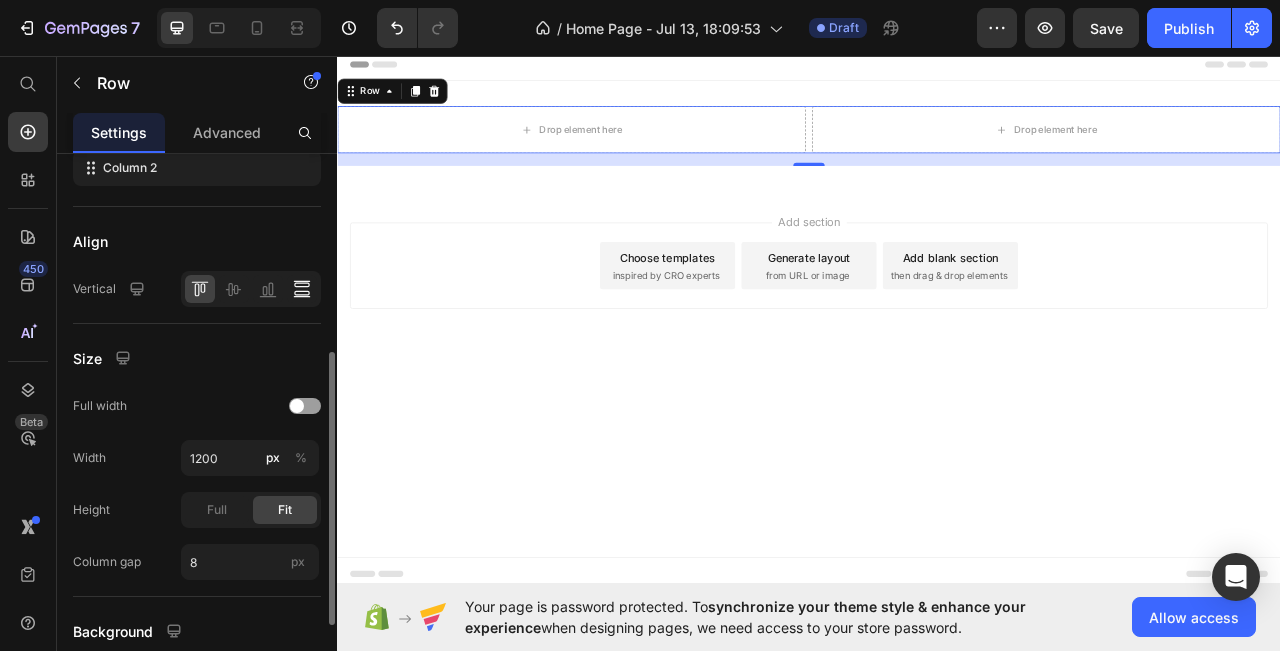 scroll, scrollTop: 567, scrollLeft: 0, axis: vertical 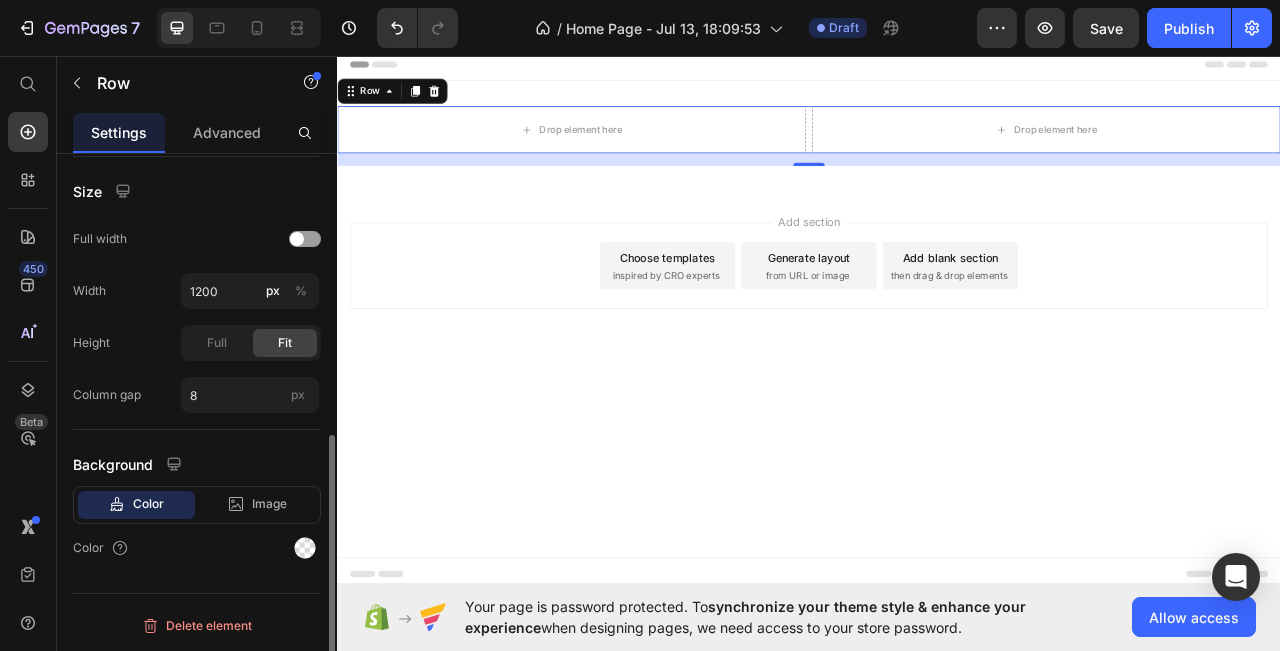 click on "Color" at bounding box center [148, 504] 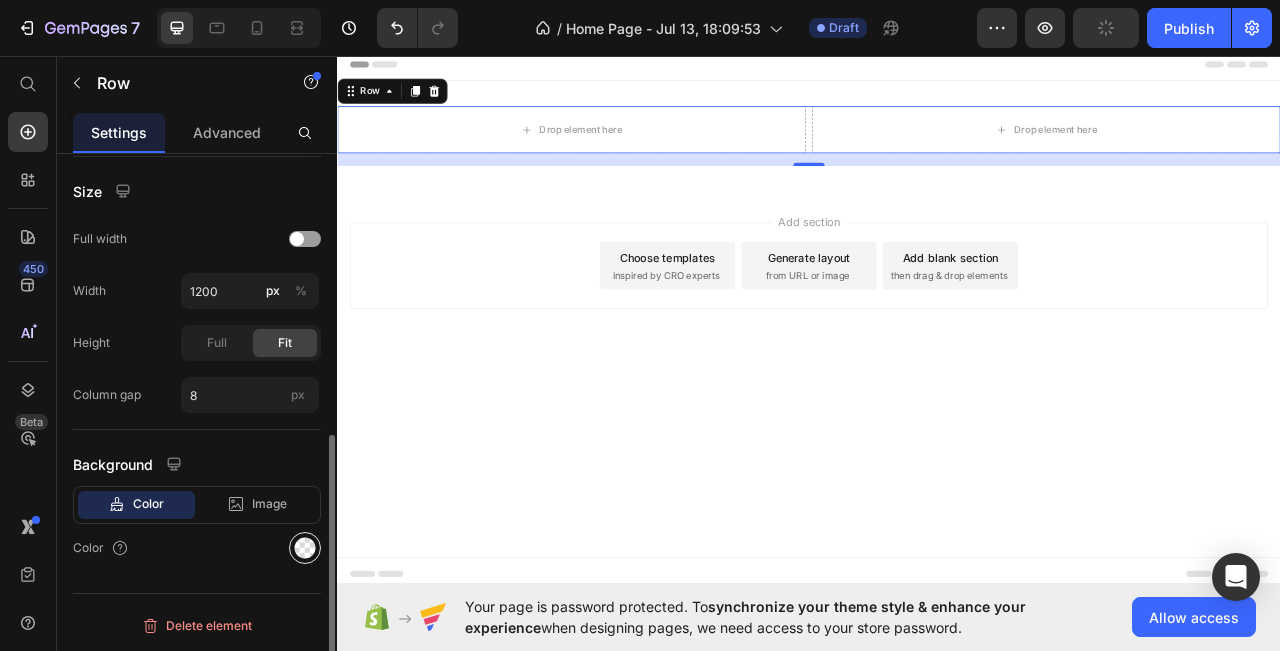 click at bounding box center [305, 548] 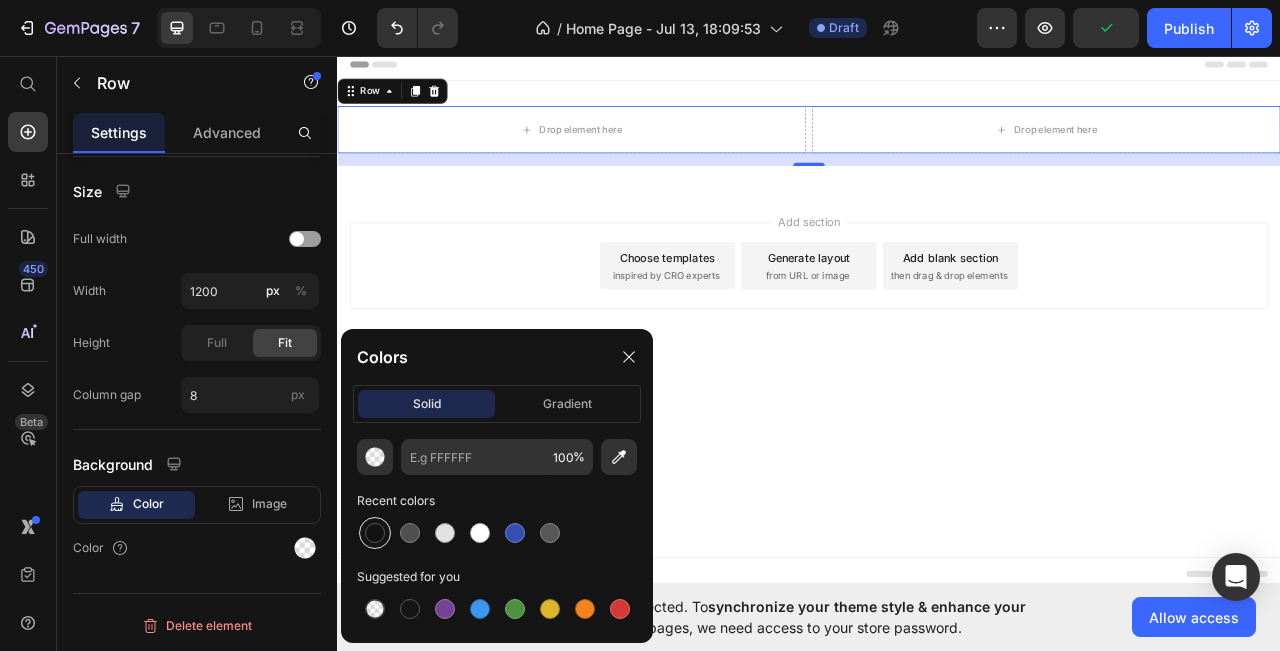 click at bounding box center [375, 533] 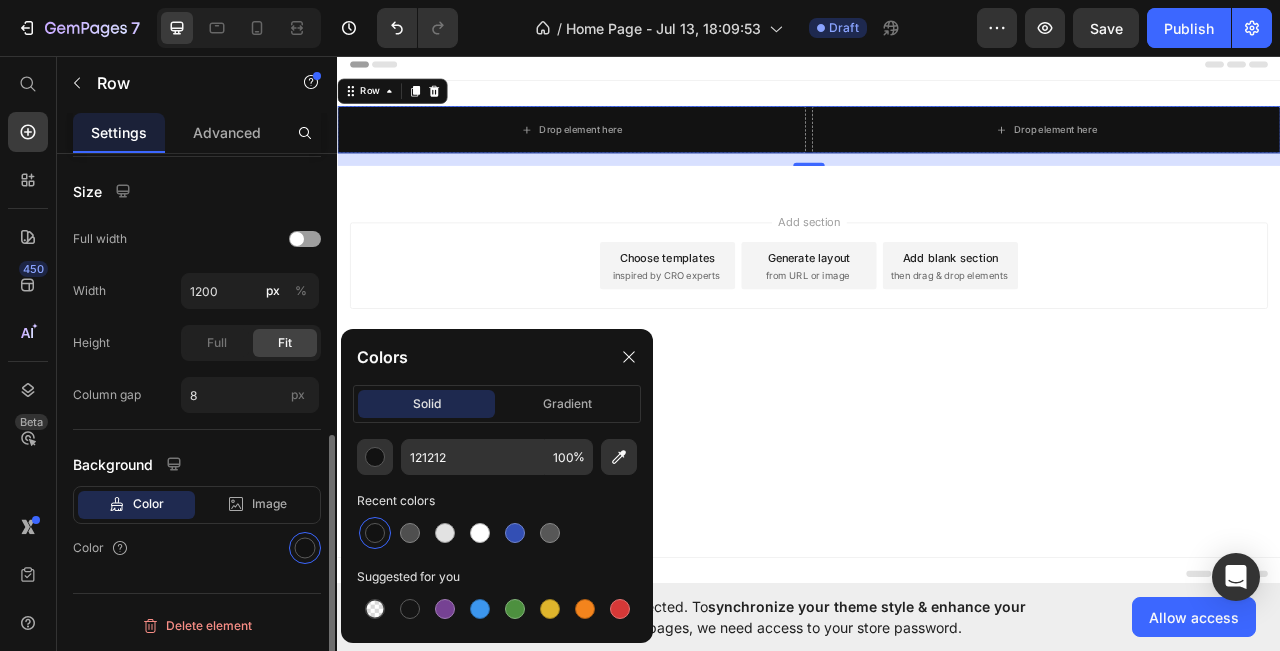 click on "Color" at bounding box center (197, 548) 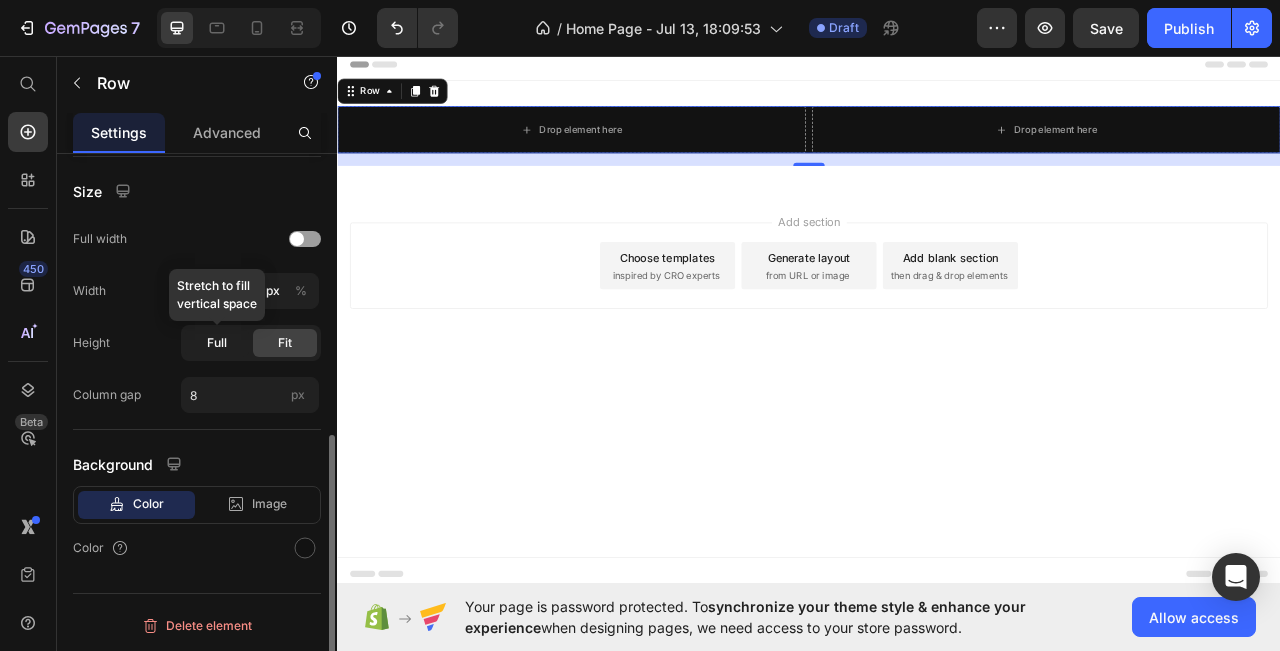 click on "Full" 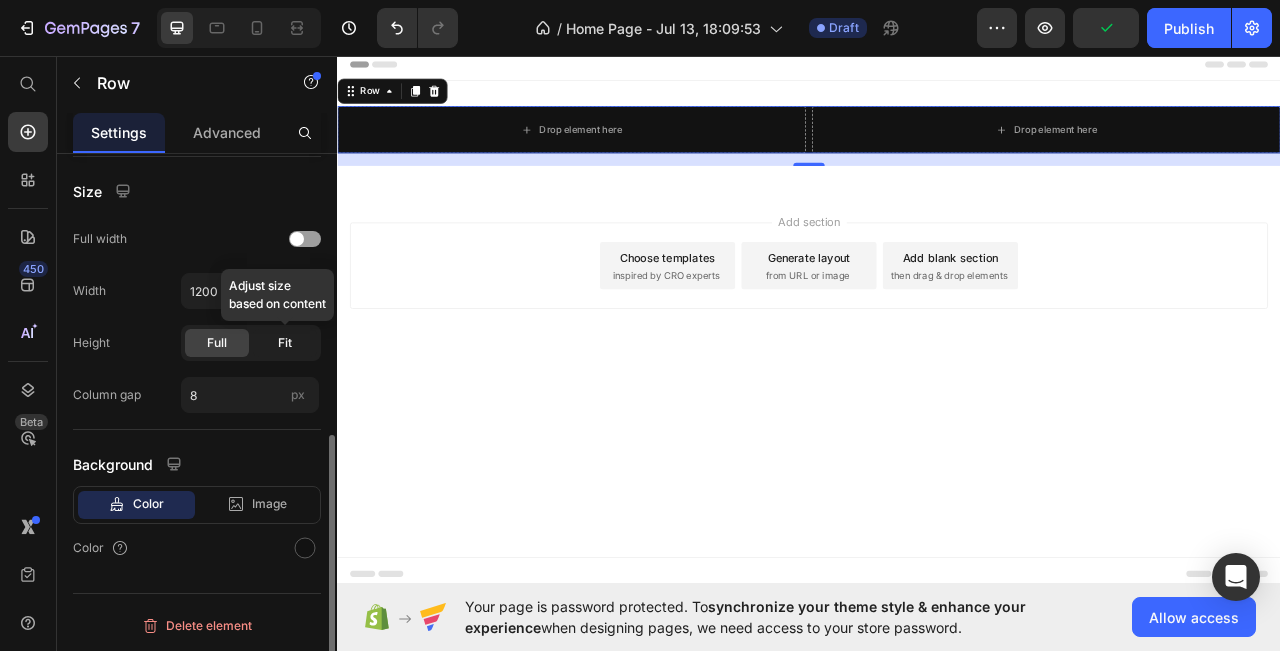 click on "Fit" 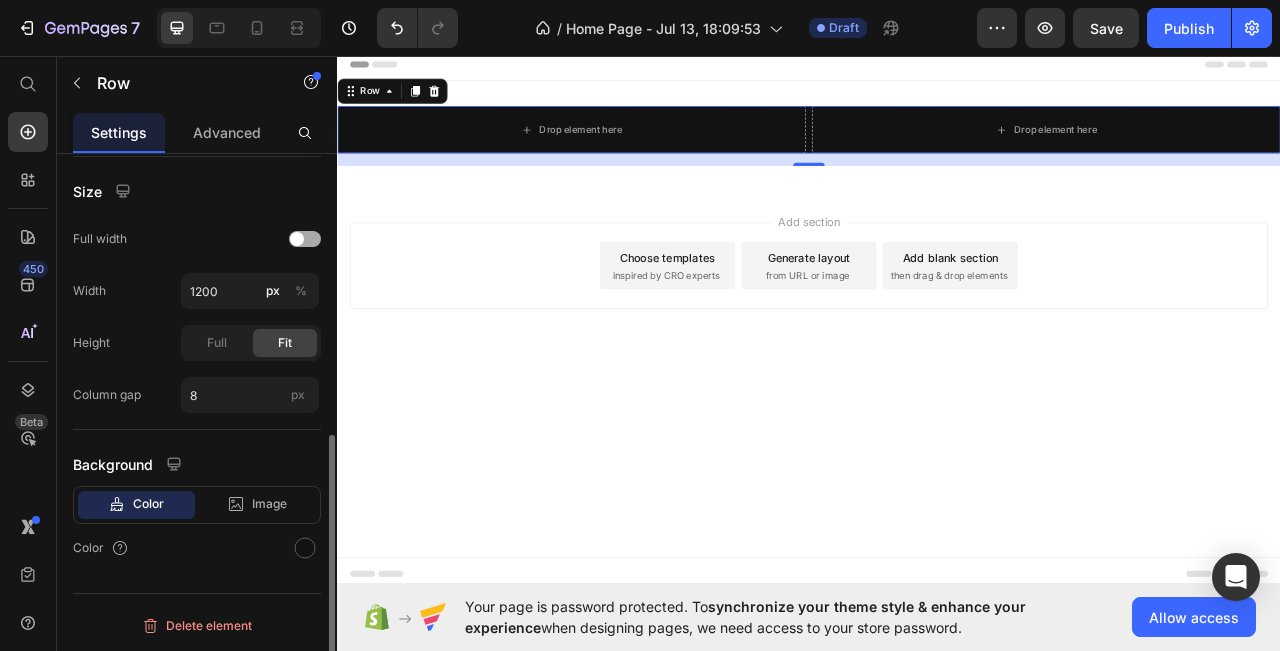 click at bounding box center (305, 239) 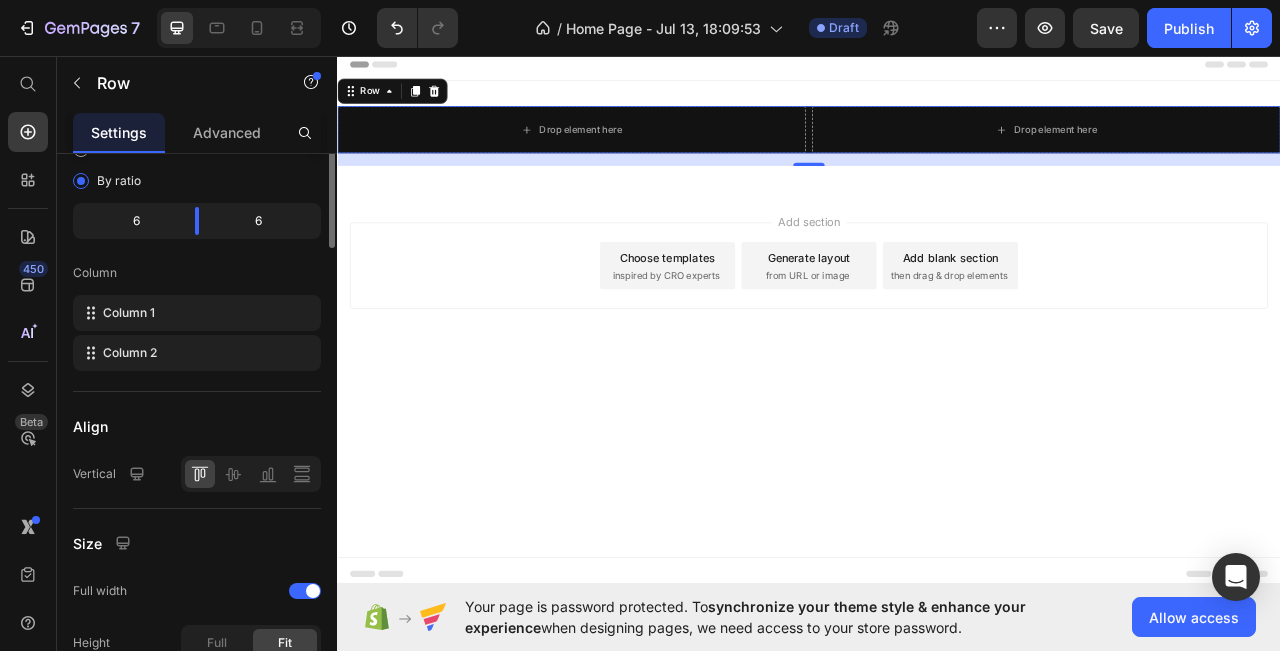 scroll, scrollTop: 15, scrollLeft: 0, axis: vertical 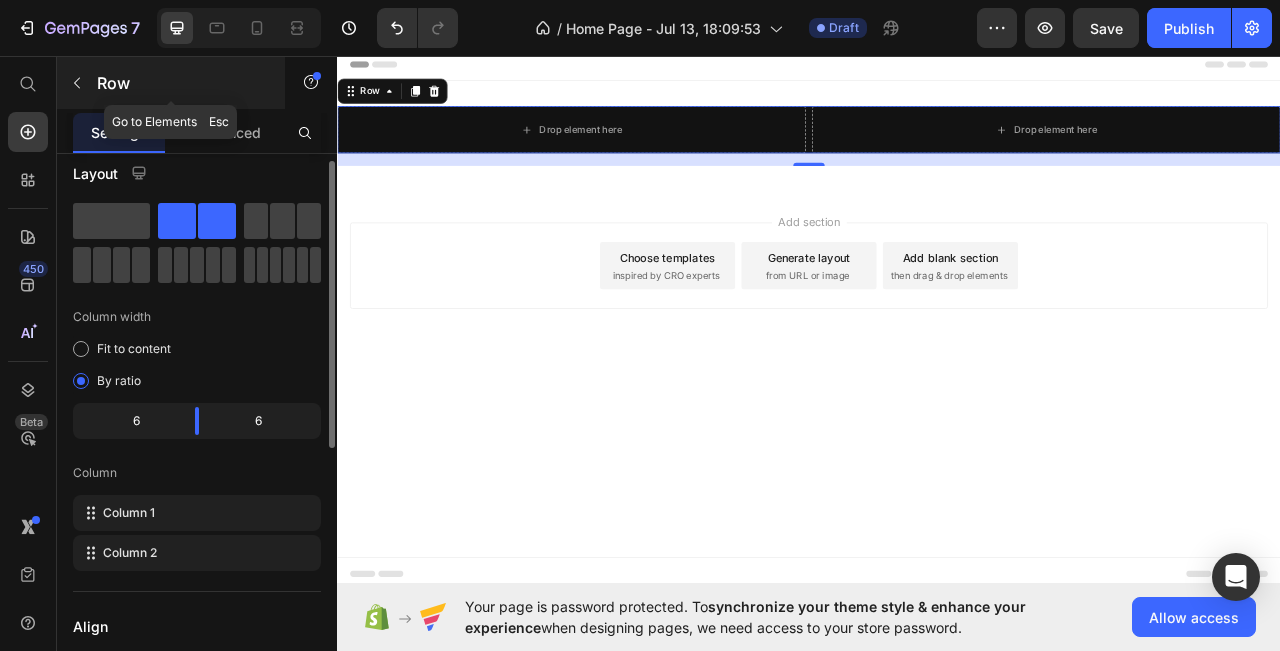 click 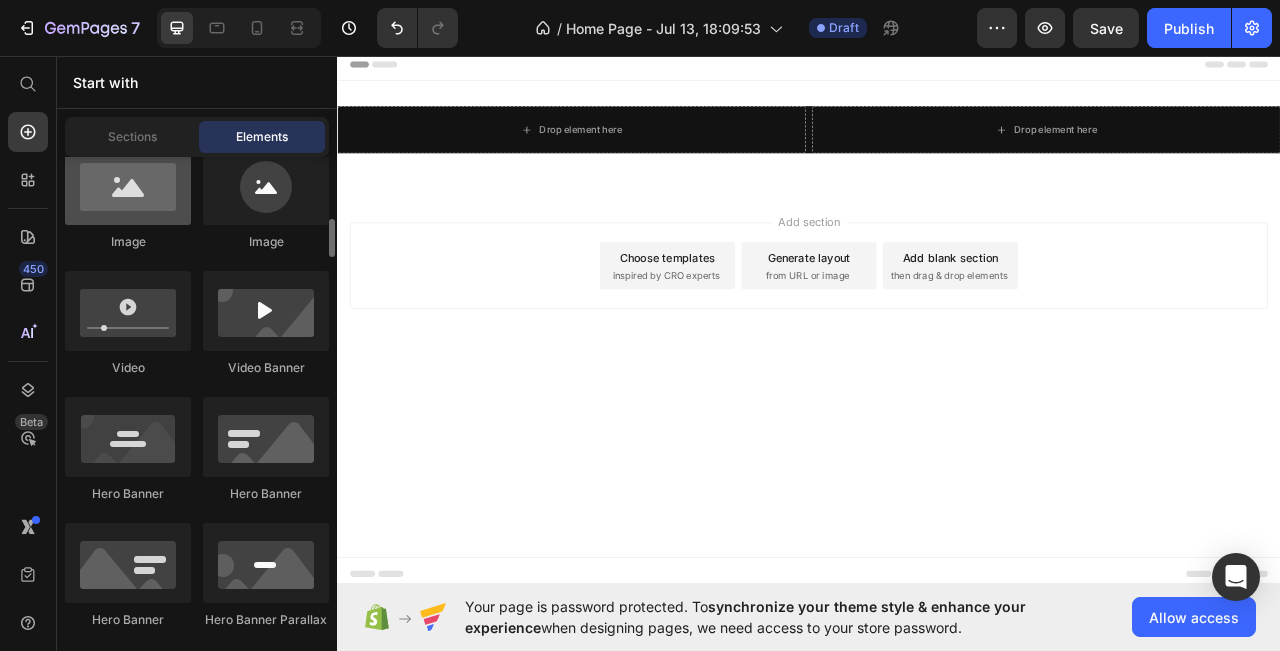click at bounding box center [128, 185] 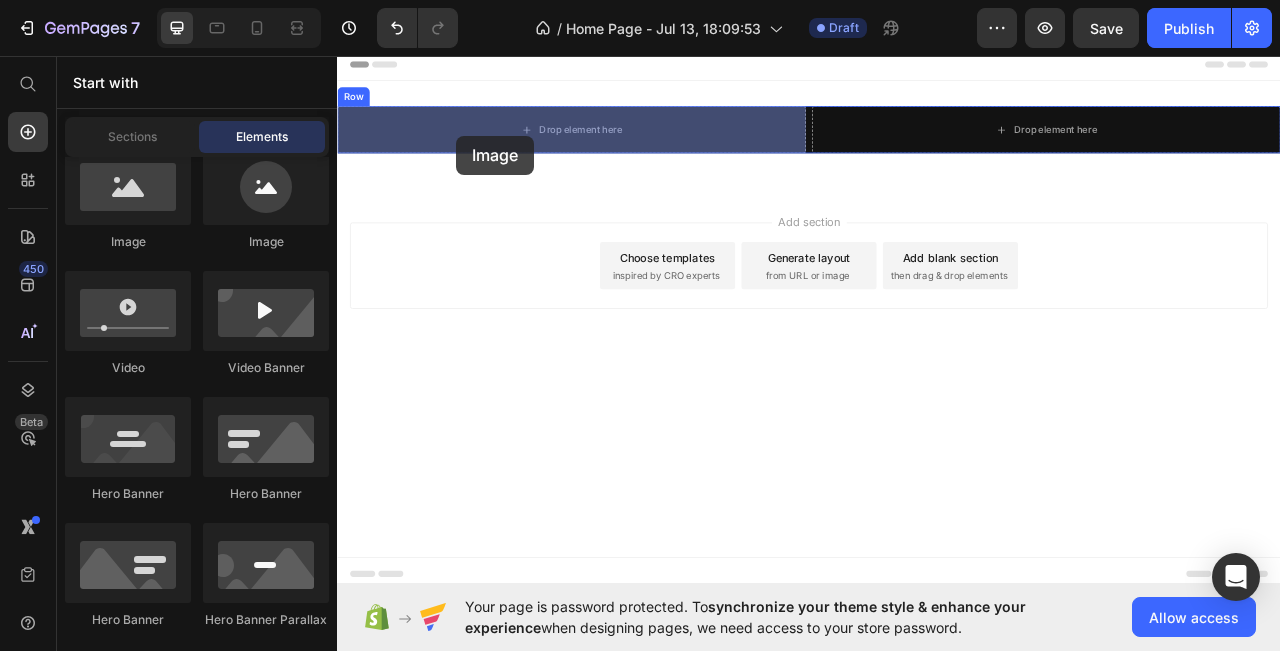 drag, startPoint x: 479, startPoint y: 242, endPoint x: 488, endPoint y: 159, distance: 83.48653 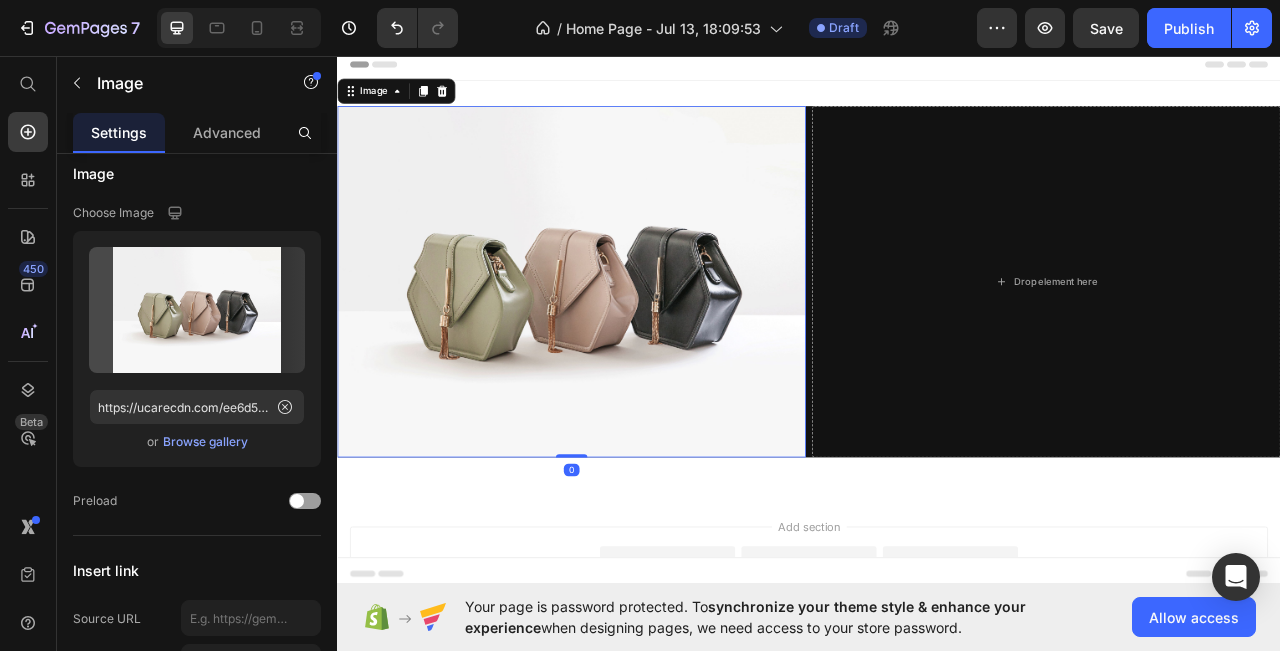 scroll, scrollTop: 0, scrollLeft: 0, axis: both 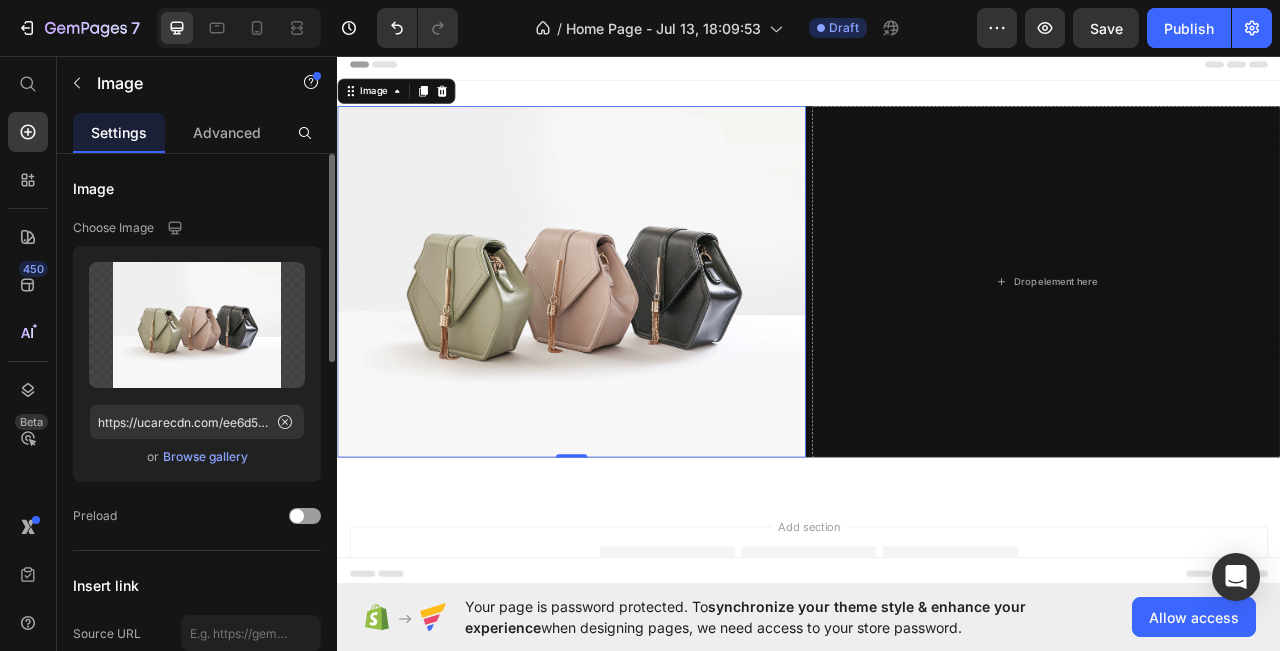 click on "Browse gallery" at bounding box center [205, 457] 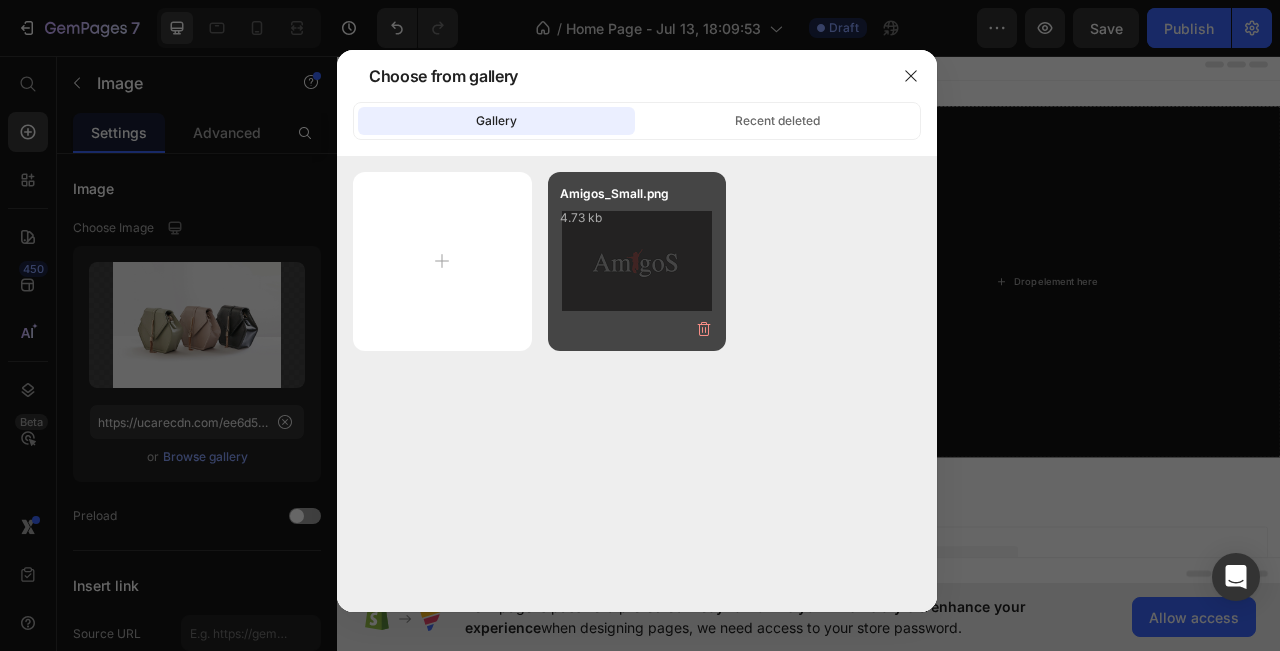 click on "Amigos_Small.png 4.73 kb" at bounding box center [637, 224] 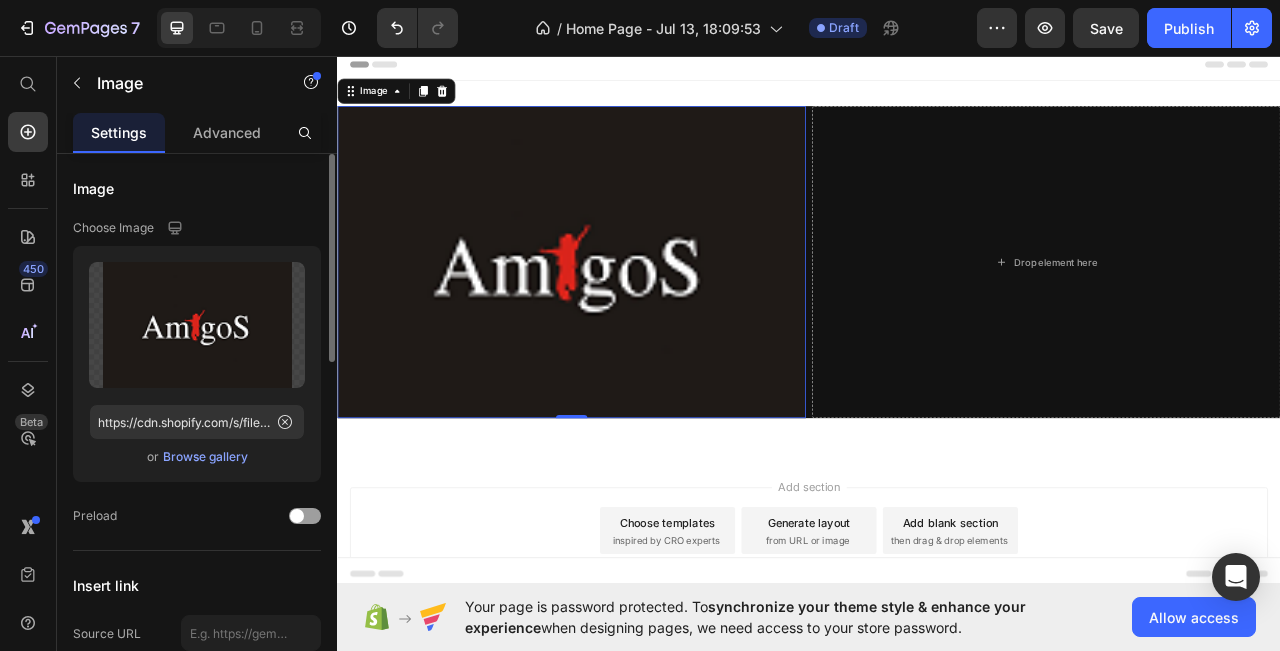 click on "Browse gallery" at bounding box center [205, 457] 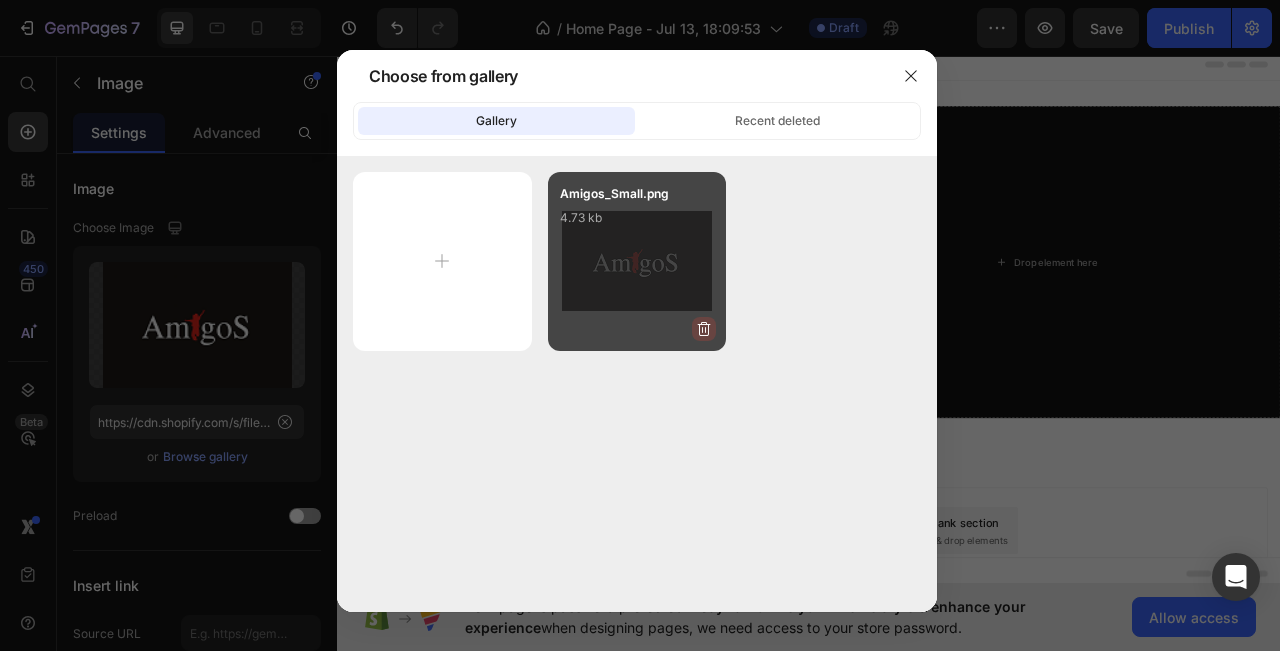 click 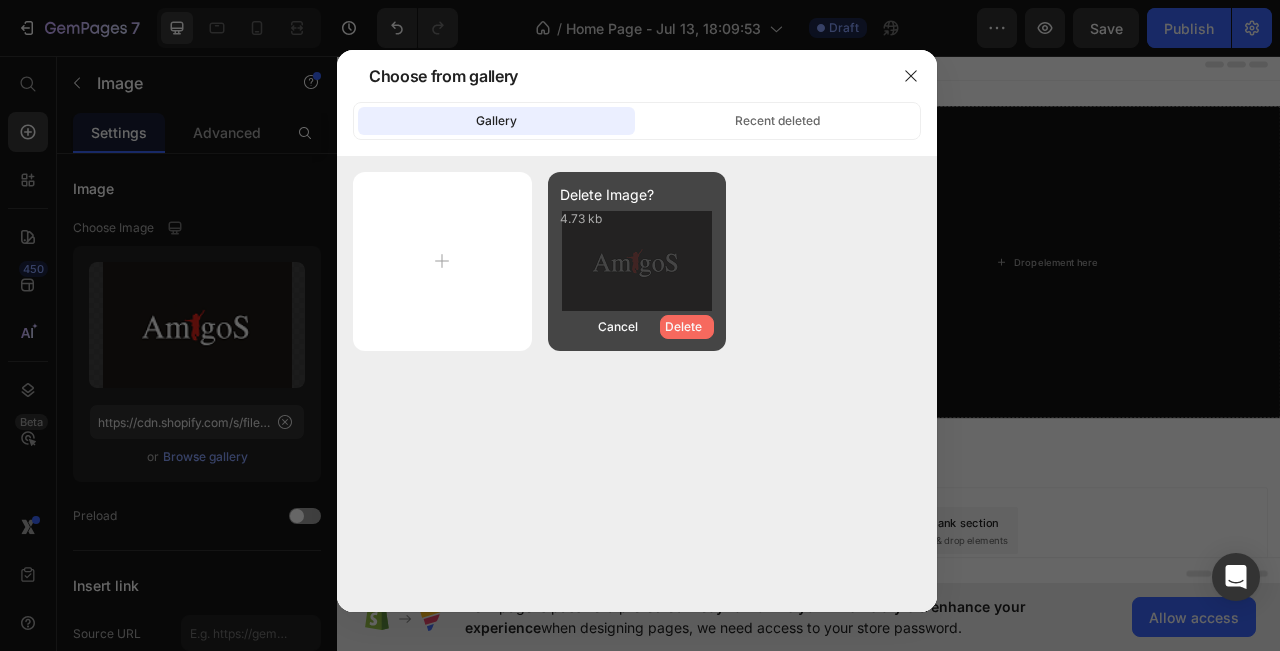 click on "Delete" at bounding box center (683, 327) 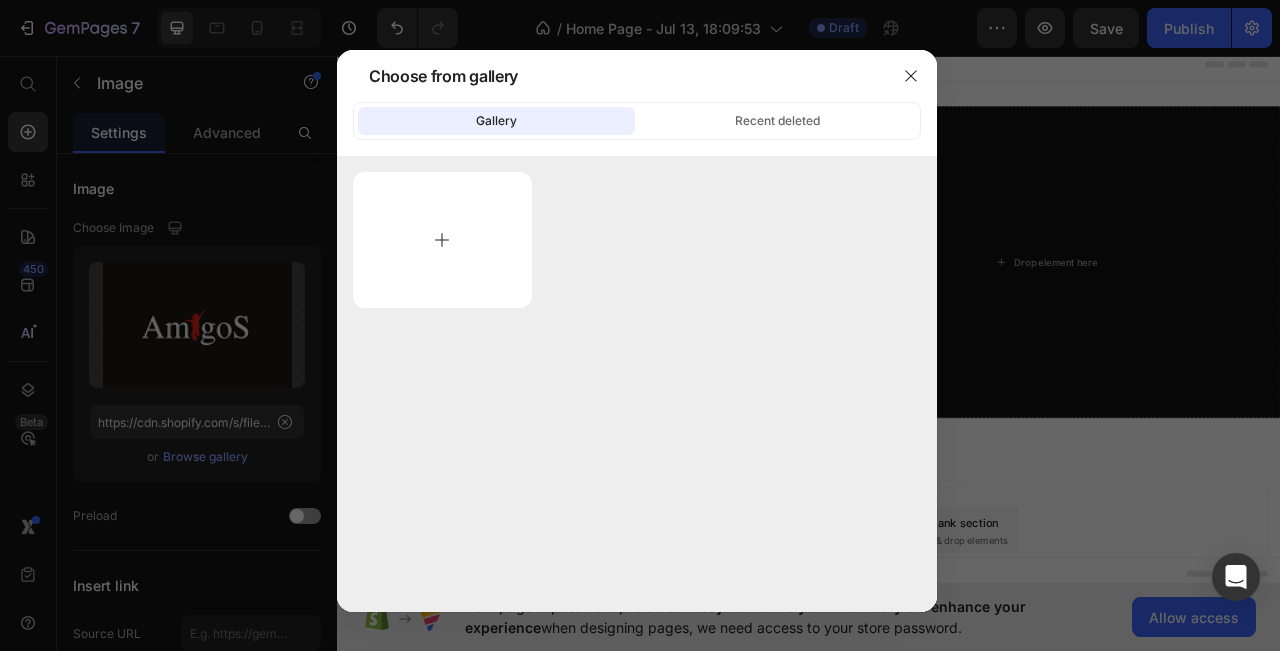 click at bounding box center (442, 240) 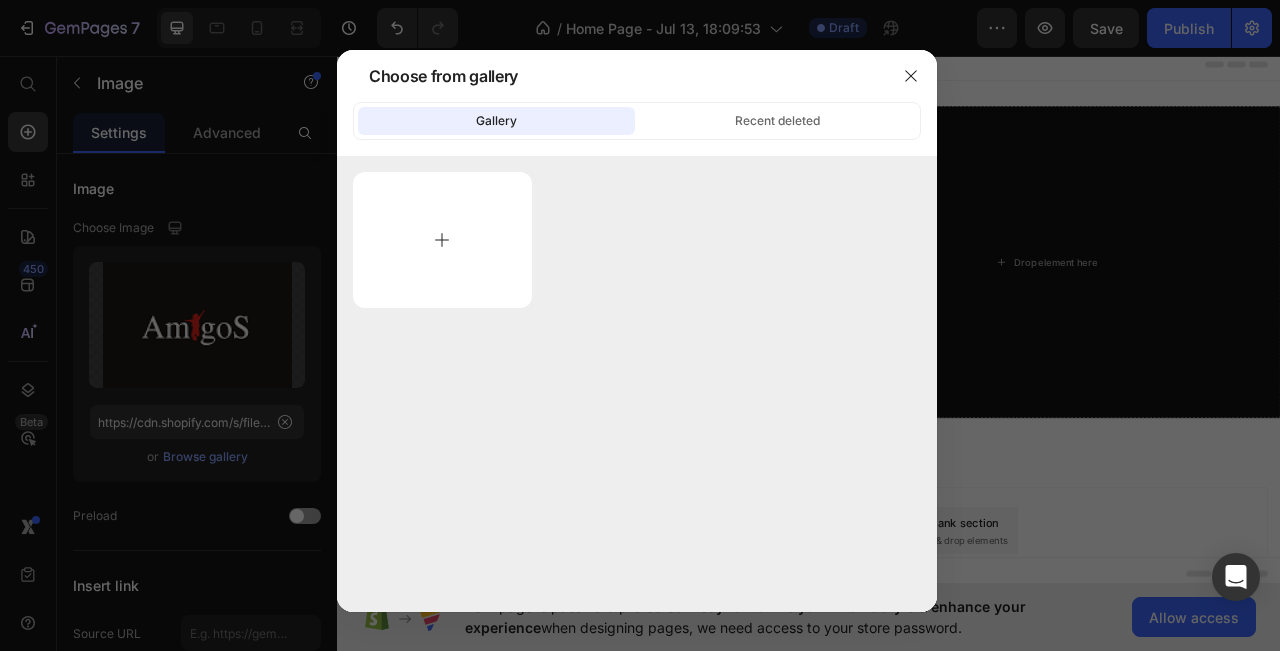 type on "C:\fakepath\[FILENAME].png" 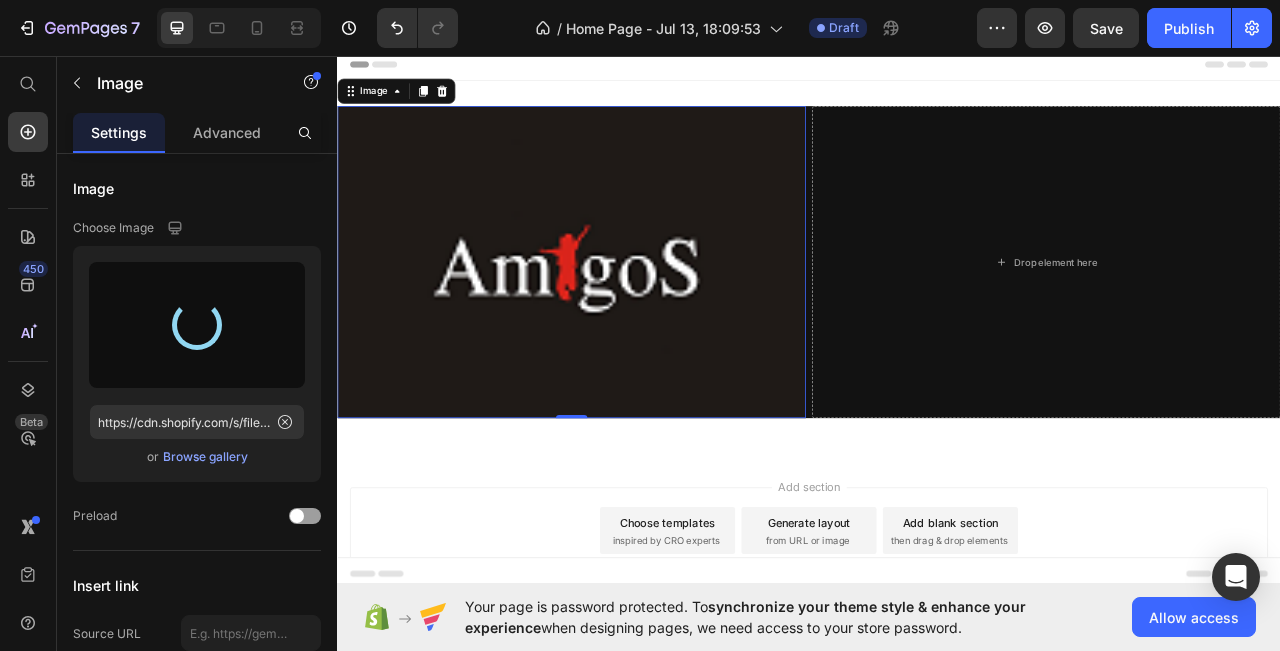 type on "https://cdn.shopify.com/s/files/1/0945/5117/9581/files/gempages_575257673008677827-438cc979-22f9-4465-9fc5-b7b02129c073.png" 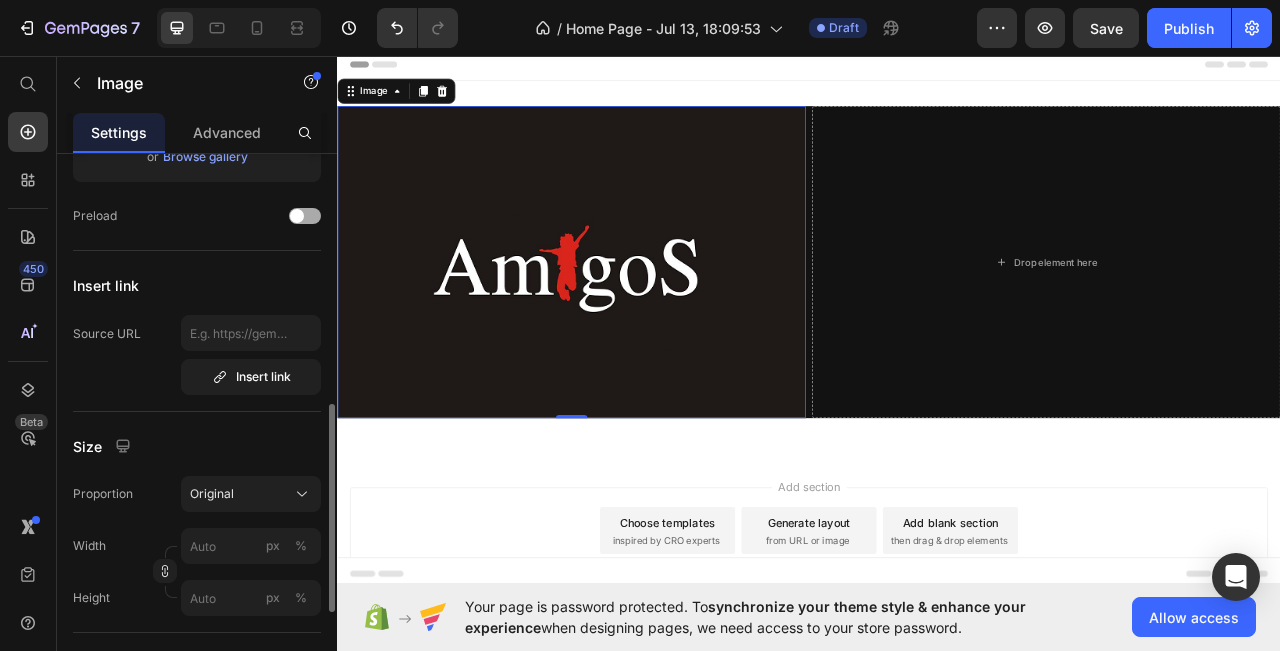 scroll, scrollTop: 400, scrollLeft: 0, axis: vertical 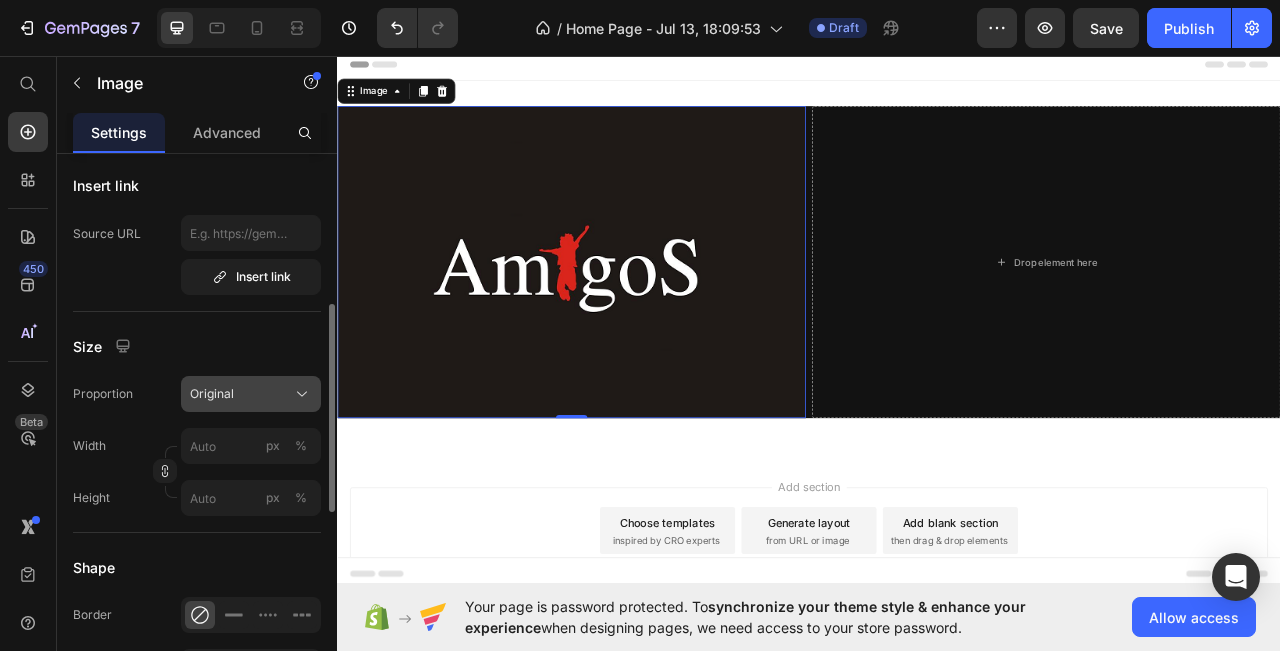 click on "Original" 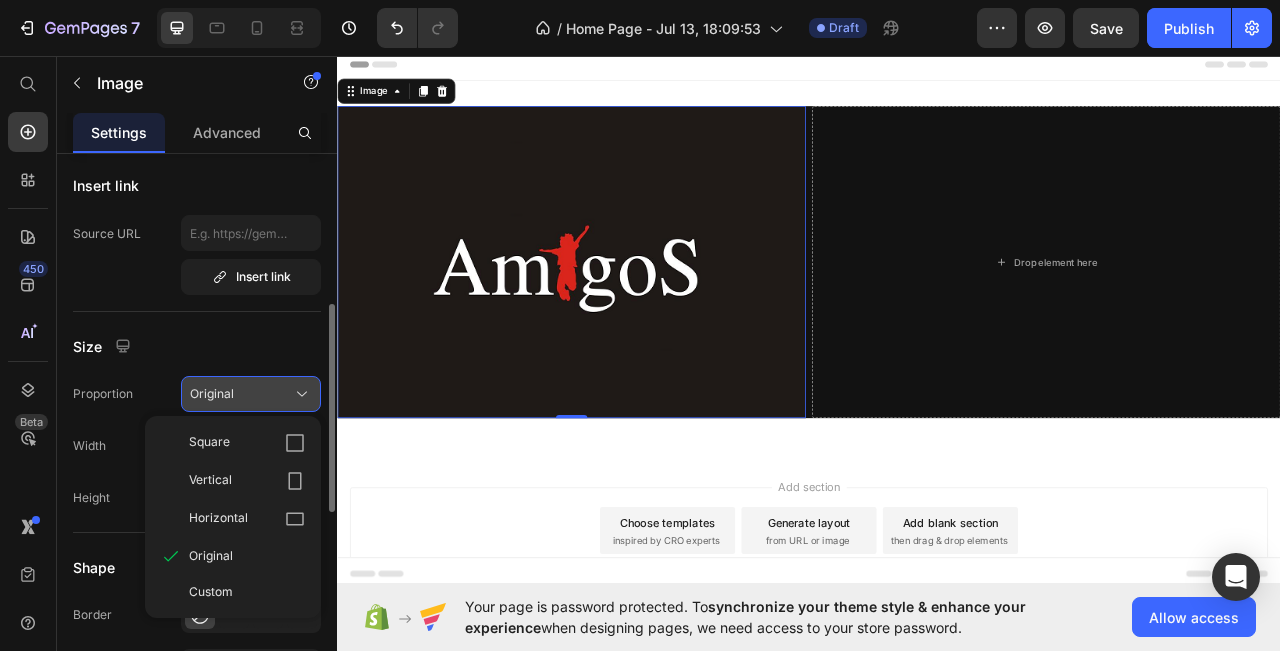 click on "Original" 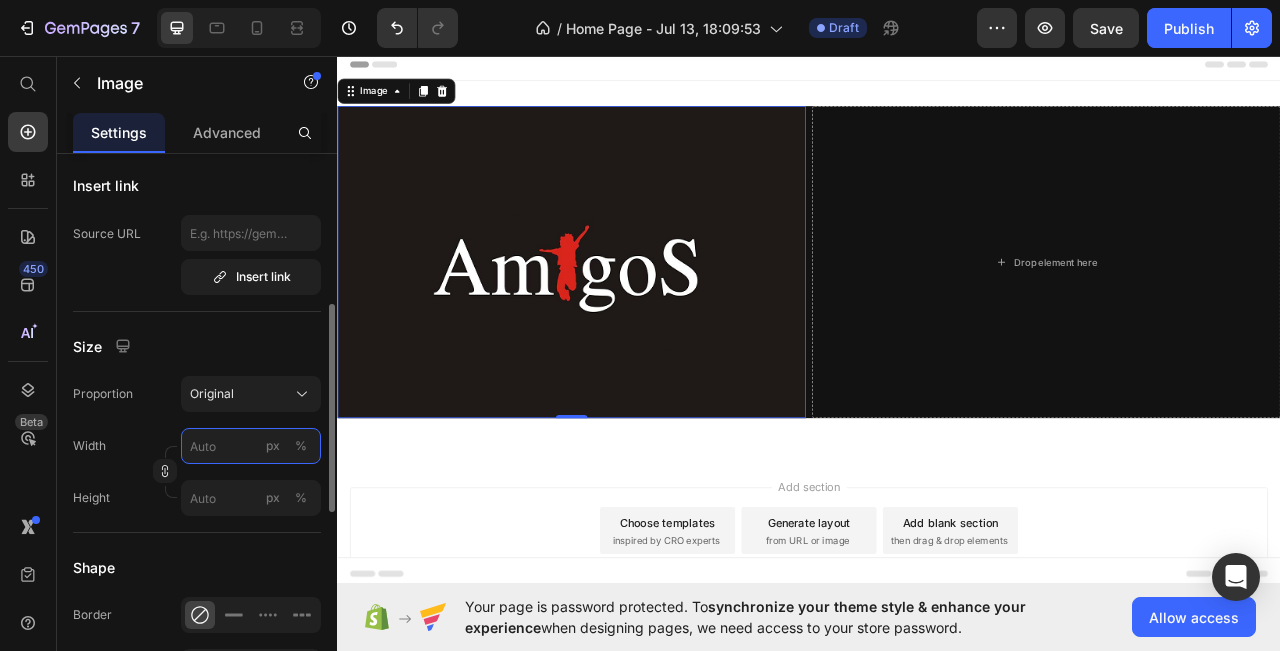 click on "px %" at bounding box center (251, 446) 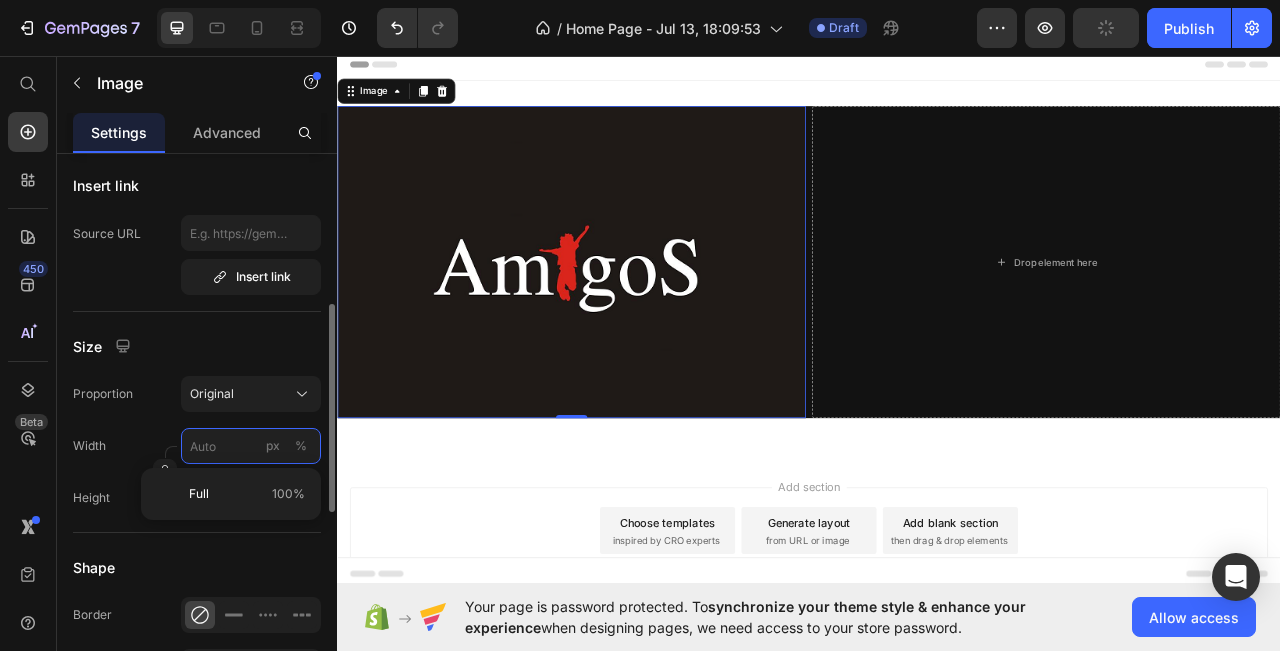 type on "1" 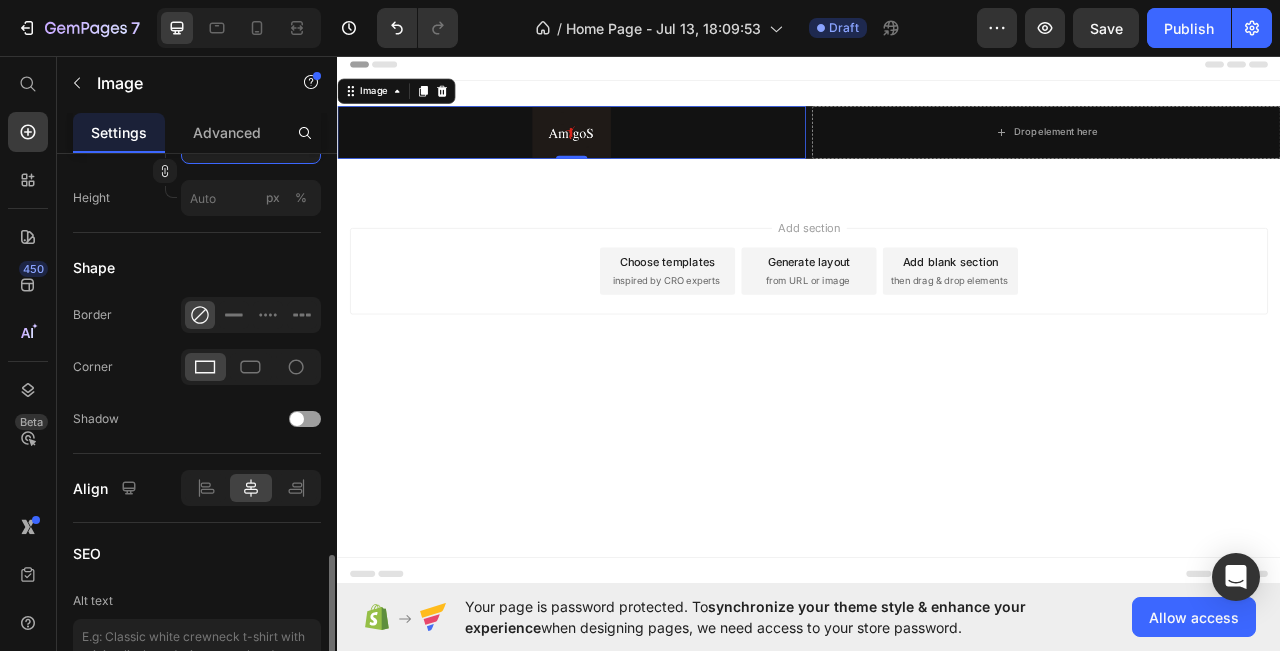 scroll, scrollTop: 800, scrollLeft: 0, axis: vertical 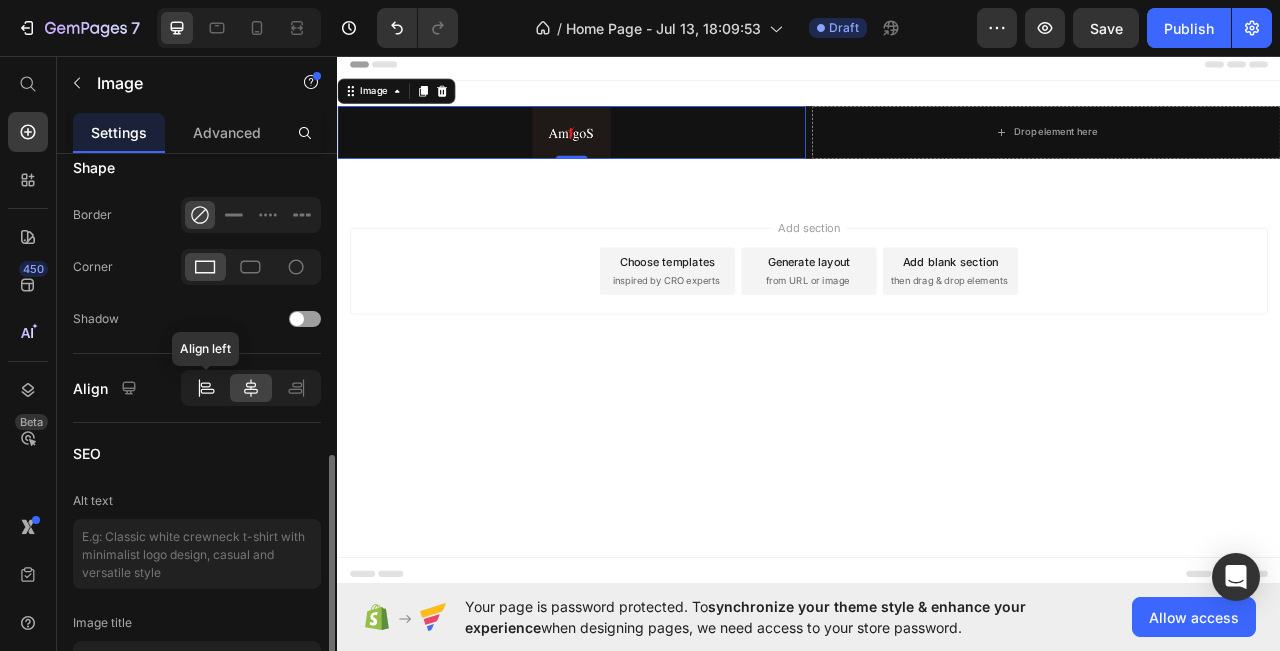 click 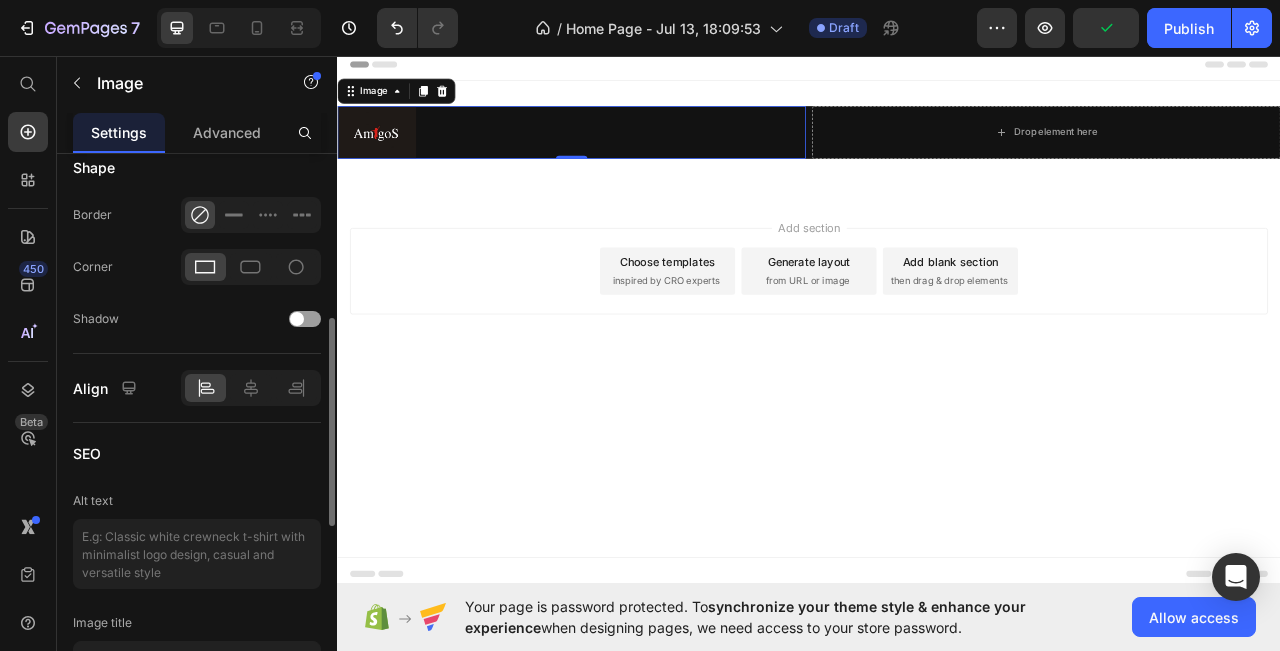 scroll, scrollTop: 600, scrollLeft: 0, axis: vertical 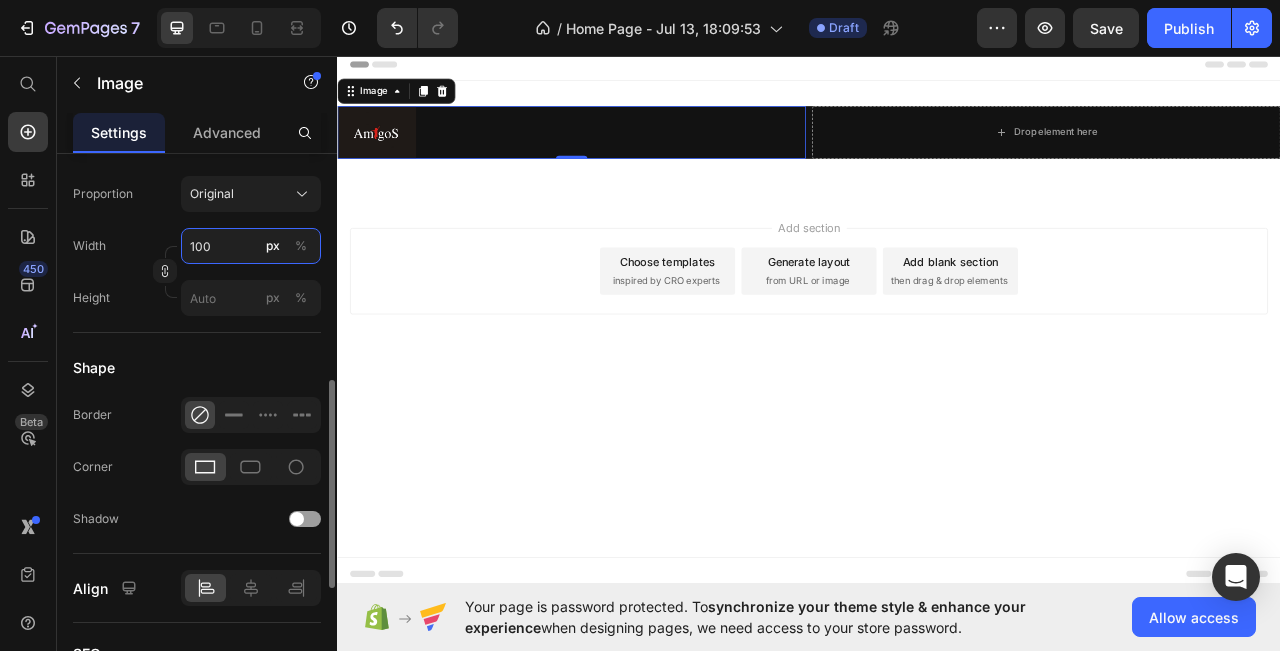 click on "100" at bounding box center [251, 246] 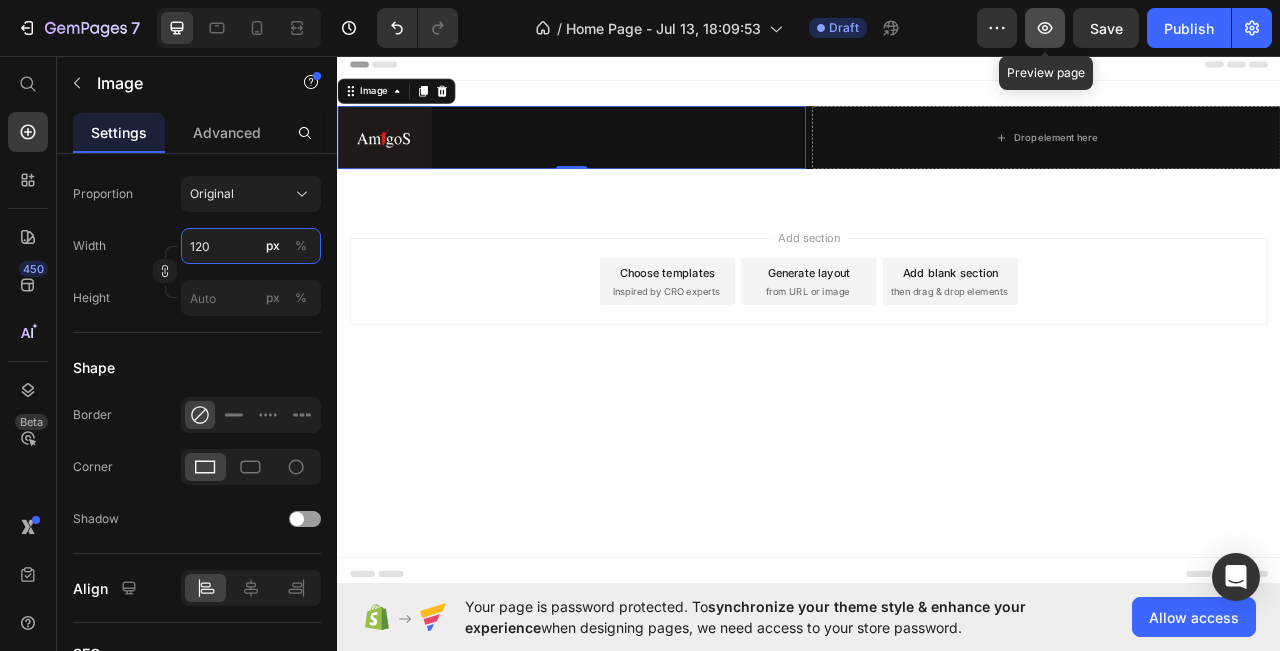 type on "120" 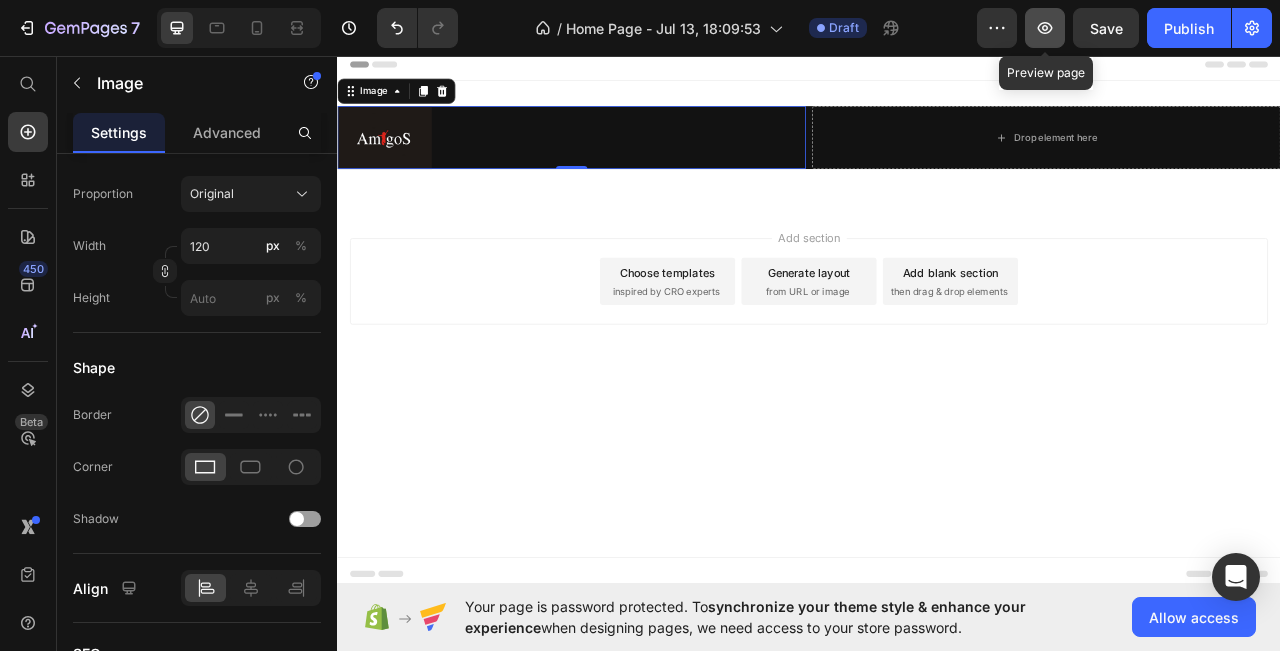 click 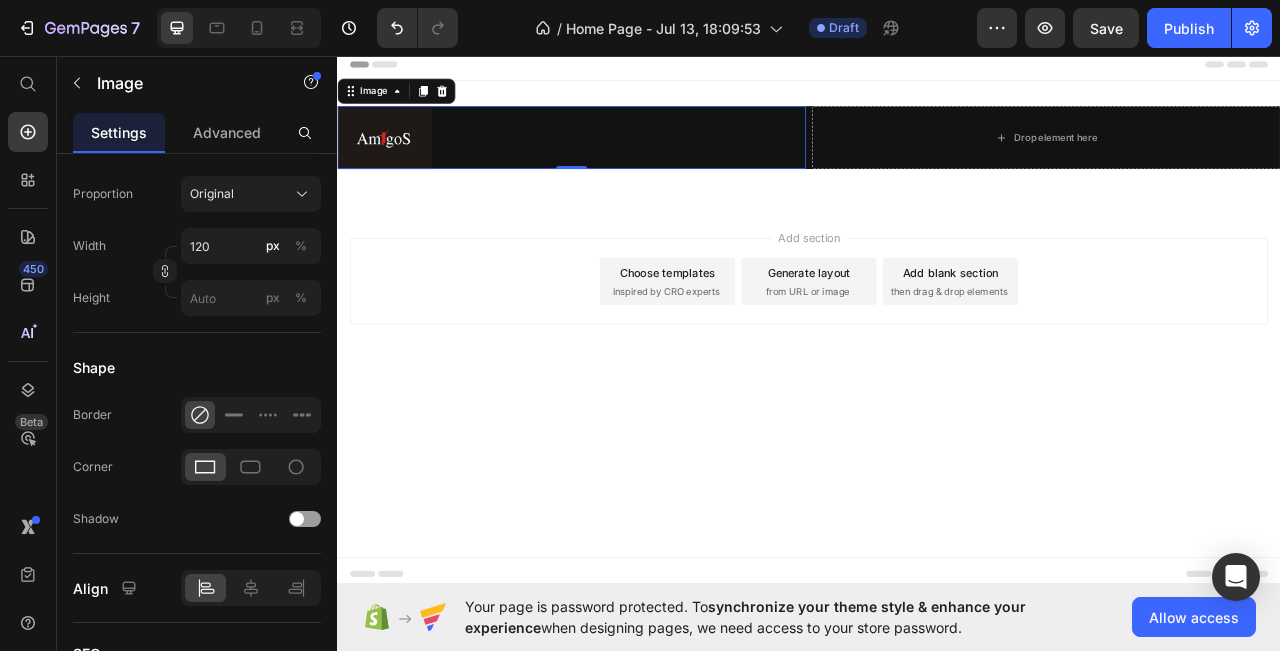 click on "Header" at bounding box center [937, 68] 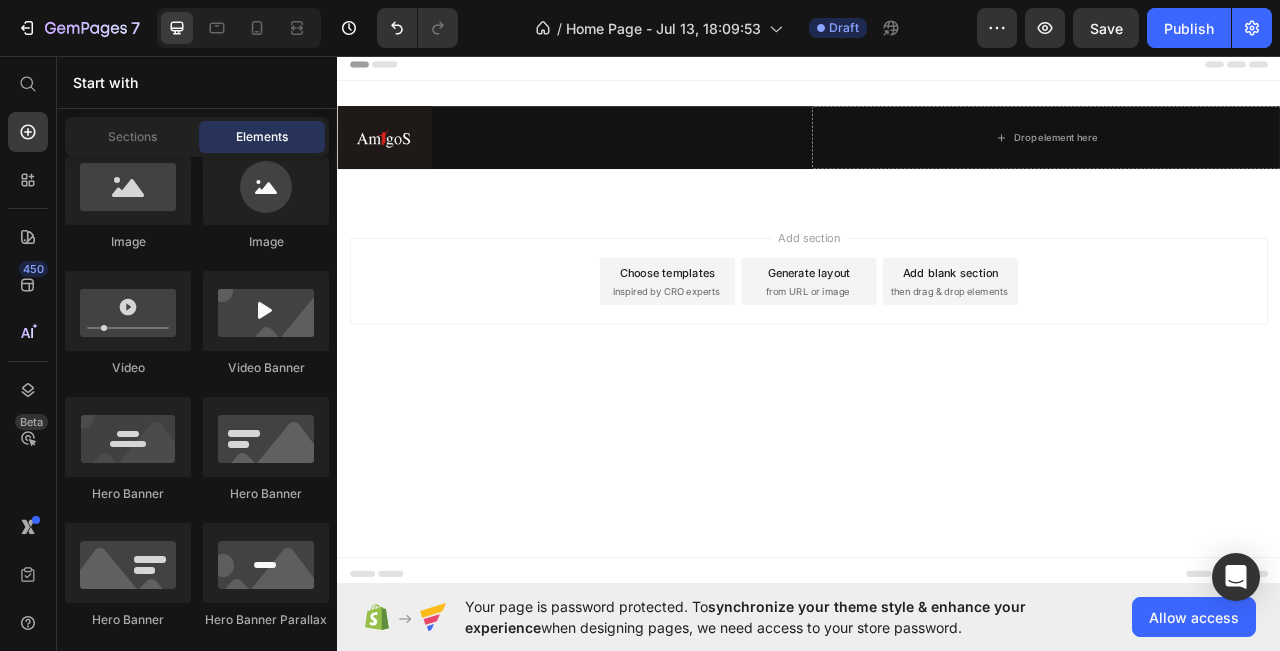 click on "Header" at bounding box center (394, 68) 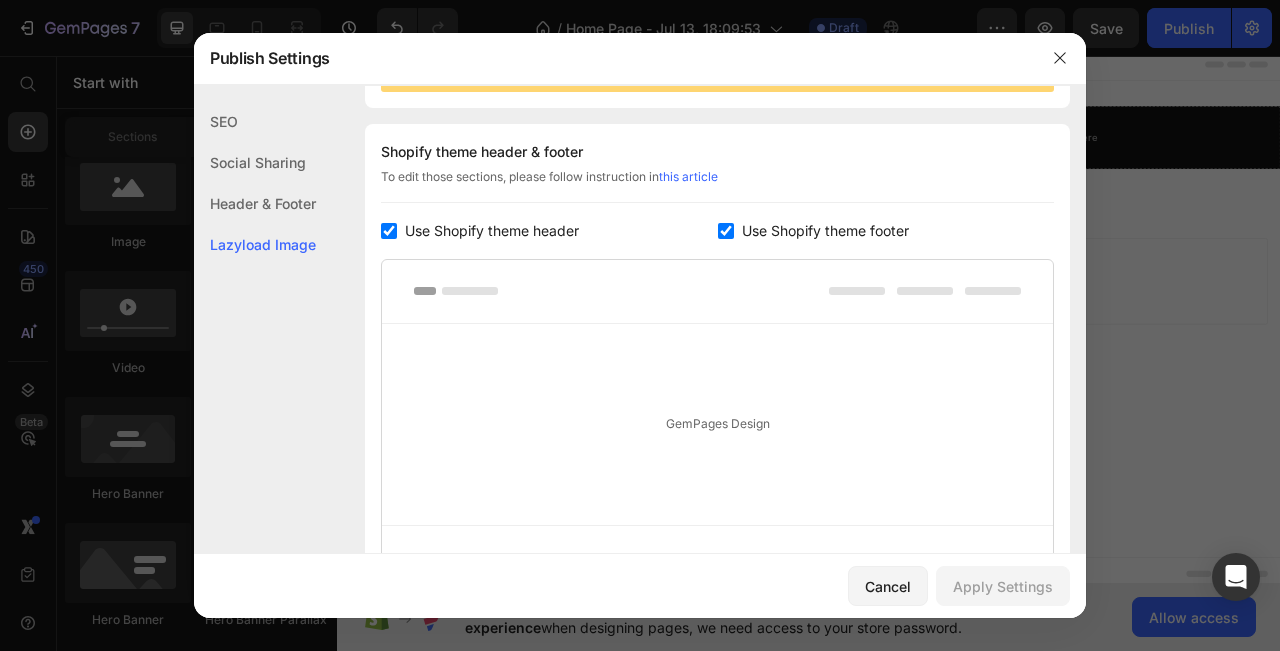 scroll, scrollTop: 51, scrollLeft: 0, axis: vertical 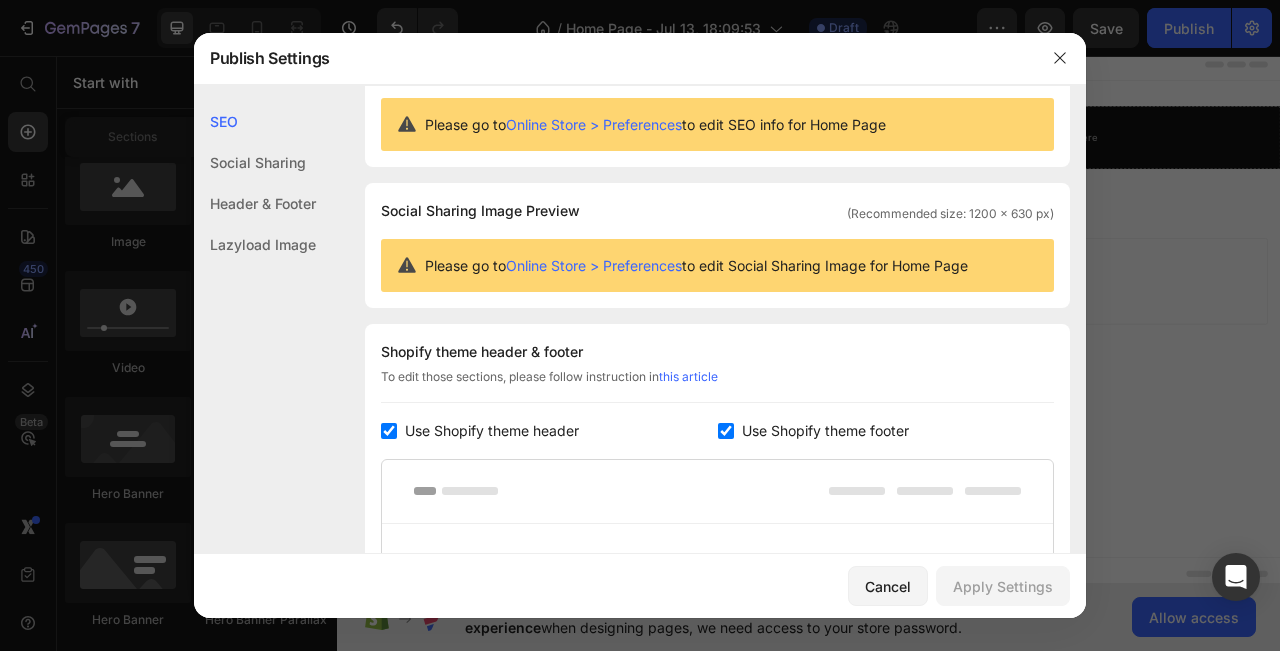 click at bounding box center (389, 431) 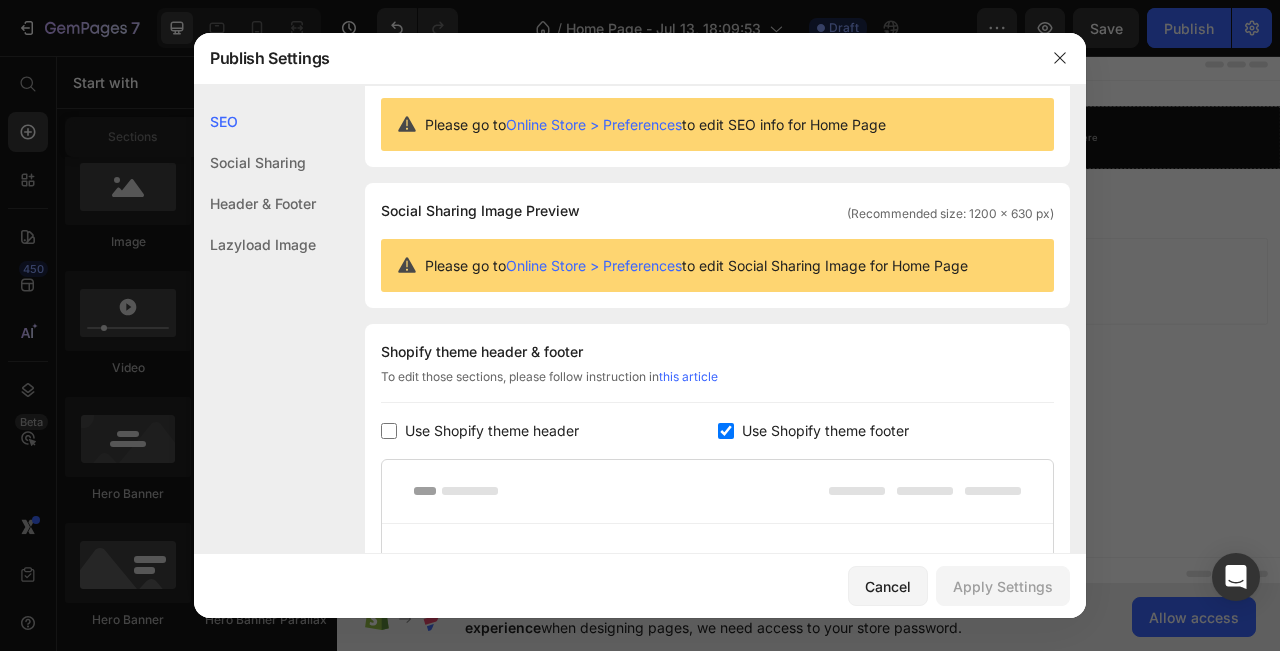 checkbox on "false" 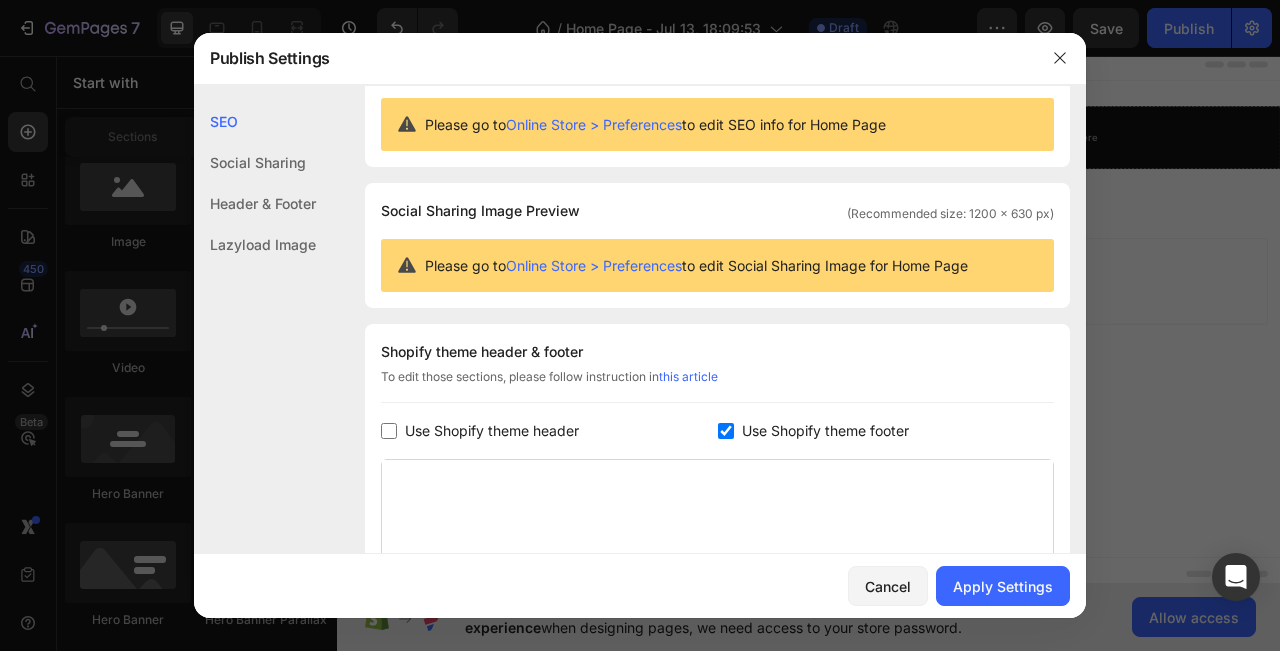 click at bounding box center [726, 431] 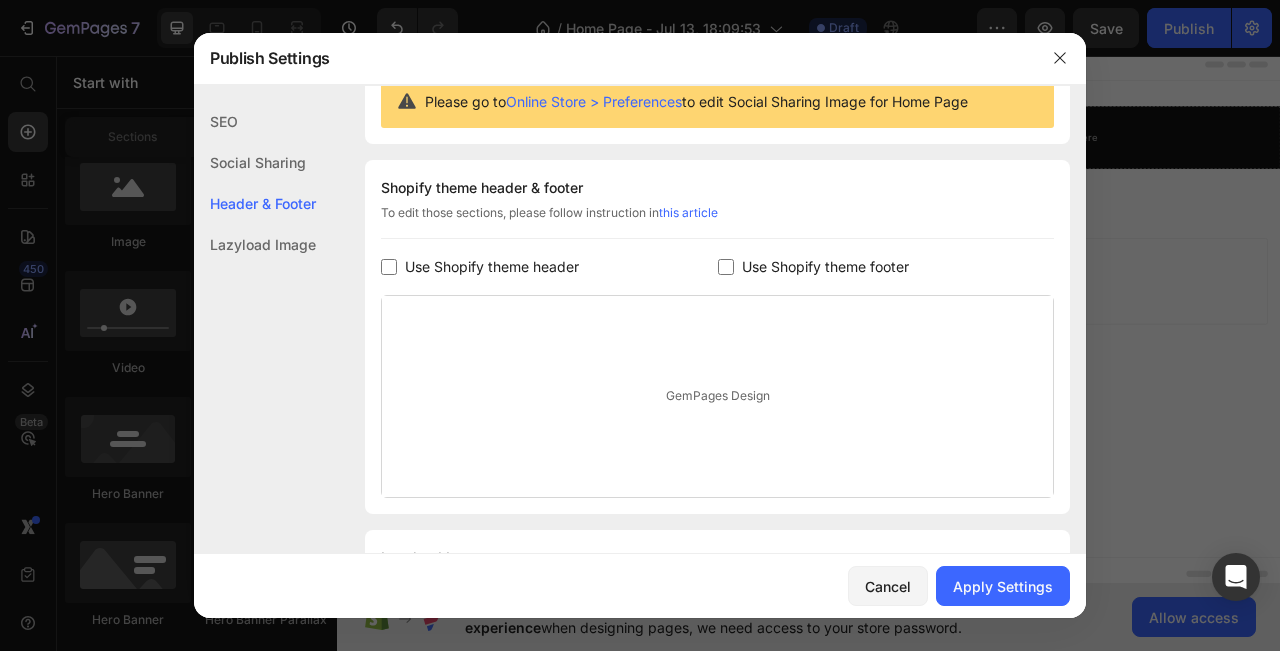 scroll, scrollTop: 322, scrollLeft: 0, axis: vertical 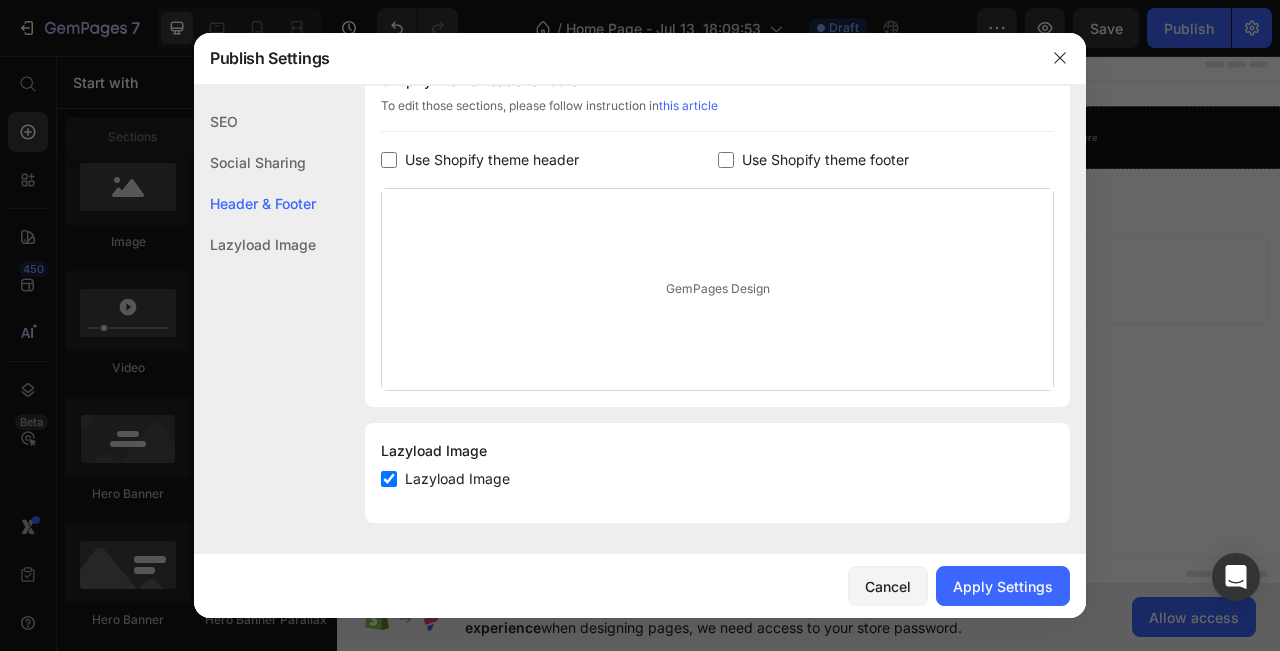 click at bounding box center (726, 160) 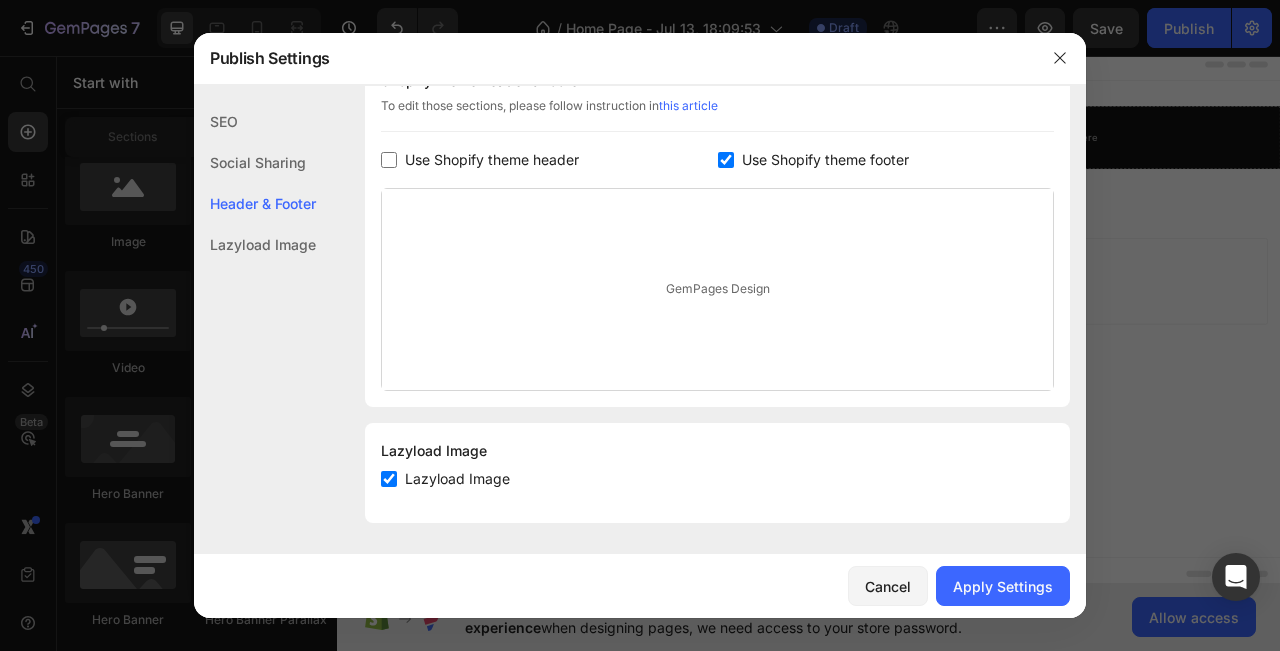 checkbox on "true" 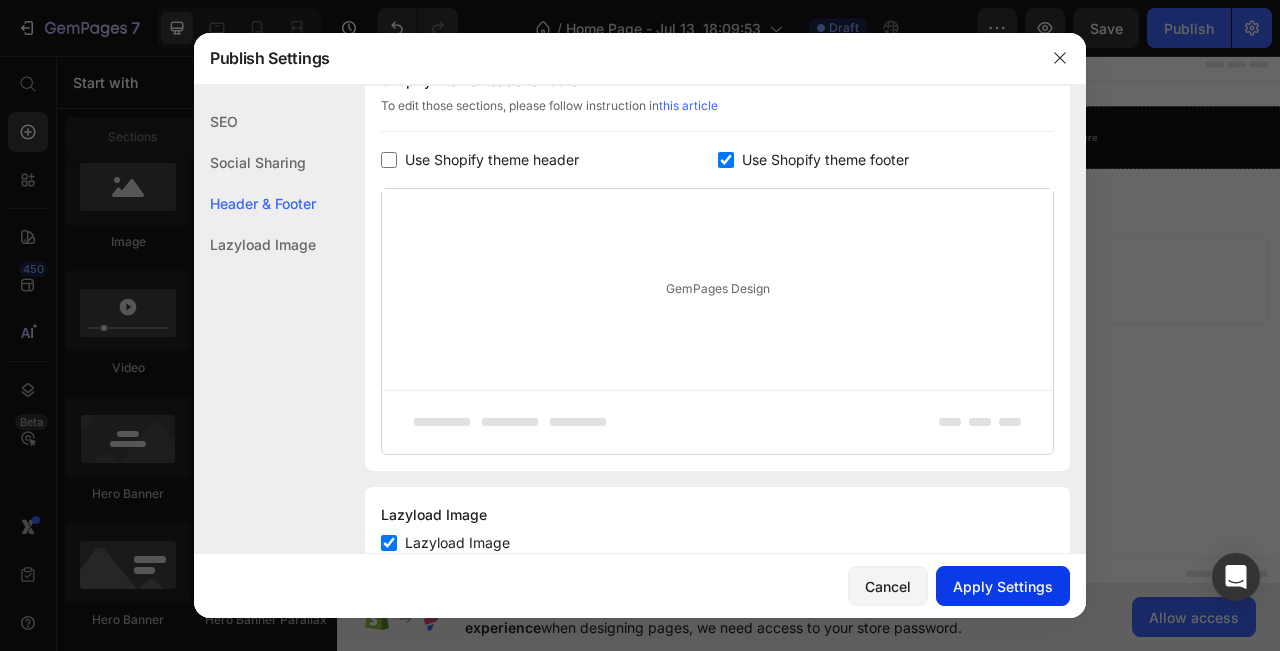 click on "Apply Settings" at bounding box center [1003, 586] 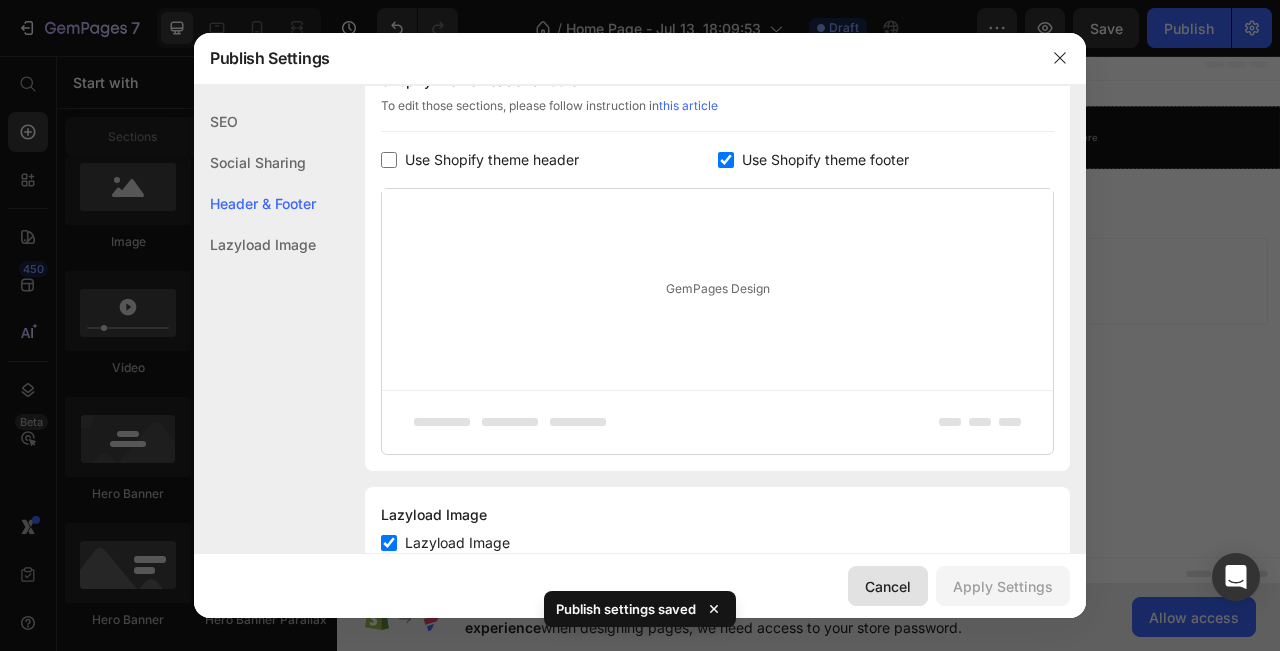 click on "Cancel" at bounding box center [888, 586] 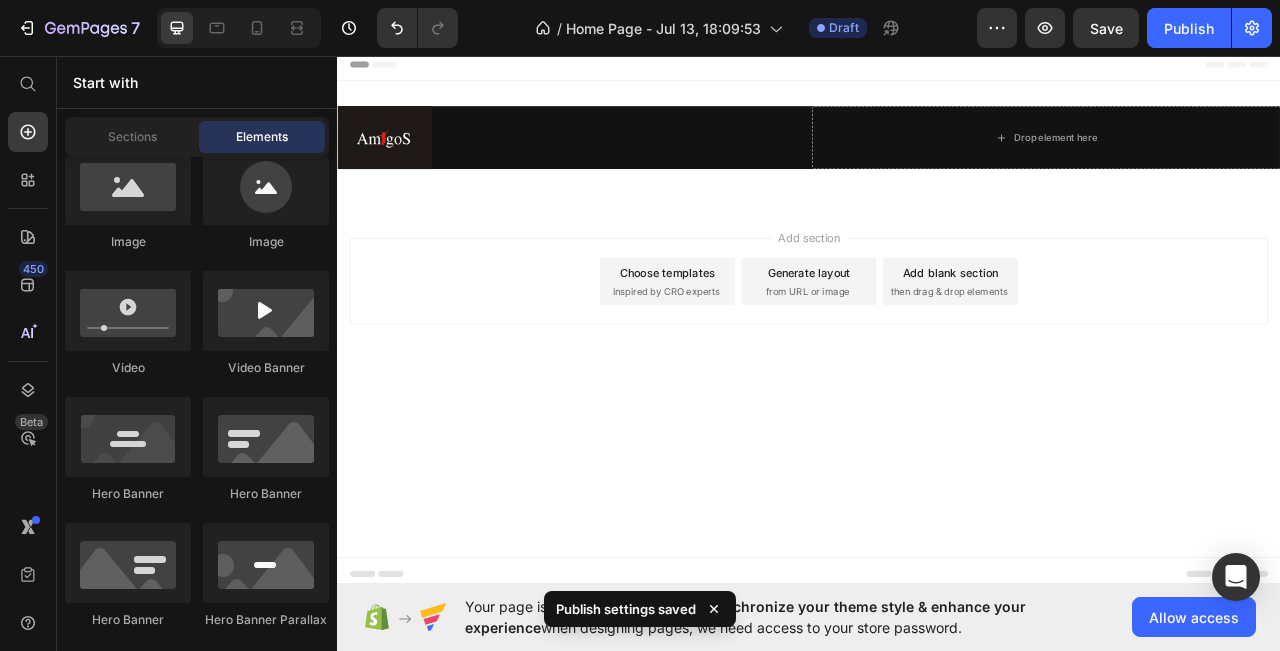 click on "Header" at bounding box center (383, 68) 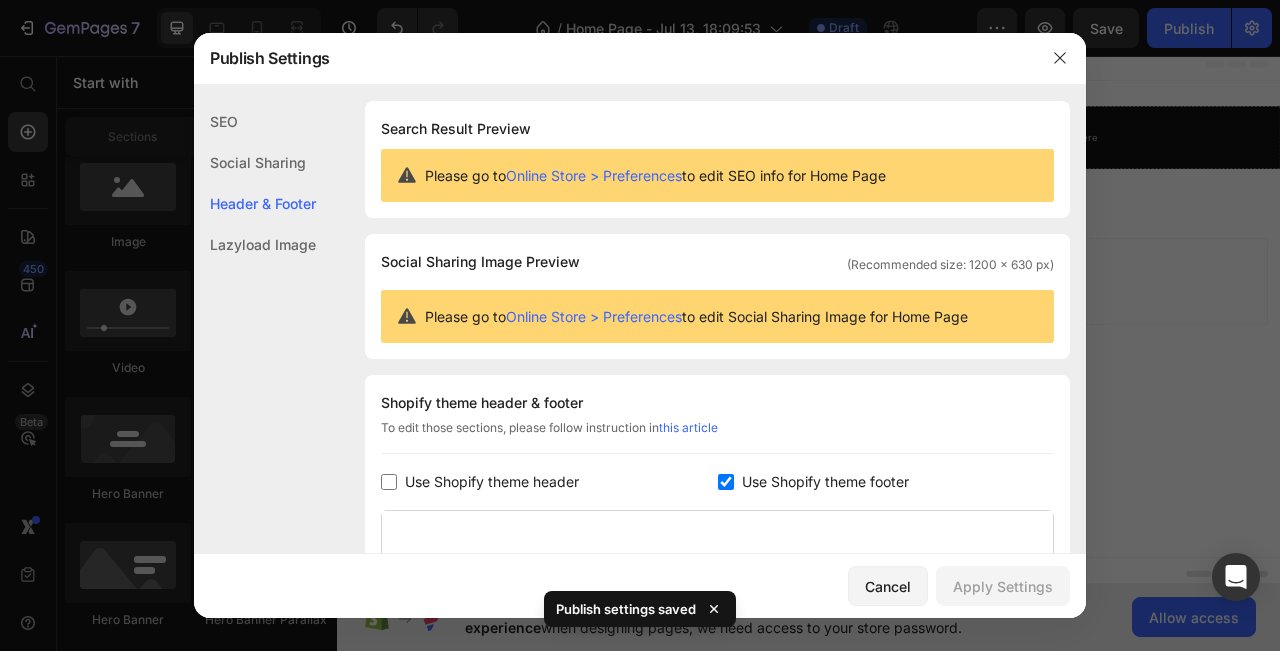 scroll, scrollTop: 270, scrollLeft: 0, axis: vertical 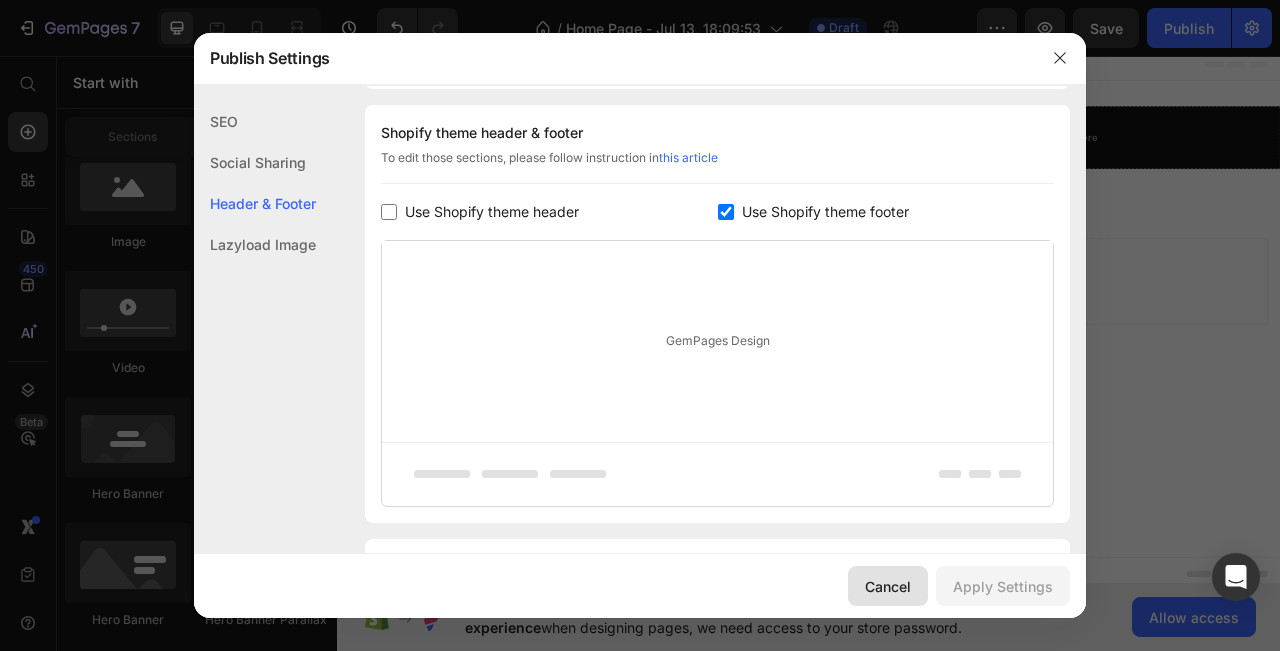 click on "Cancel" at bounding box center [888, 586] 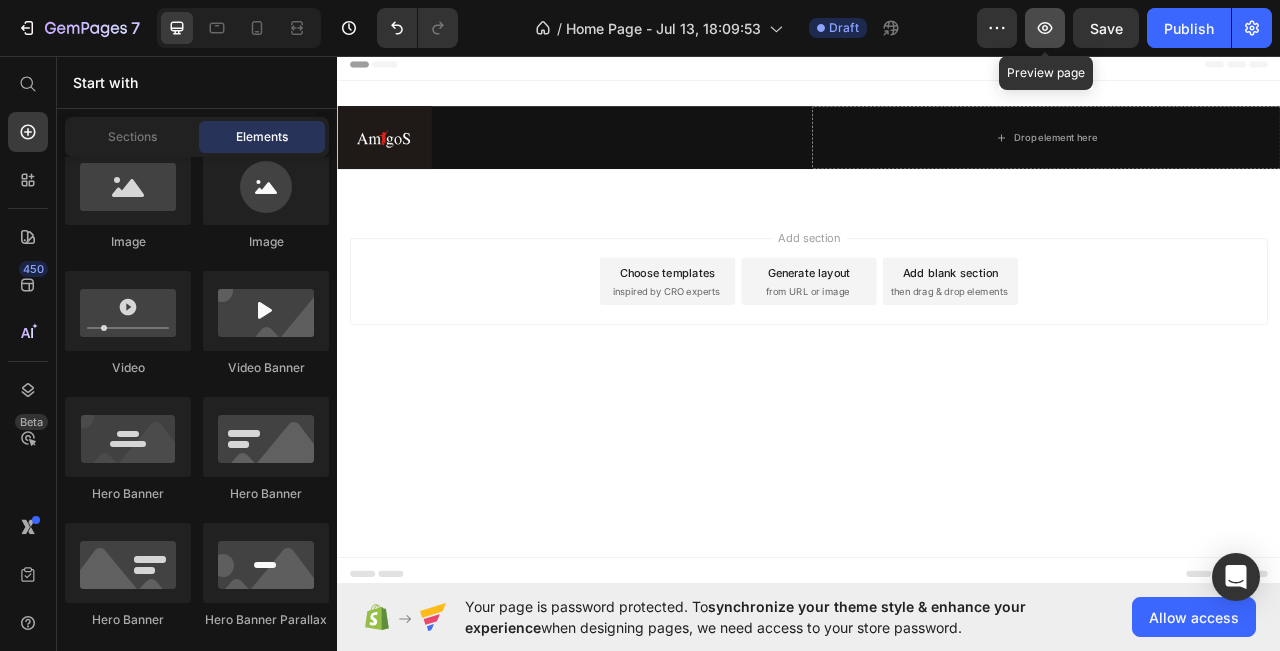click 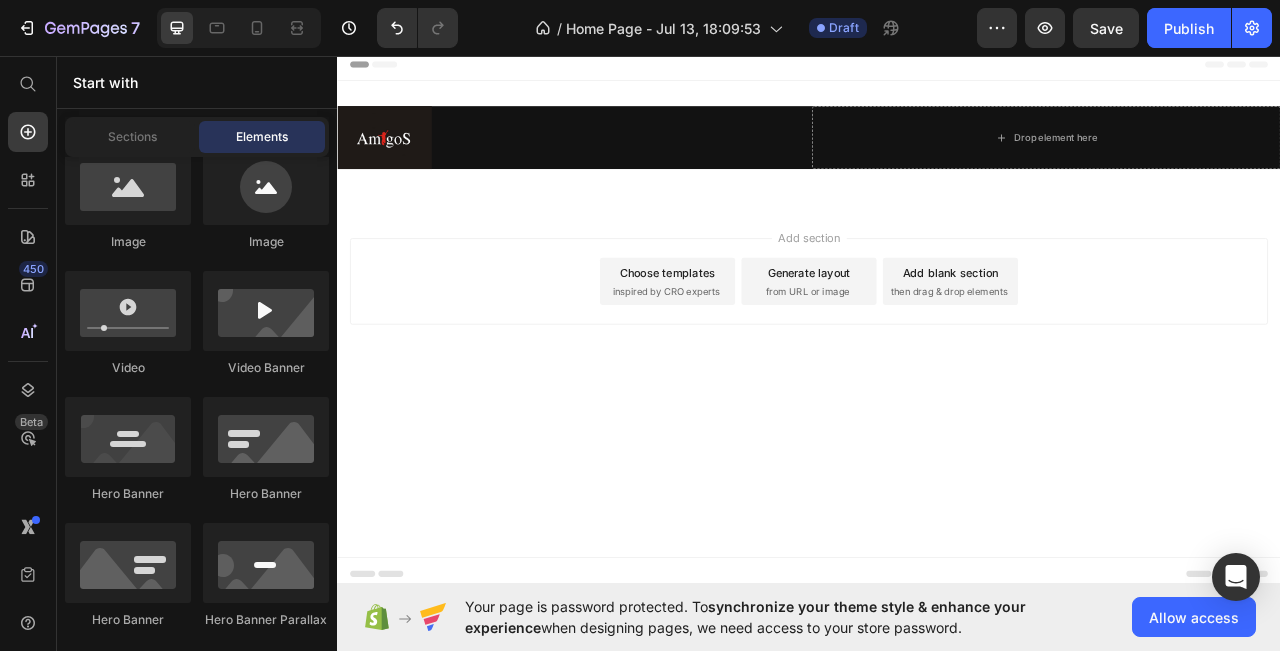 click on "Header" at bounding box center (937, 68) 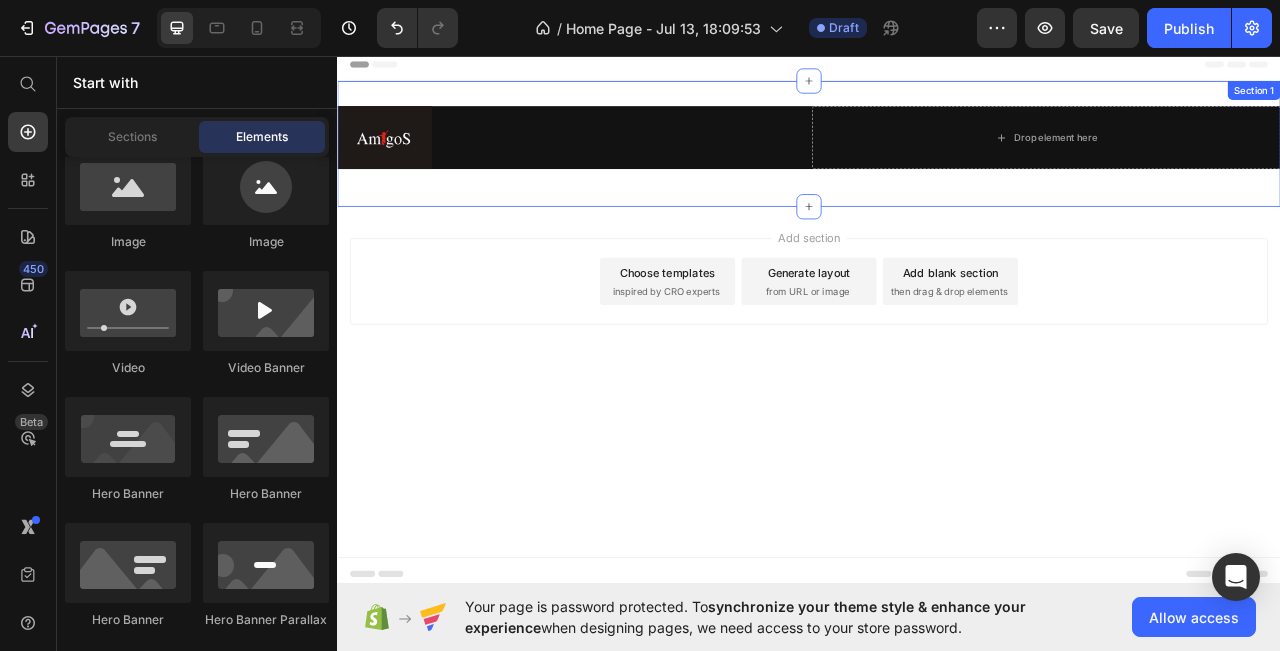 click on "Image
Drop element here Row Section 1" at bounding box center [937, 169] 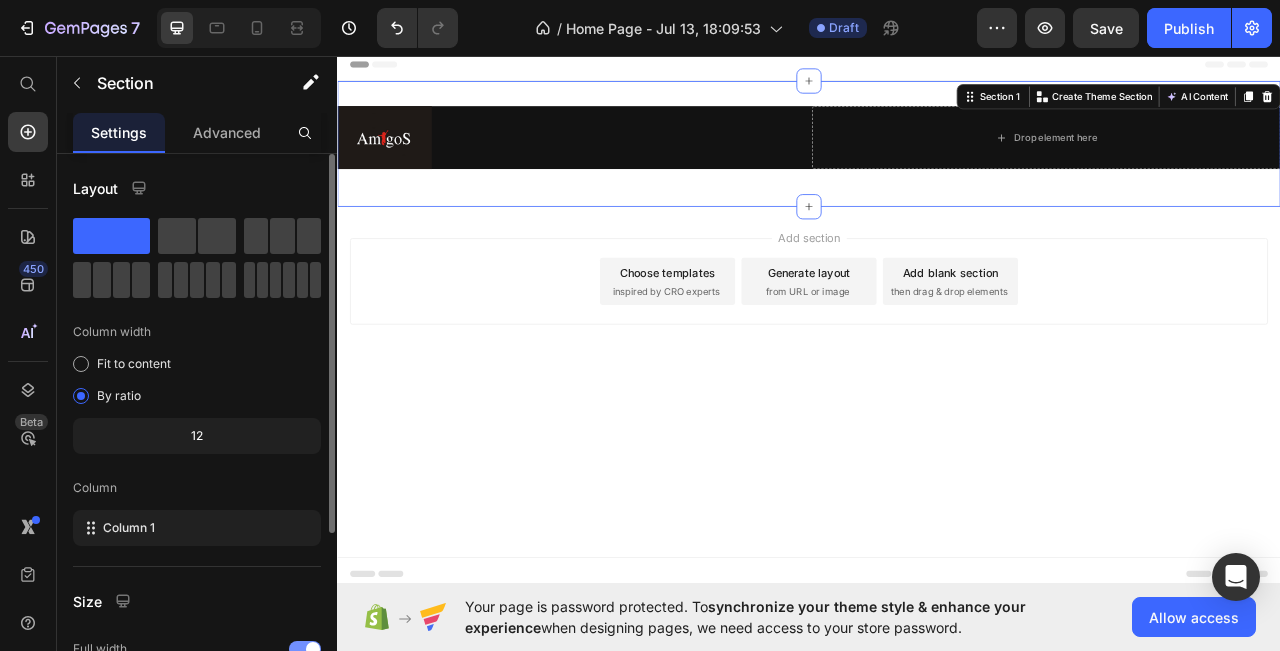 scroll, scrollTop: 254, scrollLeft: 0, axis: vertical 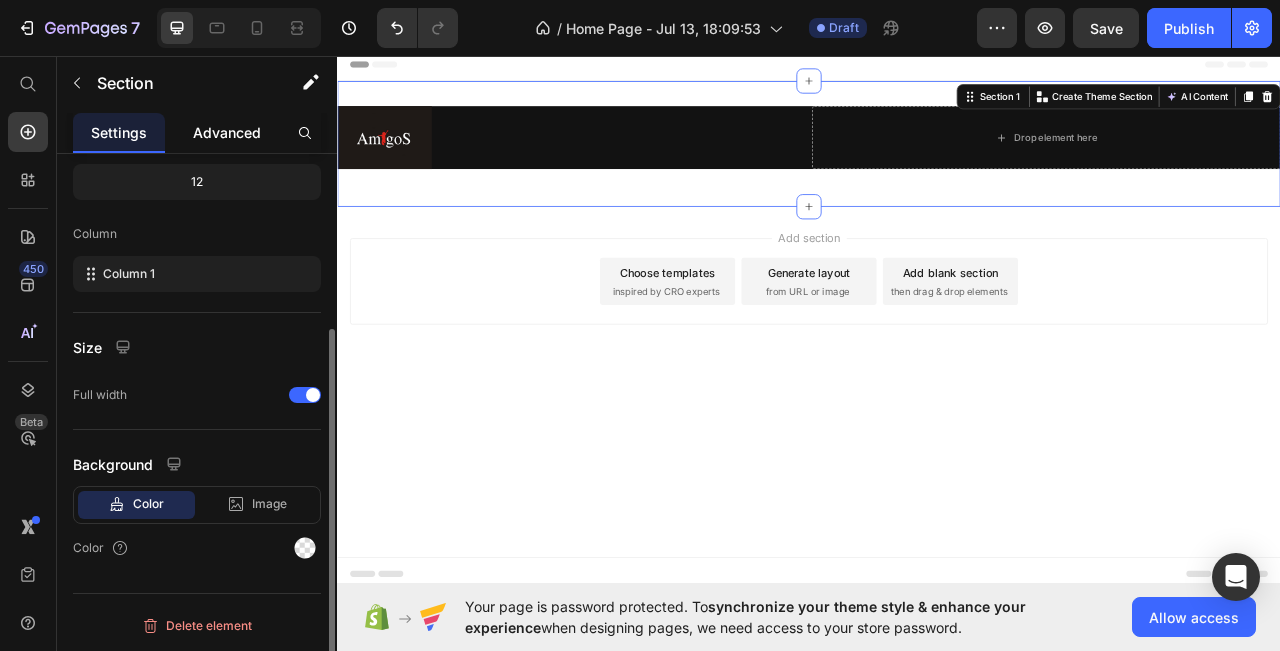 click on "Advanced" at bounding box center [227, 132] 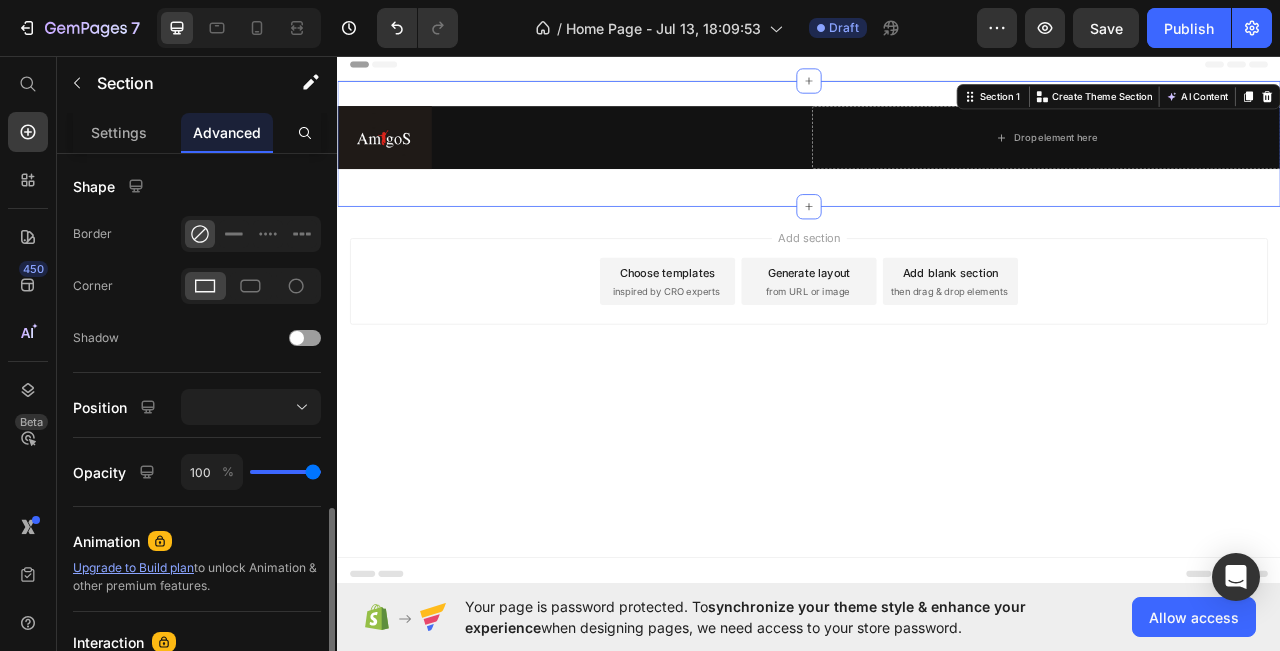 scroll, scrollTop: 600, scrollLeft: 0, axis: vertical 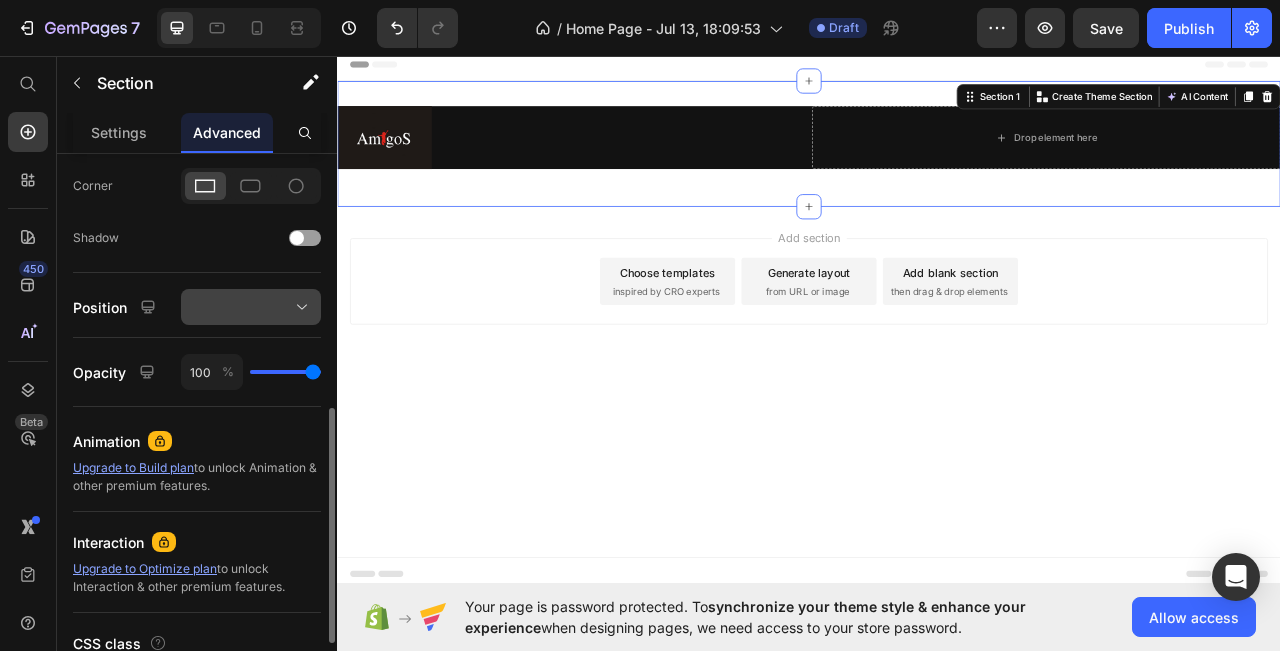 click at bounding box center (251, 307) 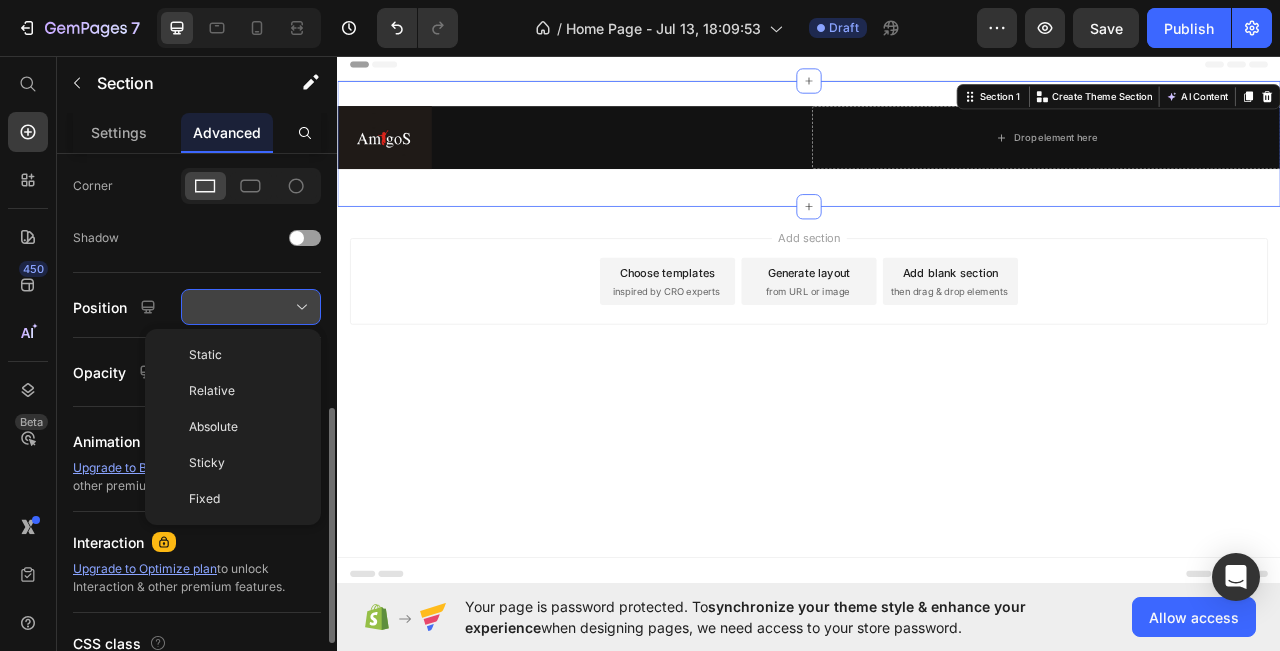 click at bounding box center (251, 307) 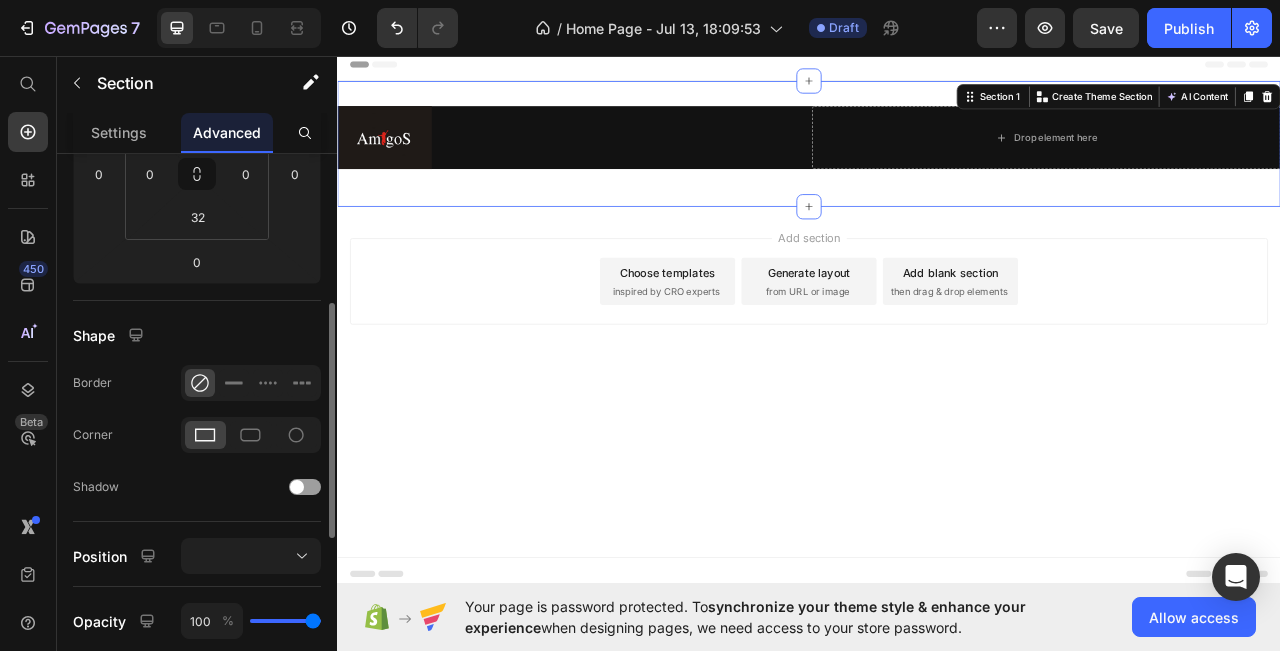 scroll, scrollTop: 451, scrollLeft: 0, axis: vertical 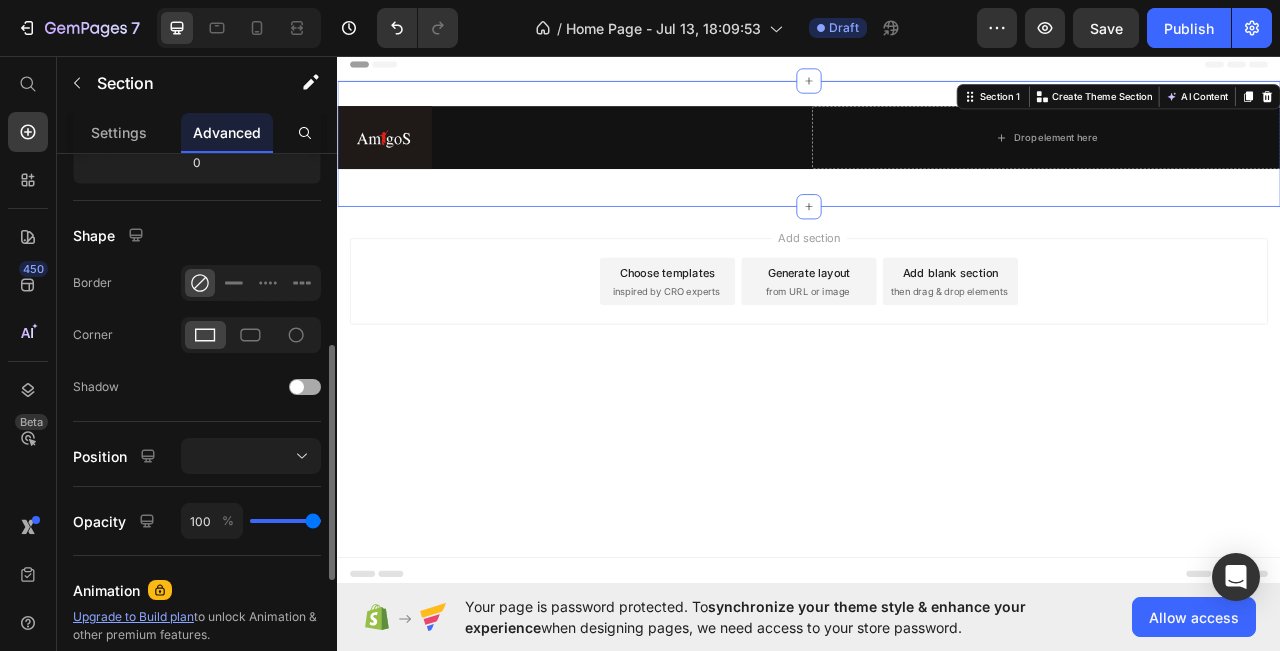 click at bounding box center [305, 387] 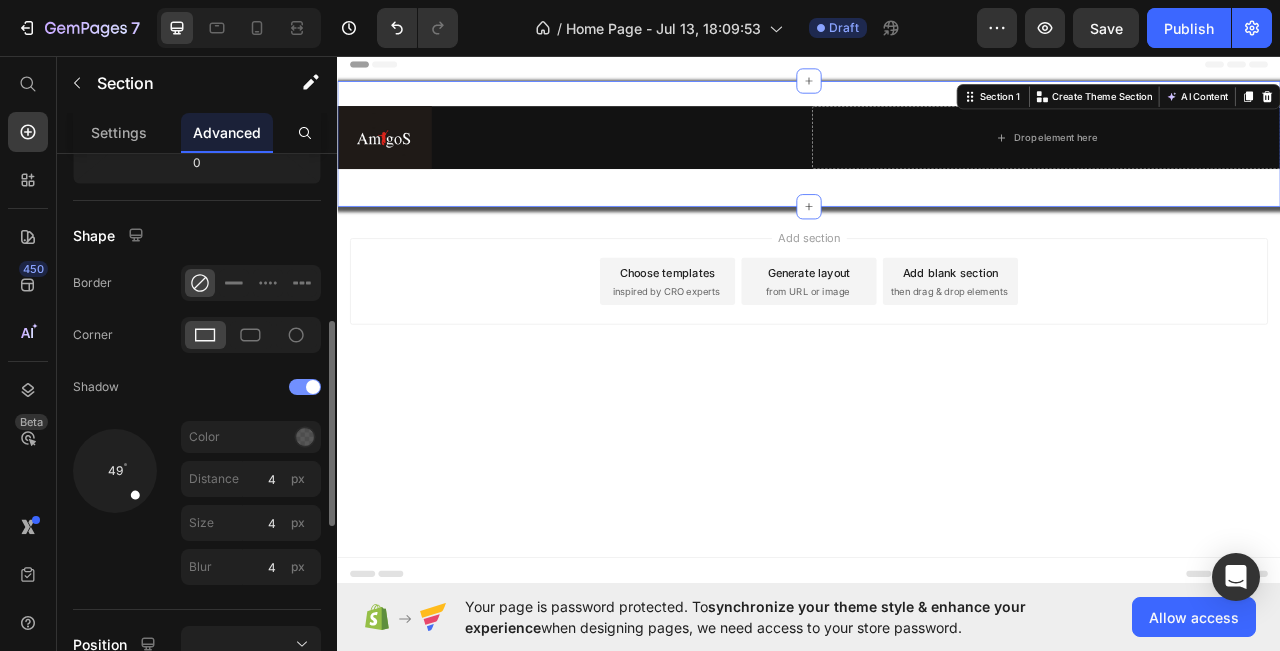 click at bounding box center [313, 387] 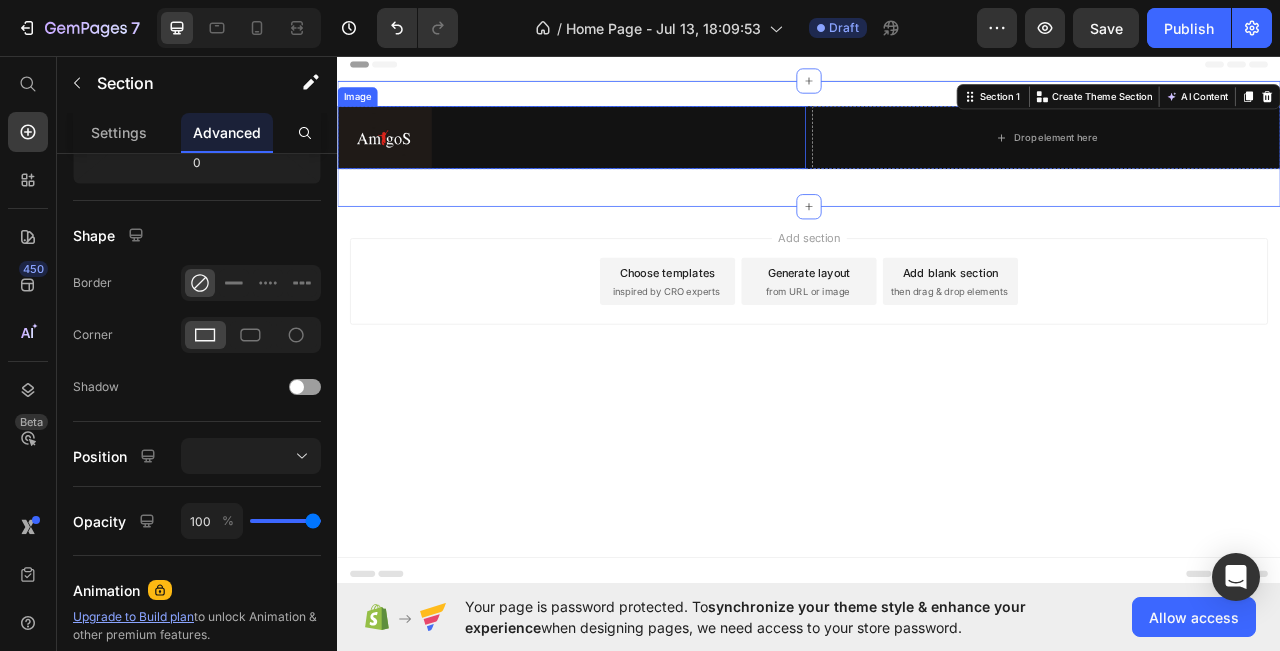 click at bounding box center [635, 161] 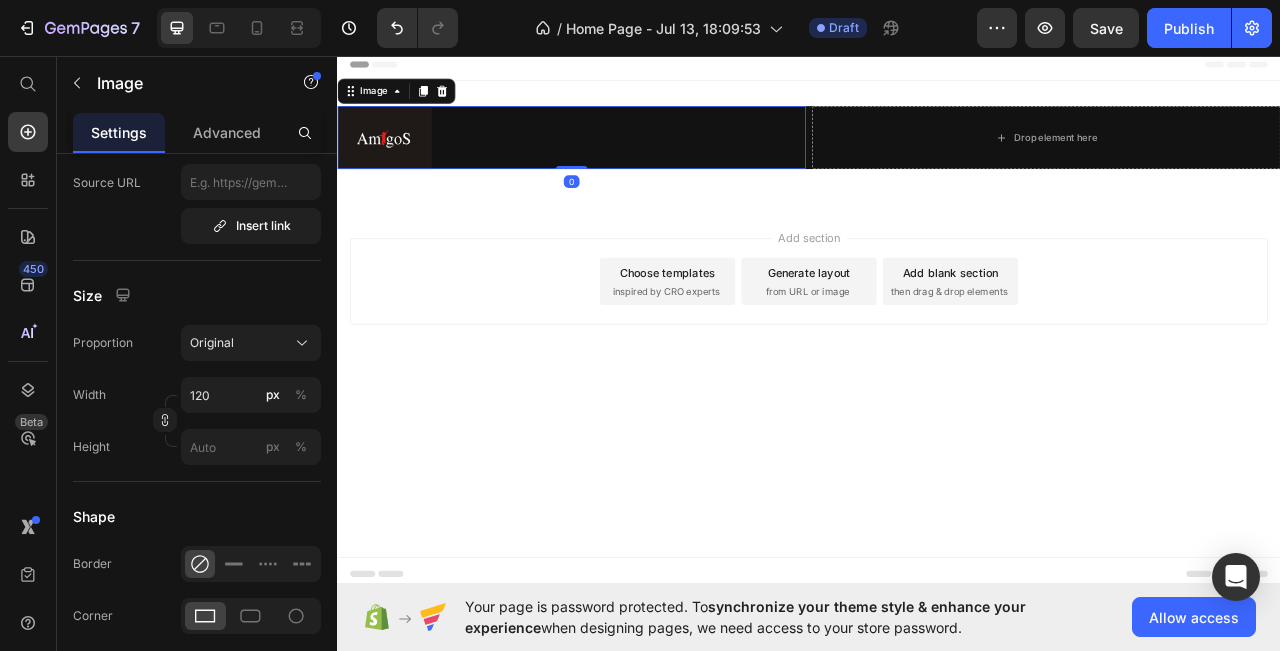 scroll, scrollTop: 0, scrollLeft: 0, axis: both 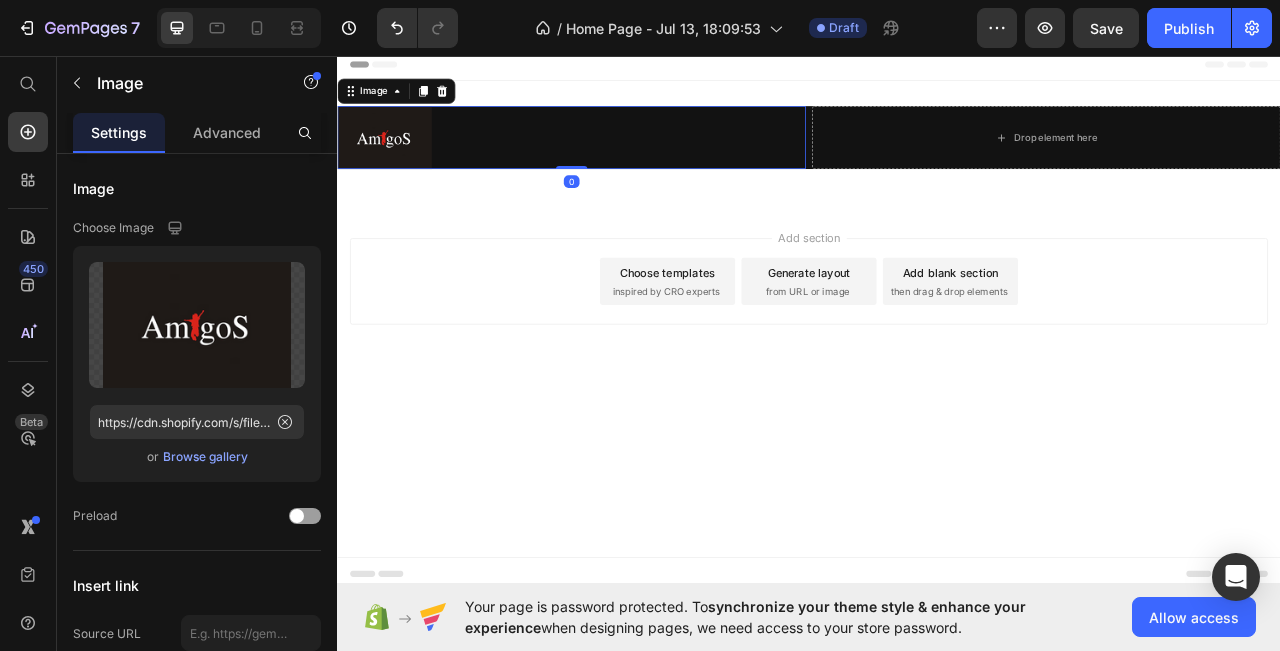 click at bounding box center [635, 161] 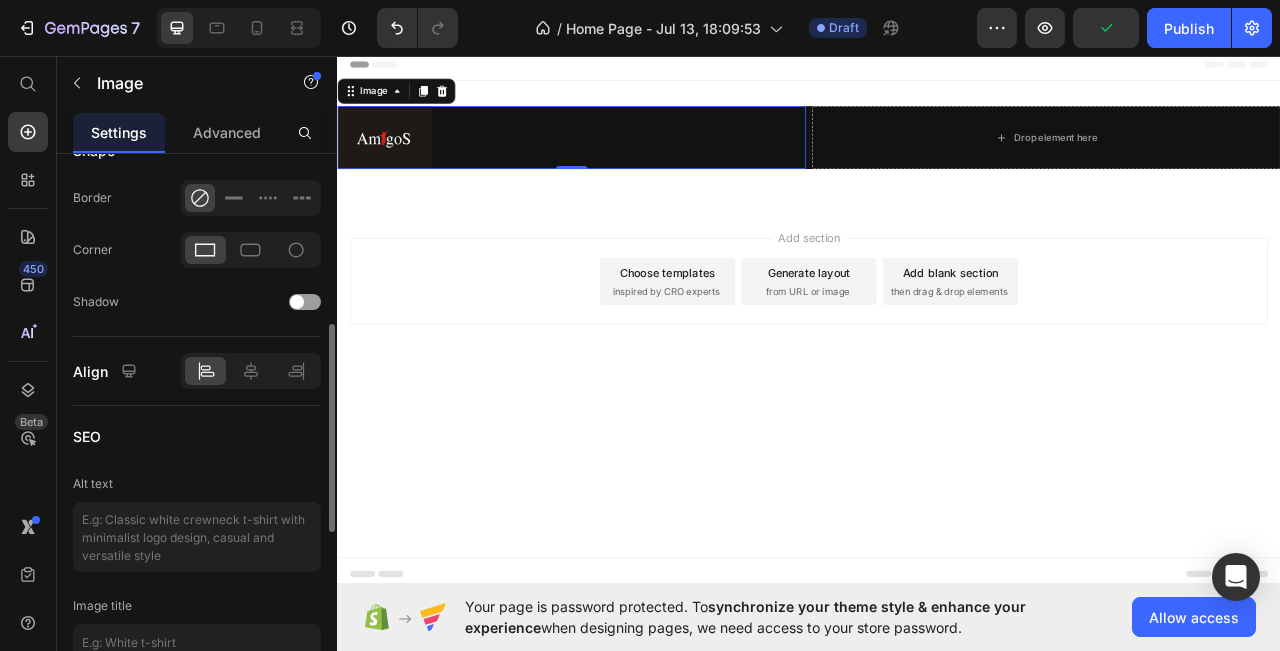 scroll, scrollTop: 717, scrollLeft: 0, axis: vertical 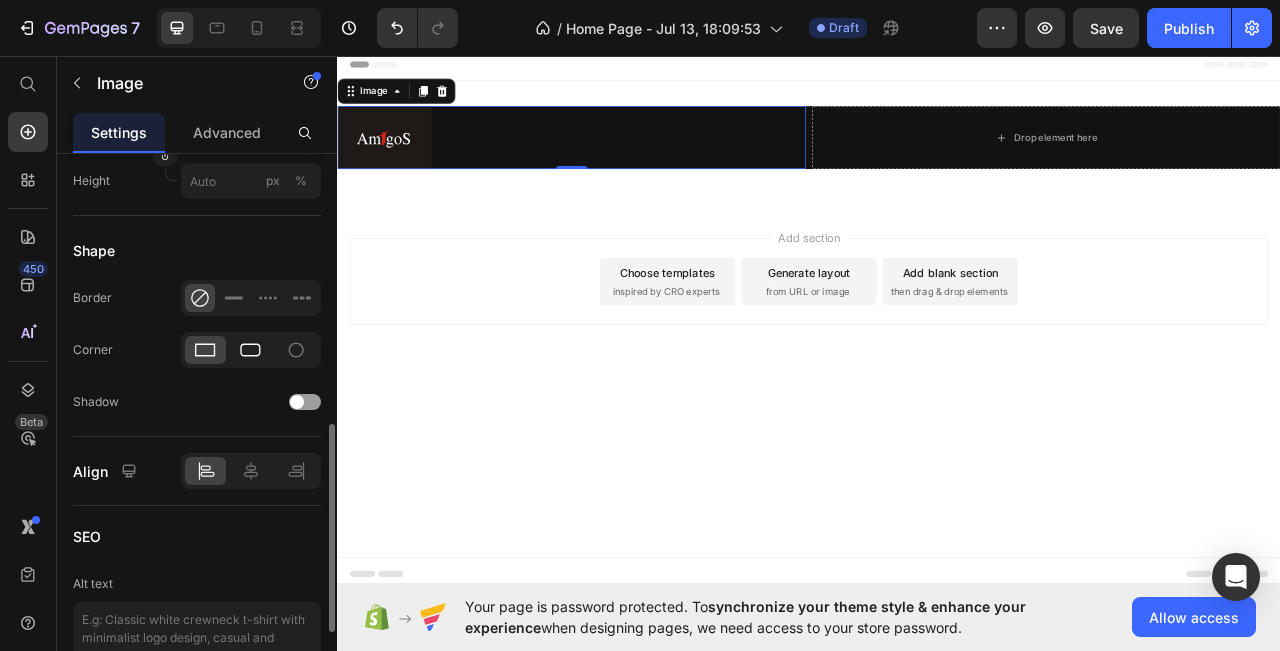 click 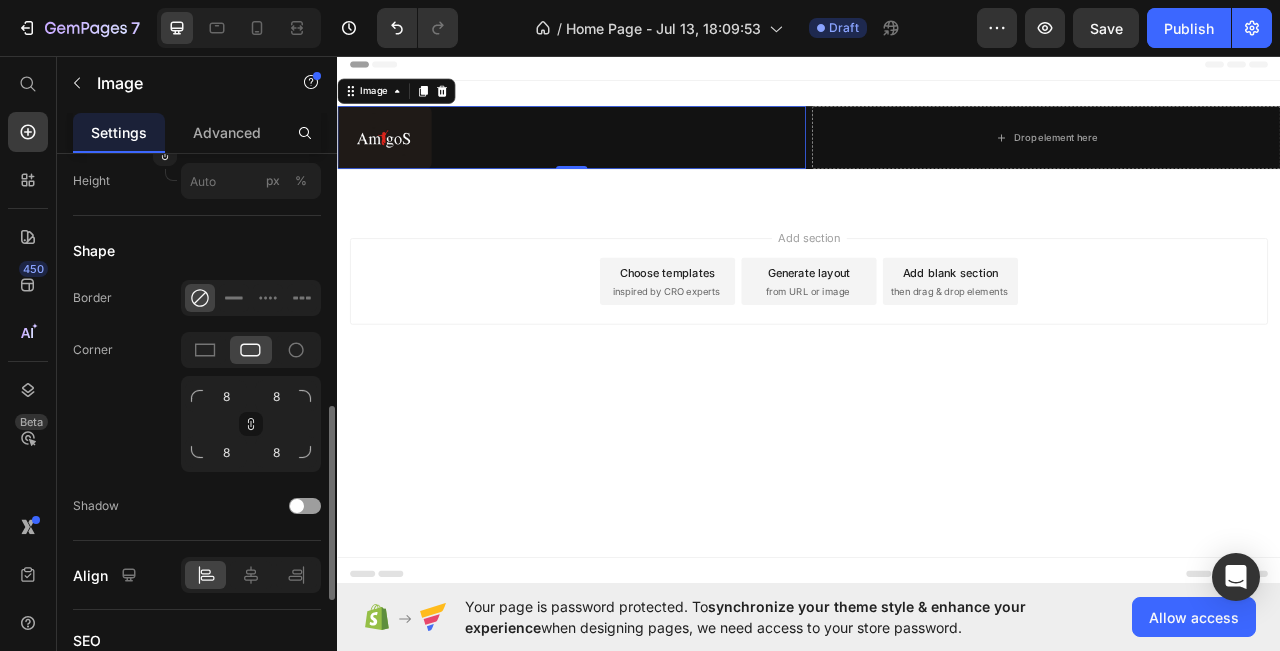 click on "Corner 8 8 8 8" 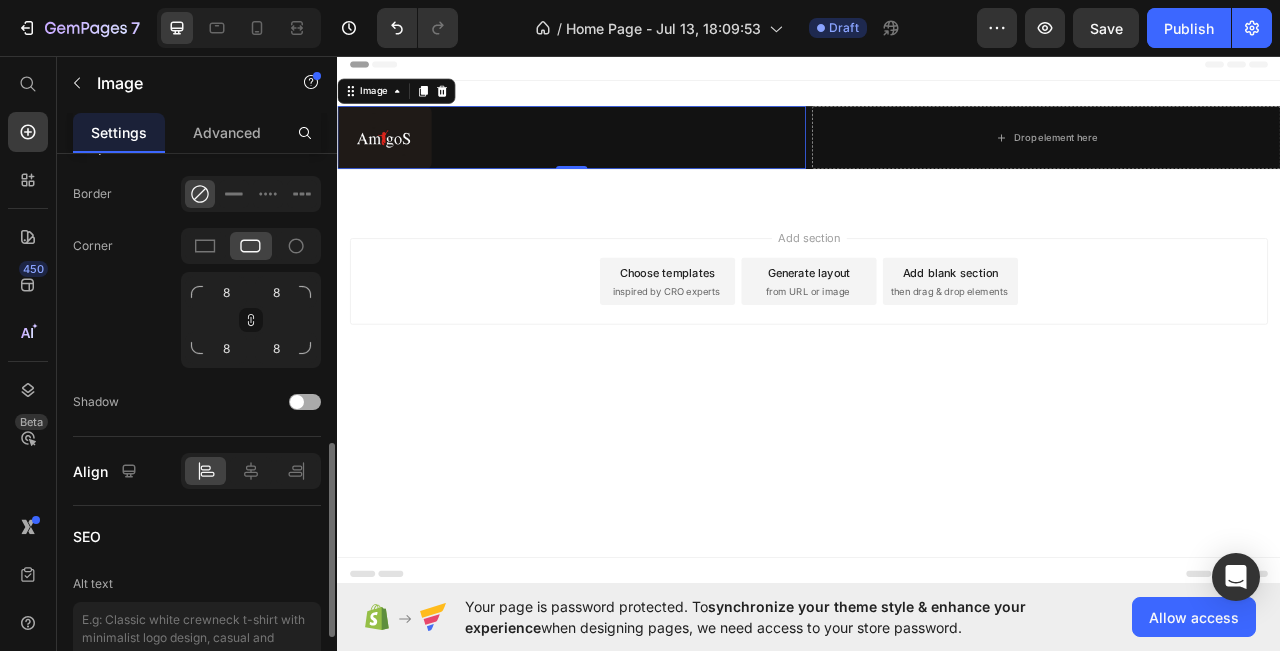 scroll, scrollTop: 621, scrollLeft: 0, axis: vertical 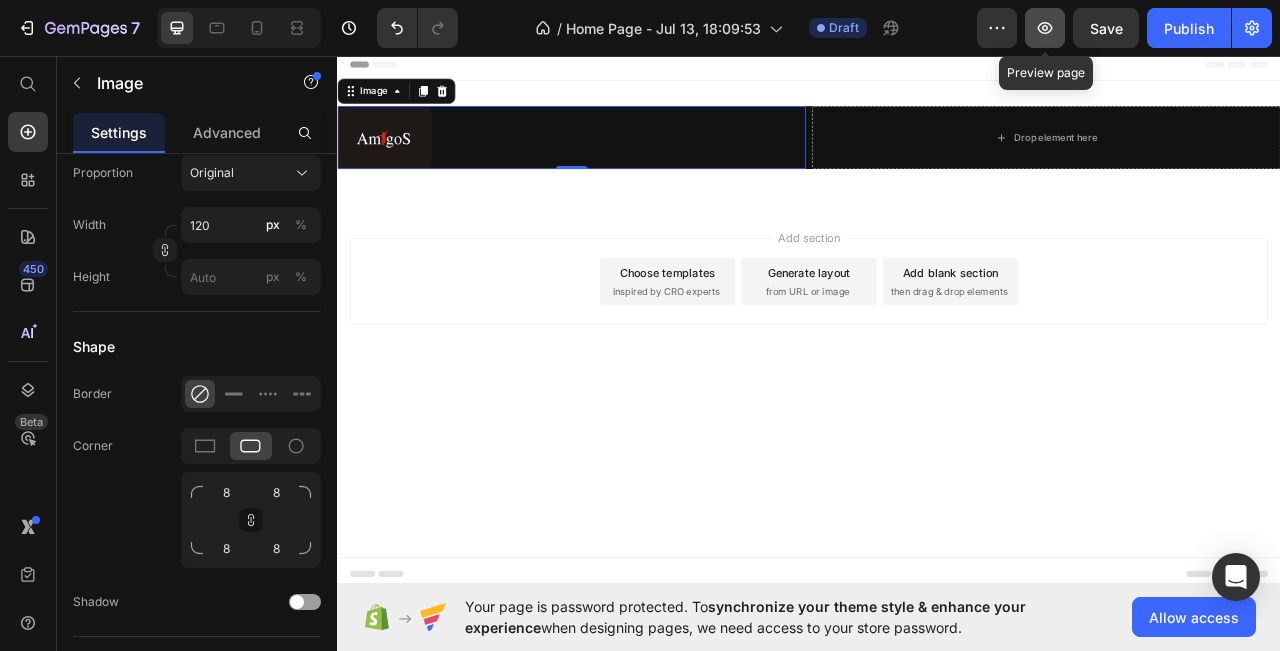 click 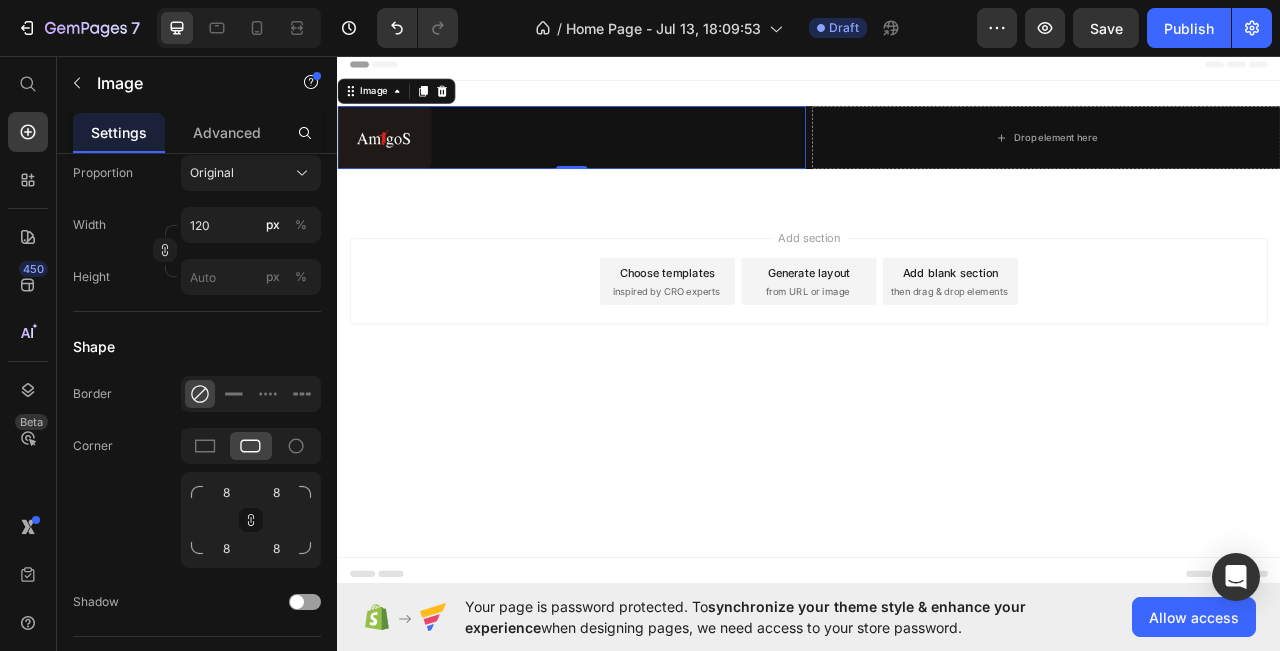 type 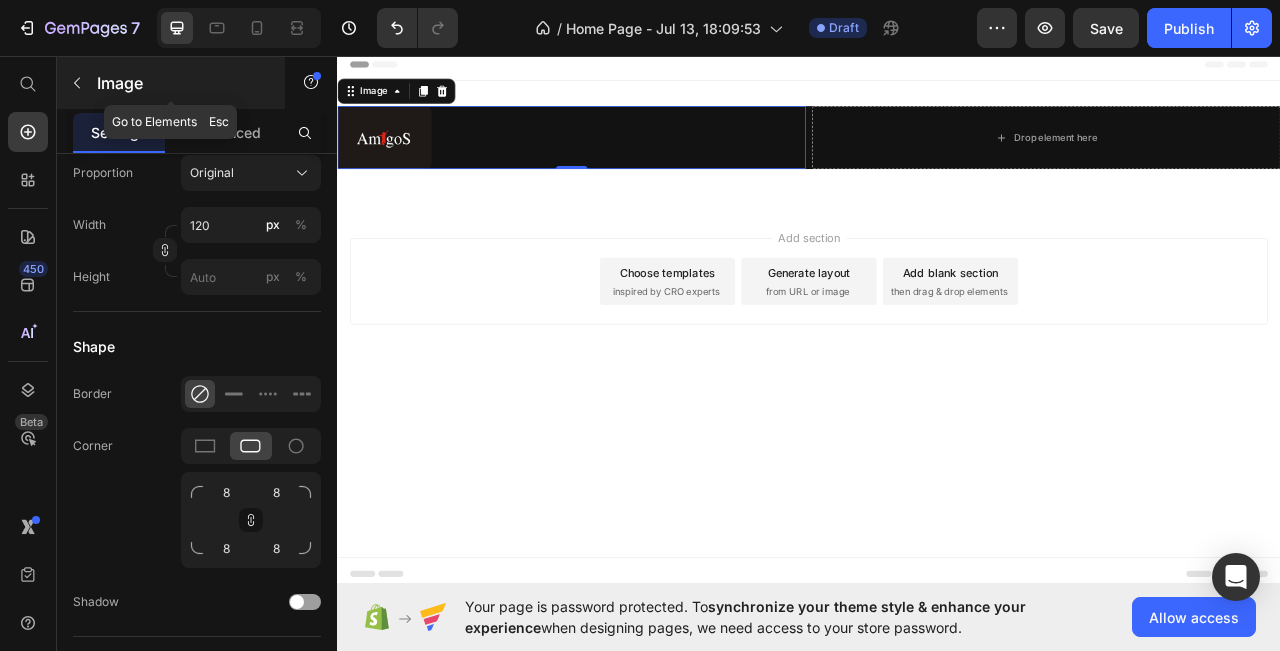 click 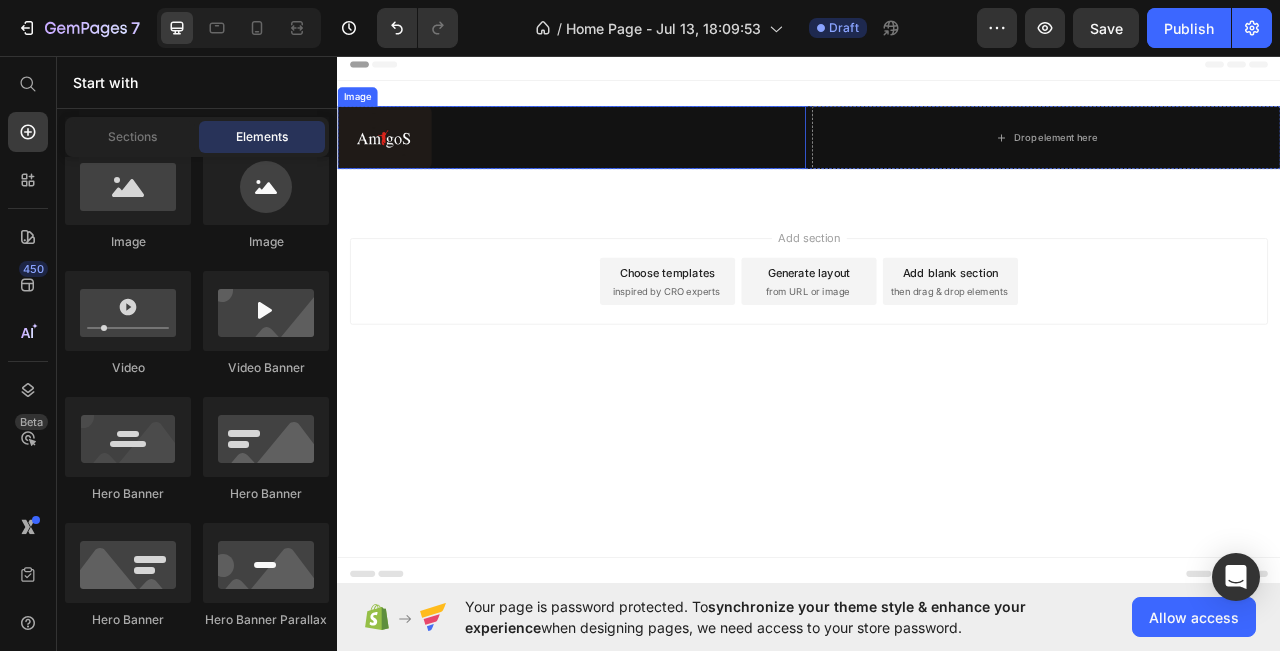 click at bounding box center (635, 161) 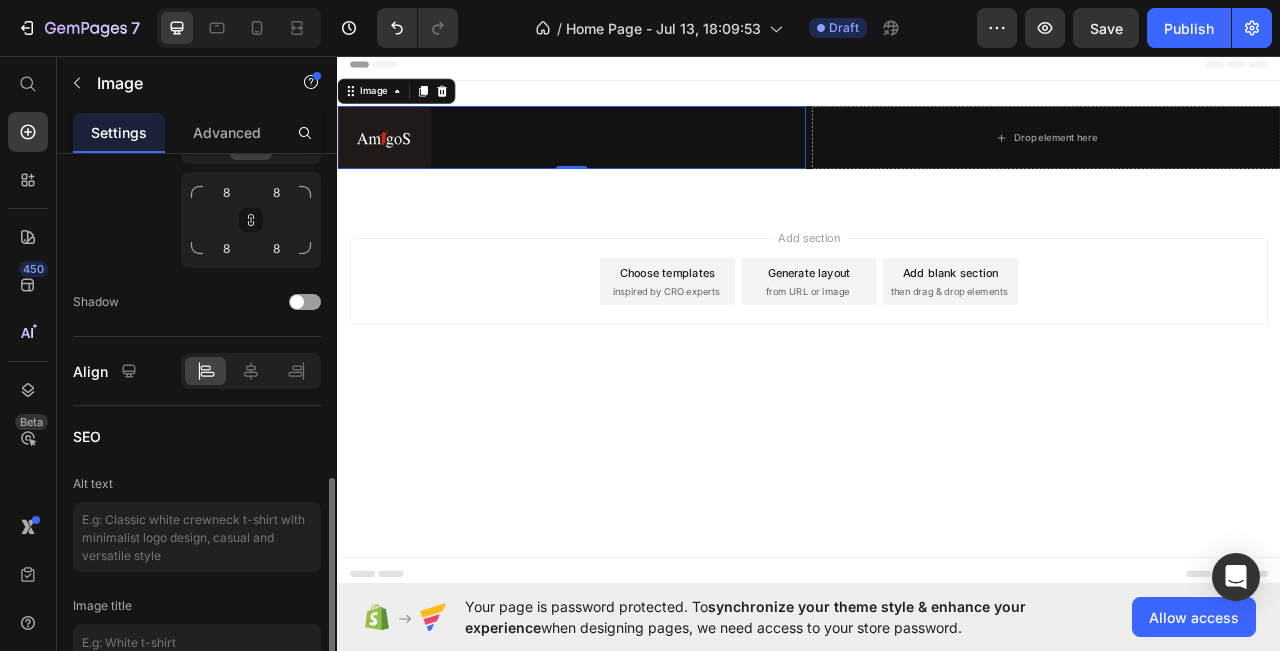 scroll, scrollTop: 1021, scrollLeft: 0, axis: vertical 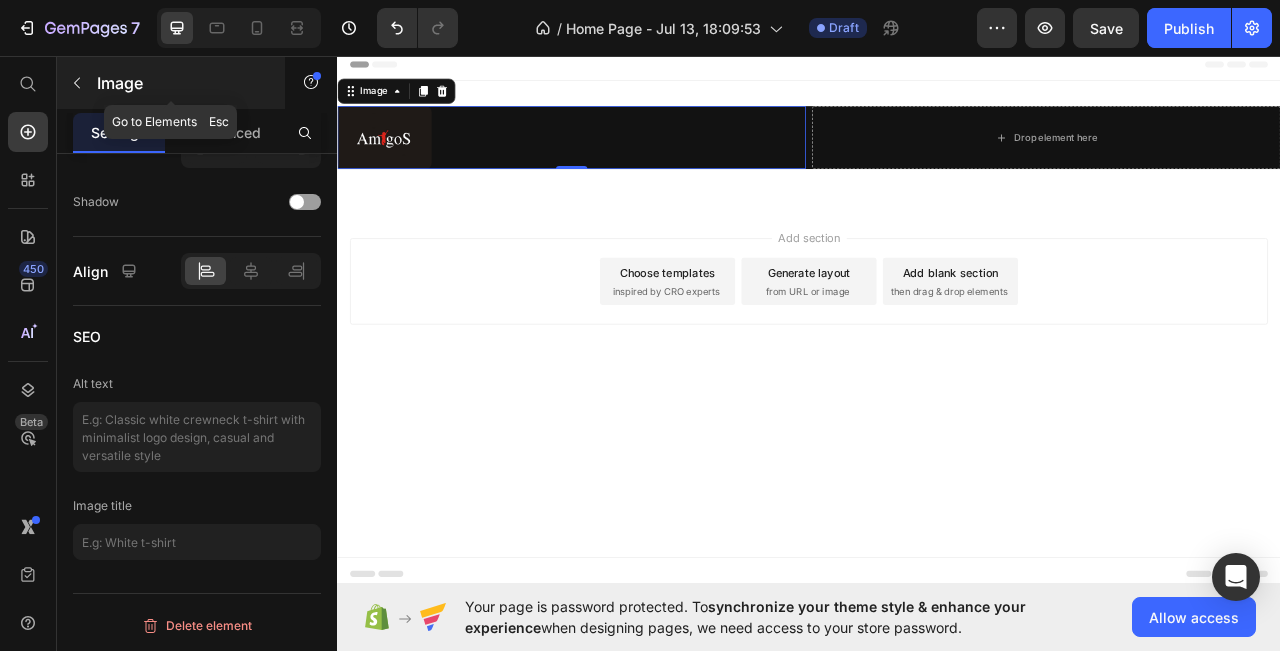 click 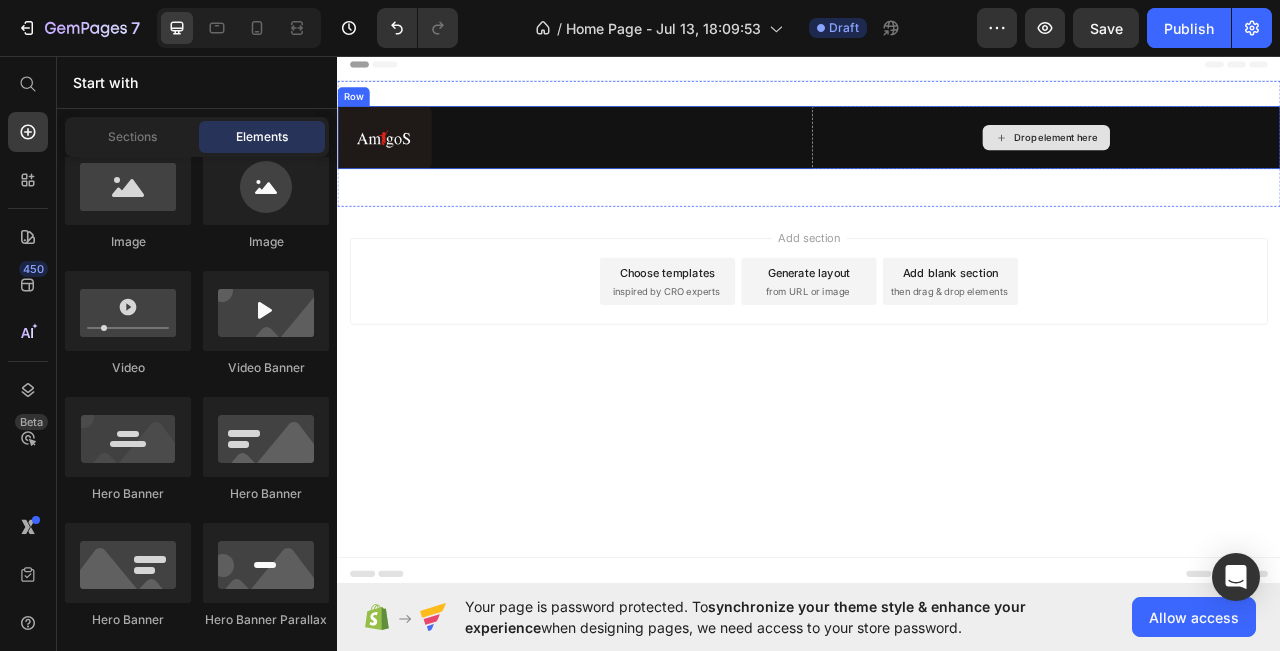 click on "Drop element here" at bounding box center (1239, 161) 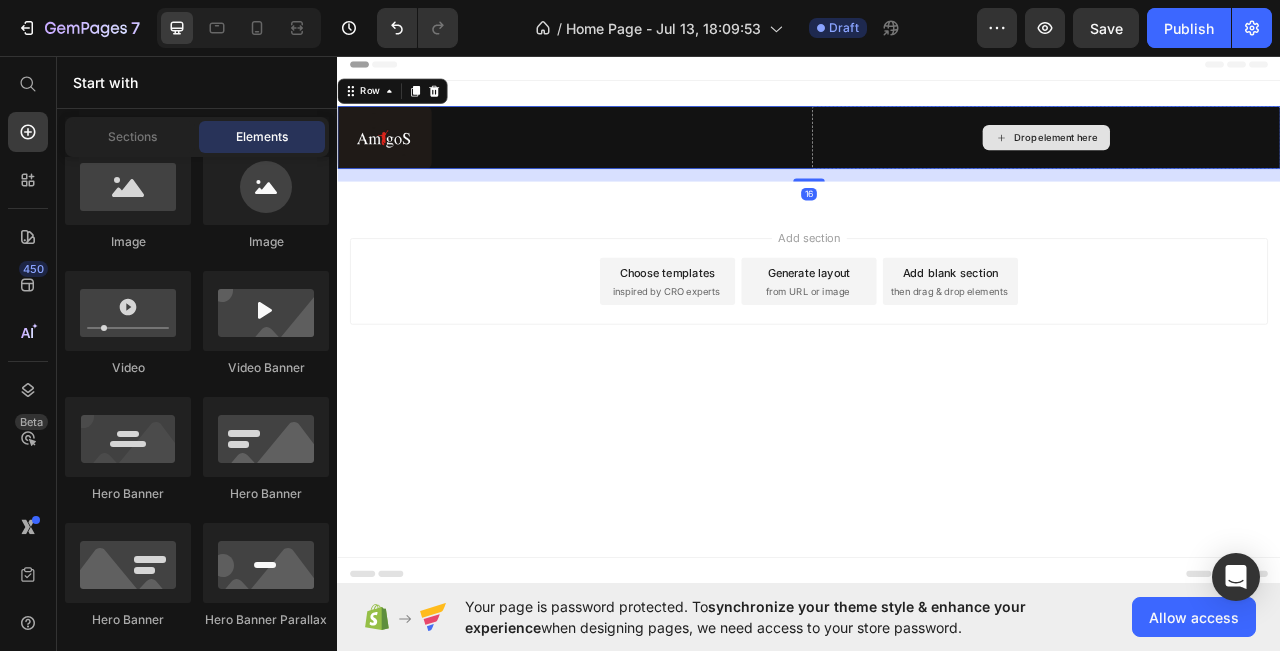 scroll, scrollTop: 0, scrollLeft: 0, axis: both 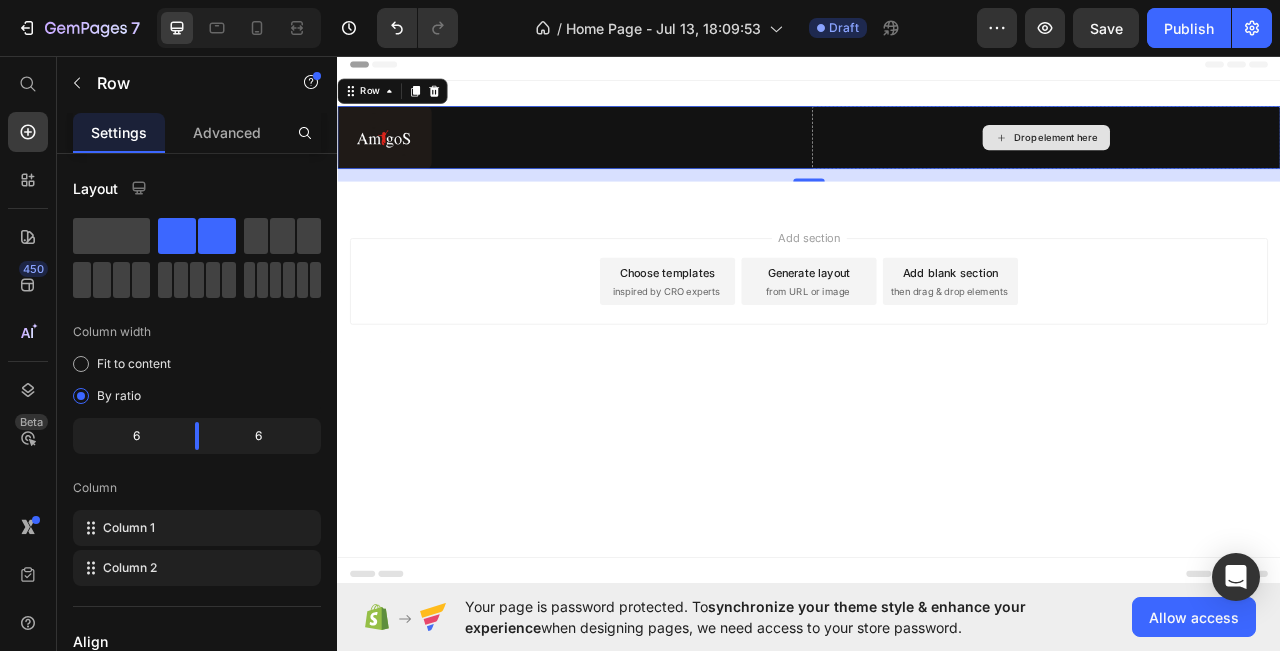 click on "Drop element here" at bounding box center (1239, 161) 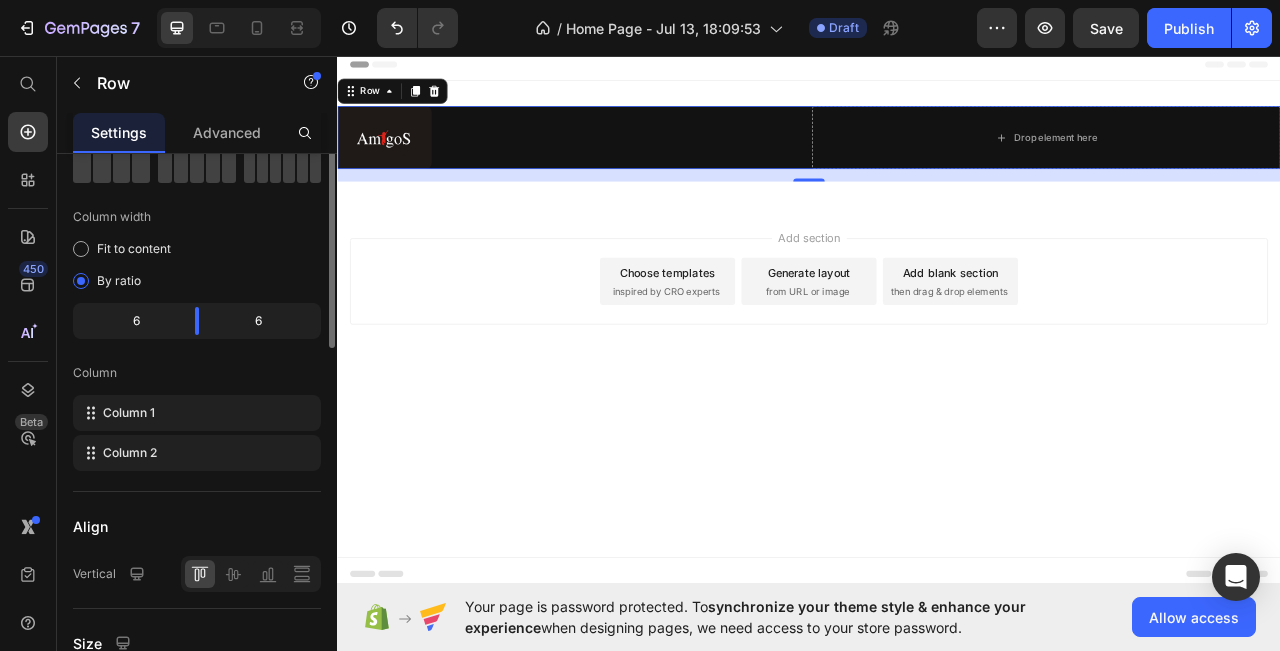 scroll, scrollTop: 0, scrollLeft: 0, axis: both 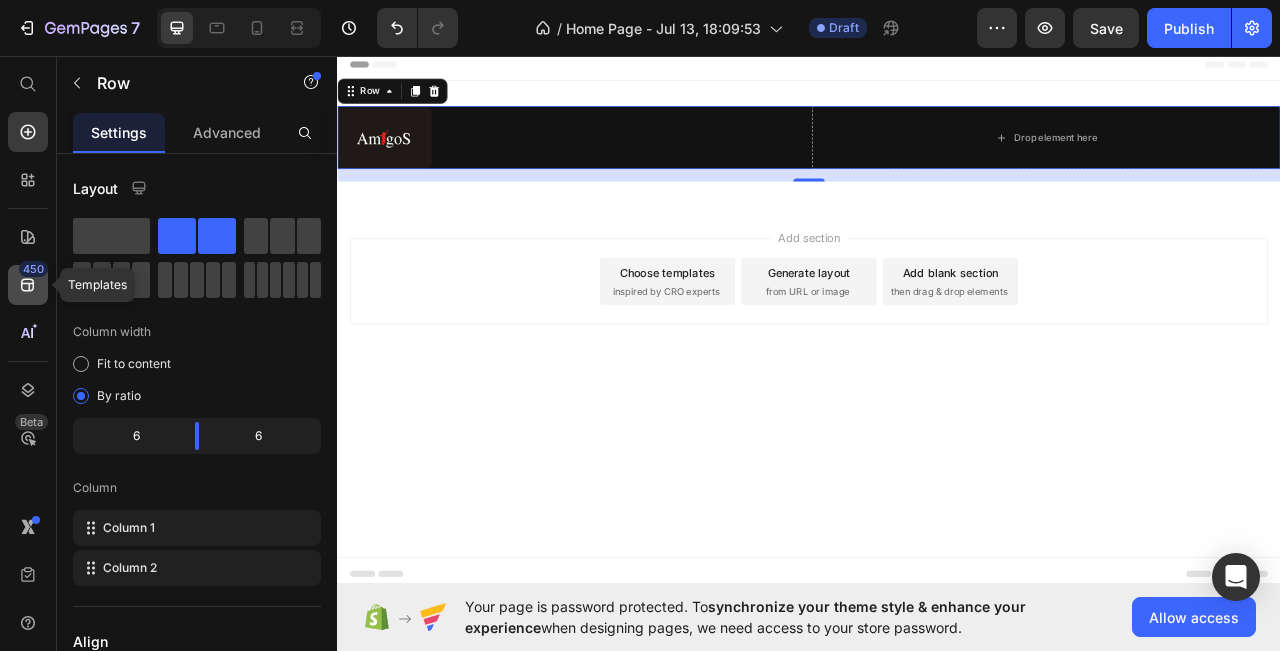 click 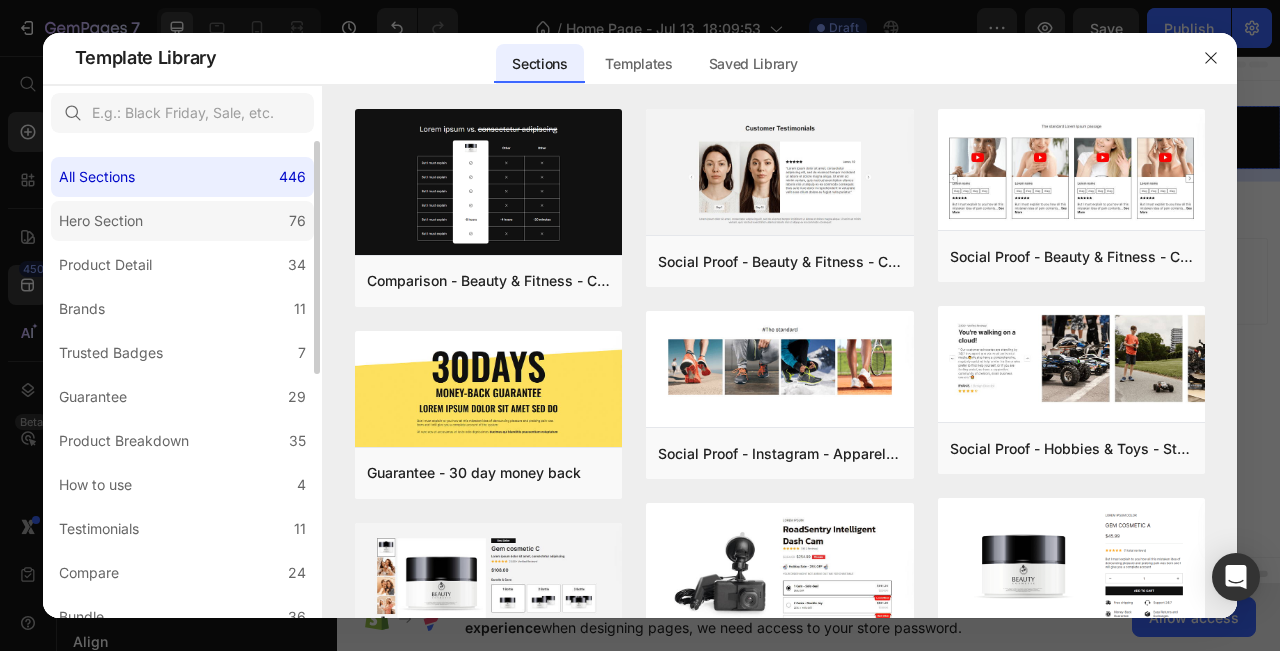 click on "Hero Section" at bounding box center [101, 221] 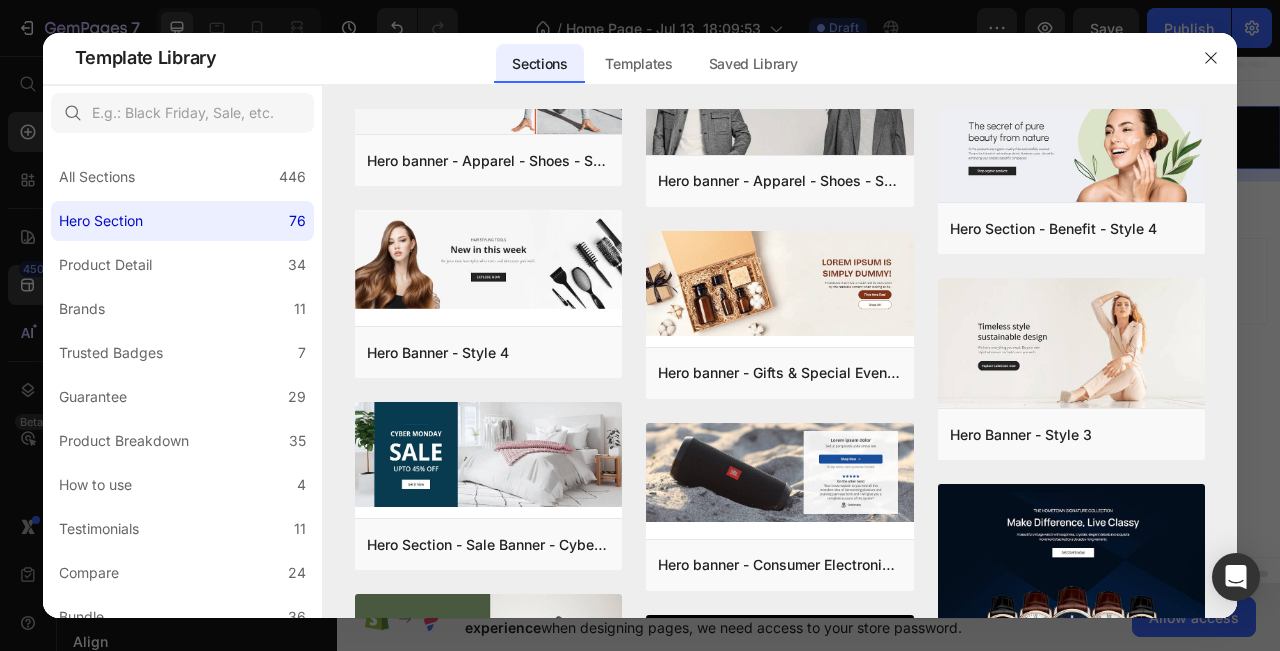 scroll, scrollTop: 2539, scrollLeft: 0, axis: vertical 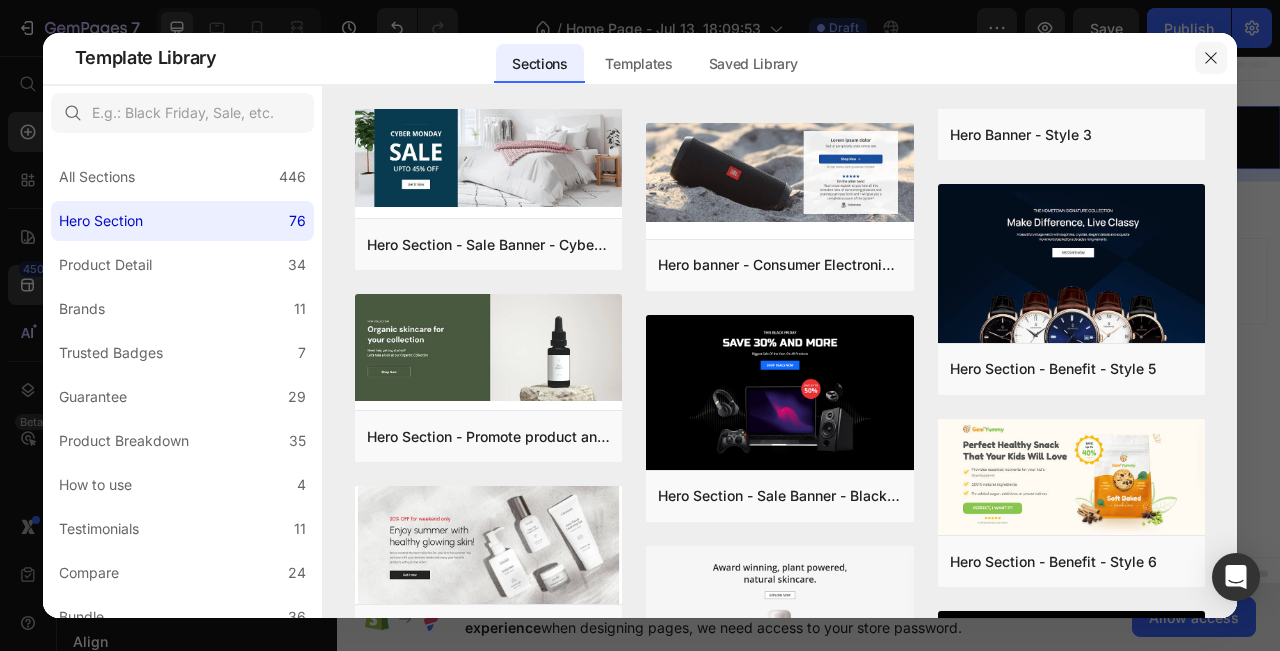 click 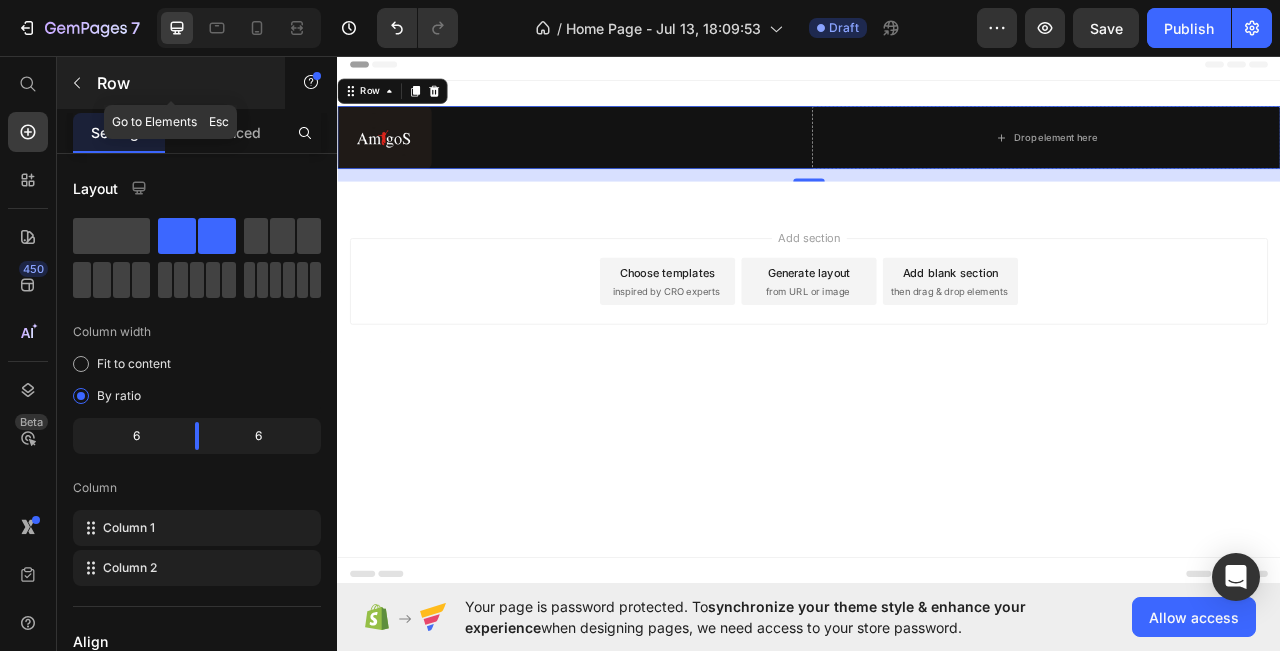 click 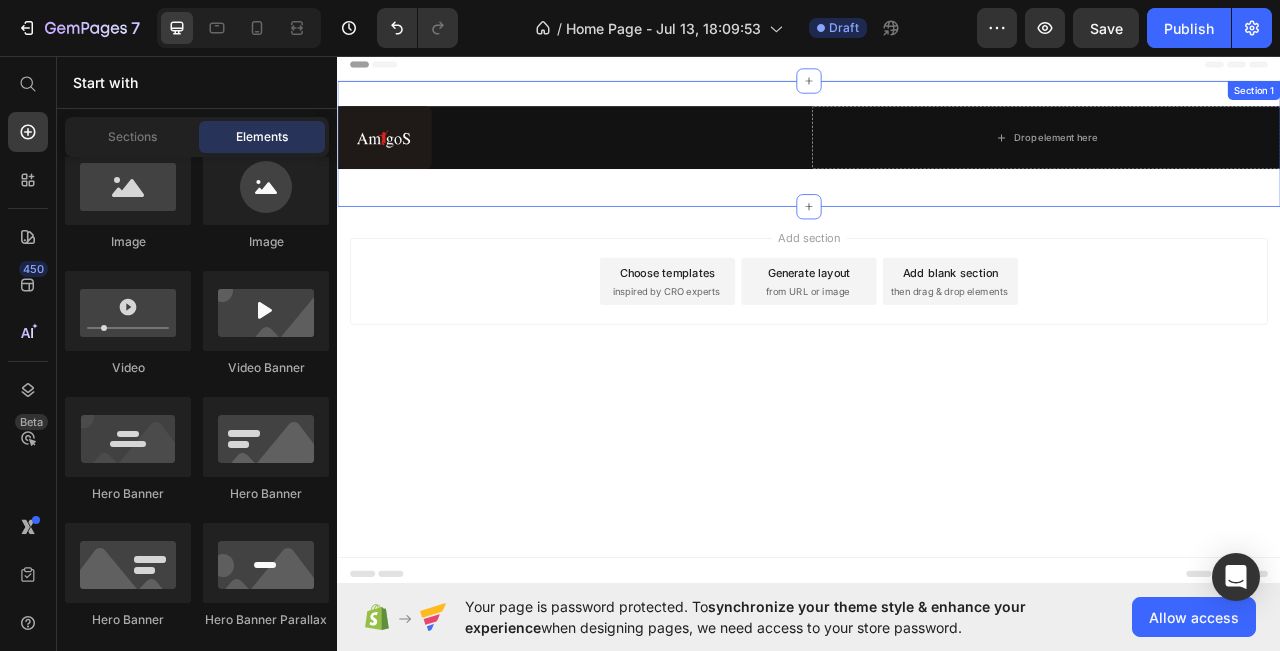 click on "Image
Drop element here Row Section 1" at bounding box center [937, 169] 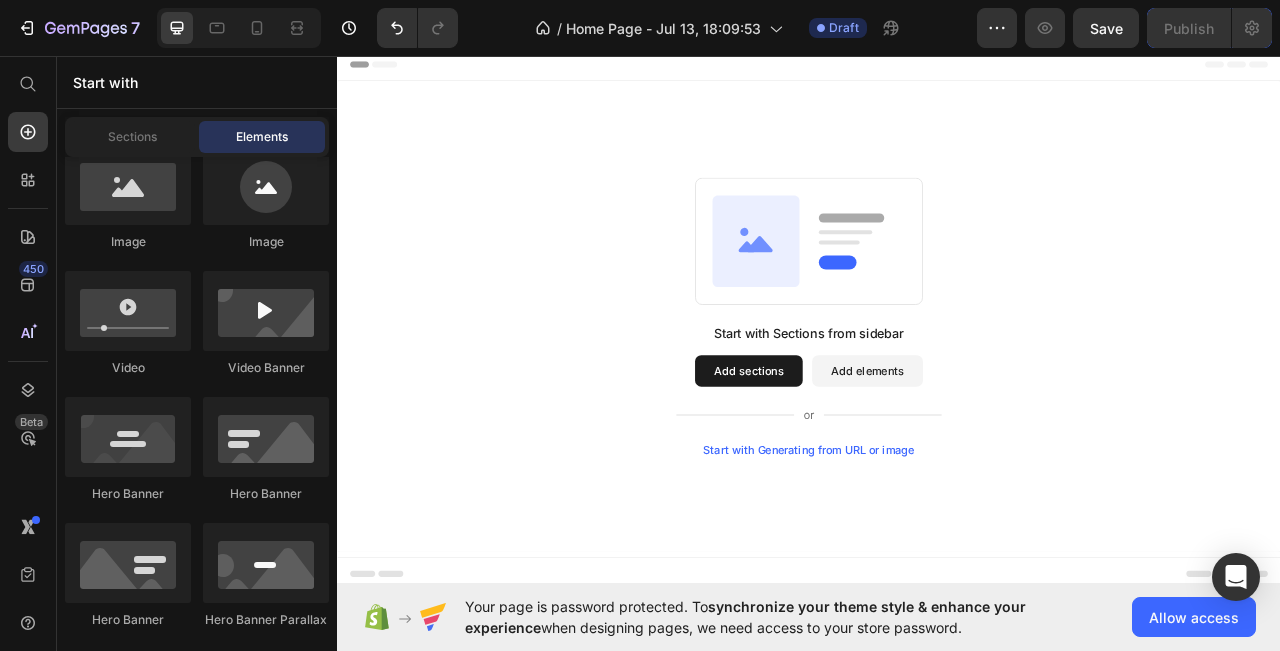 click on "Header" at bounding box center [394, 68] 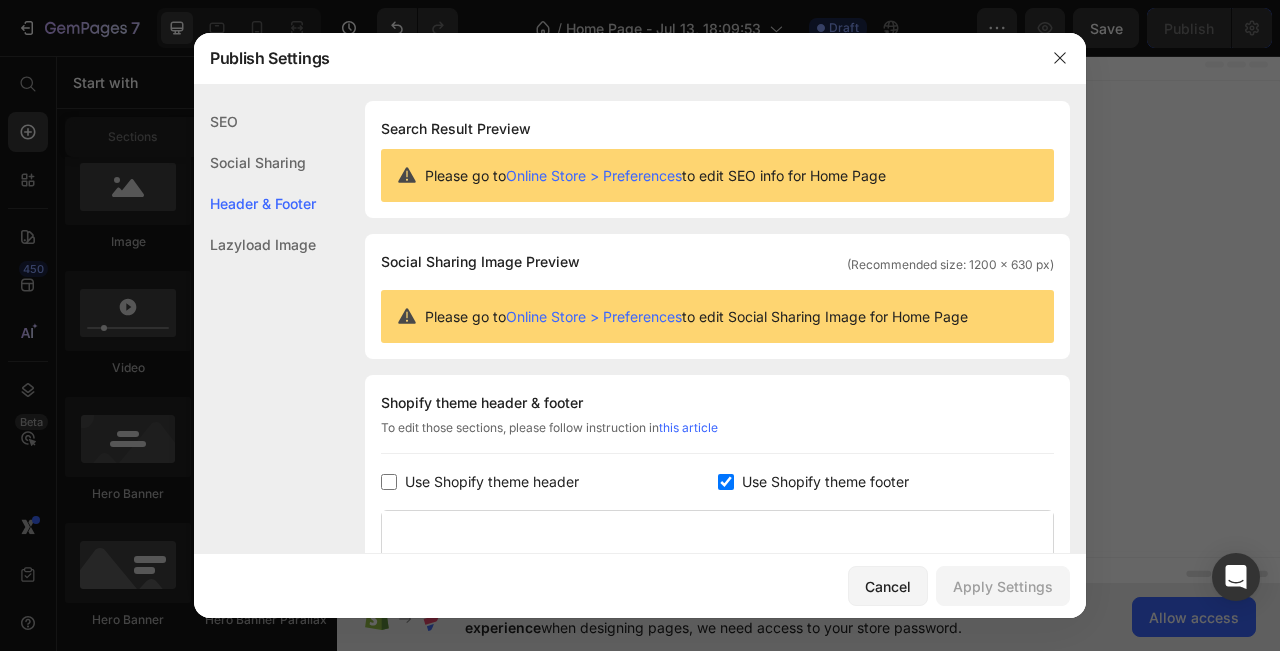 scroll, scrollTop: 270, scrollLeft: 0, axis: vertical 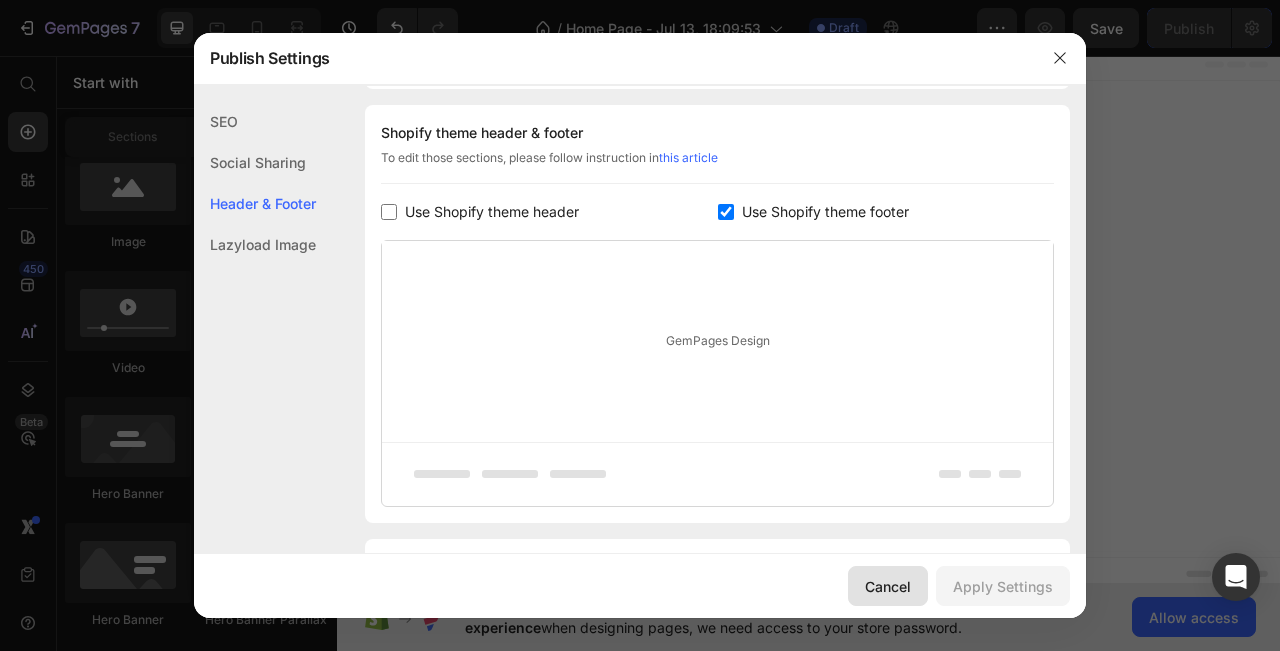 click on "Cancel" at bounding box center (888, 586) 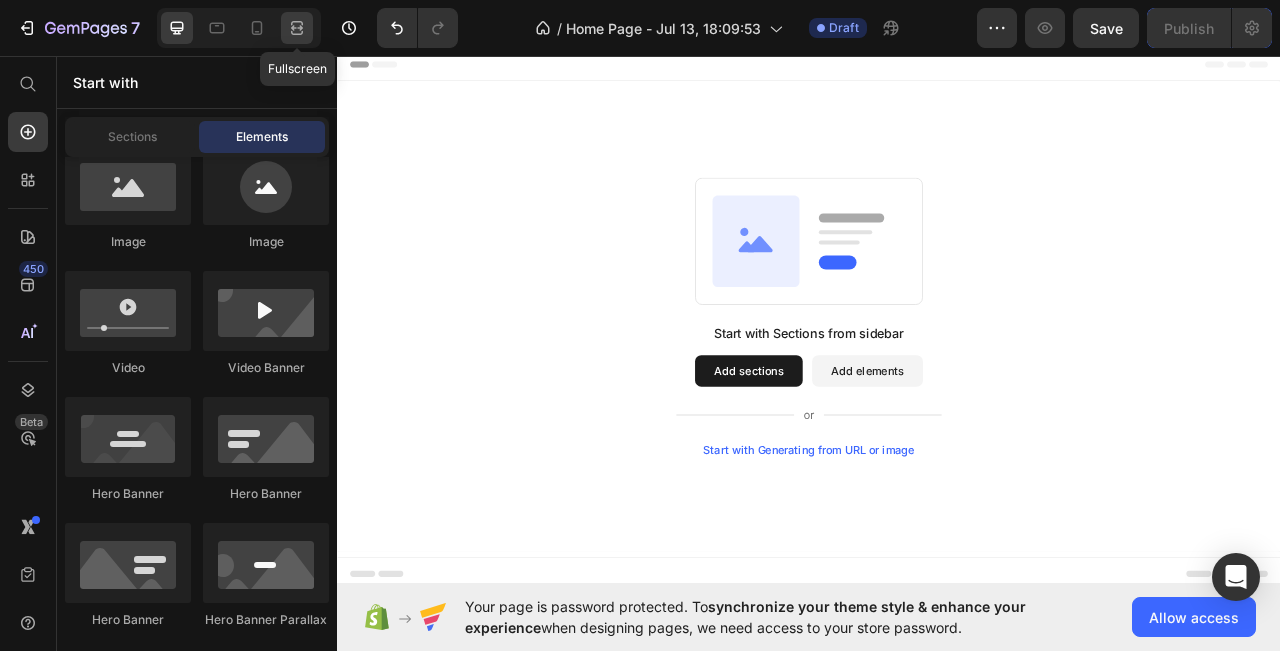 click 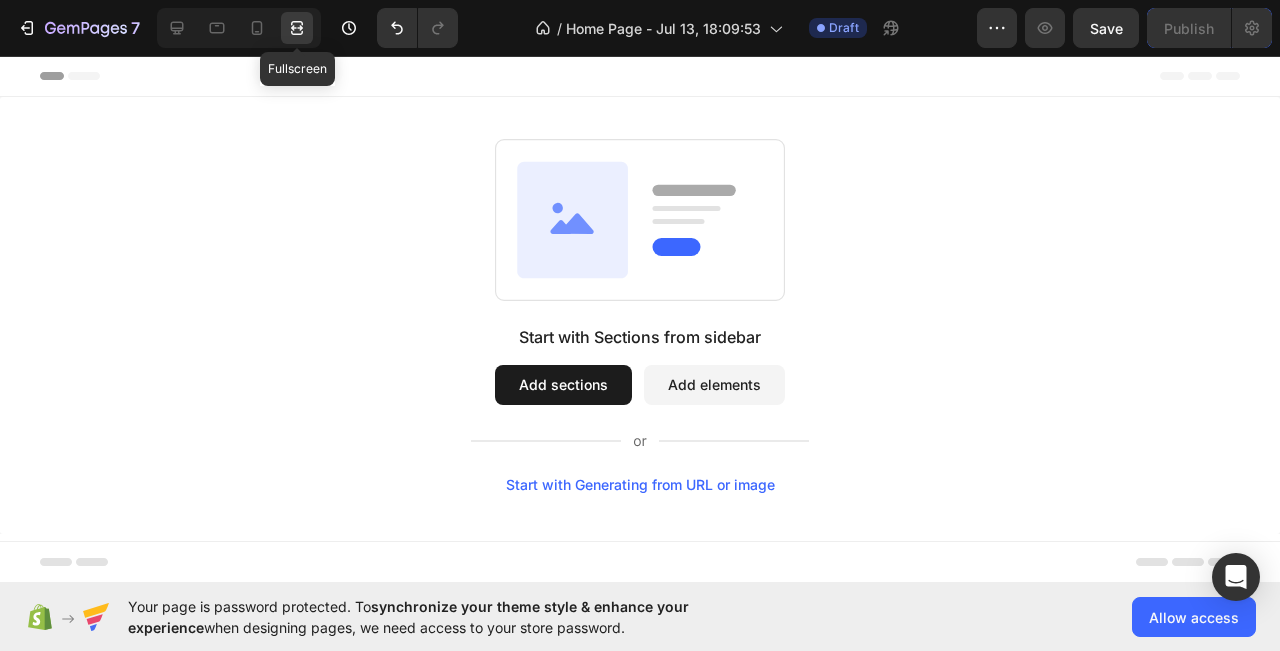 click 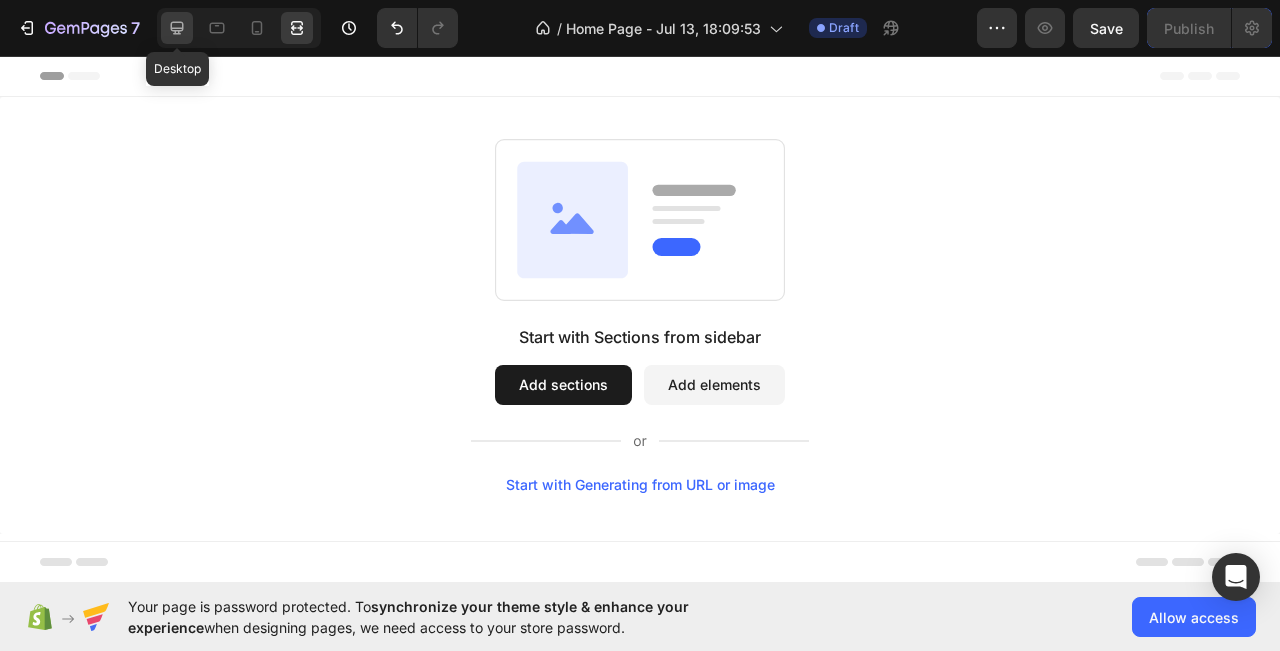 click 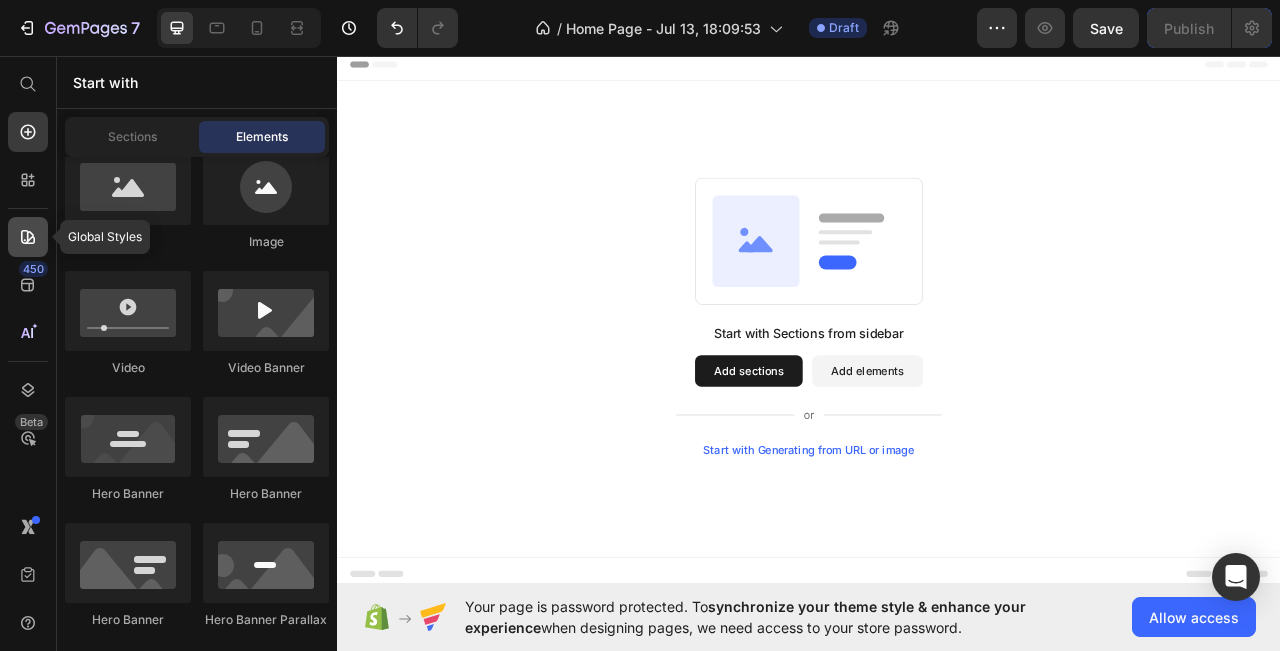 click 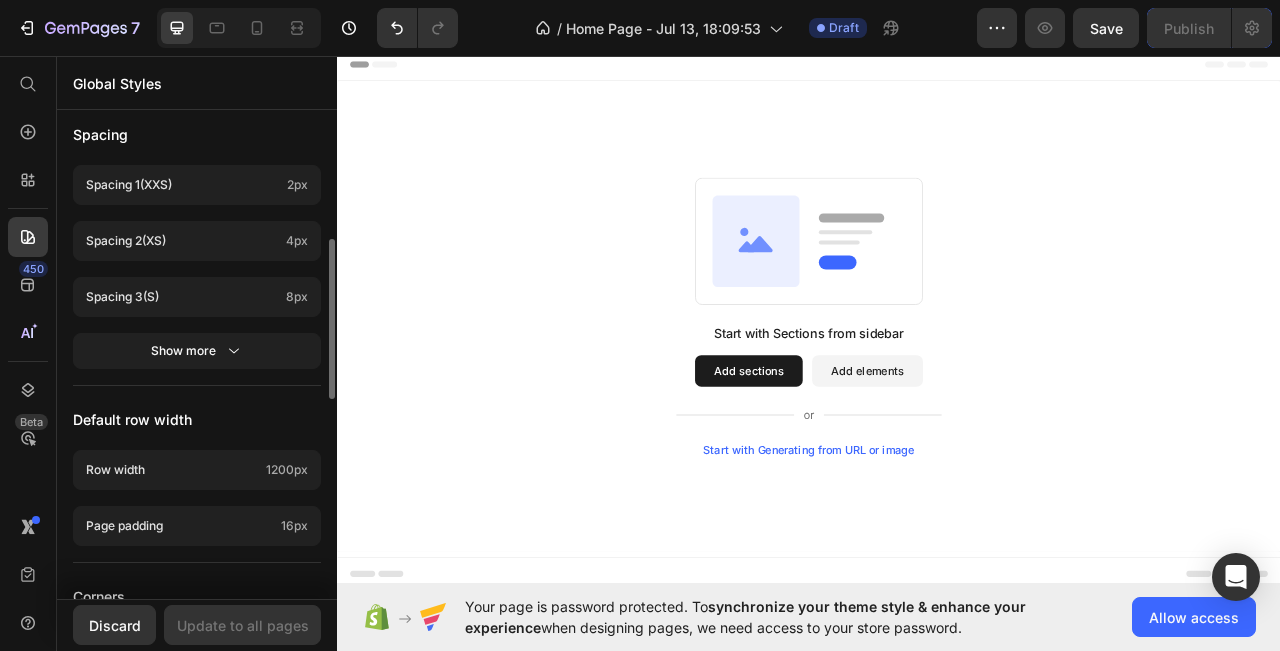 scroll, scrollTop: 680, scrollLeft: 0, axis: vertical 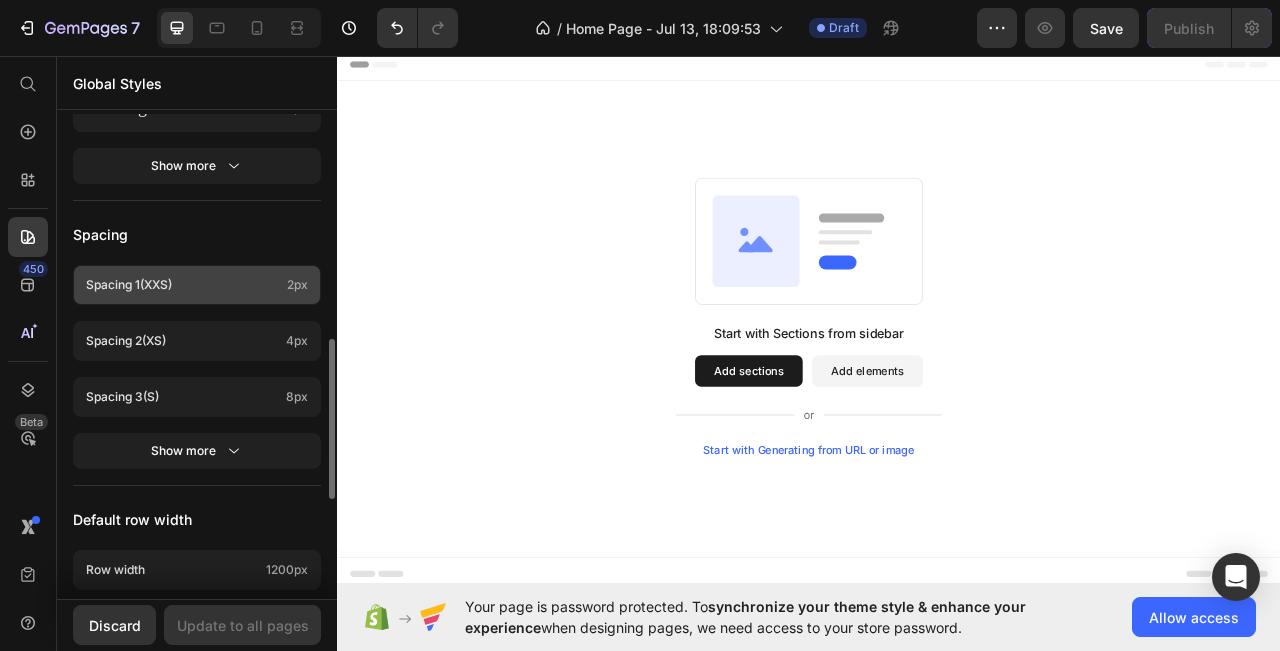click on "Spacing 1  (xxs)" at bounding box center (182, 285) 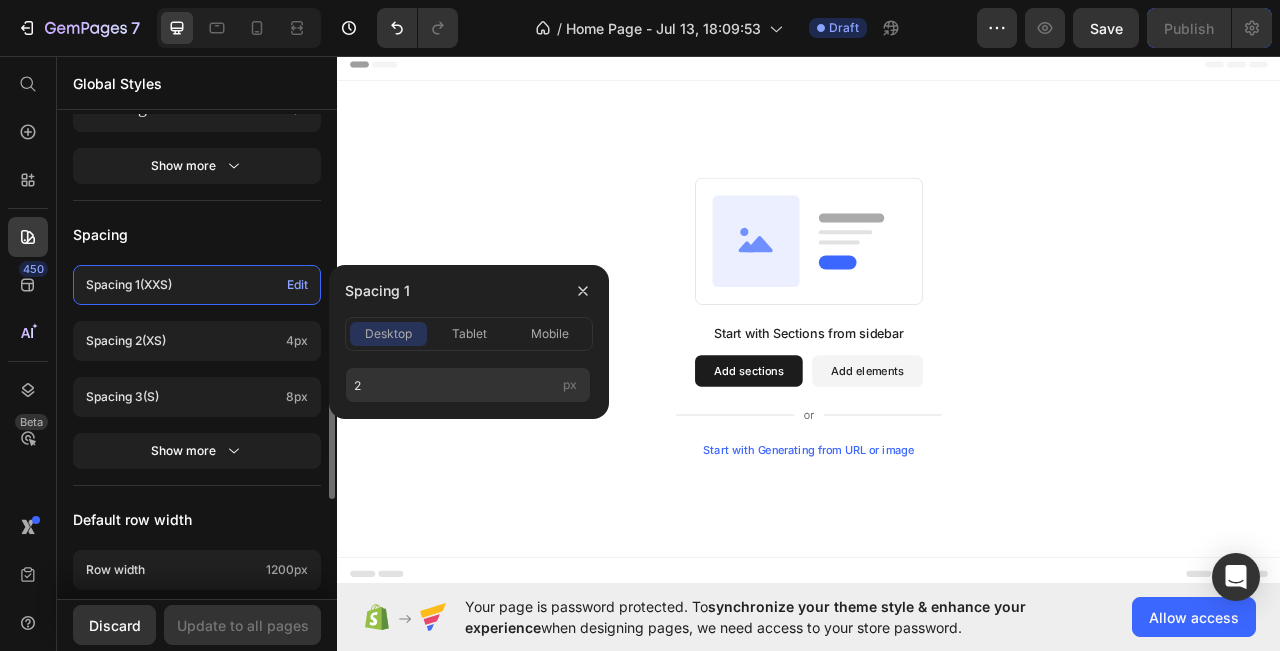 click on "Spacing 1  (xxs)" at bounding box center [182, 285] 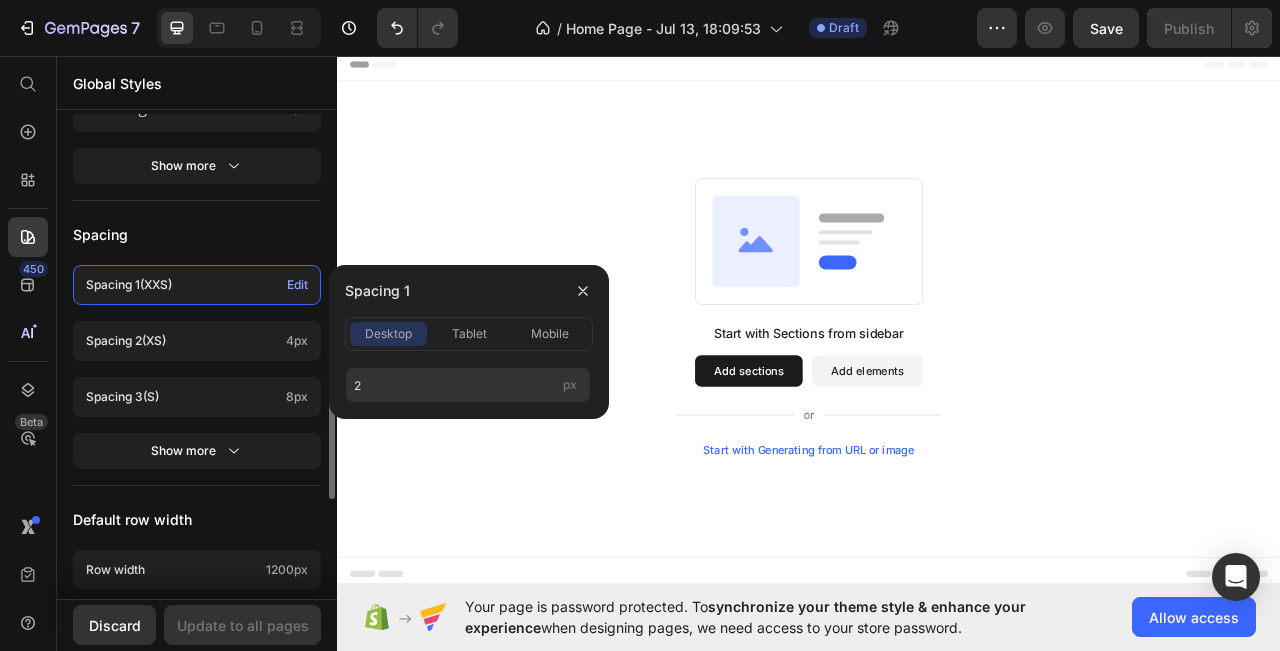 click on "Spacing 1  (xxs)" at bounding box center [182, 285] 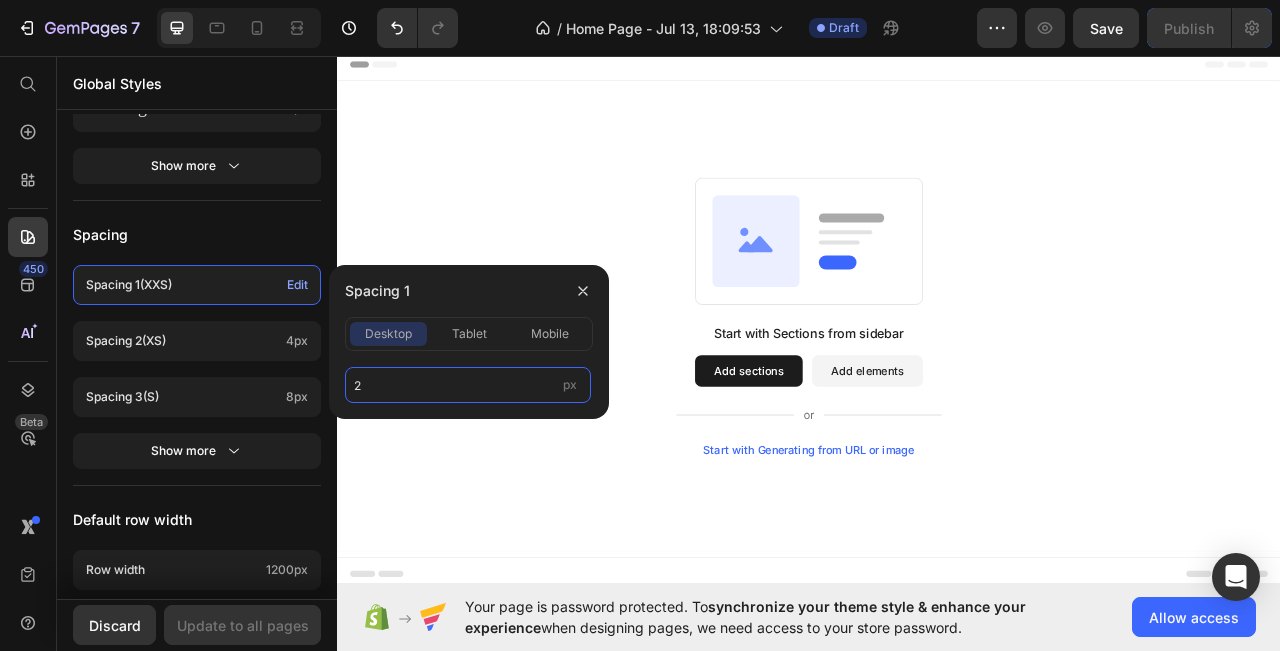 click on "2" at bounding box center (468, 385) 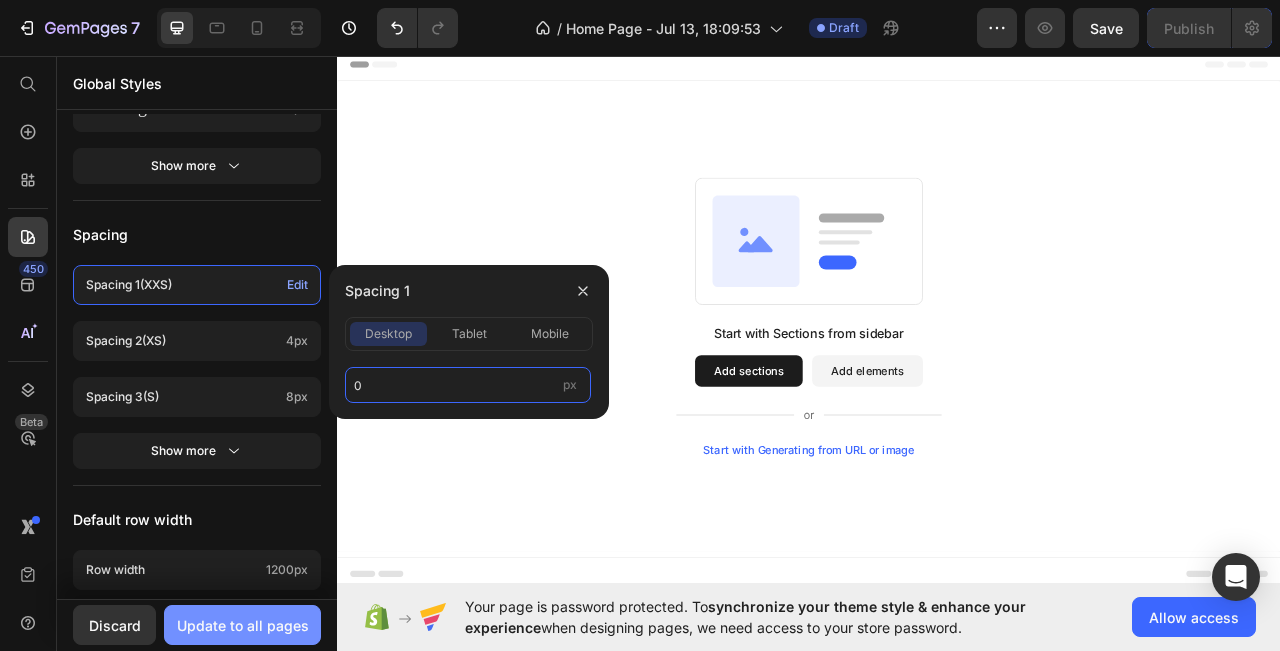 type on "0" 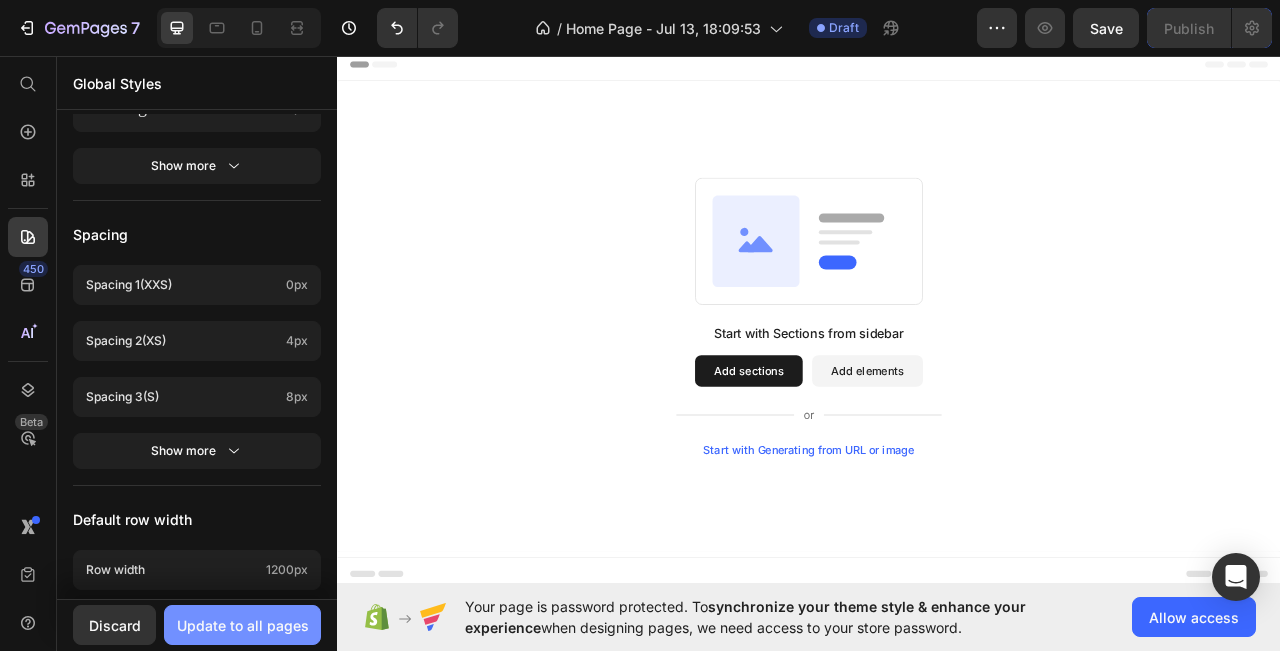 click on "Update to all pages" at bounding box center (243, 625) 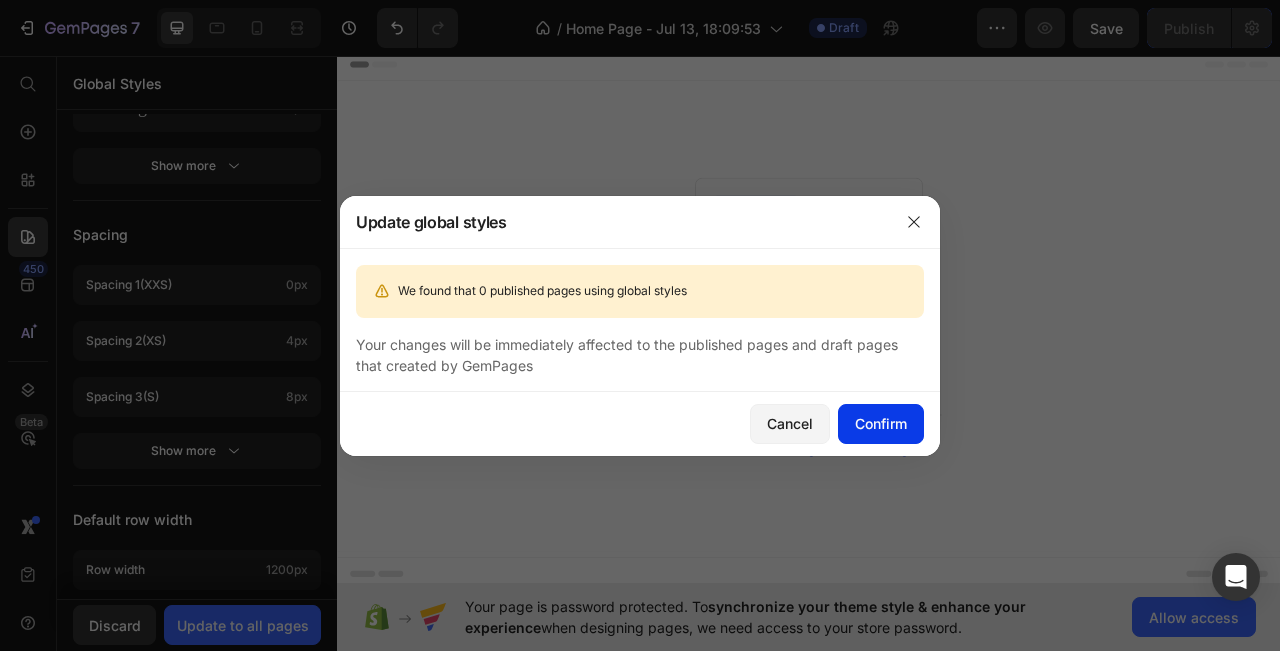 click on "Confirm" at bounding box center (881, 423) 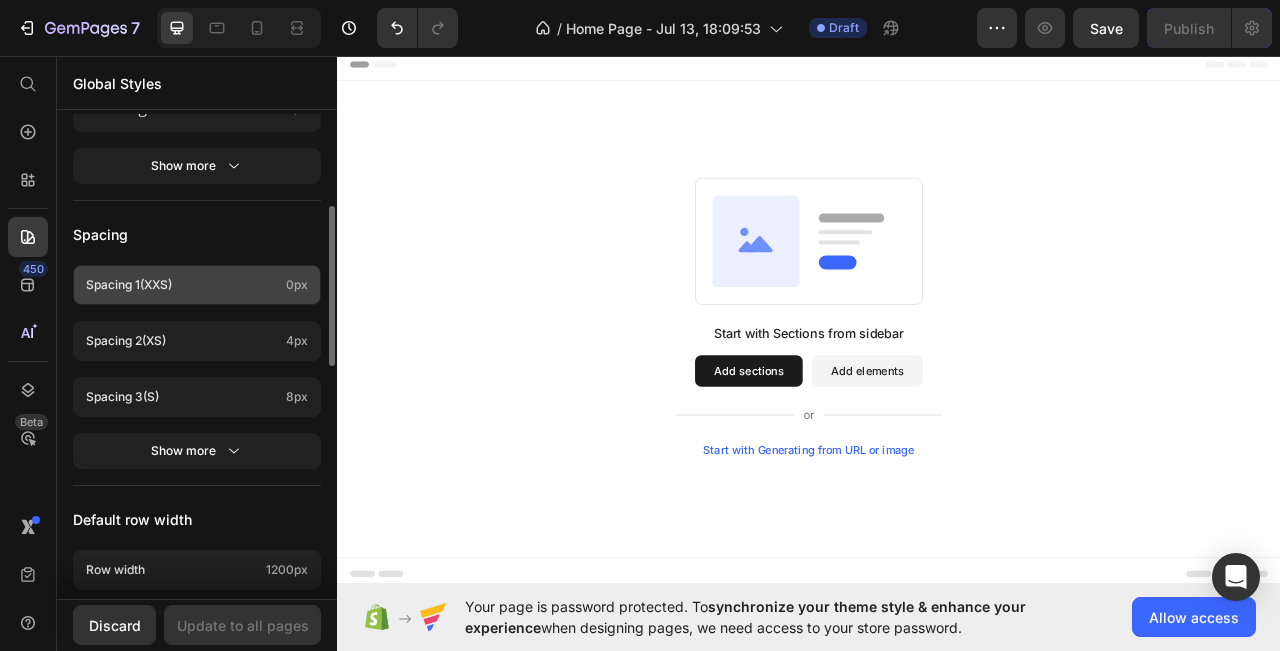 scroll, scrollTop: 480, scrollLeft: 0, axis: vertical 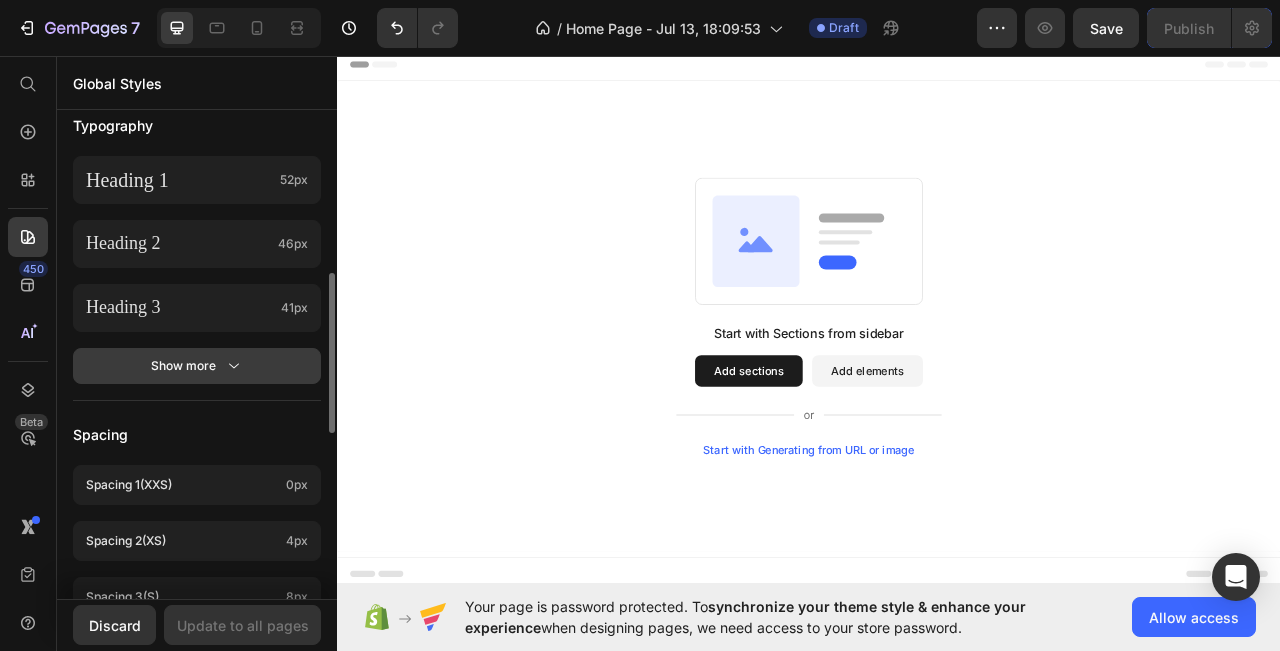 click on "Show more" at bounding box center (197, 366) 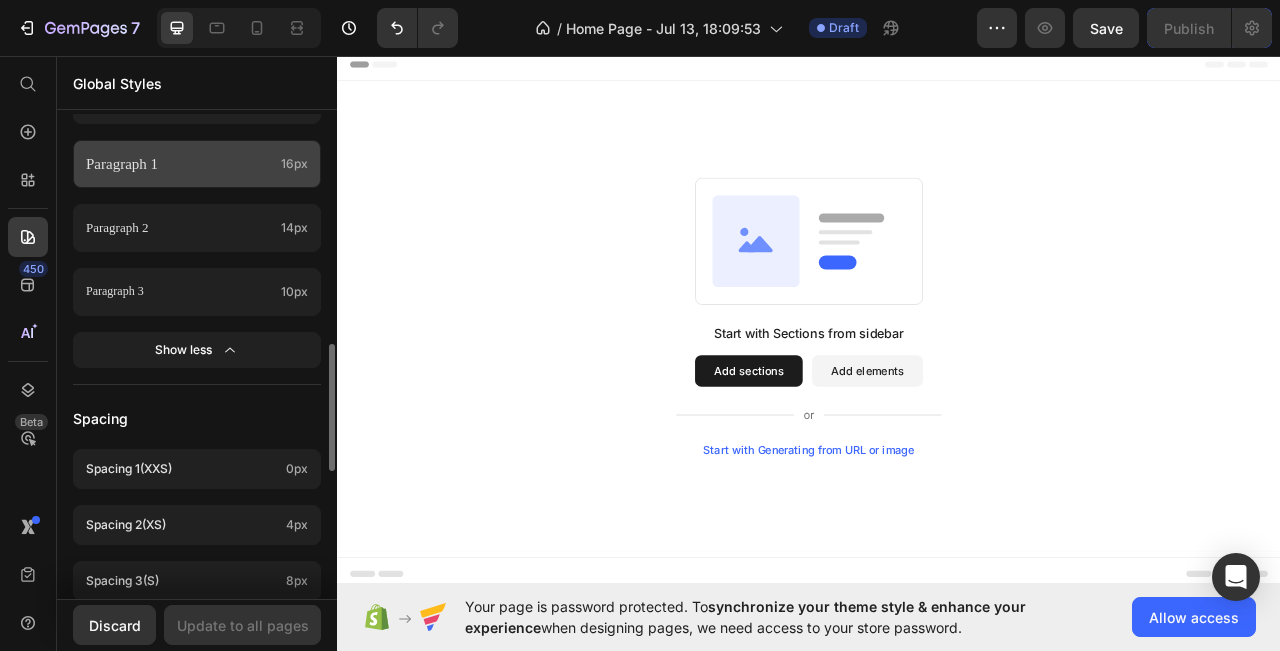 scroll, scrollTop: 680, scrollLeft: 0, axis: vertical 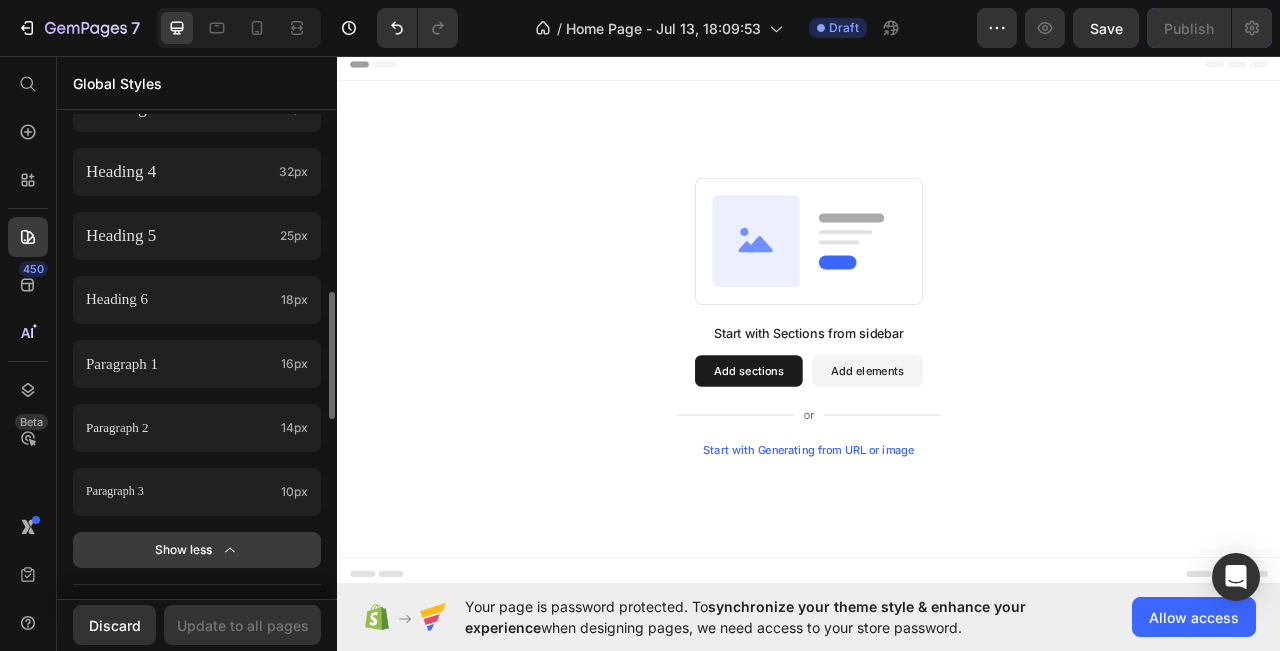 click on "Show less" at bounding box center (197, 550) 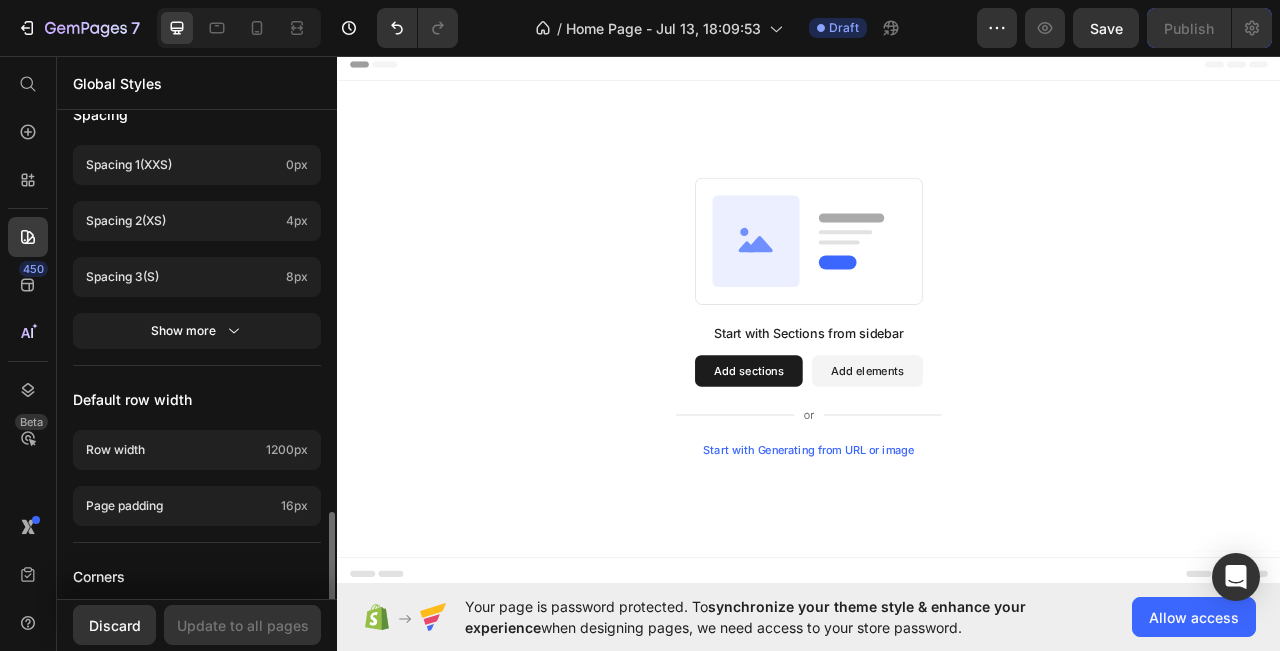 scroll, scrollTop: 900, scrollLeft: 0, axis: vertical 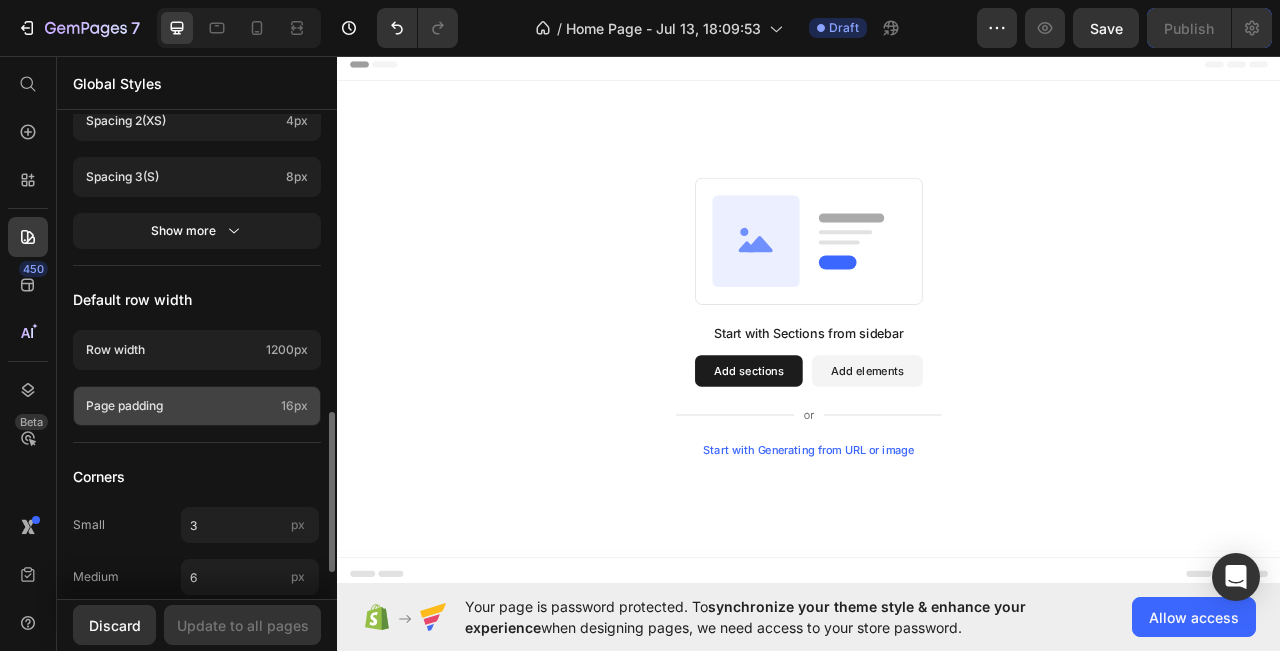 click on "Page padding" at bounding box center [179, 406] 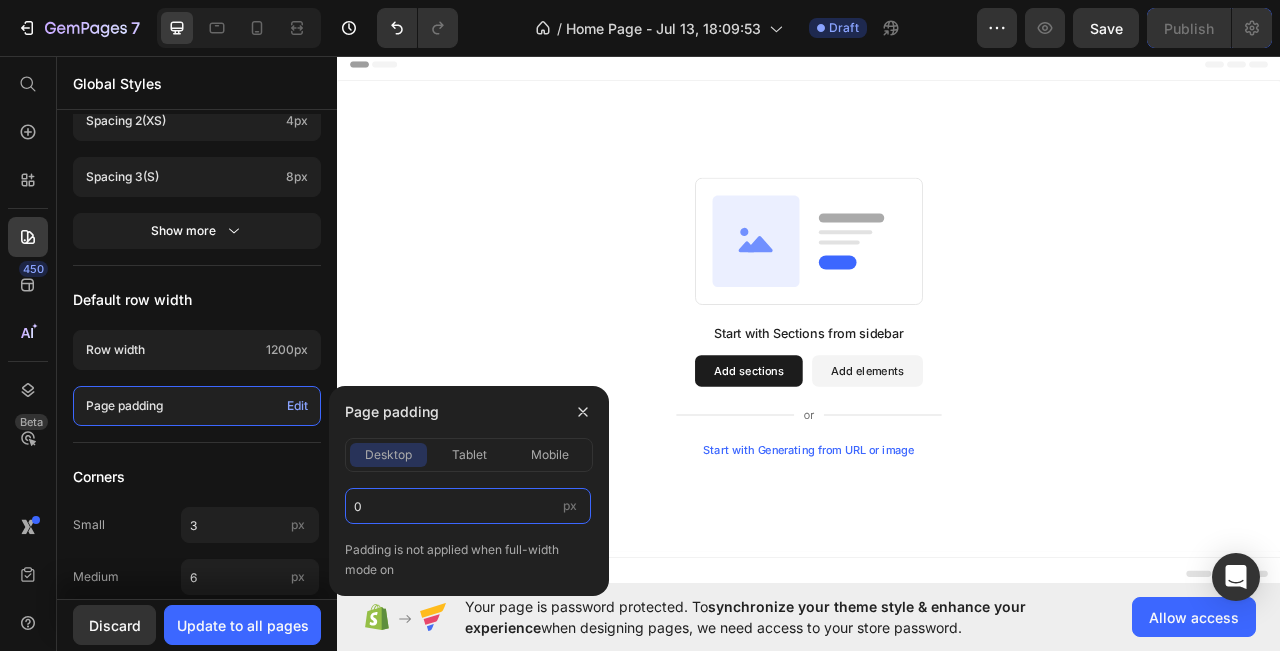 type on "0" 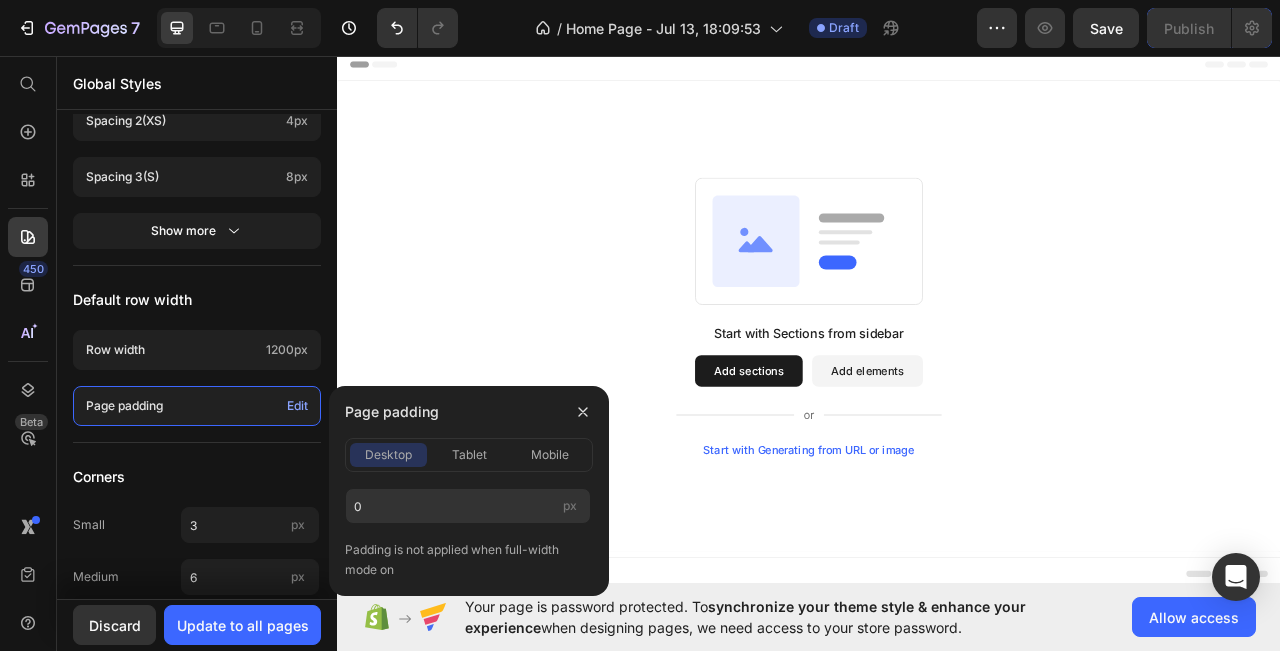 click on "Colors Button Text Background Line Accent Font manager Heading sans-serif Paragraph sans-serif Typography Heading 1 52px Heading 2 46px Heading 3 41px Show more Spacing Spacing 1  (xxs) 0px Spacing 2  (xs) 4px Spacing 3  (s) 8px Show more Default row width Row width  1200px Page padding  Edit Corners Small 3 px Medium 6 px Large 16 px" at bounding box center [197, -54] 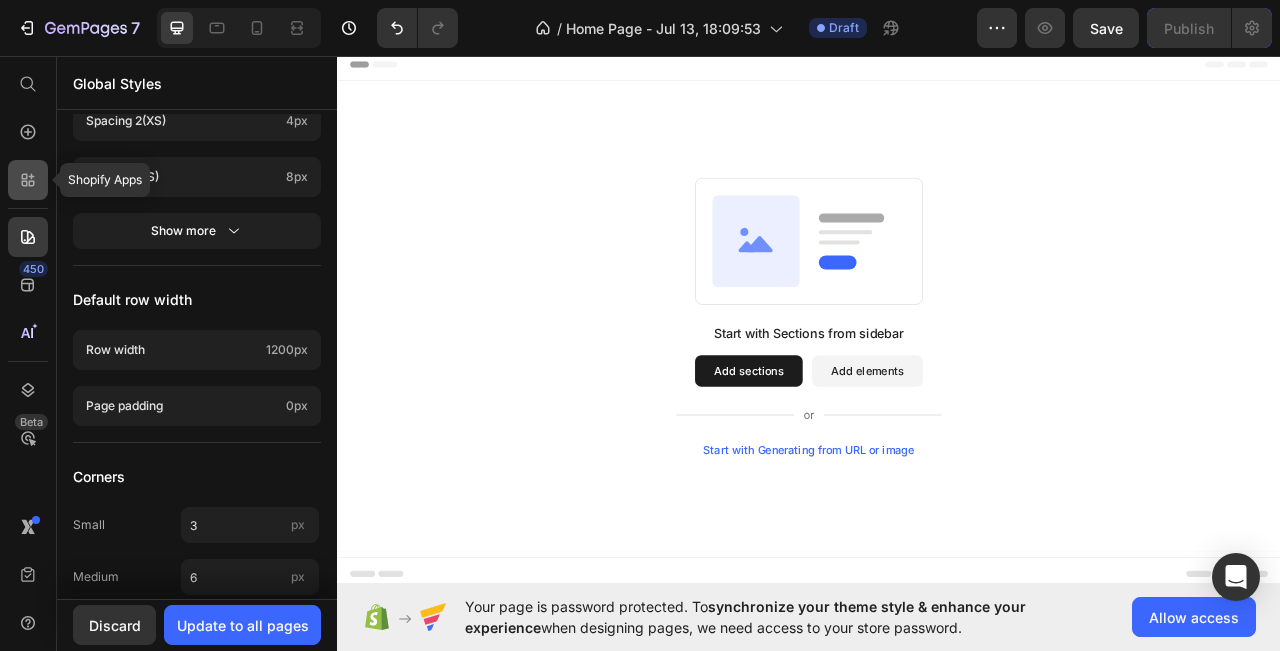 click 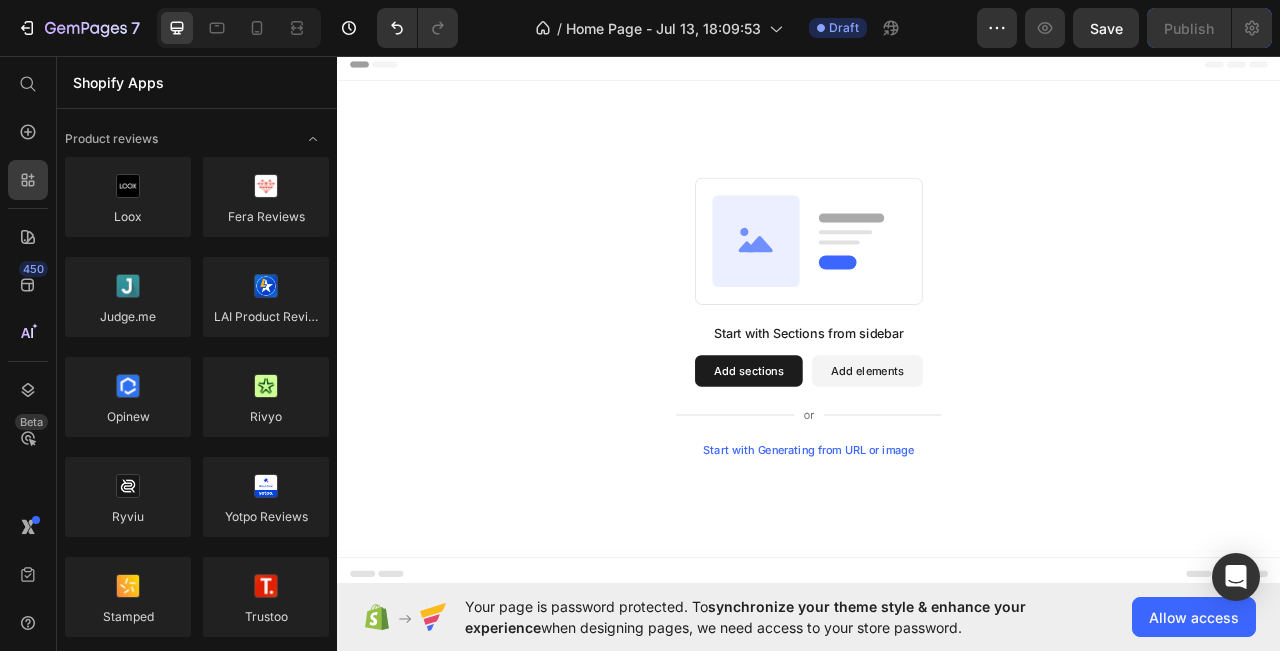 scroll, scrollTop: 800, scrollLeft: 0, axis: vertical 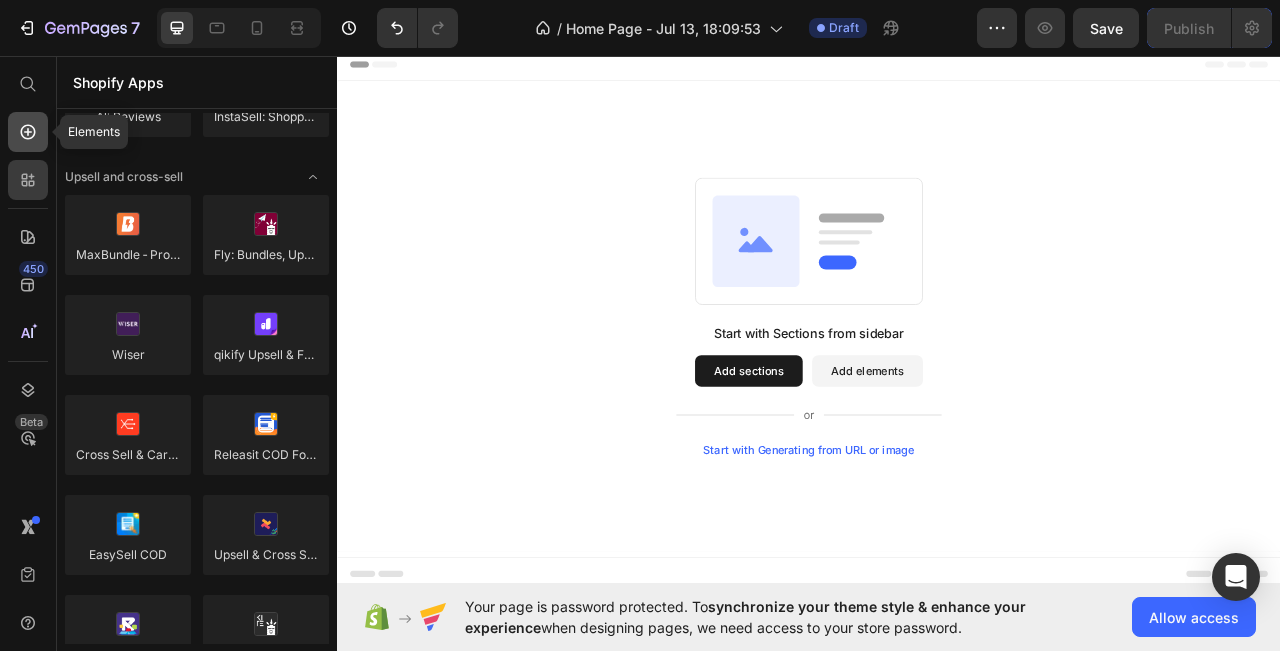 click 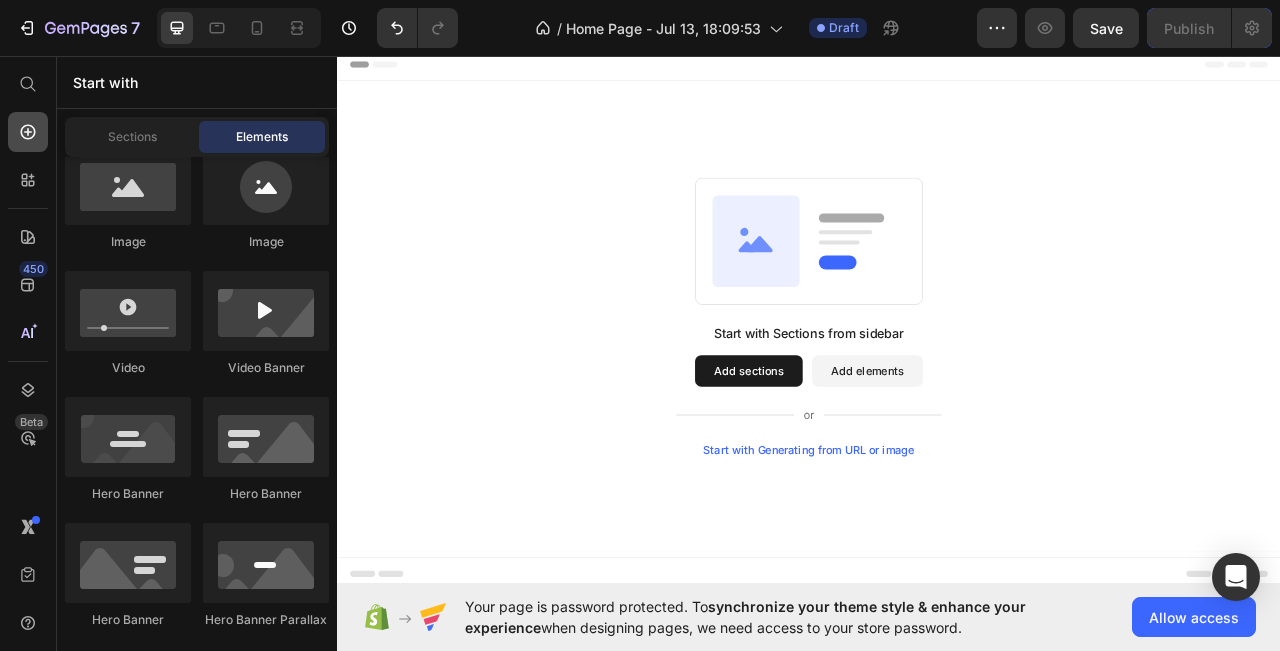 click 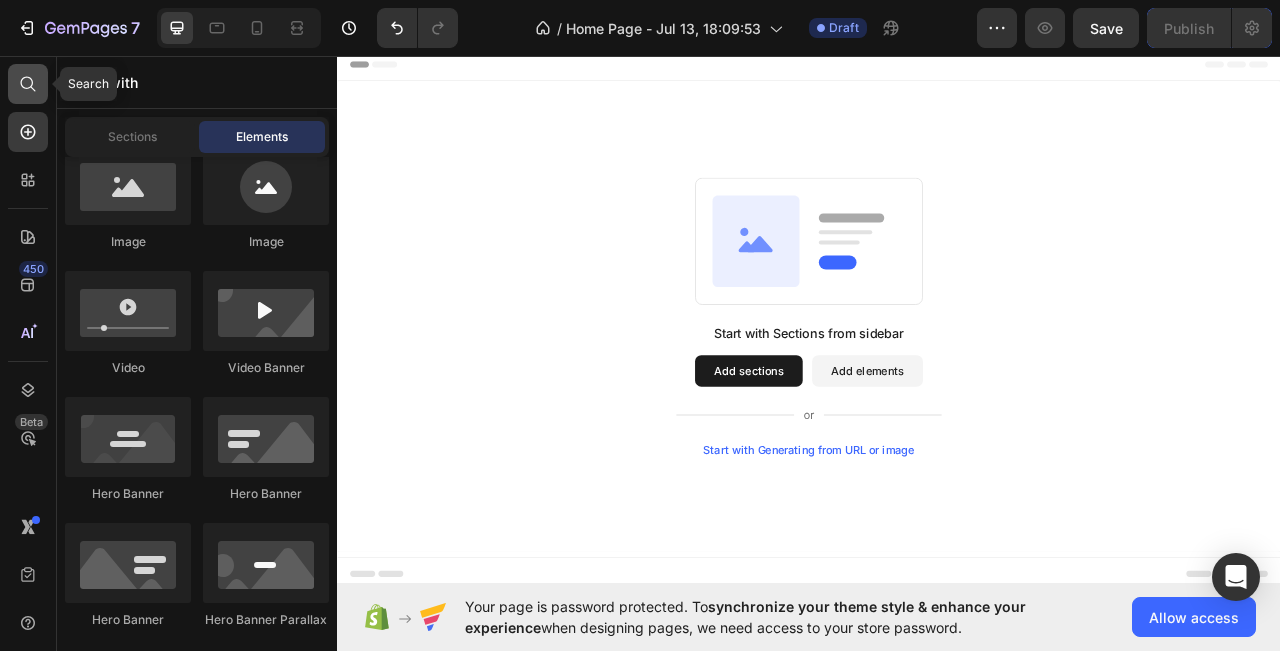 click 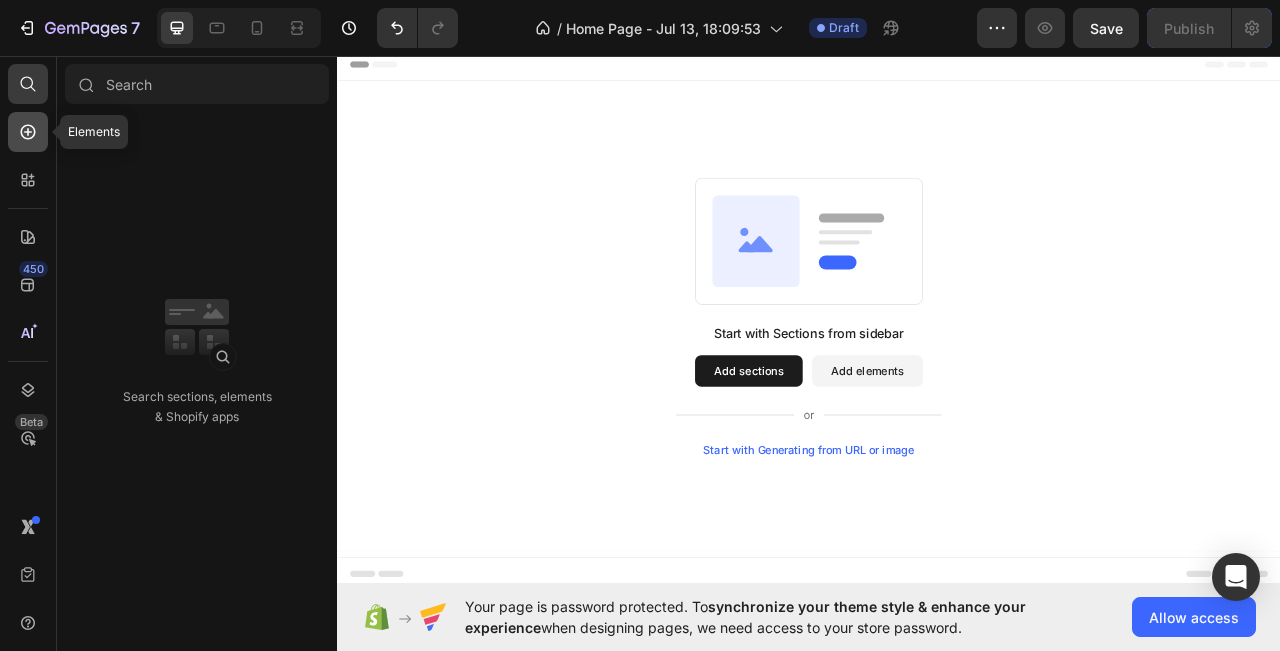 click 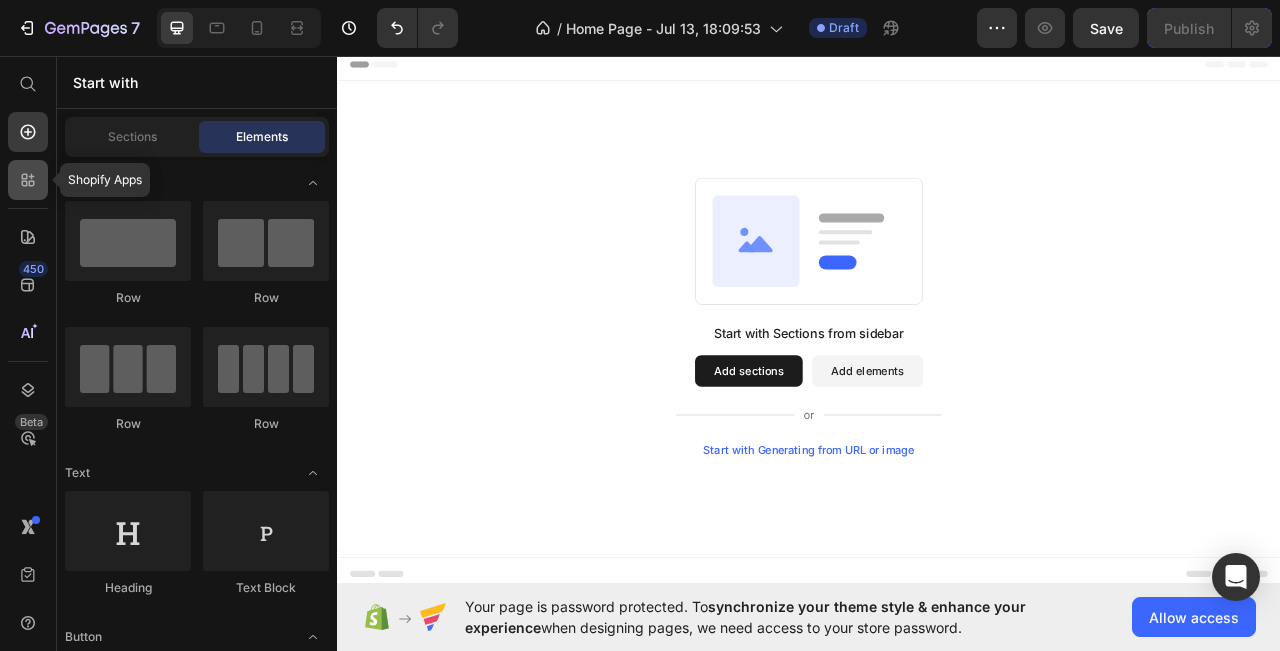 click 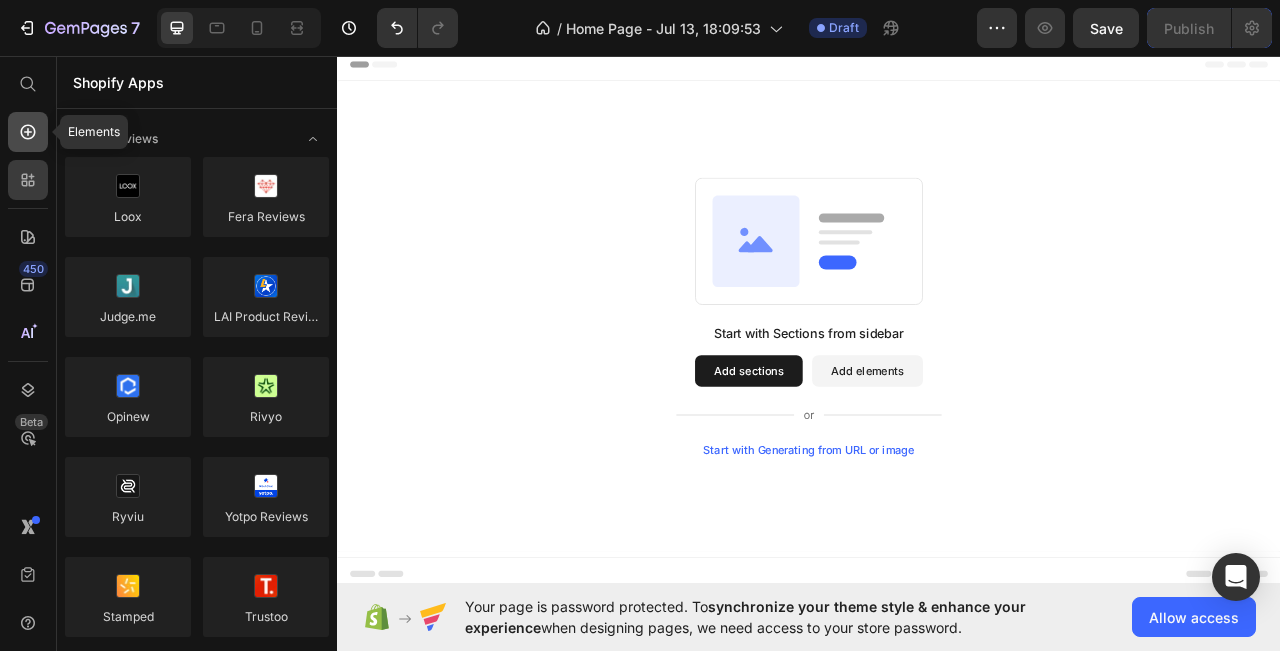 click 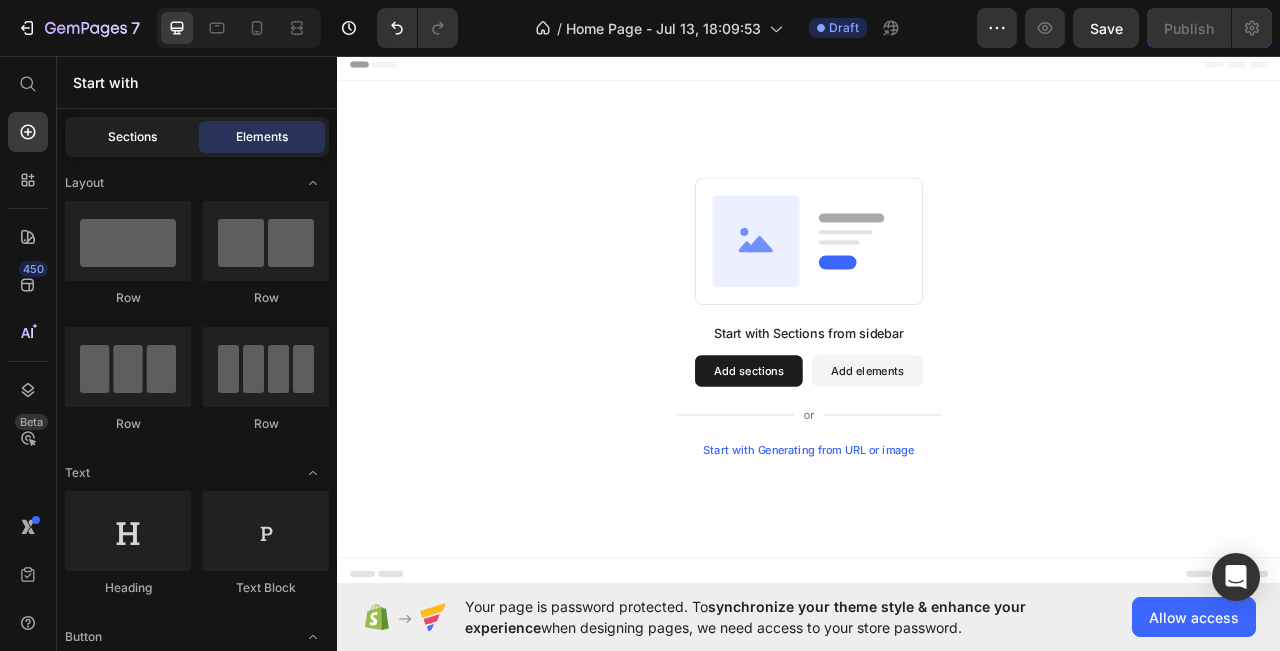 click on "Sections" at bounding box center (132, 137) 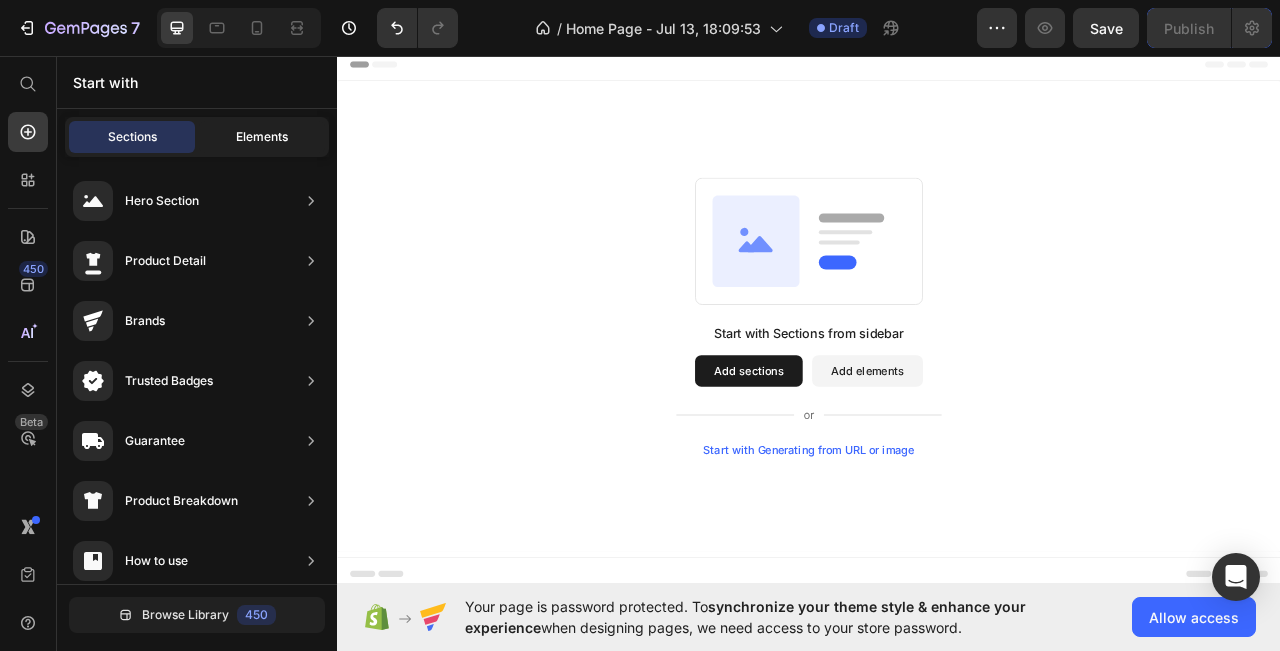 click on "Elements" at bounding box center [262, 137] 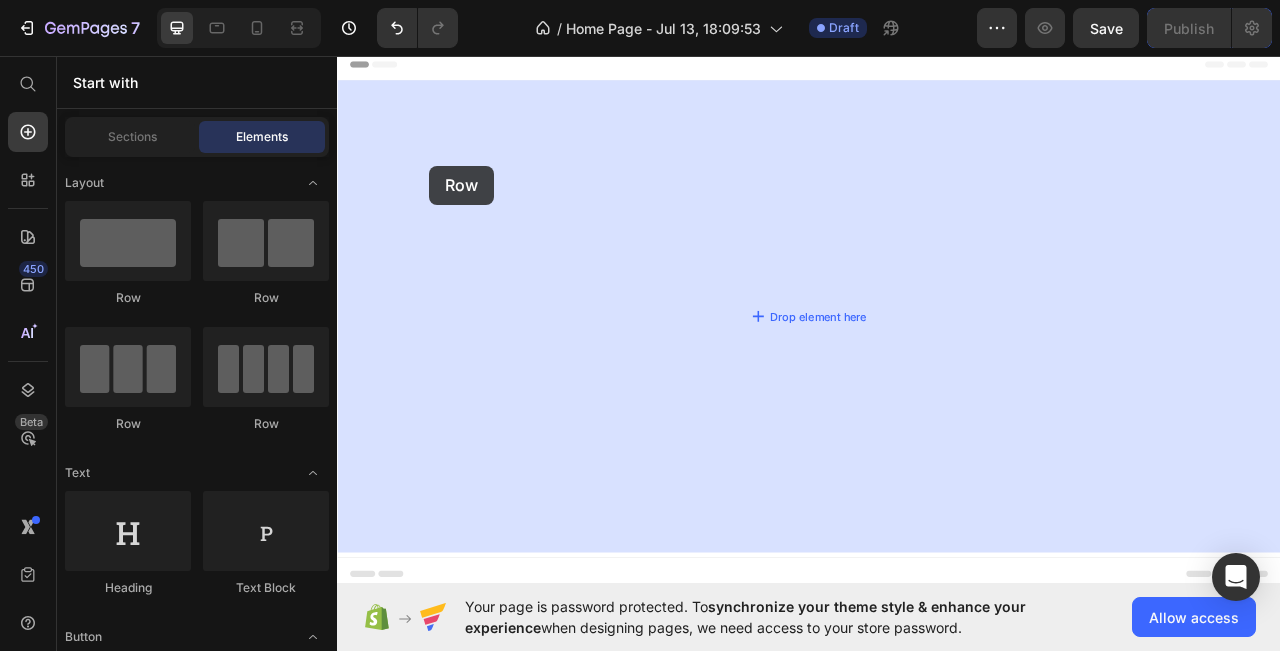 drag, startPoint x: 619, startPoint y: 309, endPoint x: 462, endPoint y: 189, distance: 197.6082 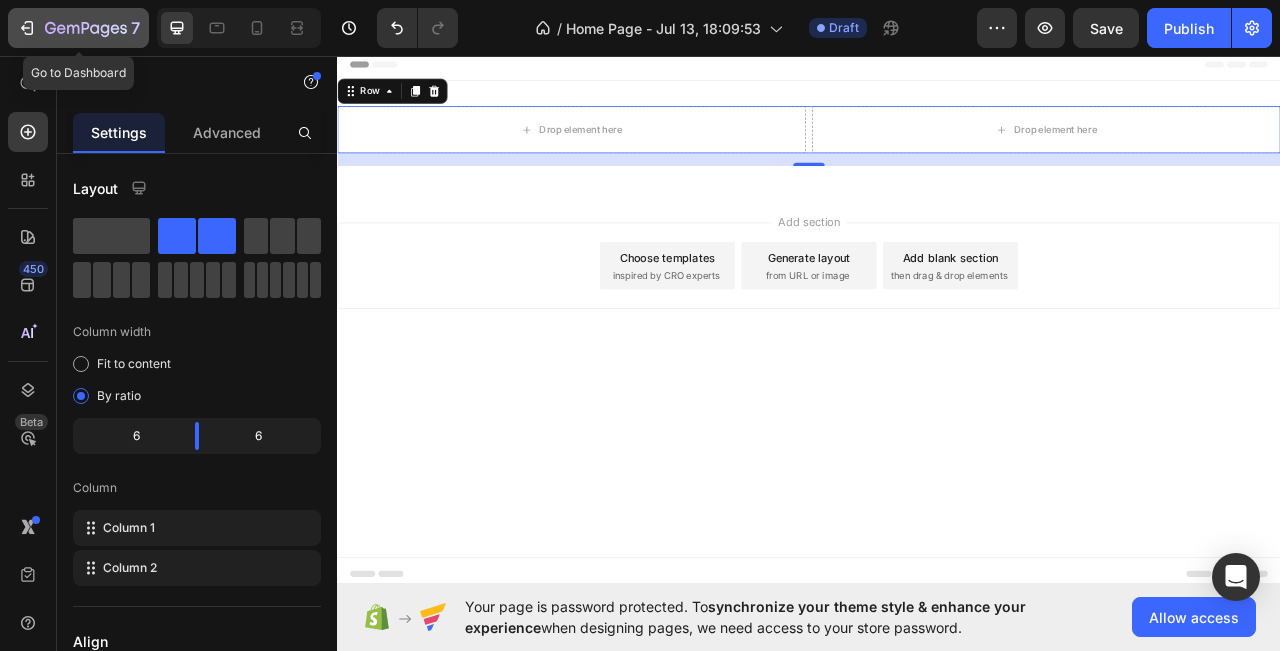 click on "7" 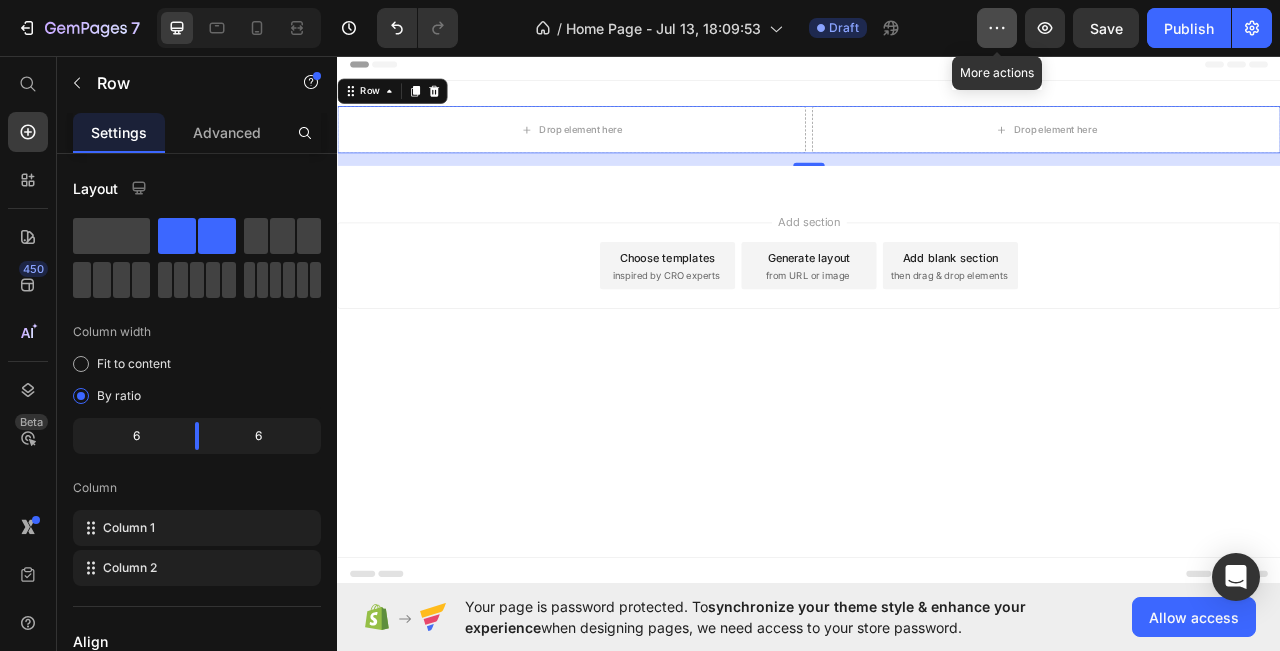click 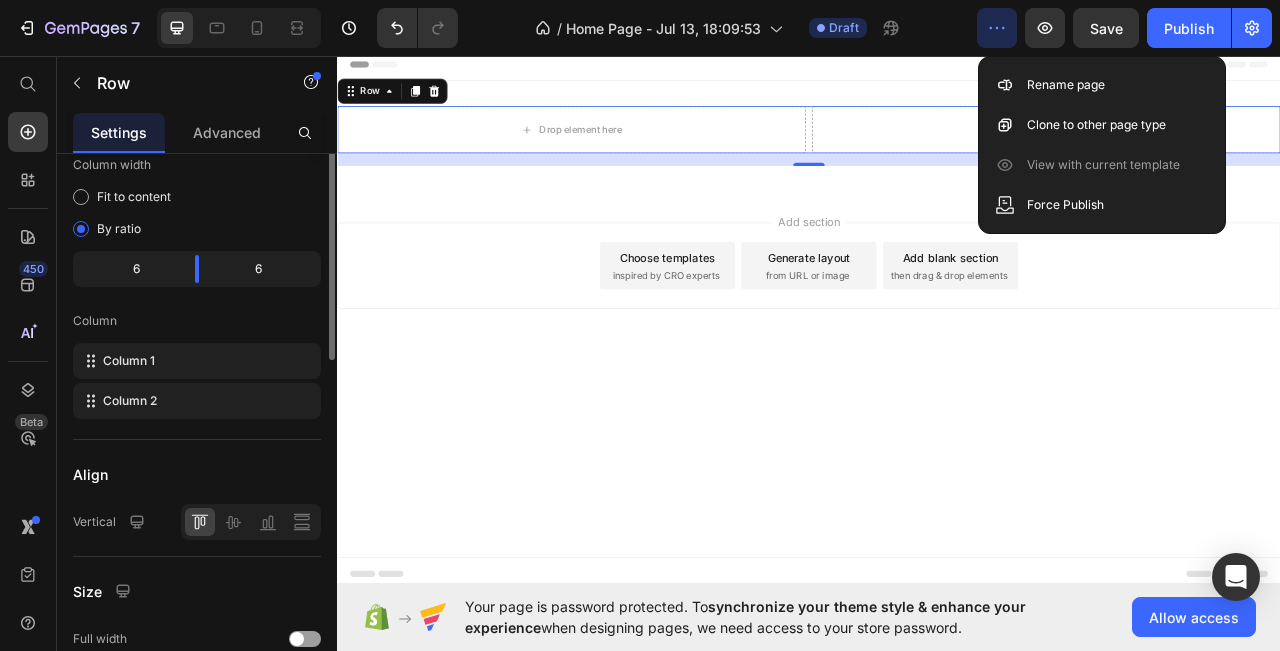 scroll, scrollTop: 0, scrollLeft: 0, axis: both 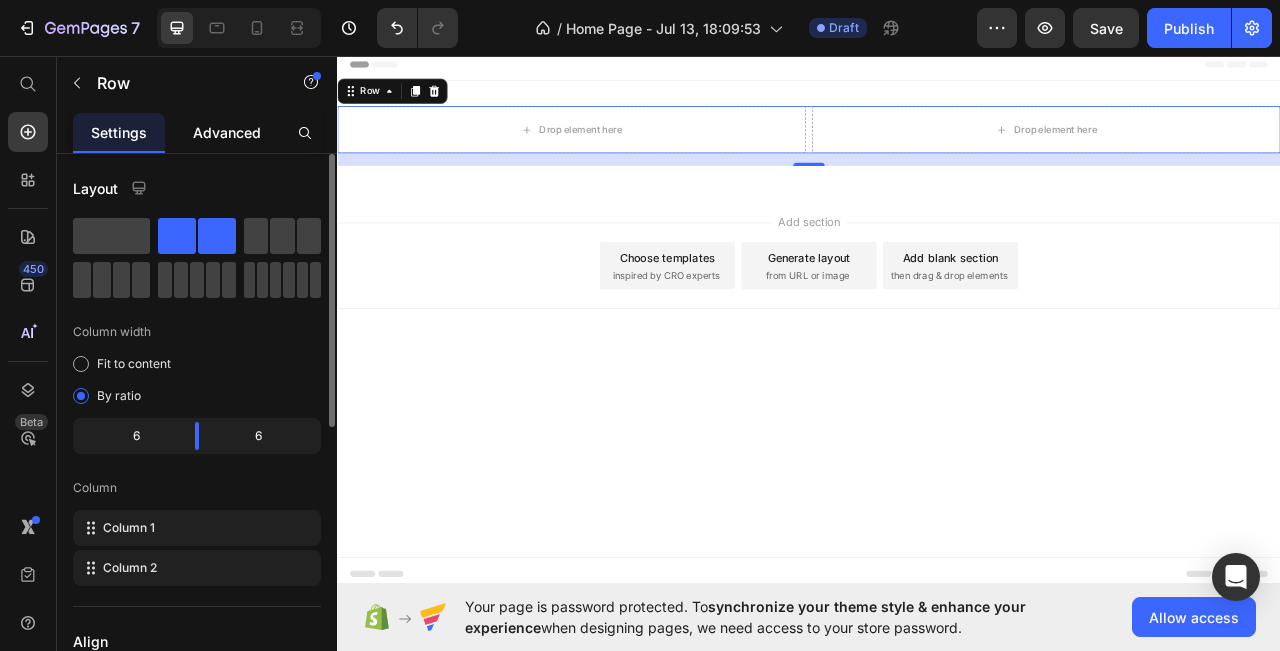 click on "Advanced" at bounding box center [227, 132] 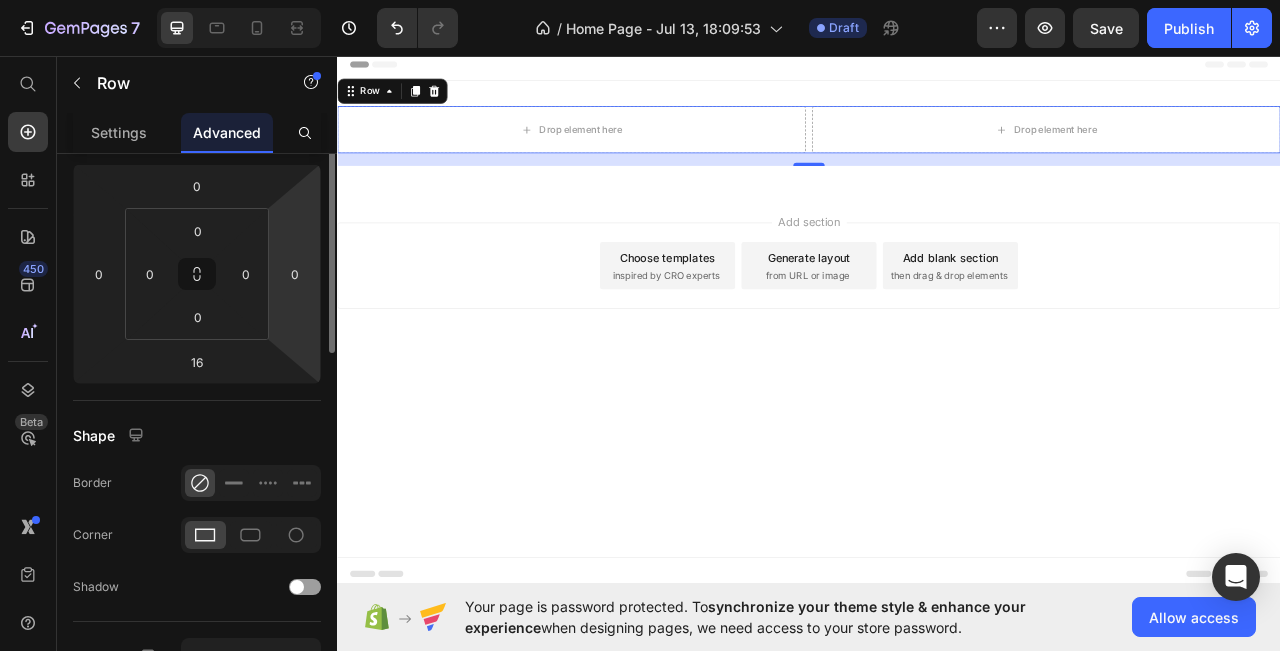 scroll, scrollTop: 151, scrollLeft: 0, axis: vertical 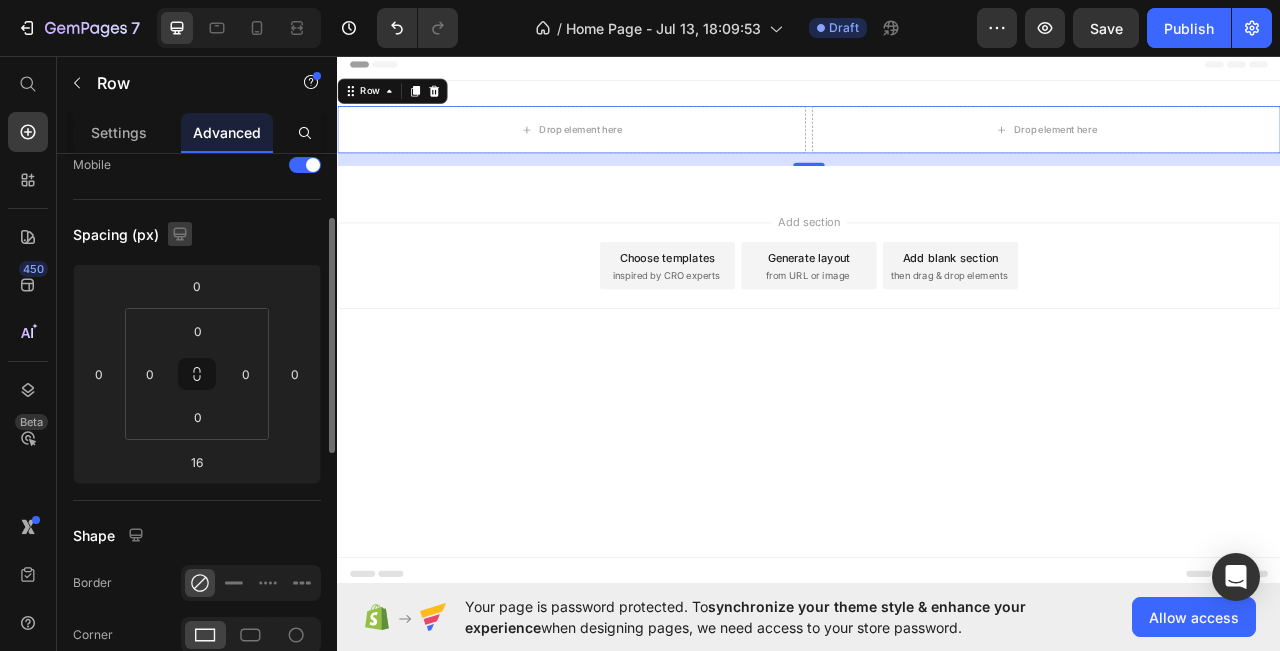 click 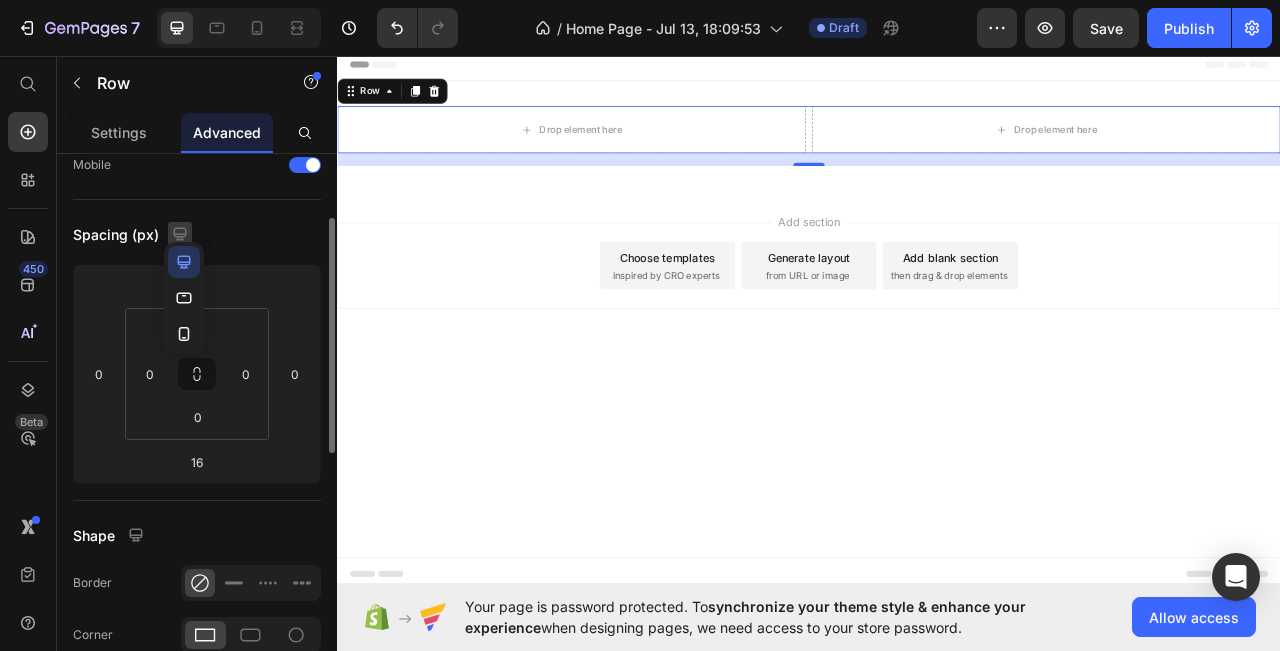 click 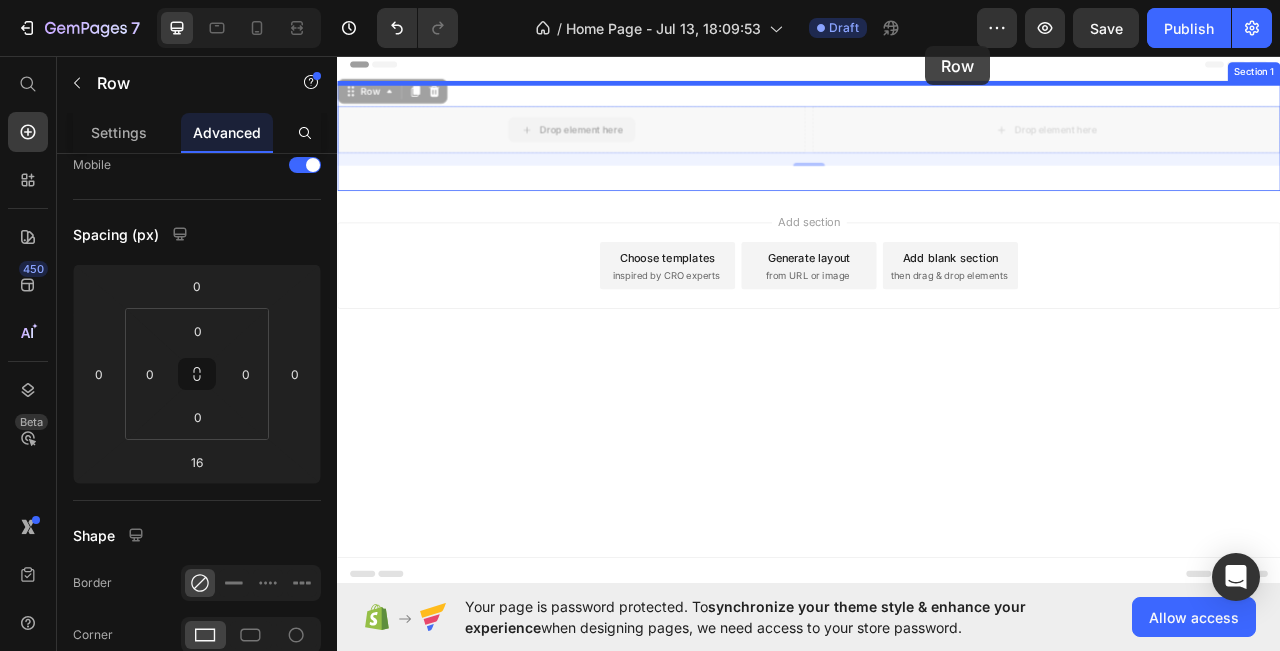 drag, startPoint x: 867, startPoint y: 162, endPoint x: 1247, endPoint y: 102, distance: 384.70767 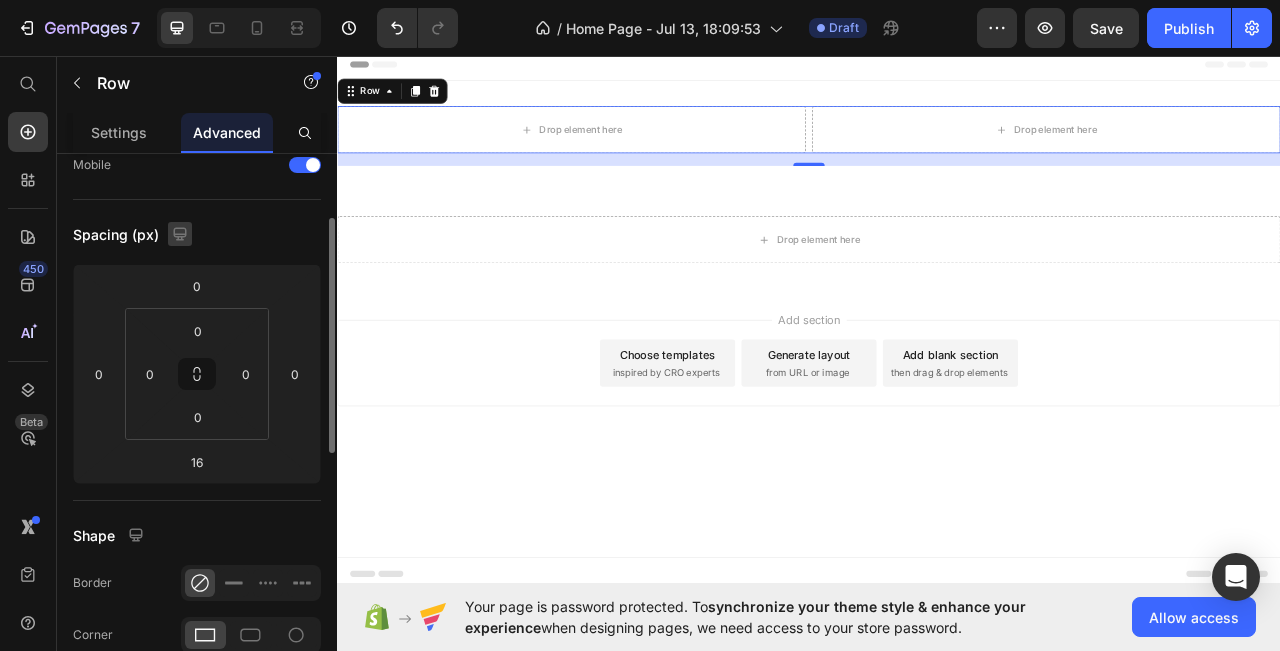 click 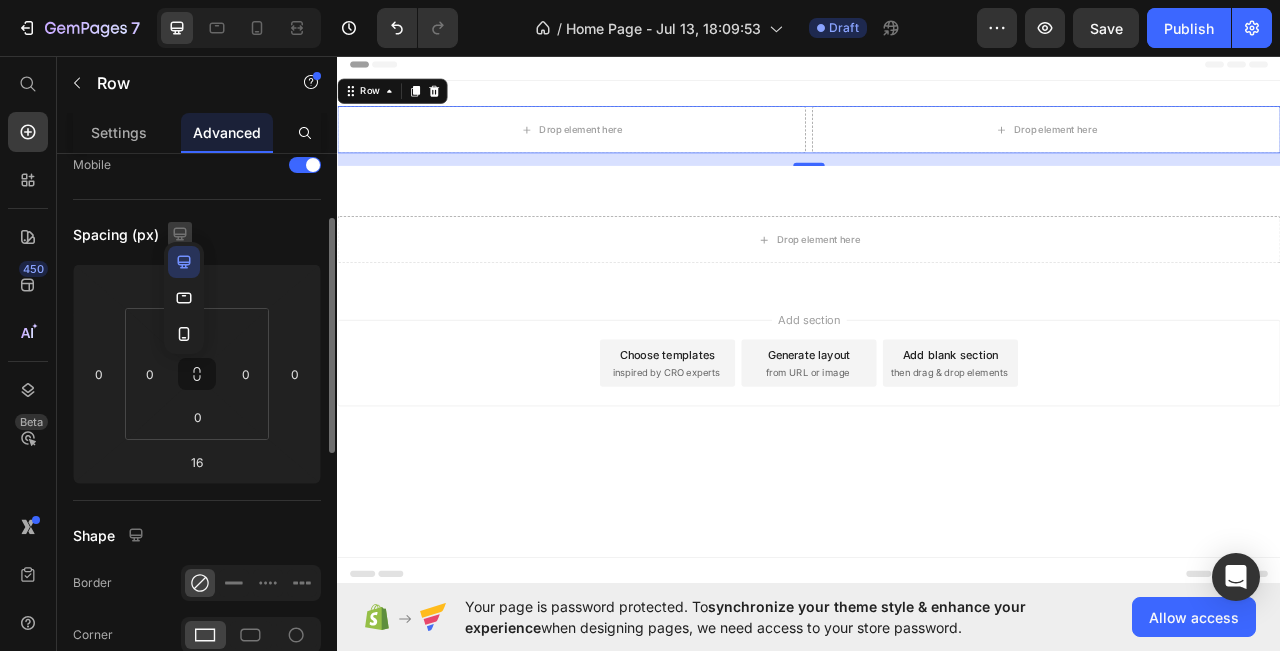 click 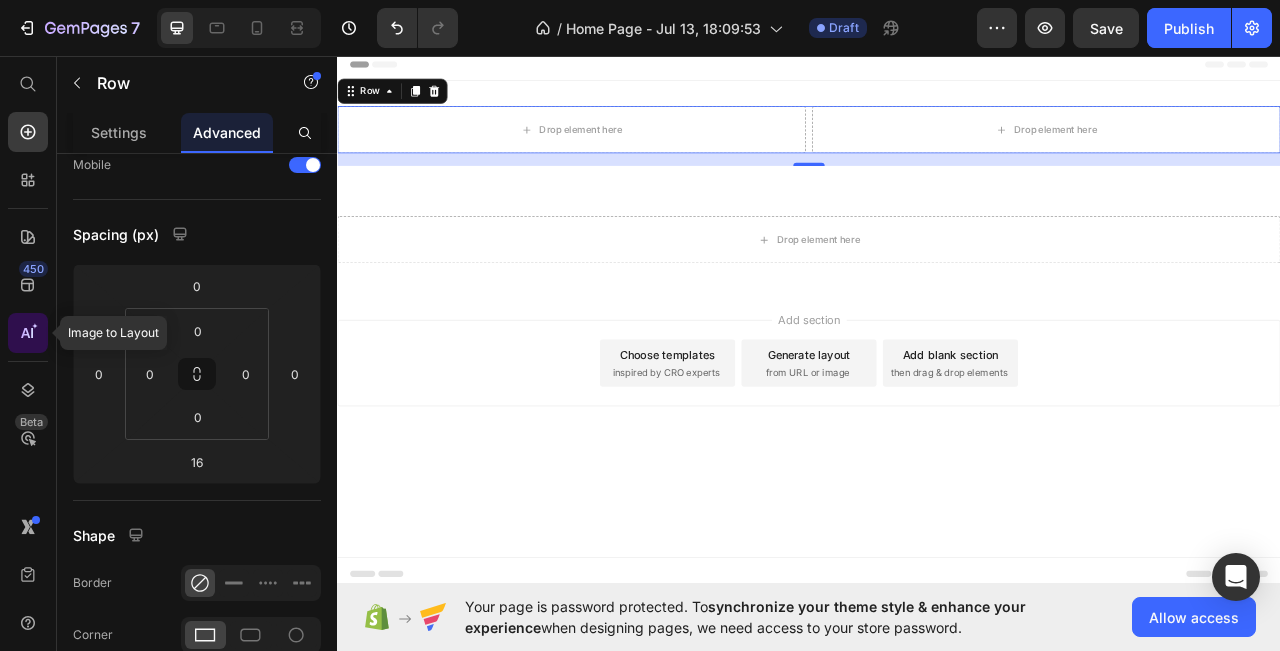 click 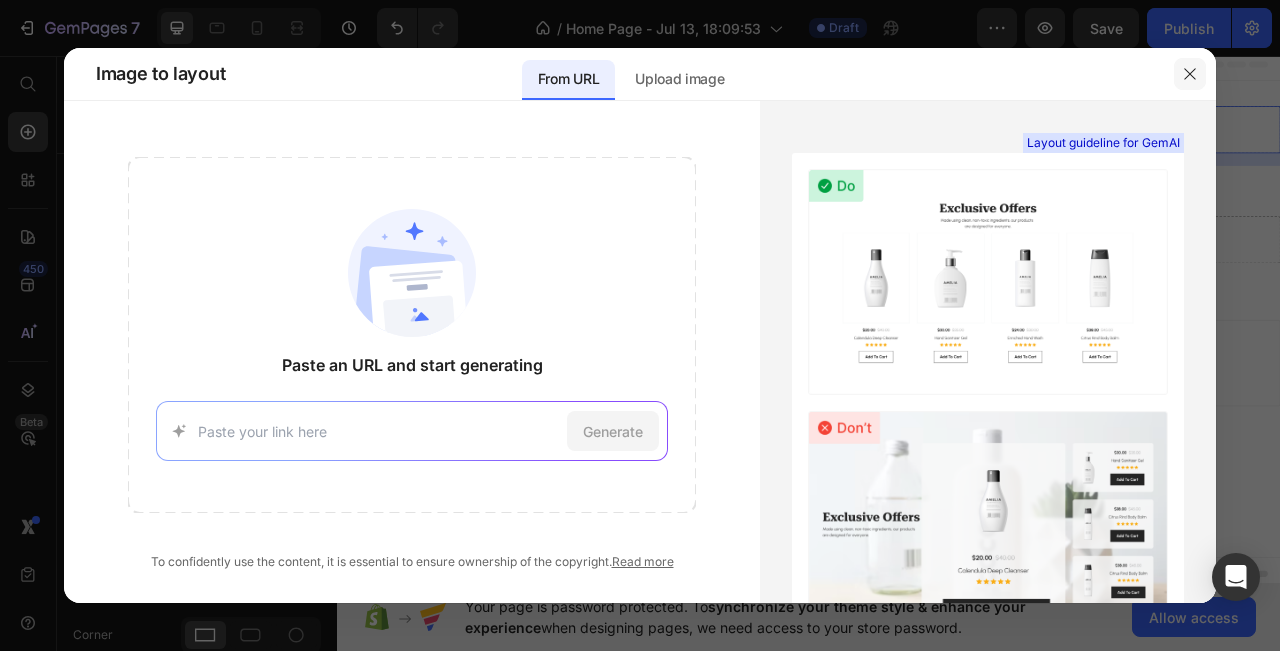 click 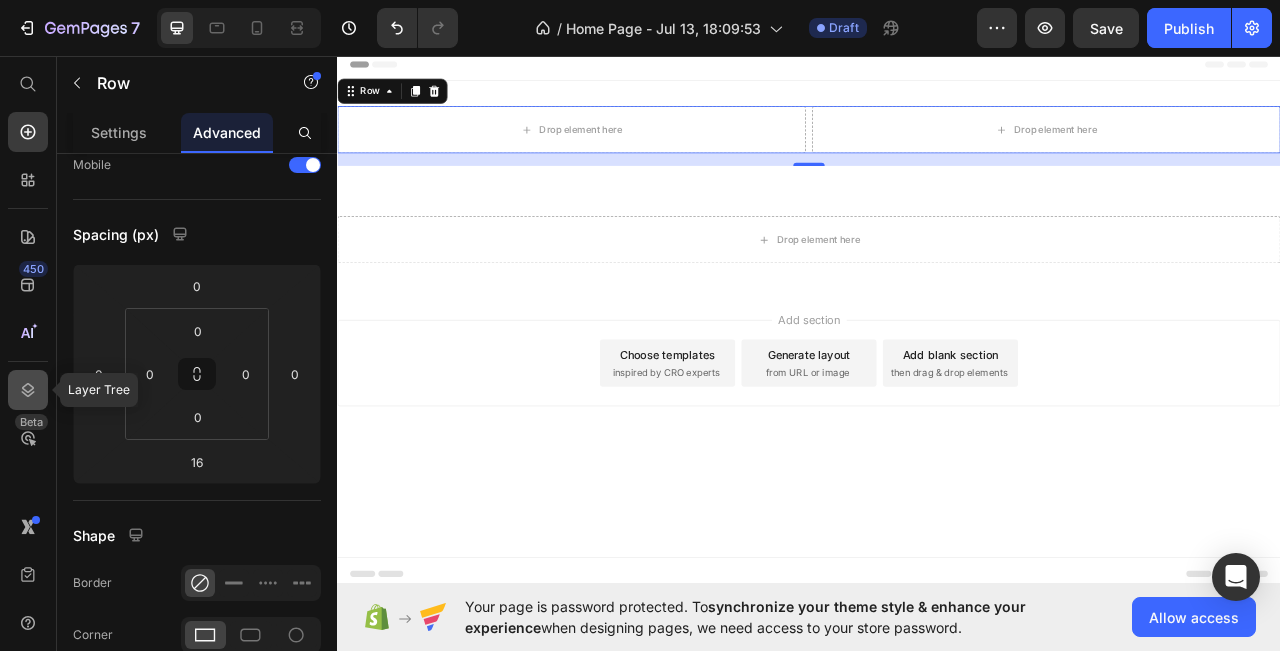 click 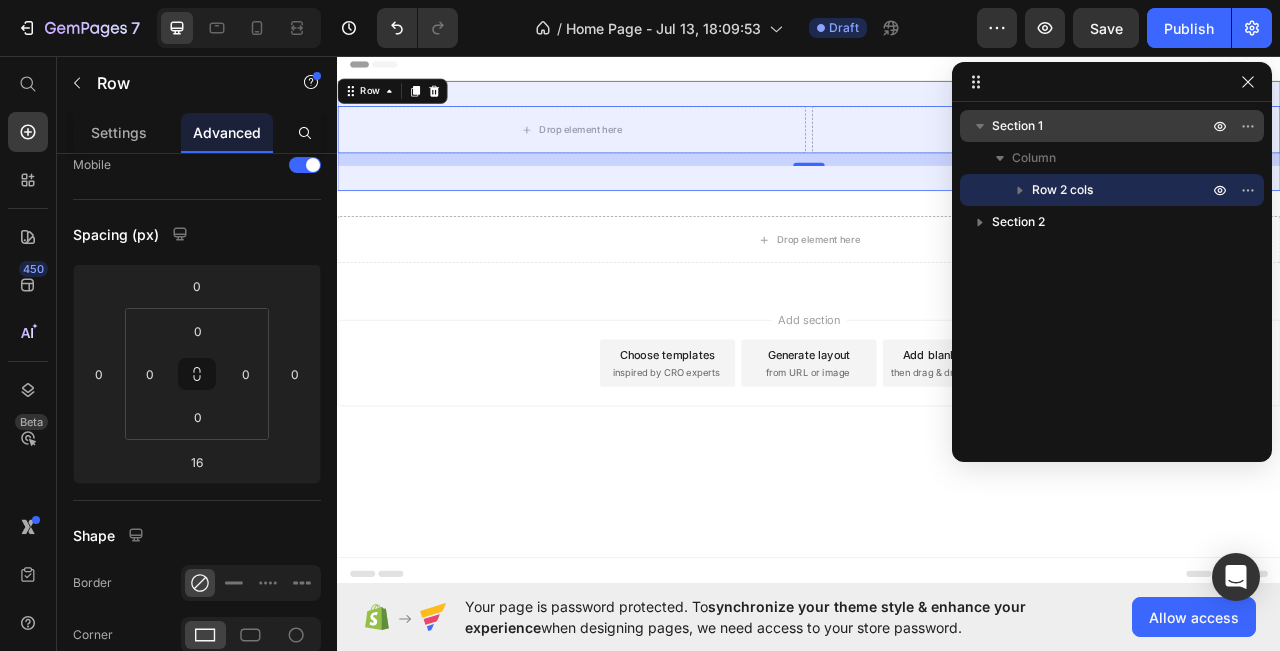 drag, startPoint x: 1070, startPoint y: 189, endPoint x: 1070, endPoint y: 133, distance: 56 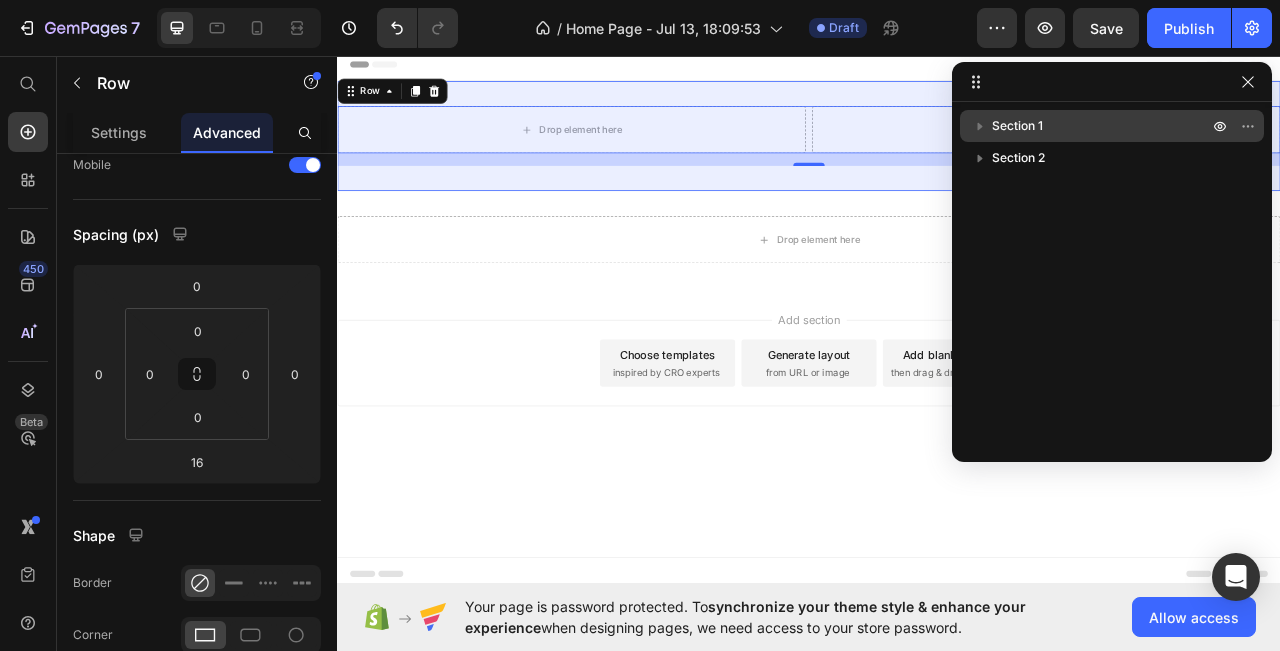click 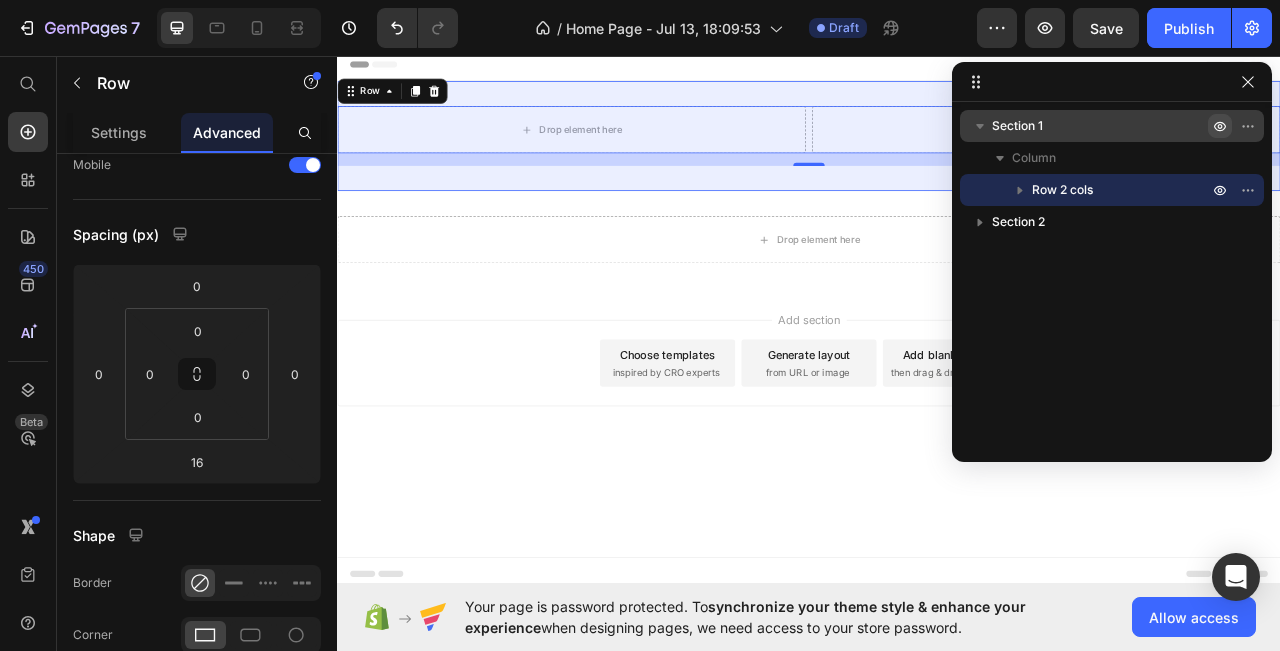 click 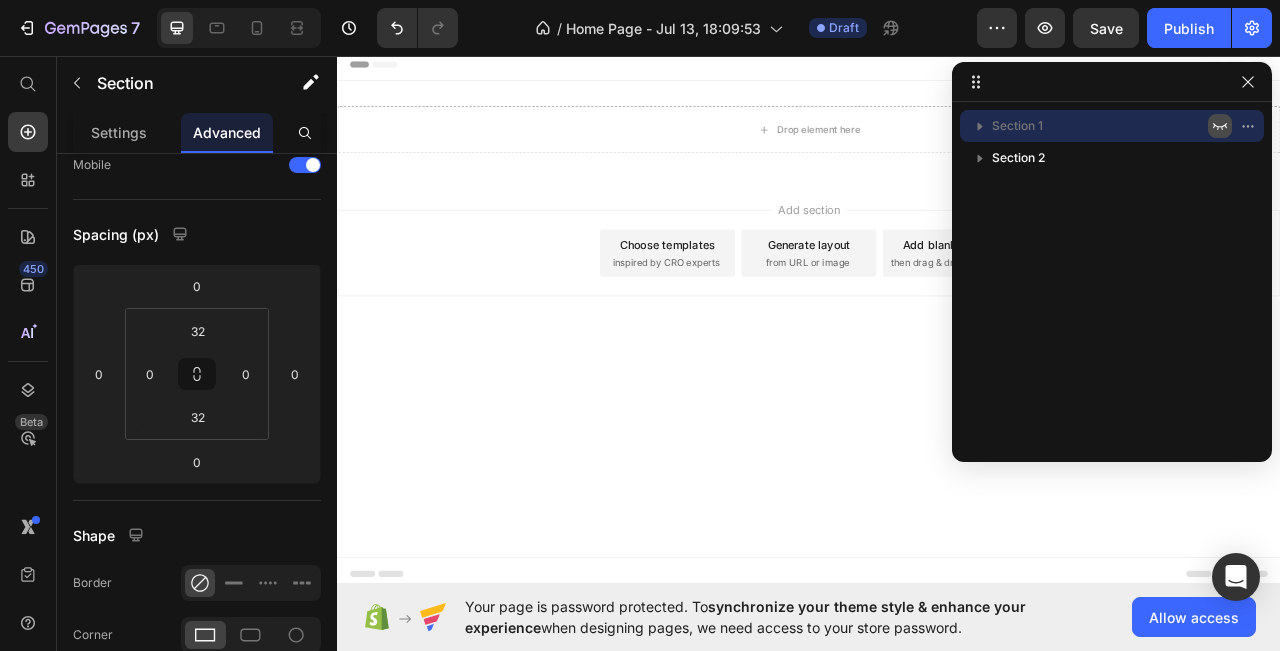 scroll, scrollTop: 0, scrollLeft: 0, axis: both 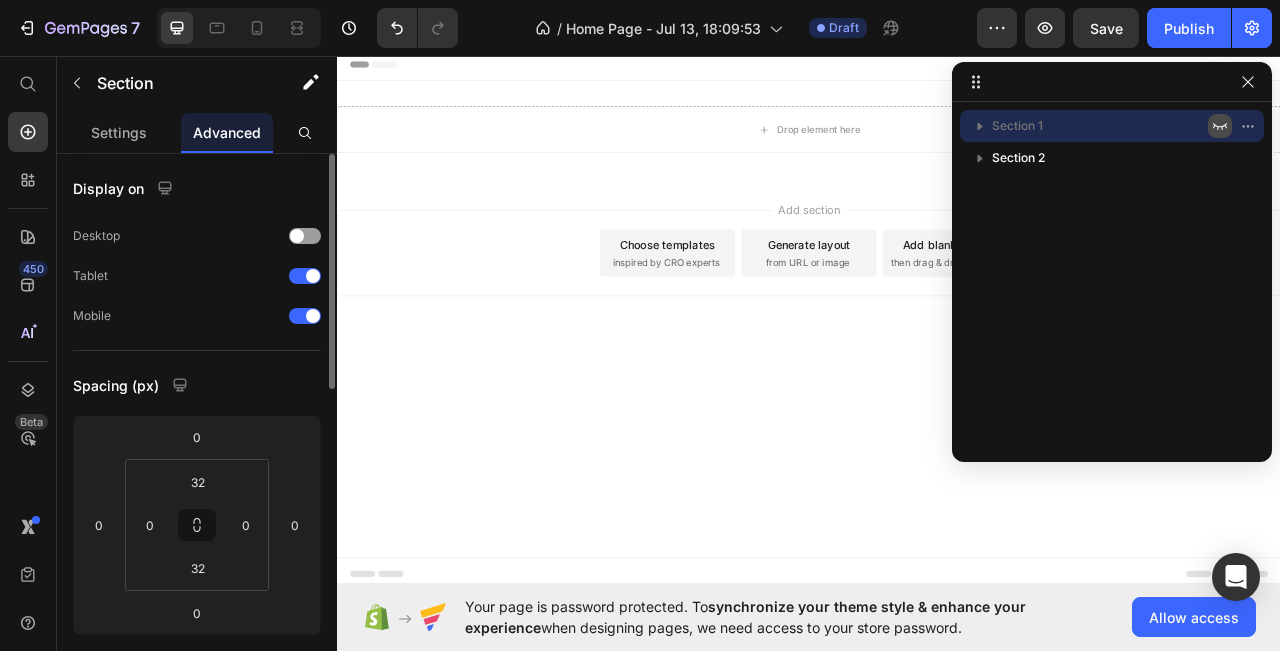 click 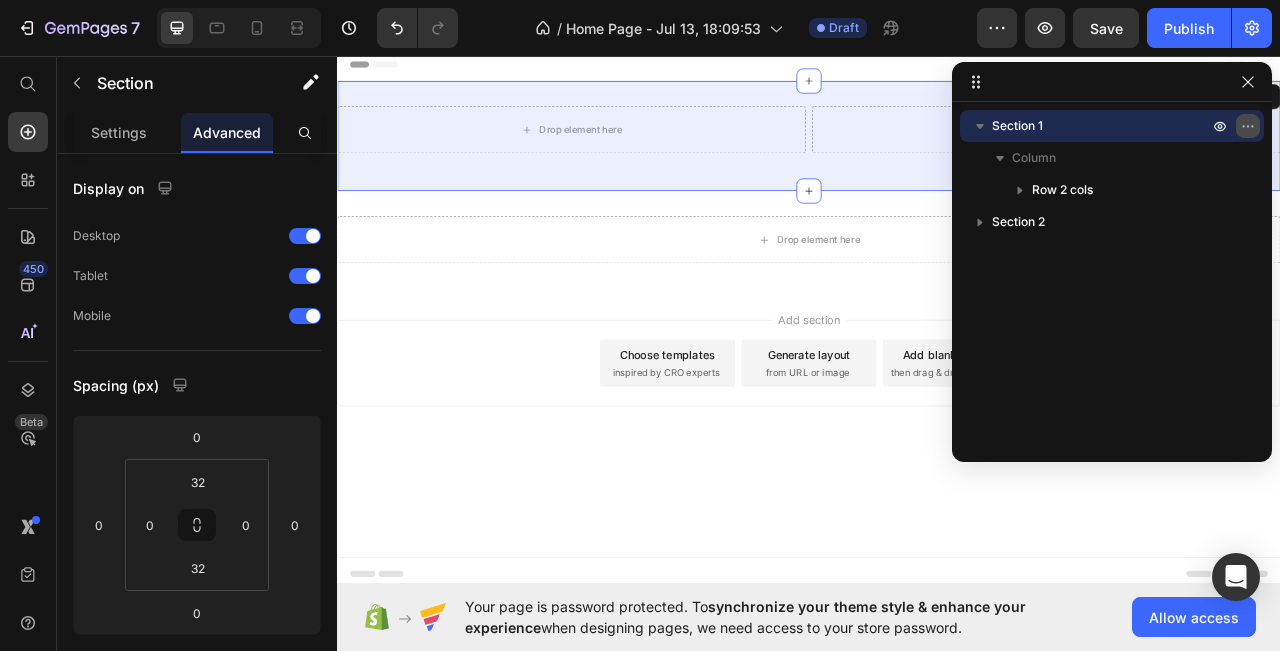 click 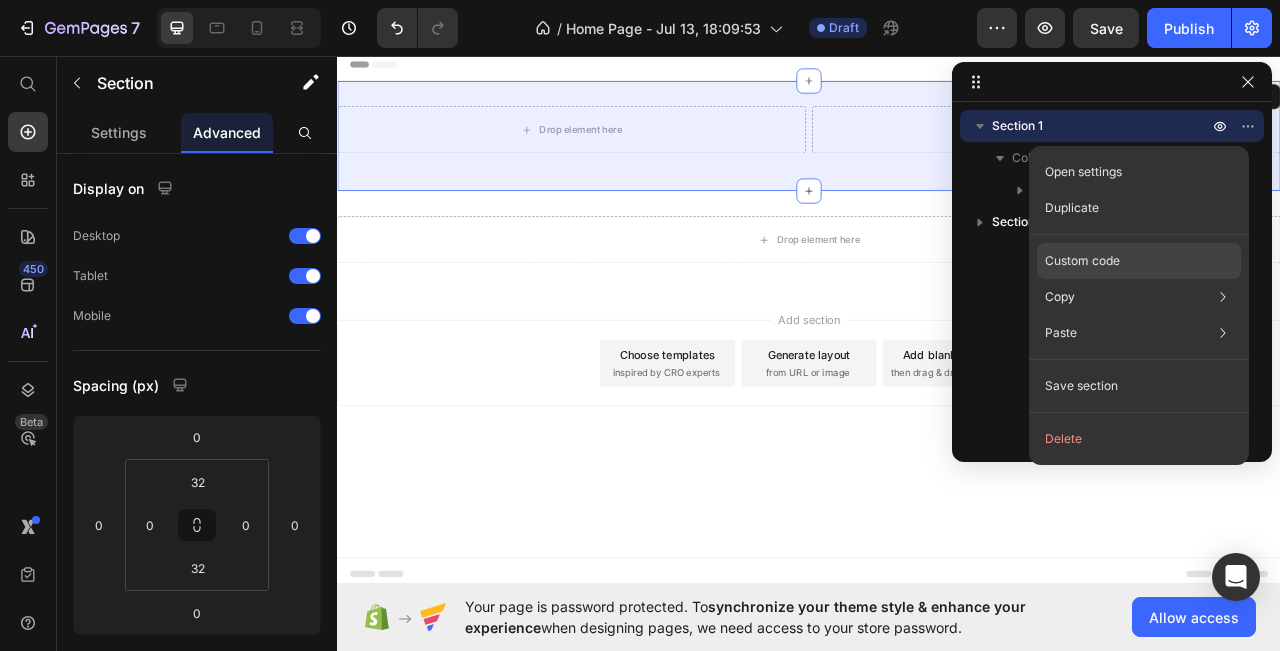 click on "Custom code" 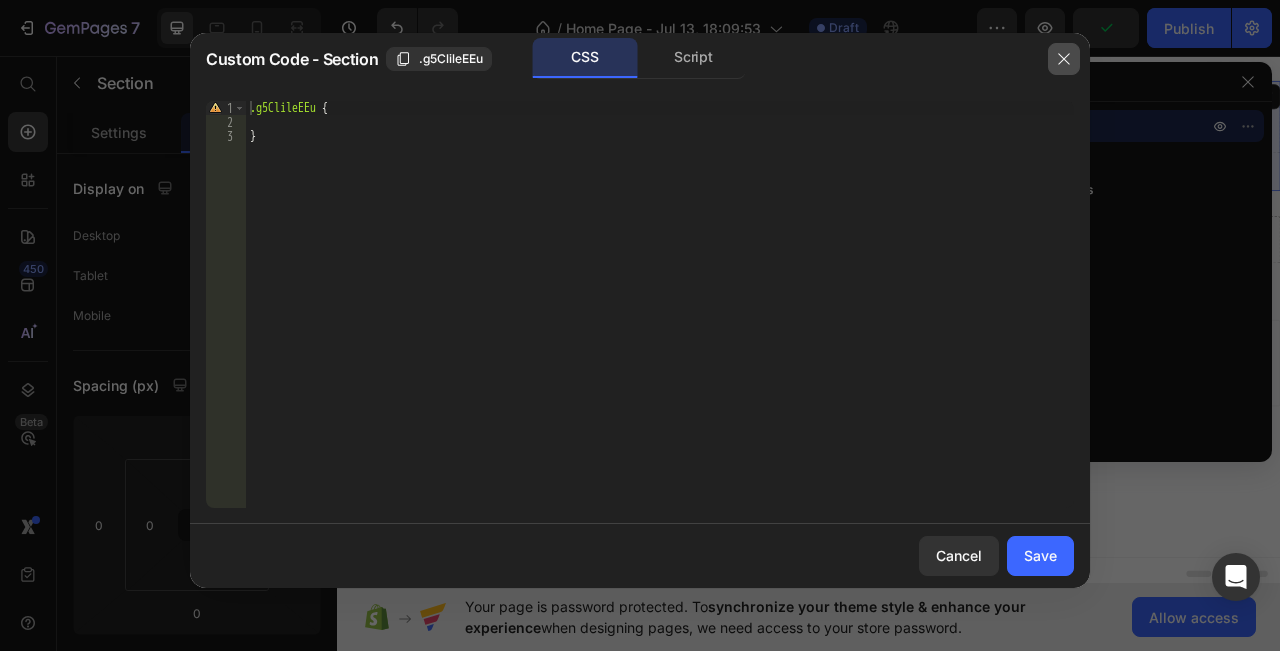 click 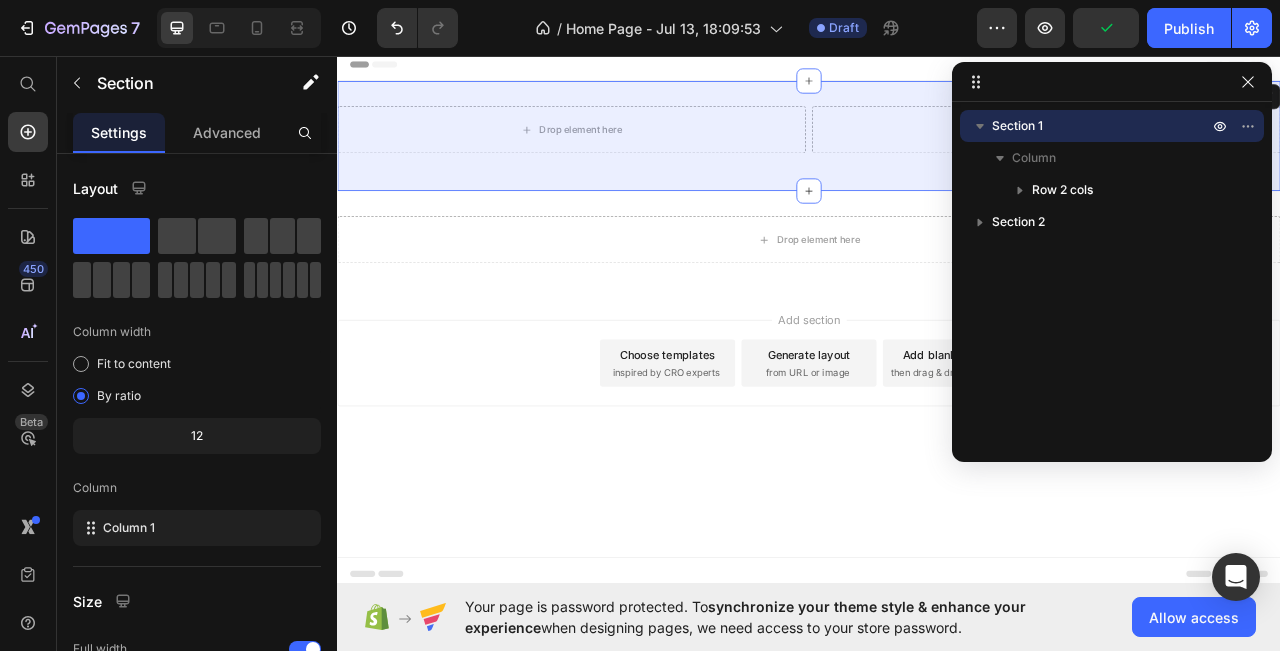 click on "Header" at bounding box center [937, 68] 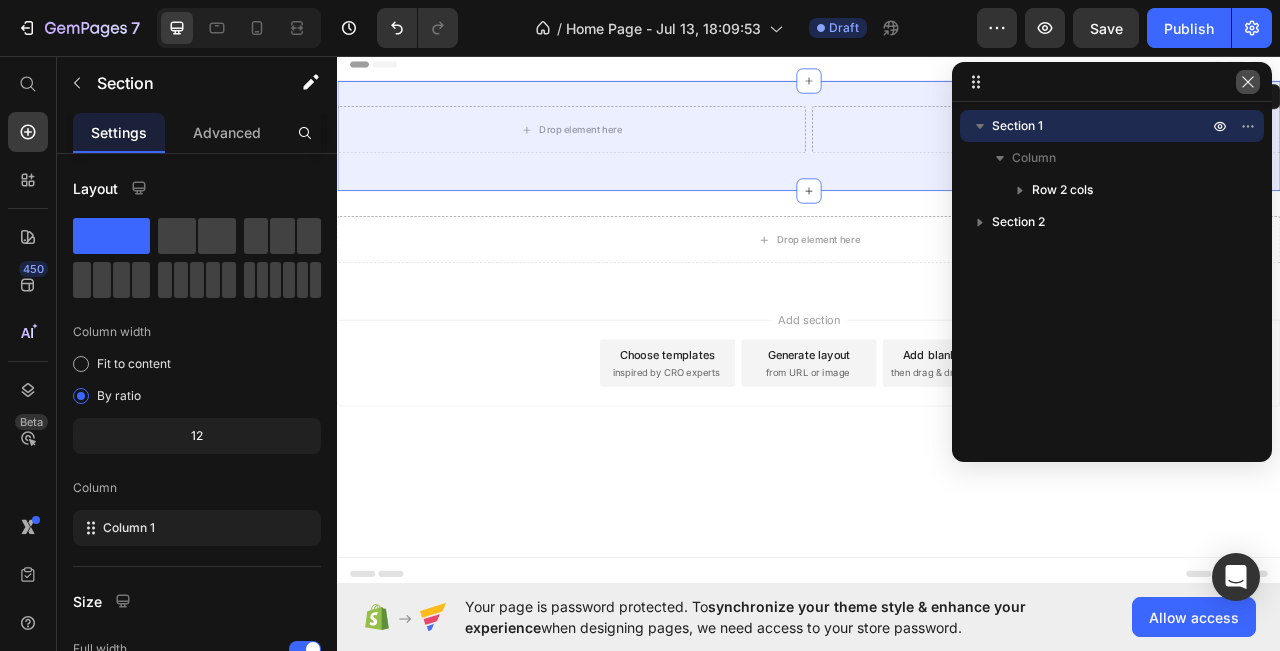 click 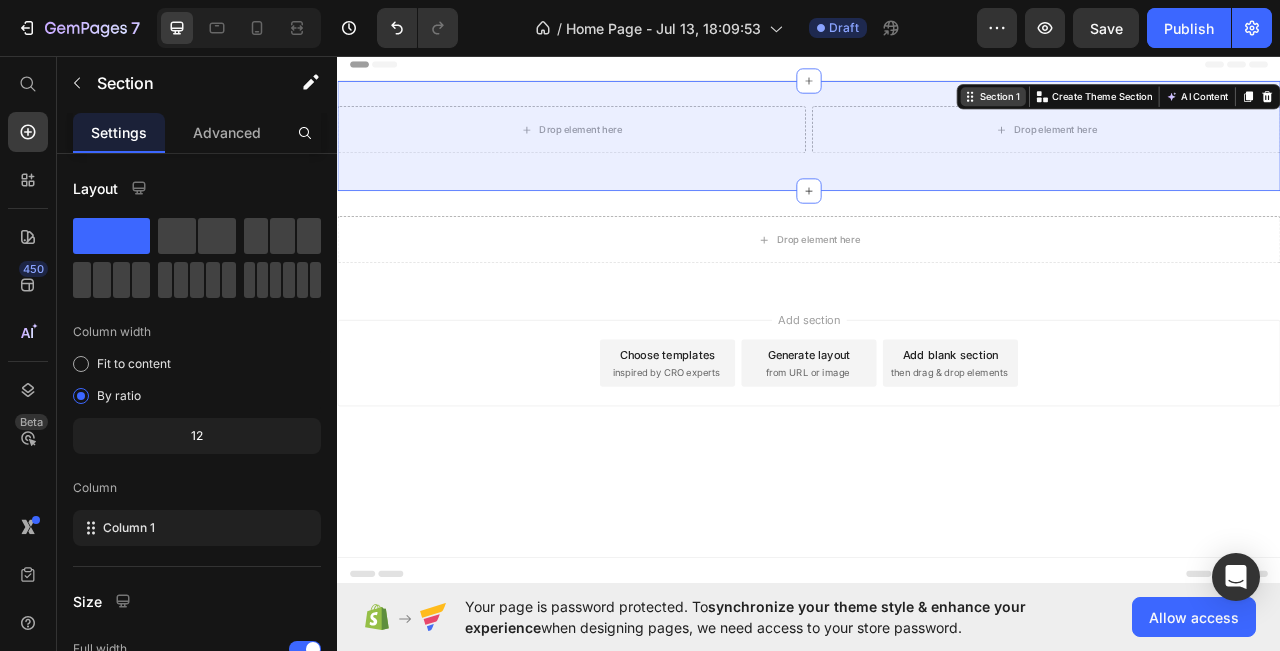 click 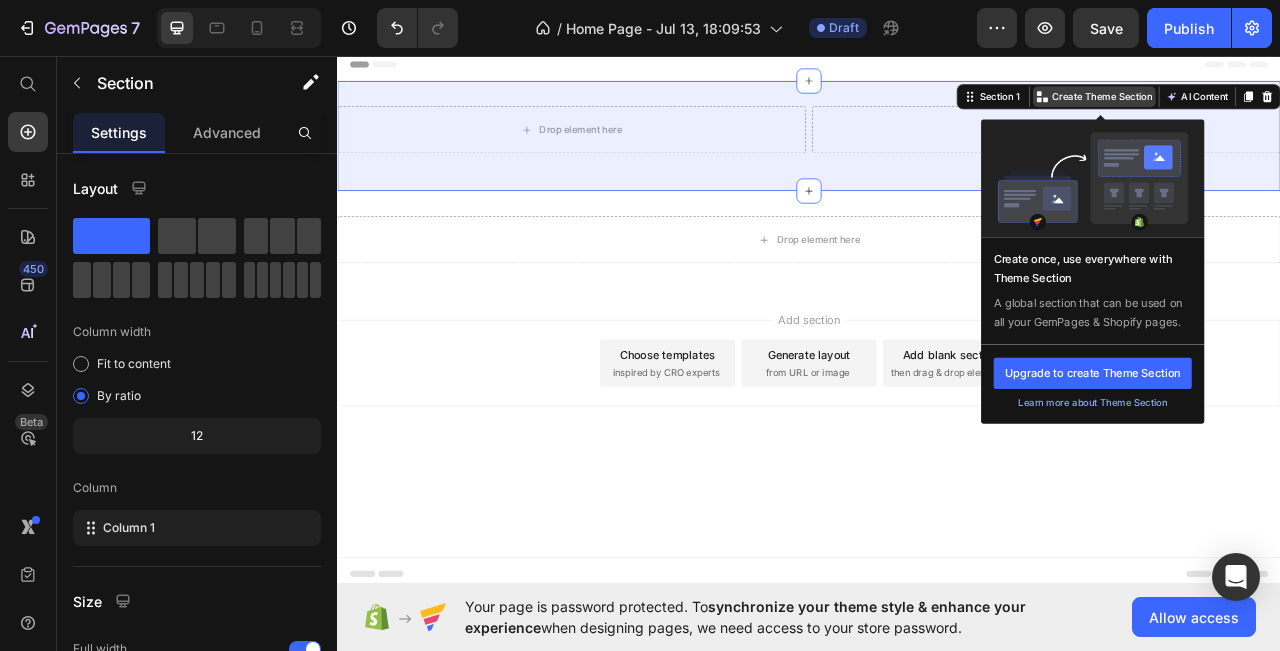 click on "Create Theme Section" at bounding box center [1300, 109] 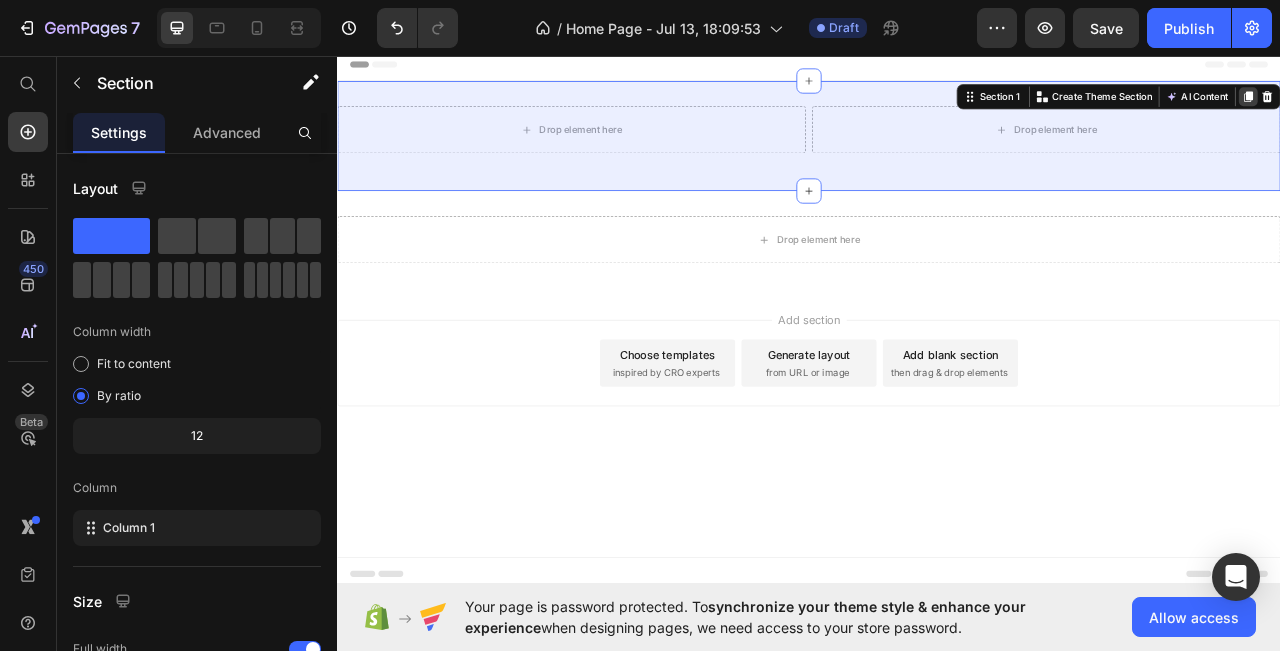 click 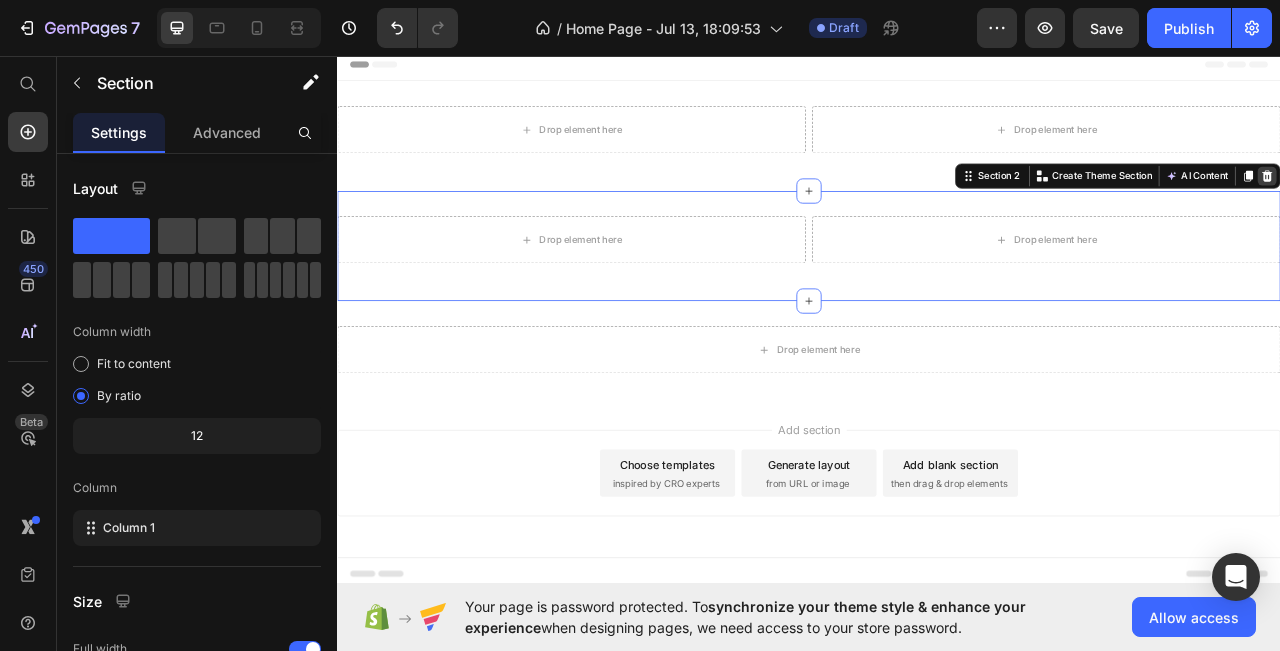 click 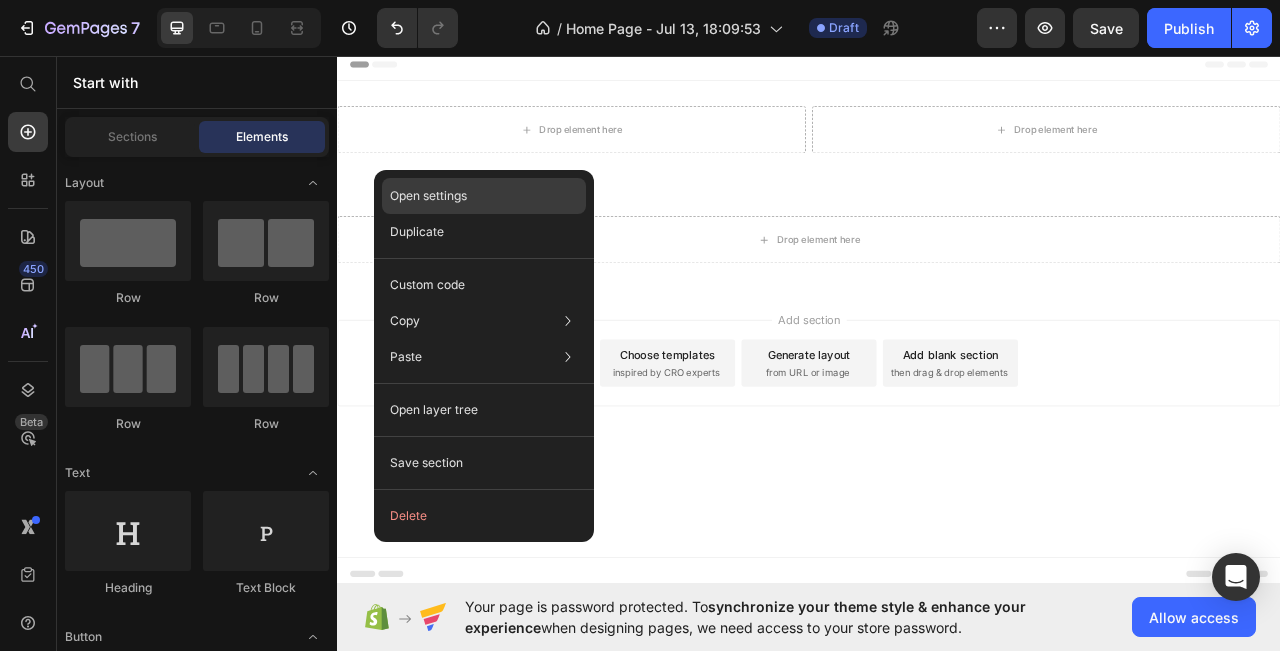 click on "Open settings" 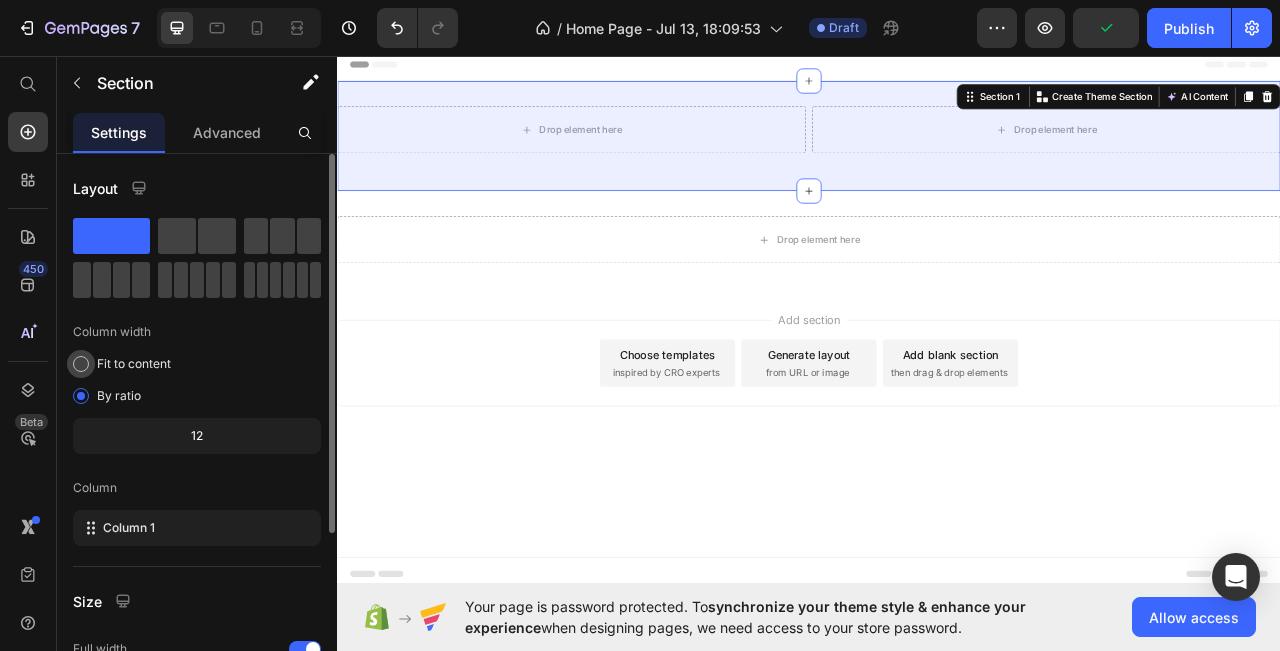 click on "Fit to content" at bounding box center (134, 364) 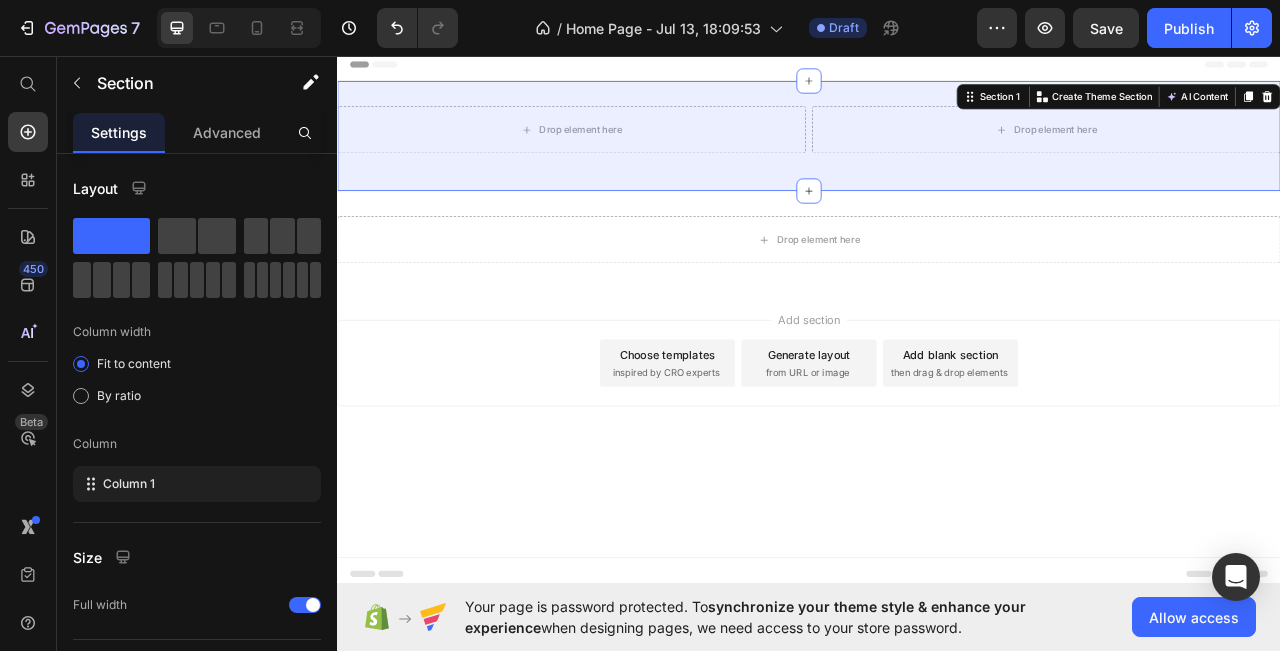 click on "Add section Choose templates inspired by CRO experts Generate layout from URL or image Add blank section then drag & drop elements" at bounding box center (937, 448) 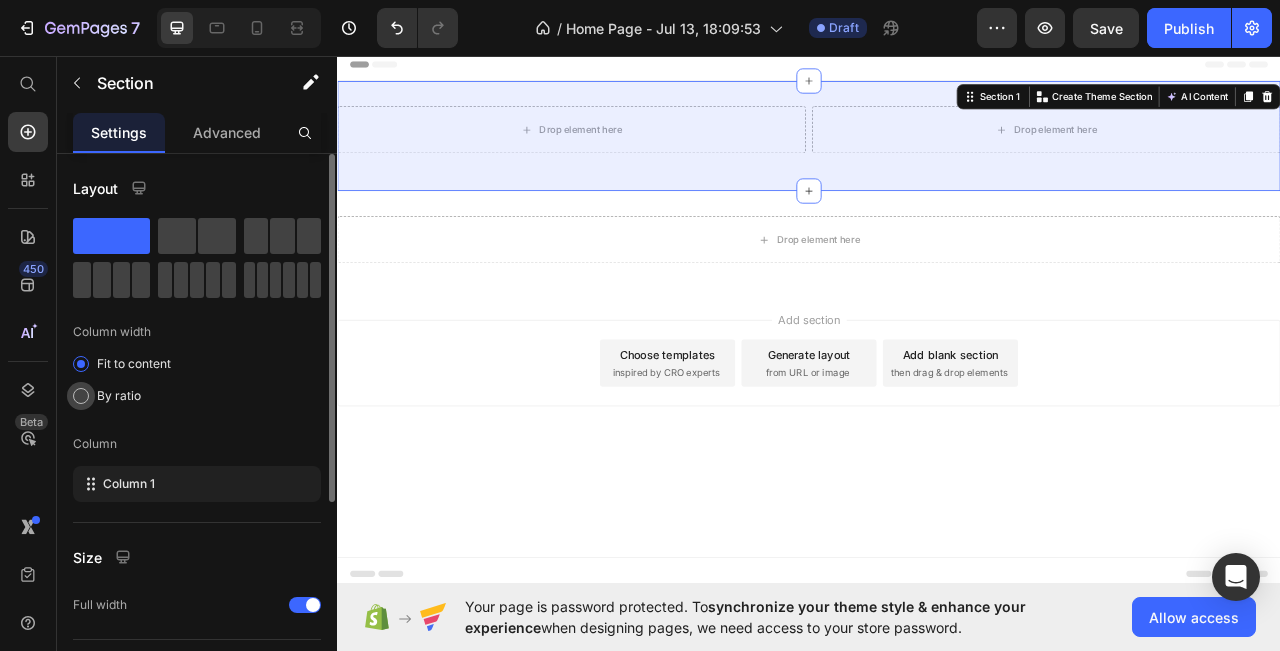 click on "By ratio" at bounding box center (119, 396) 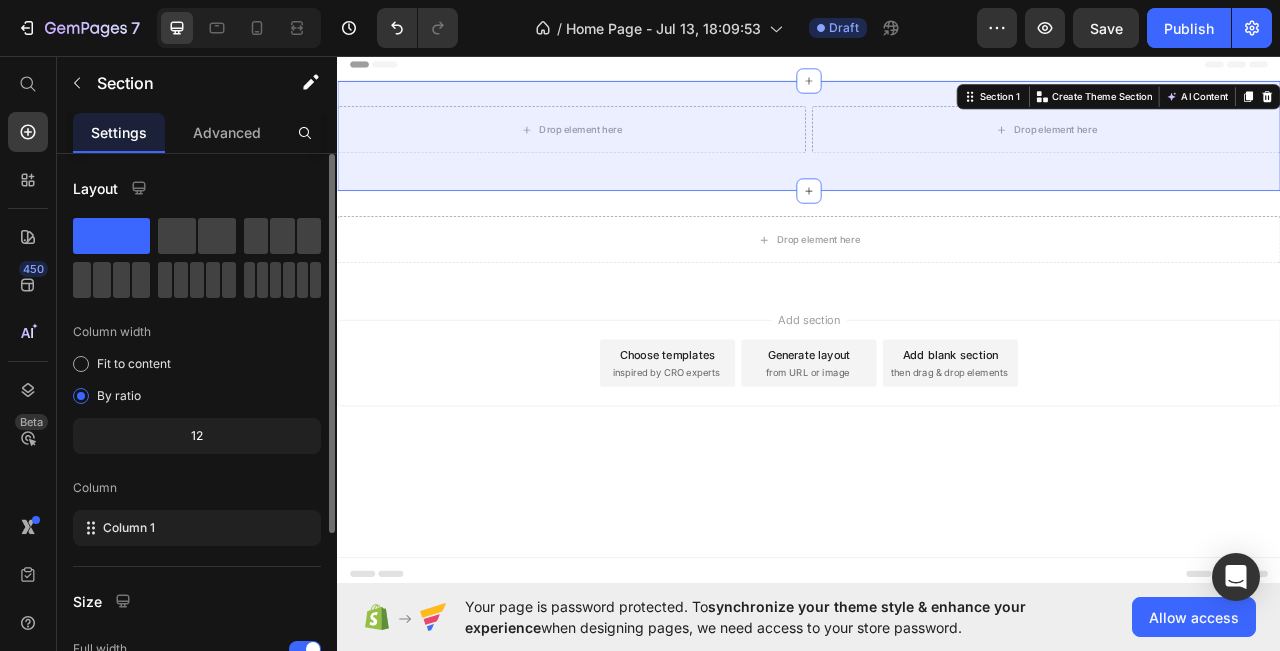 scroll, scrollTop: 254, scrollLeft: 0, axis: vertical 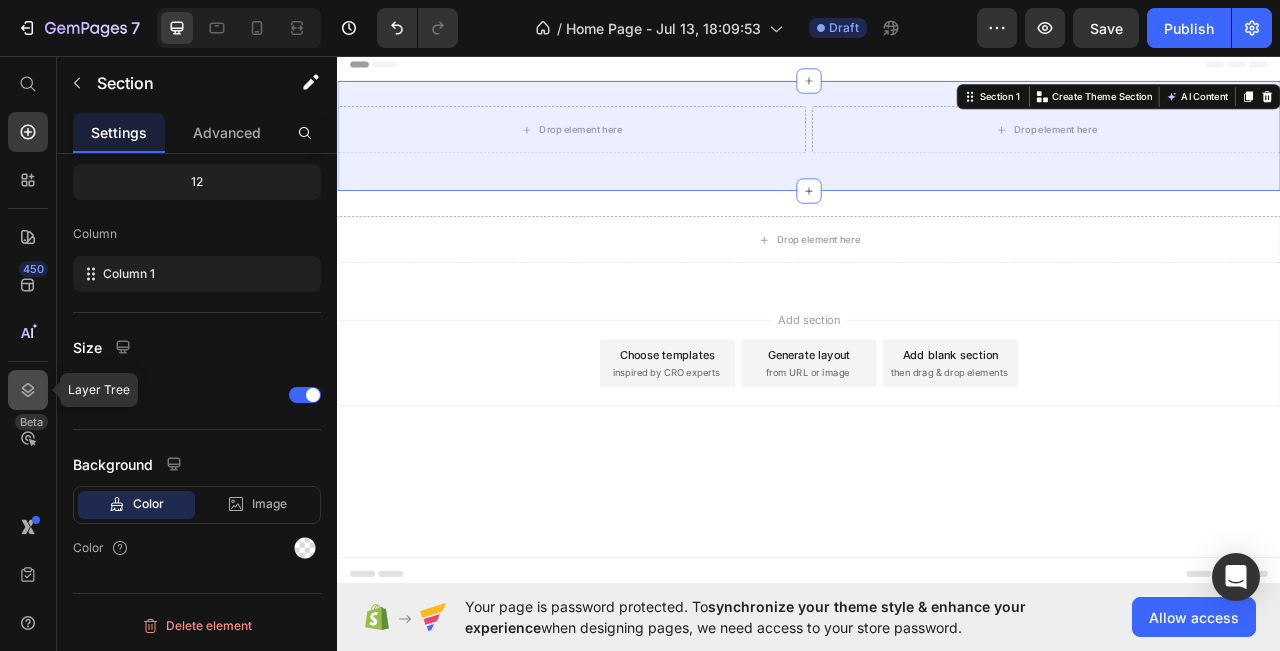 click 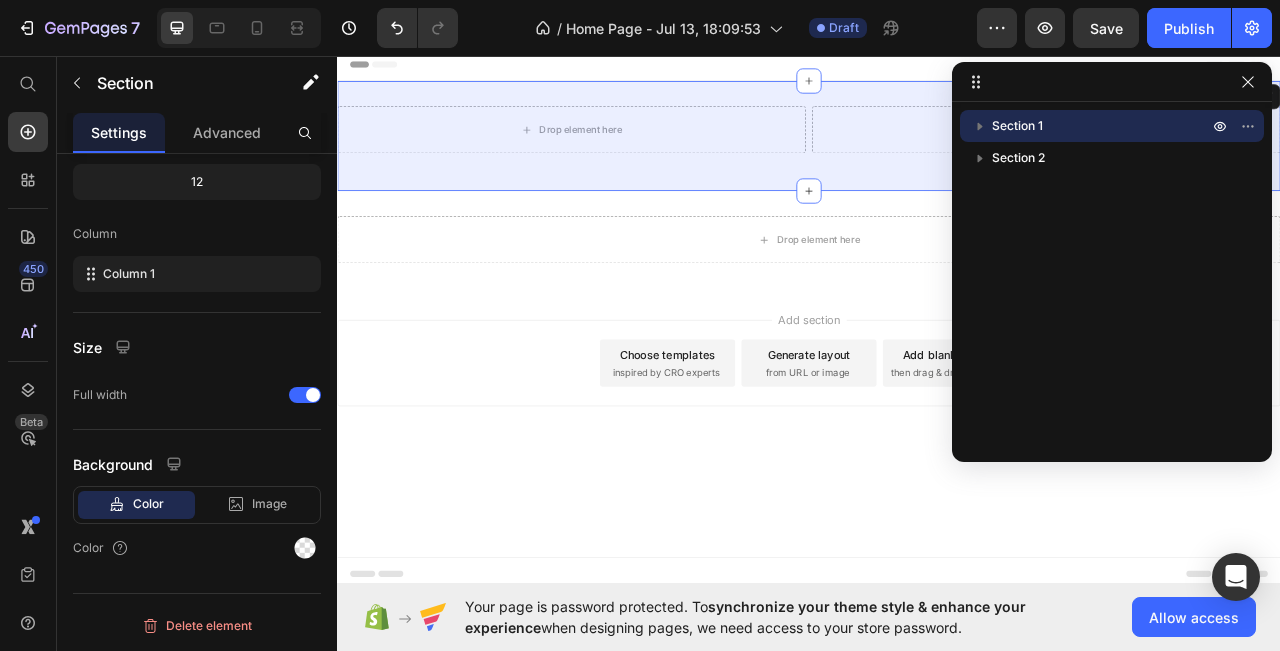 click 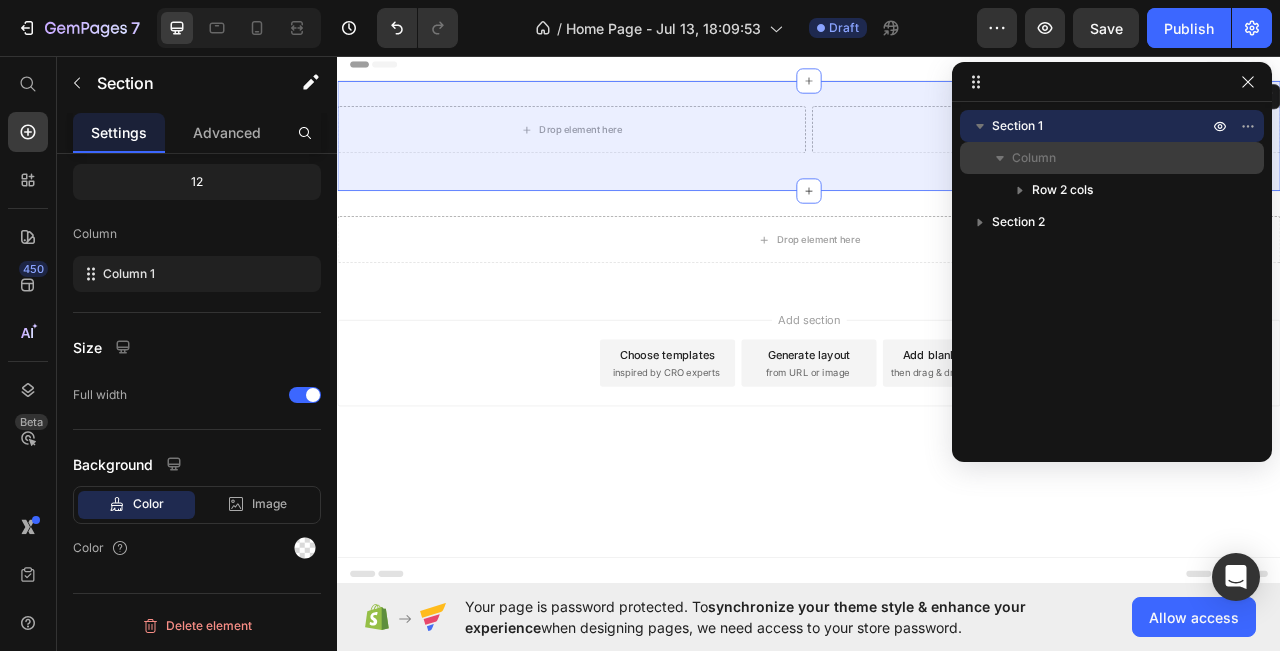 click 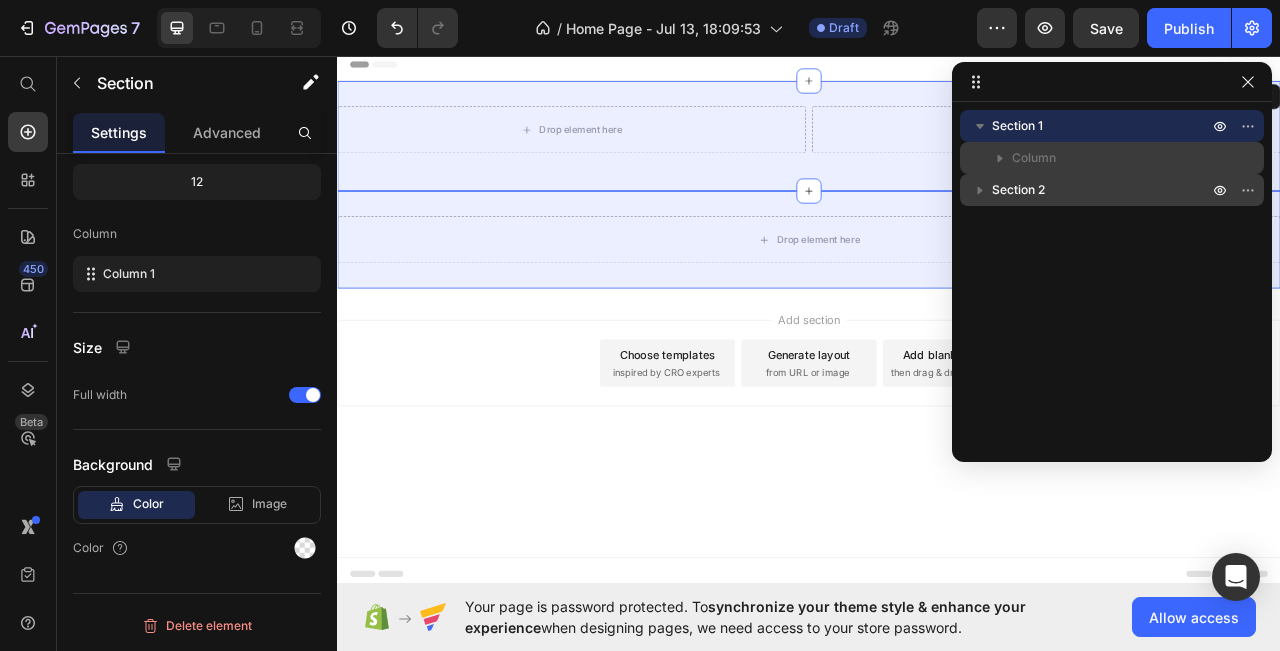 click 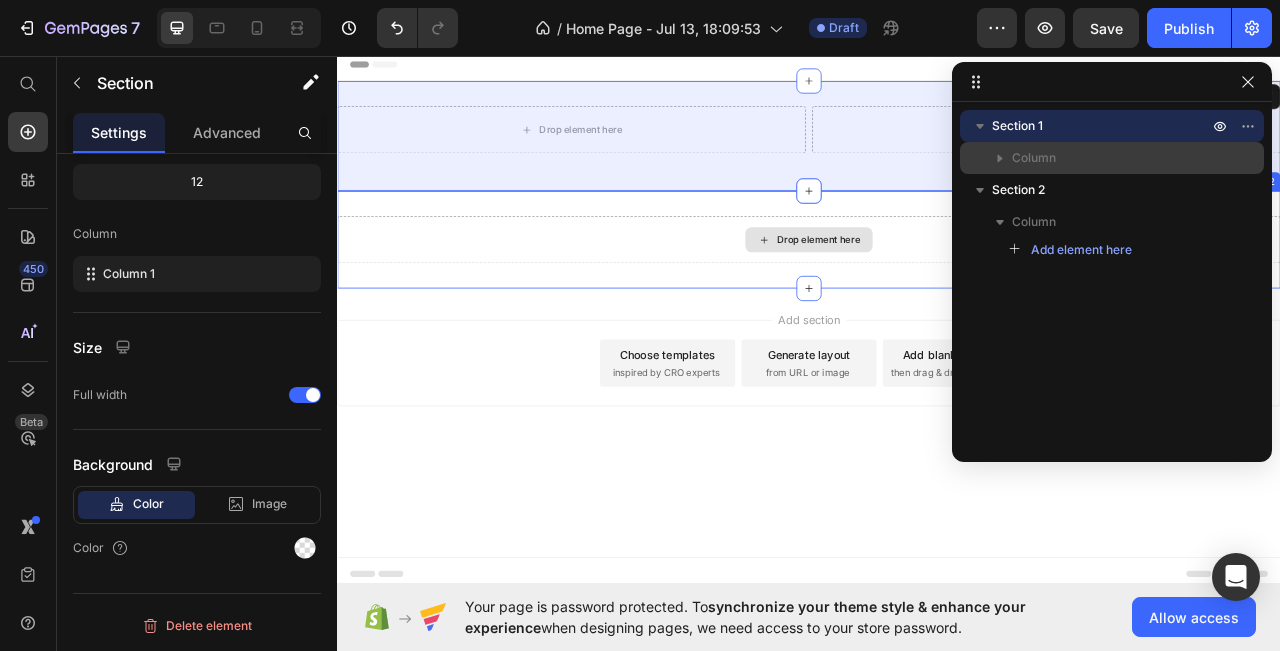 click on "Drop element here" at bounding box center [937, 291] 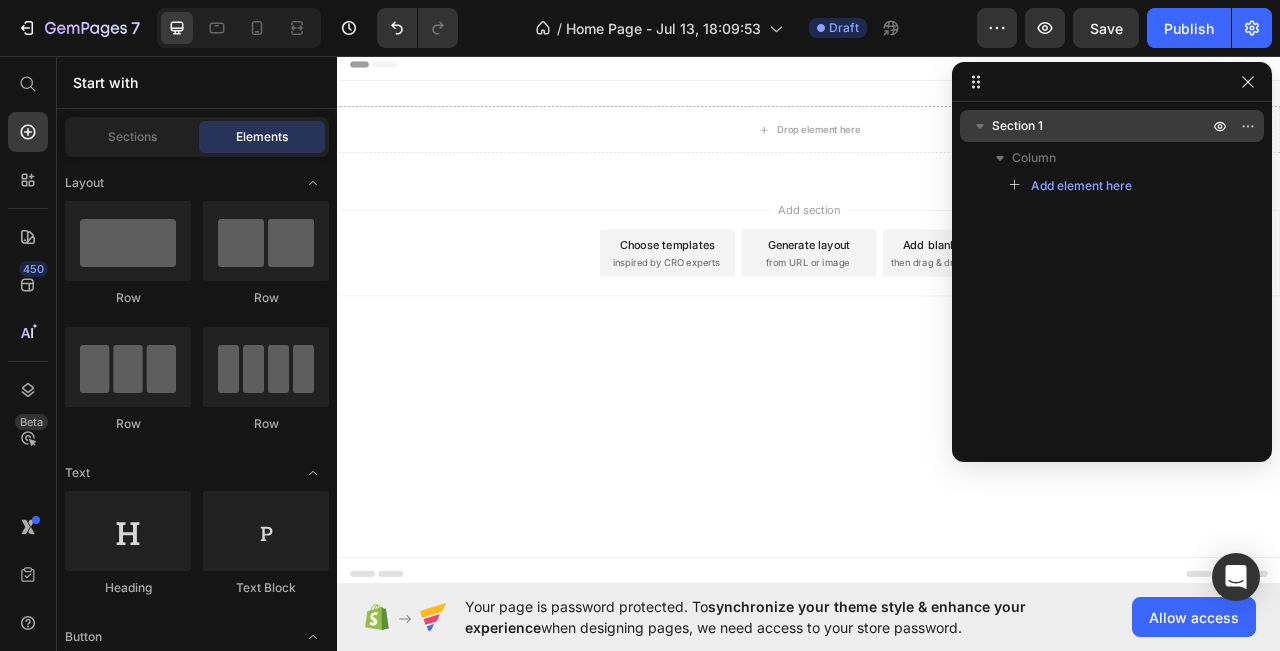 click on "Header
Drop element here Section 1 Root Start with Sections from sidebar Add sections Add elements Start with Generating from URL or image Add section Choose templates inspired by CRO experts Generate layout from URL or image Add blank section then drag & drop elements Footer" at bounding box center [937, 392] 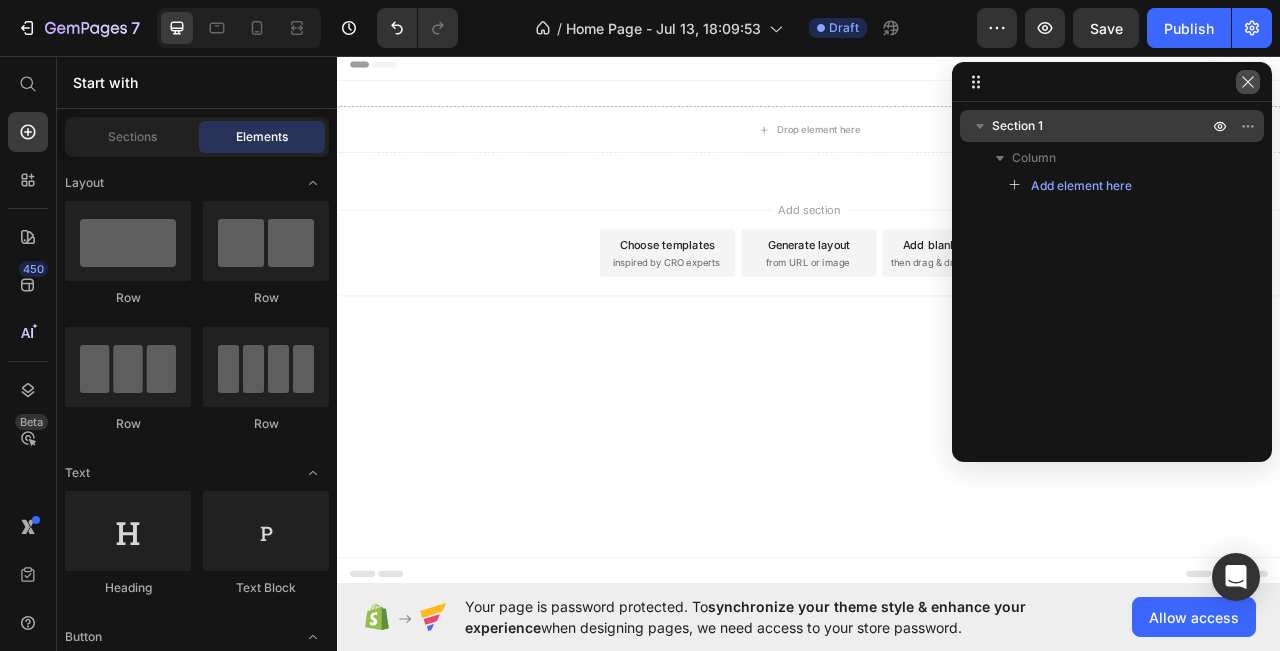 click 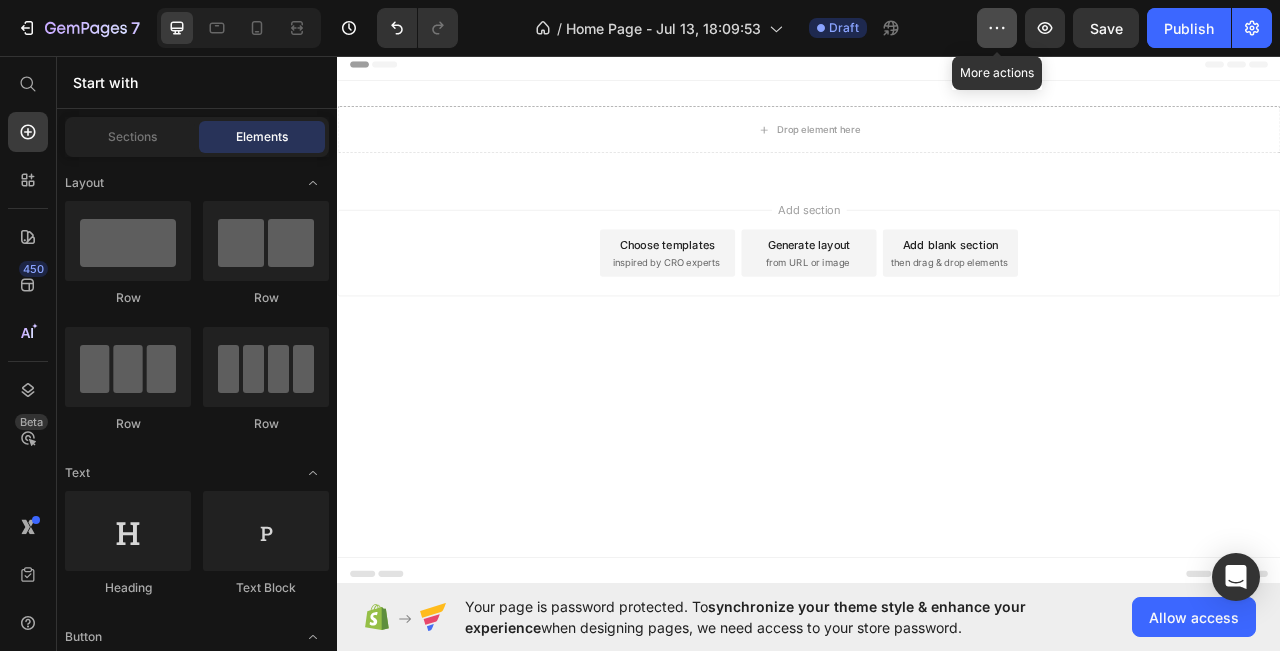 click 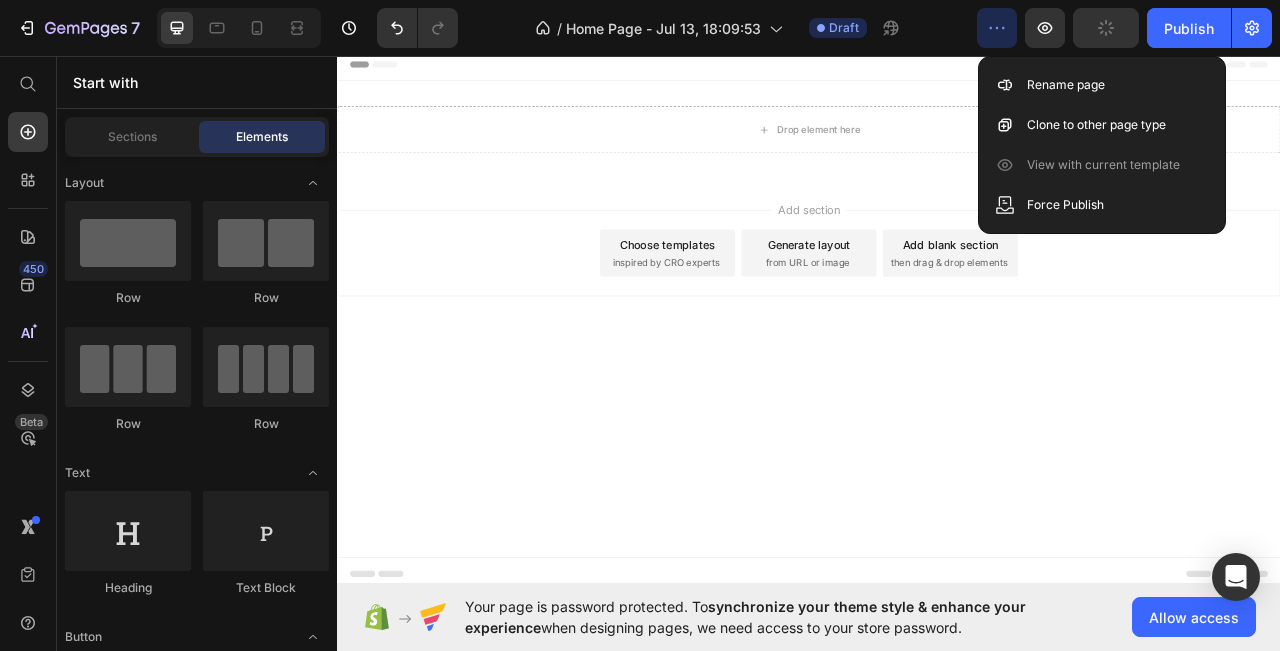 click on "Add section Choose templates inspired by CRO experts Generate layout from URL or image Add blank section then drag & drop elements" at bounding box center (937, 336) 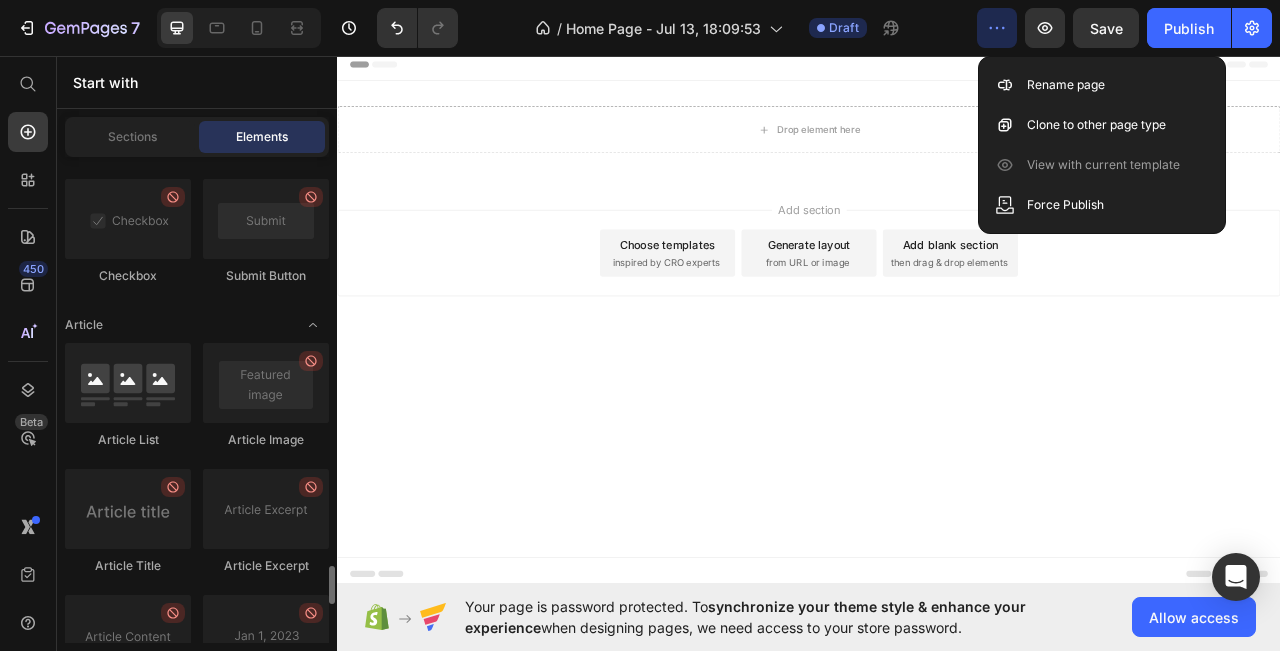 scroll, scrollTop: 5692, scrollLeft: 0, axis: vertical 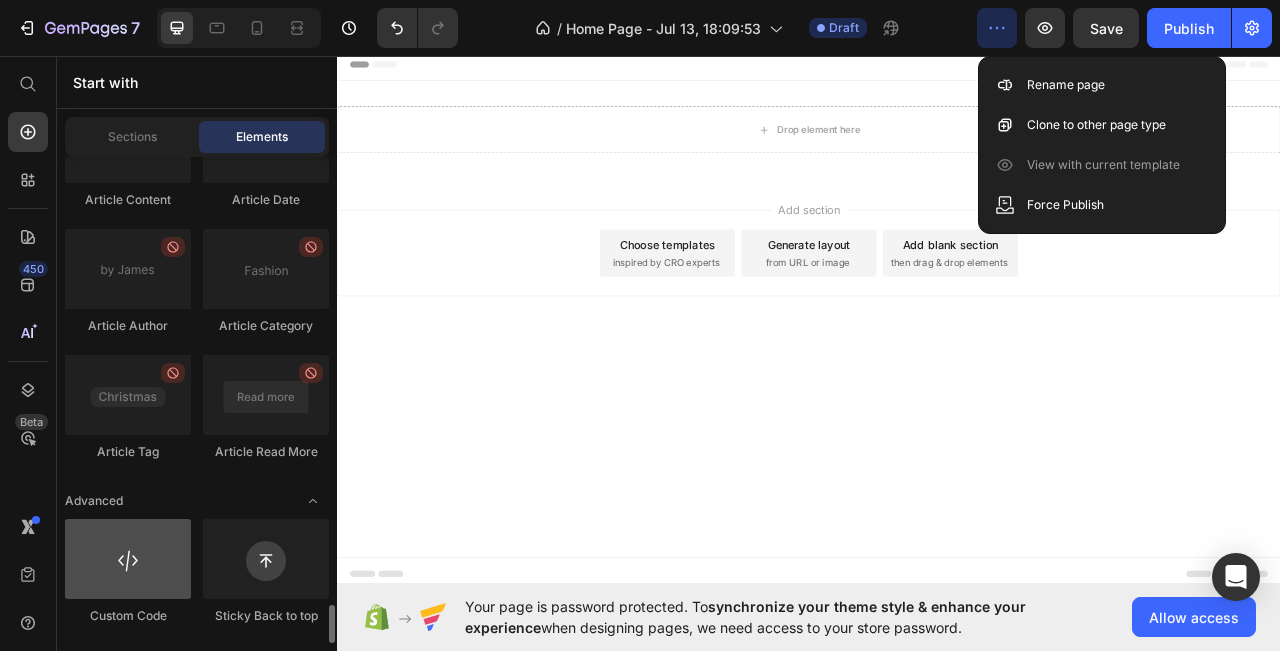 click at bounding box center (128, 559) 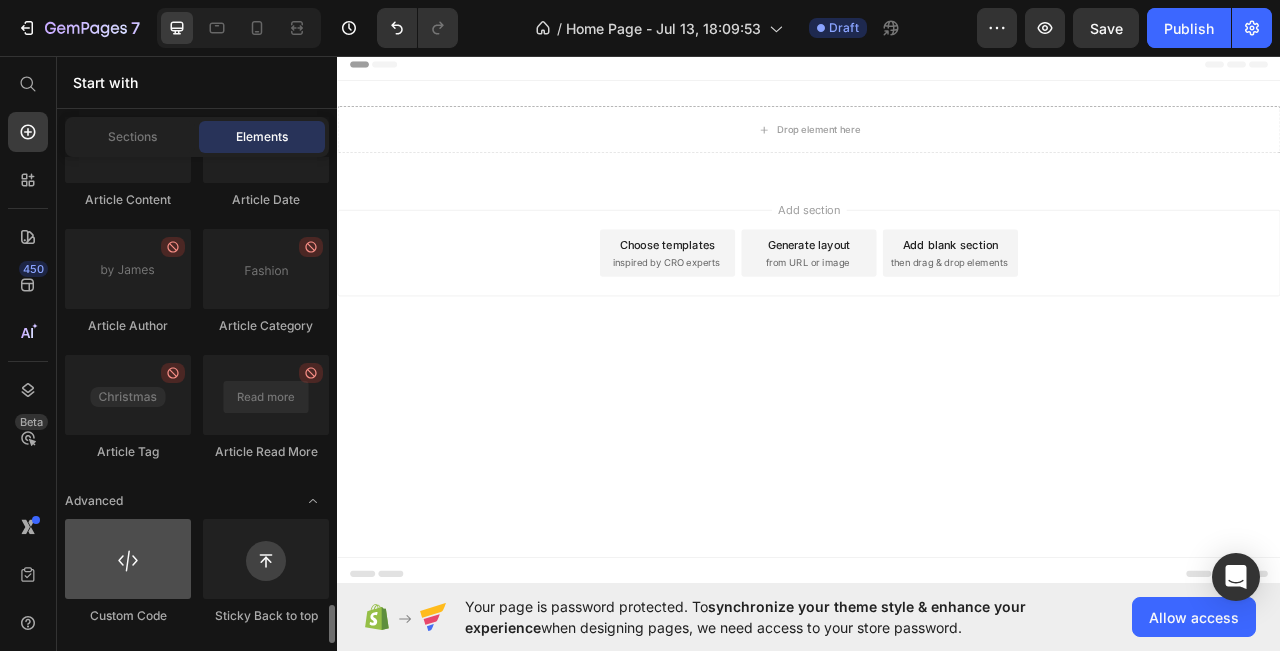 click at bounding box center (128, 559) 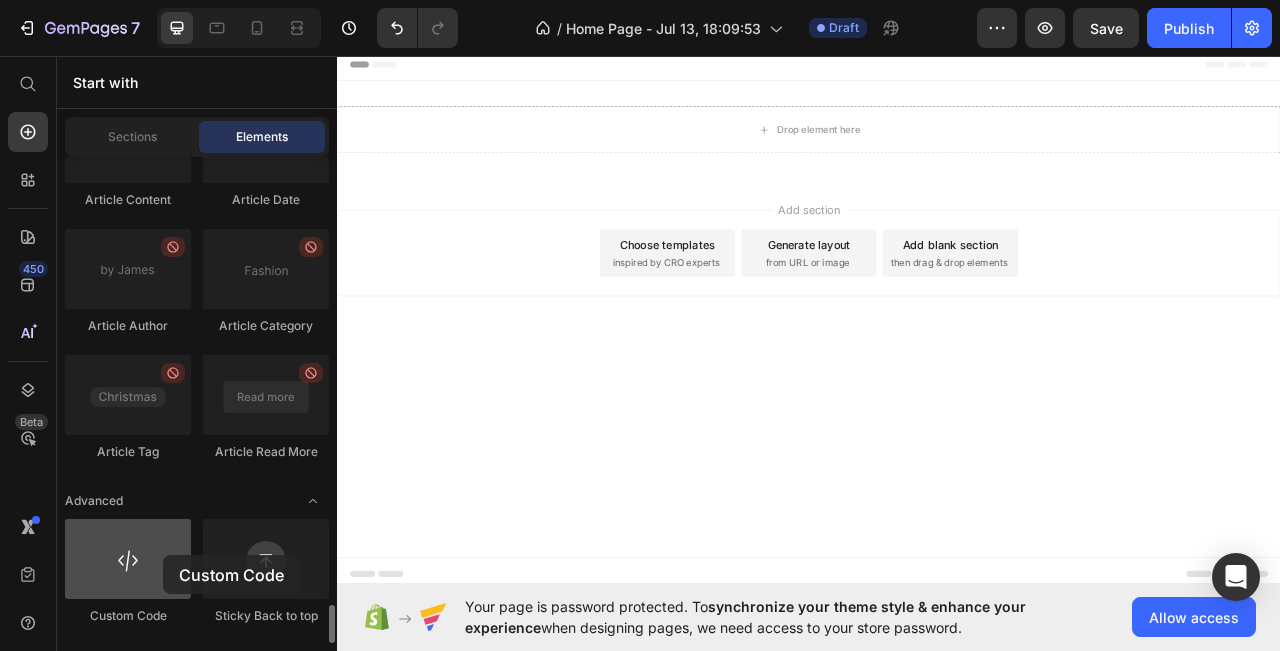click at bounding box center [128, 559] 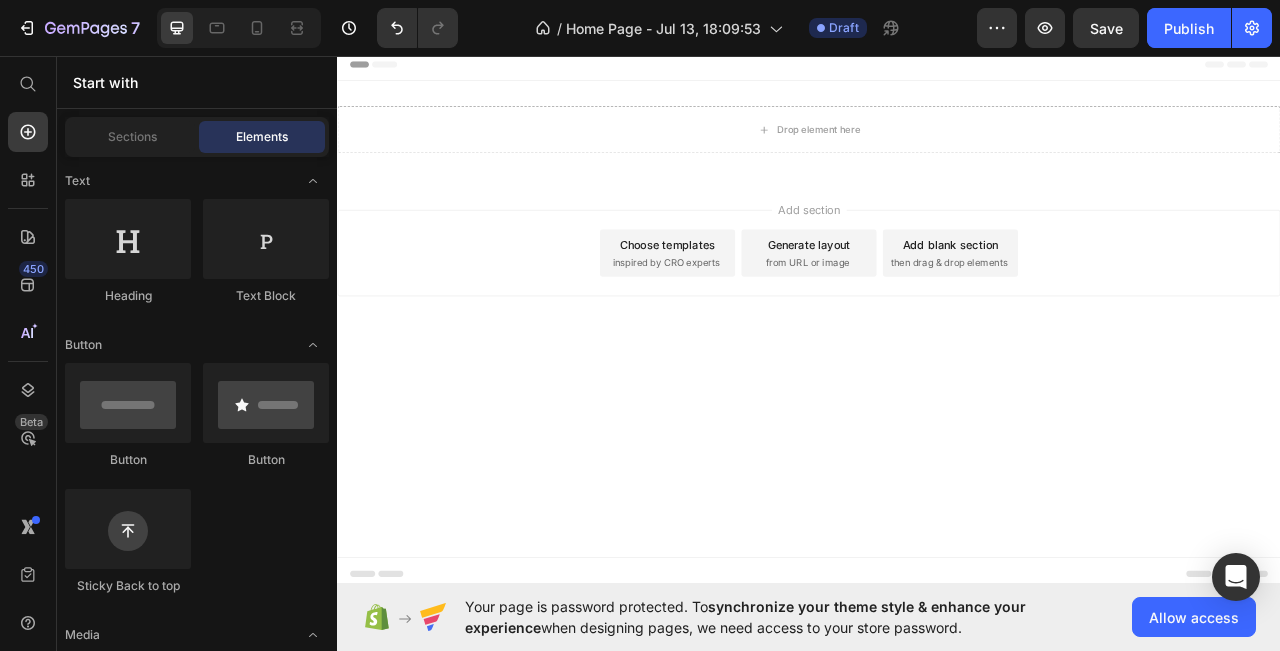 scroll, scrollTop: 0, scrollLeft: 0, axis: both 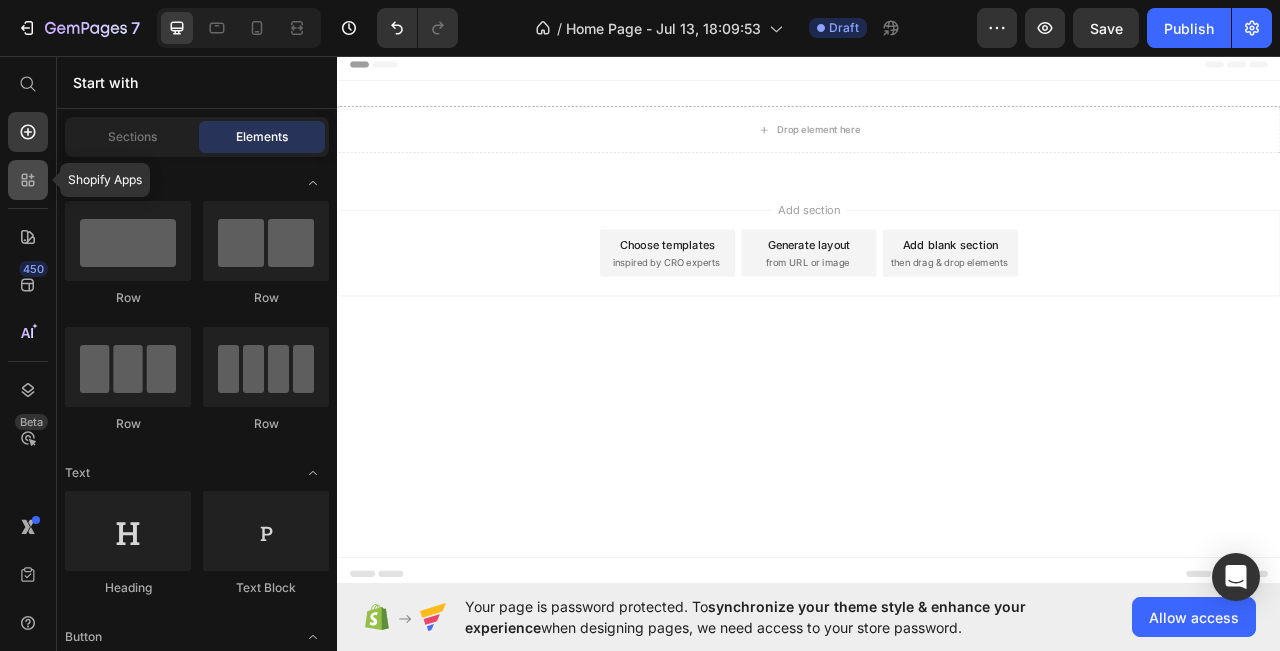 click 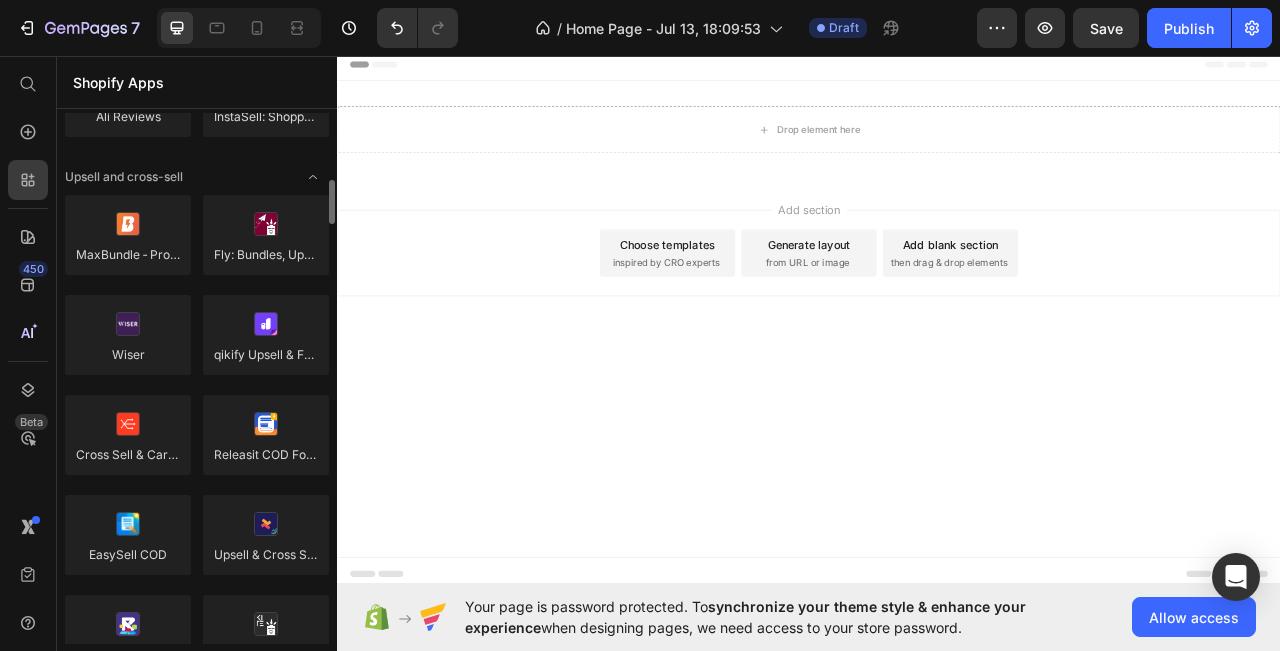 scroll, scrollTop: 0, scrollLeft: 0, axis: both 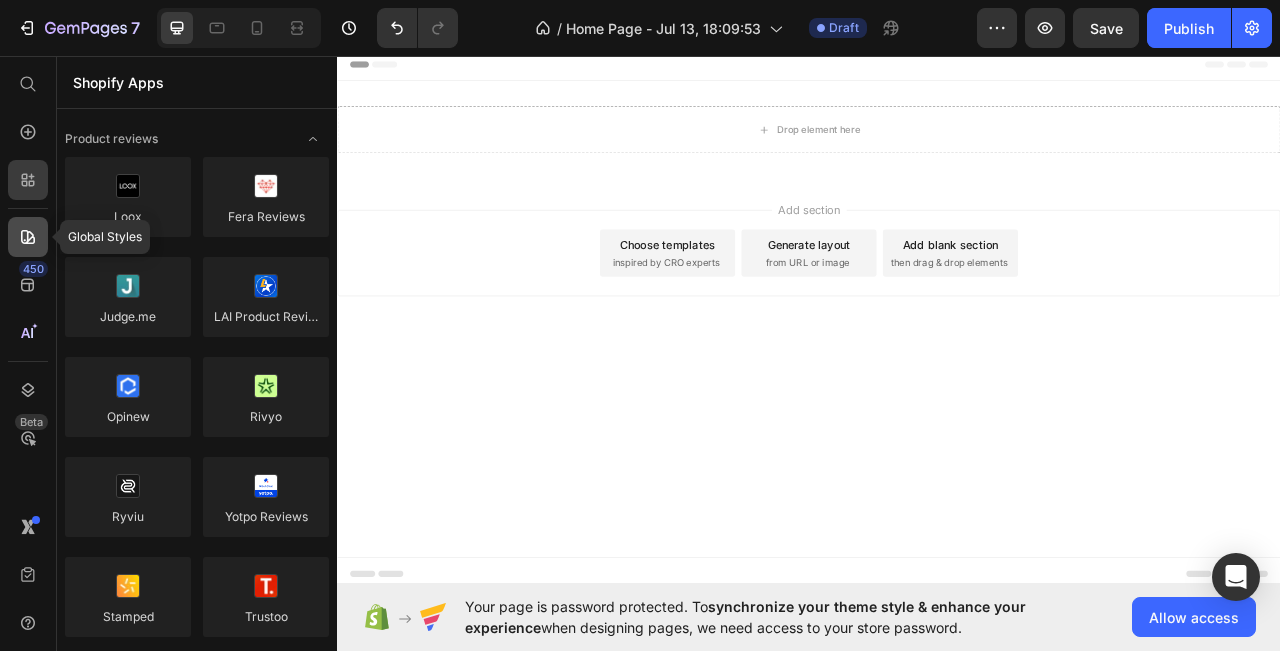 click 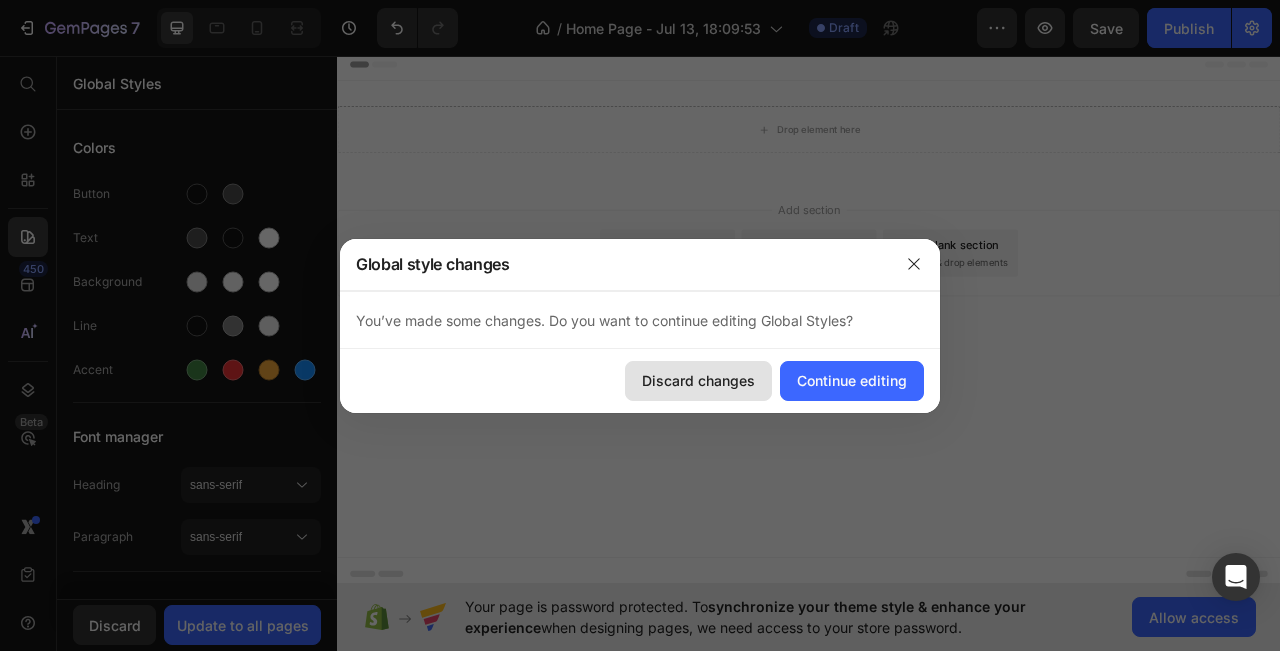 click on "Discard changes" at bounding box center (698, 380) 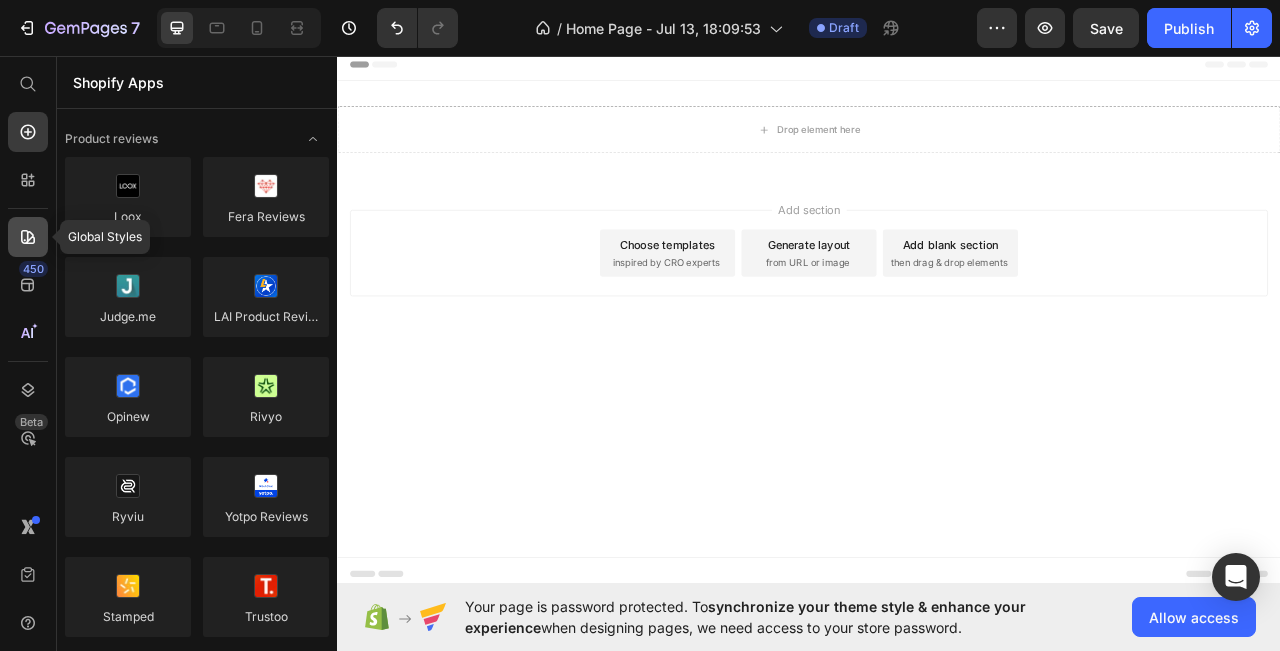 click 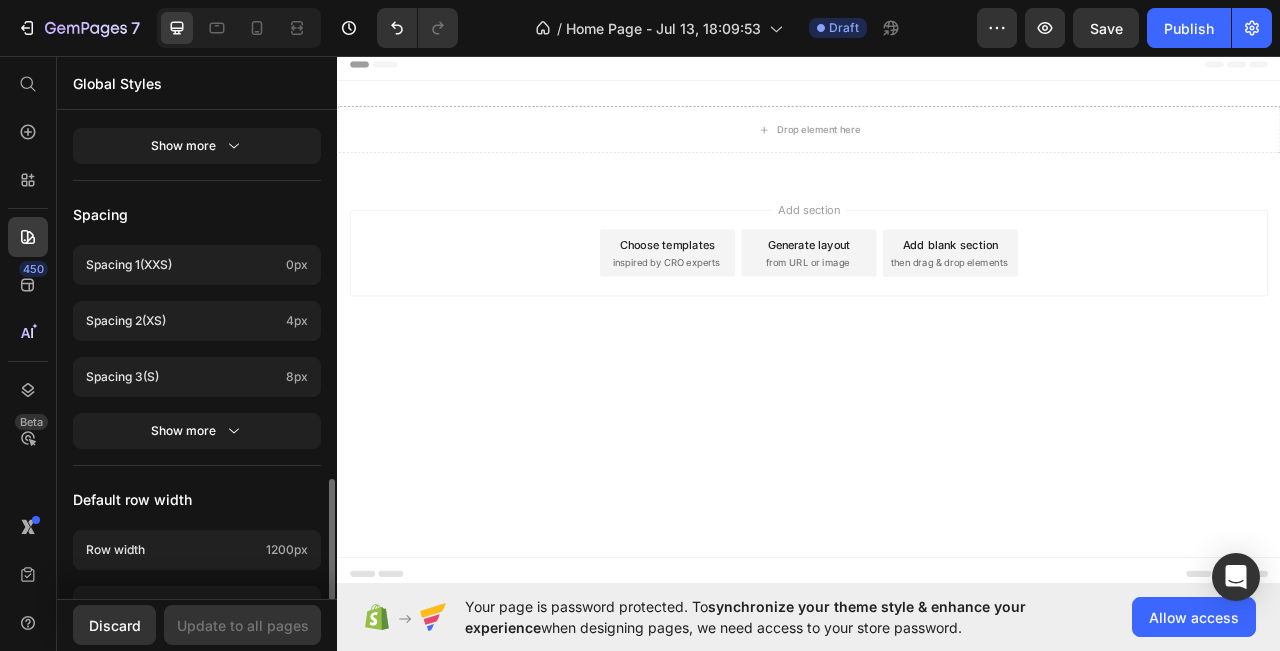 scroll, scrollTop: 800, scrollLeft: 0, axis: vertical 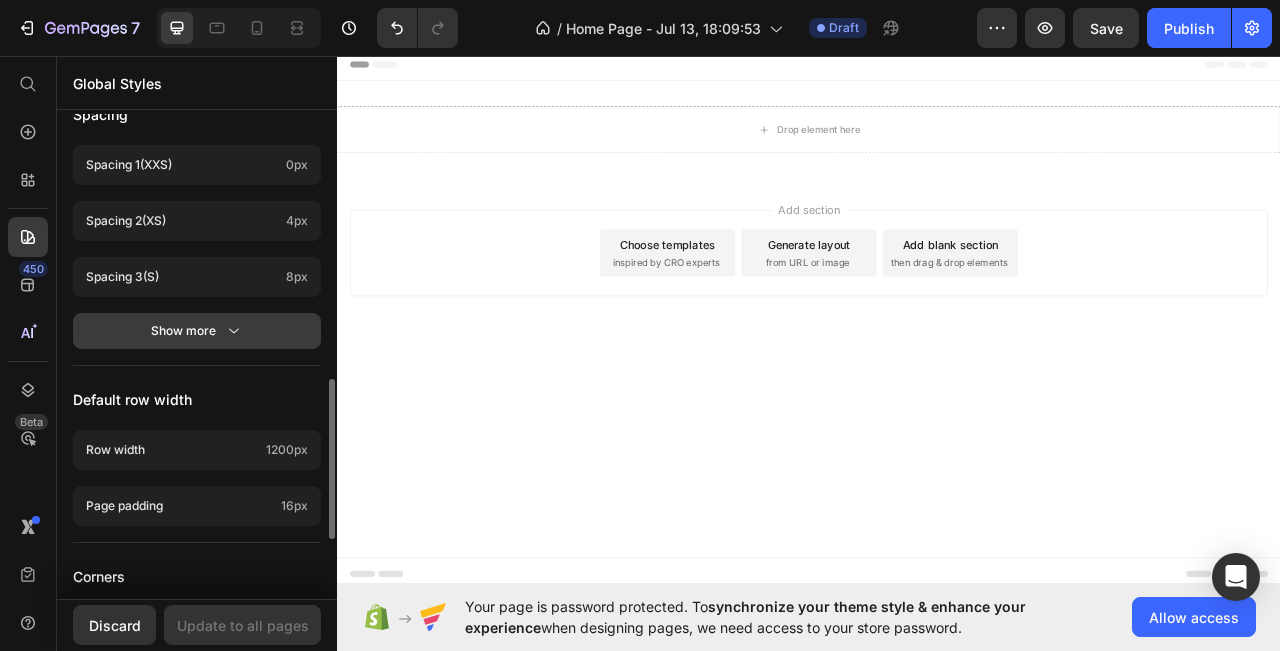 click on "Show more" at bounding box center [197, 331] 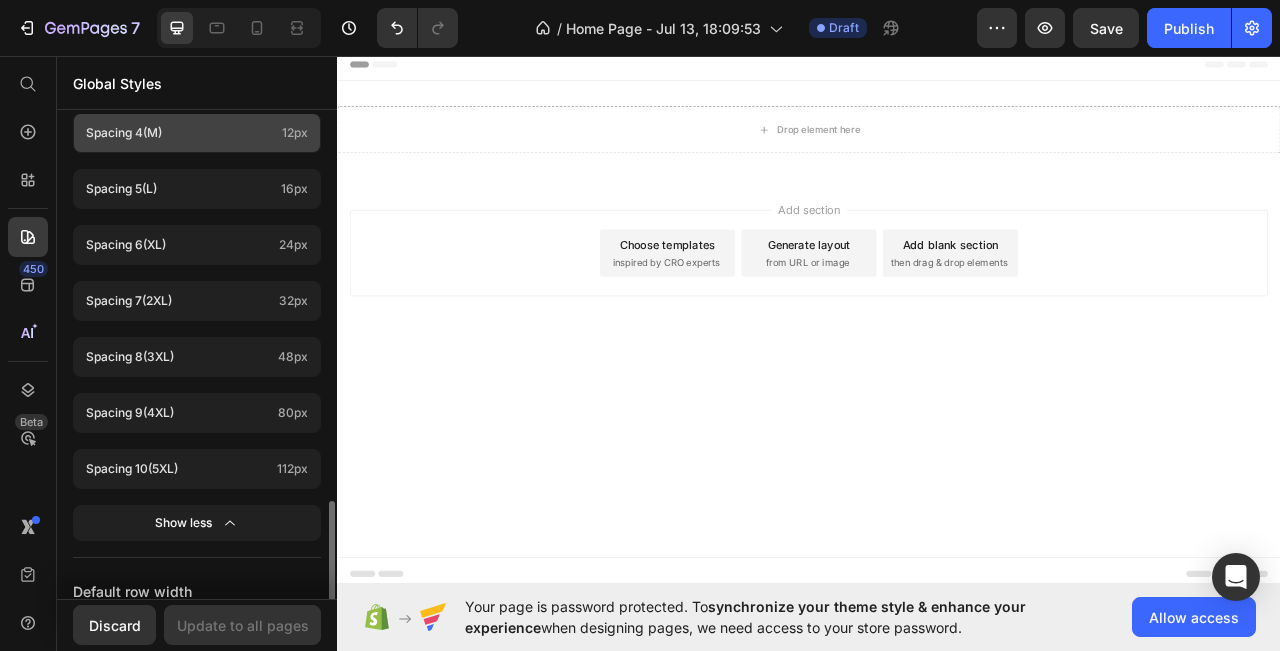 scroll, scrollTop: 1100, scrollLeft: 0, axis: vertical 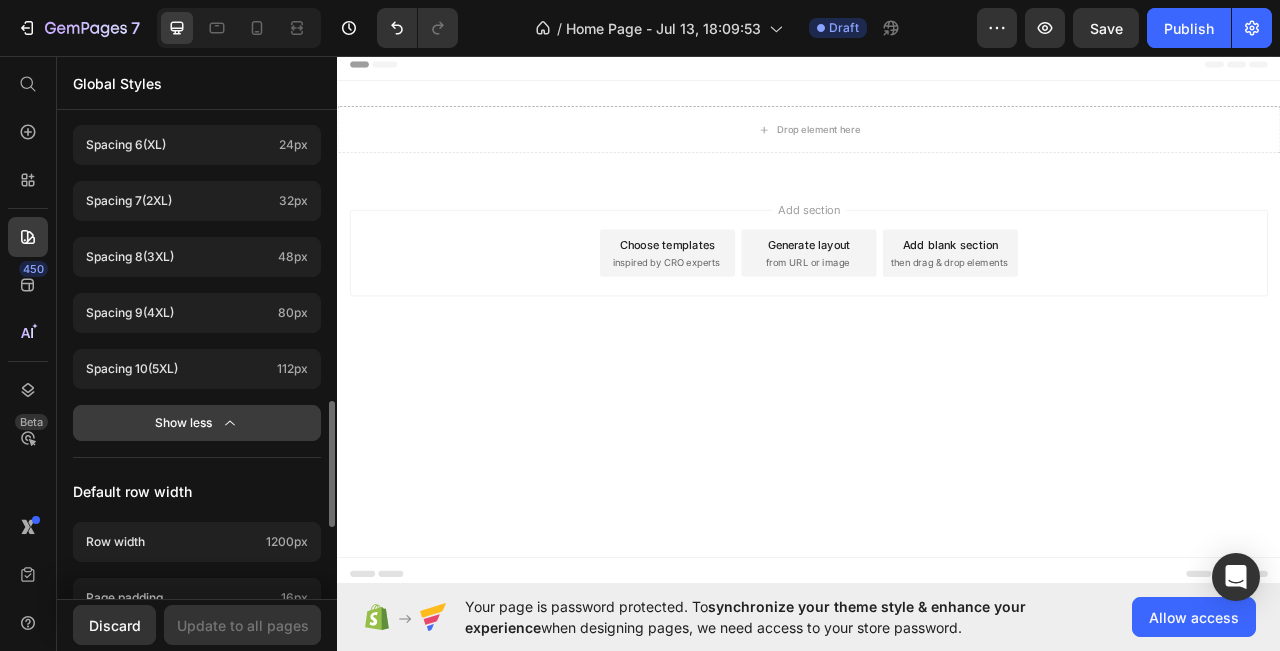 click on "Show less" at bounding box center (197, 423) 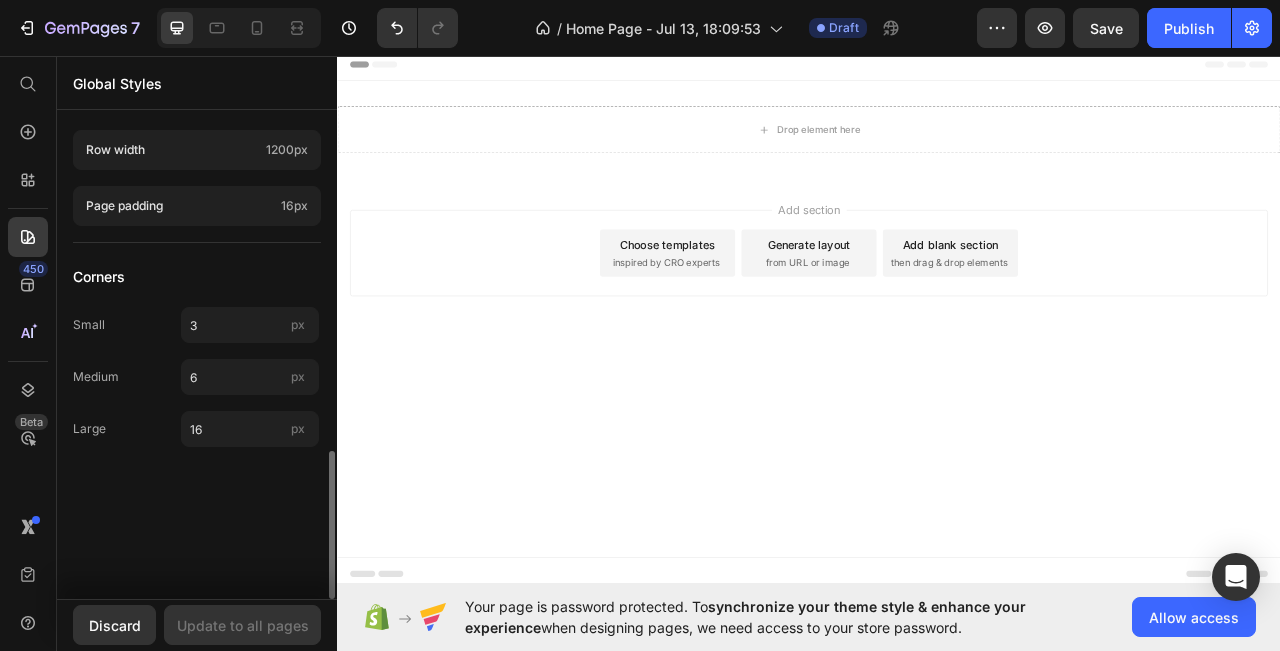 scroll, scrollTop: 900, scrollLeft: 0, axis: vertical 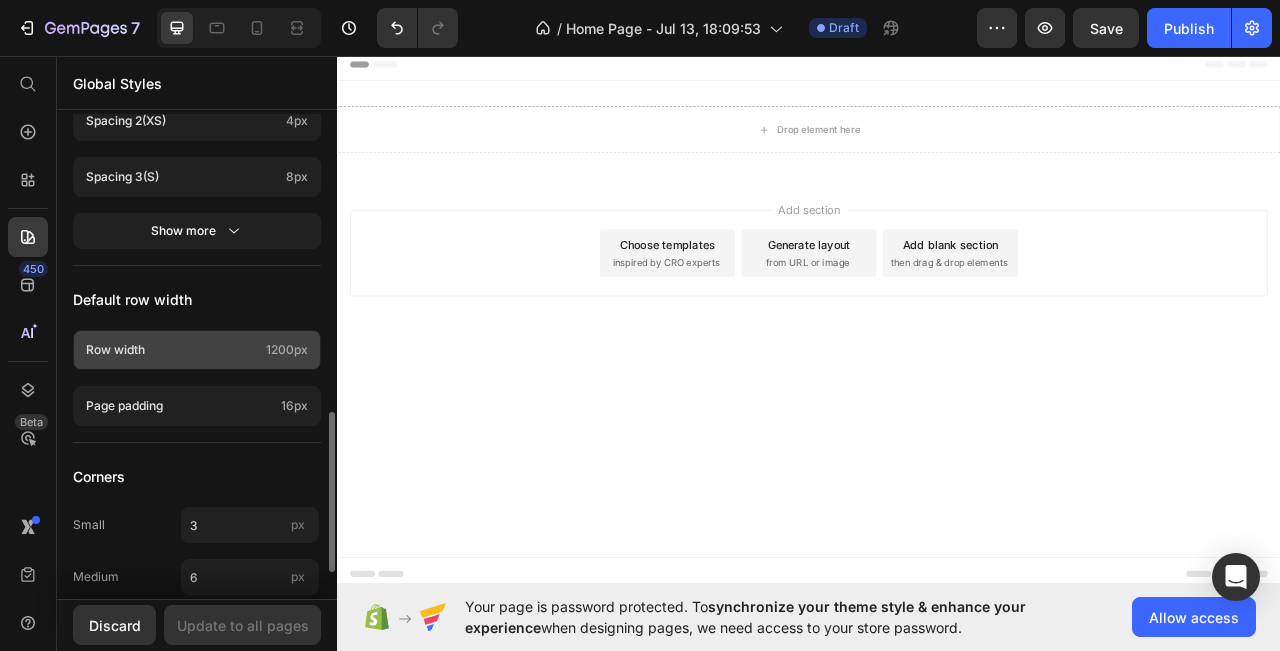 click on "Row width" at bounding box center [172, 350] 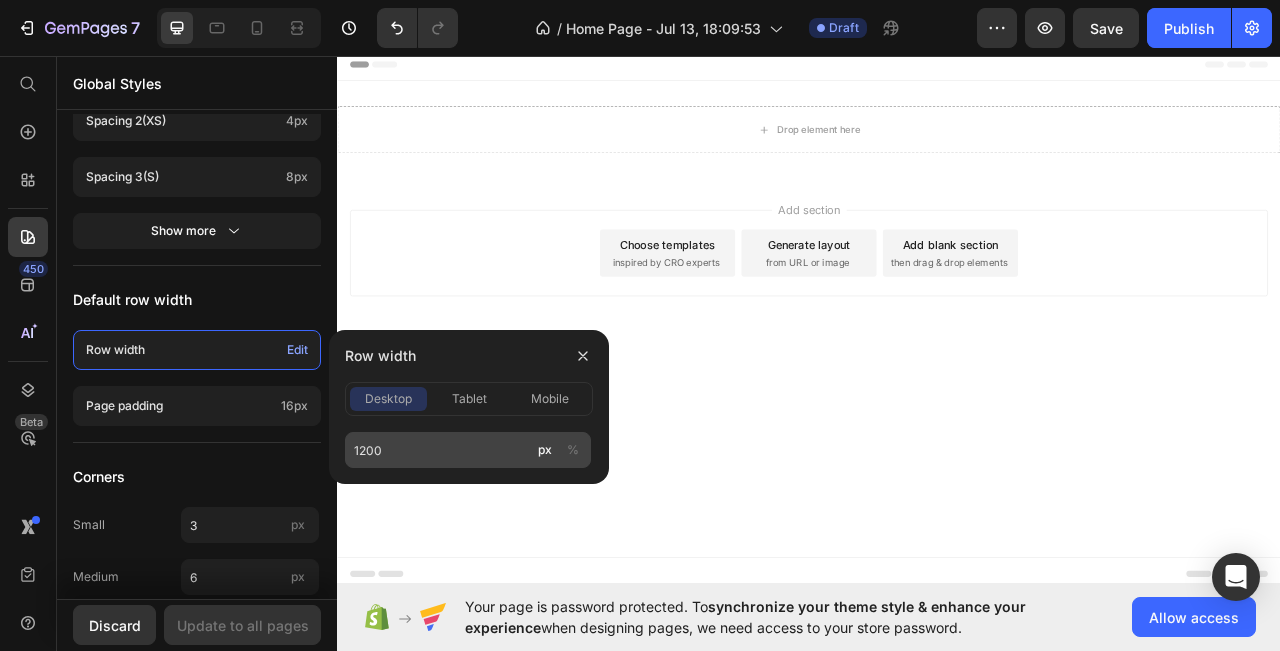 click on "%" at bounding box center (573, 450) 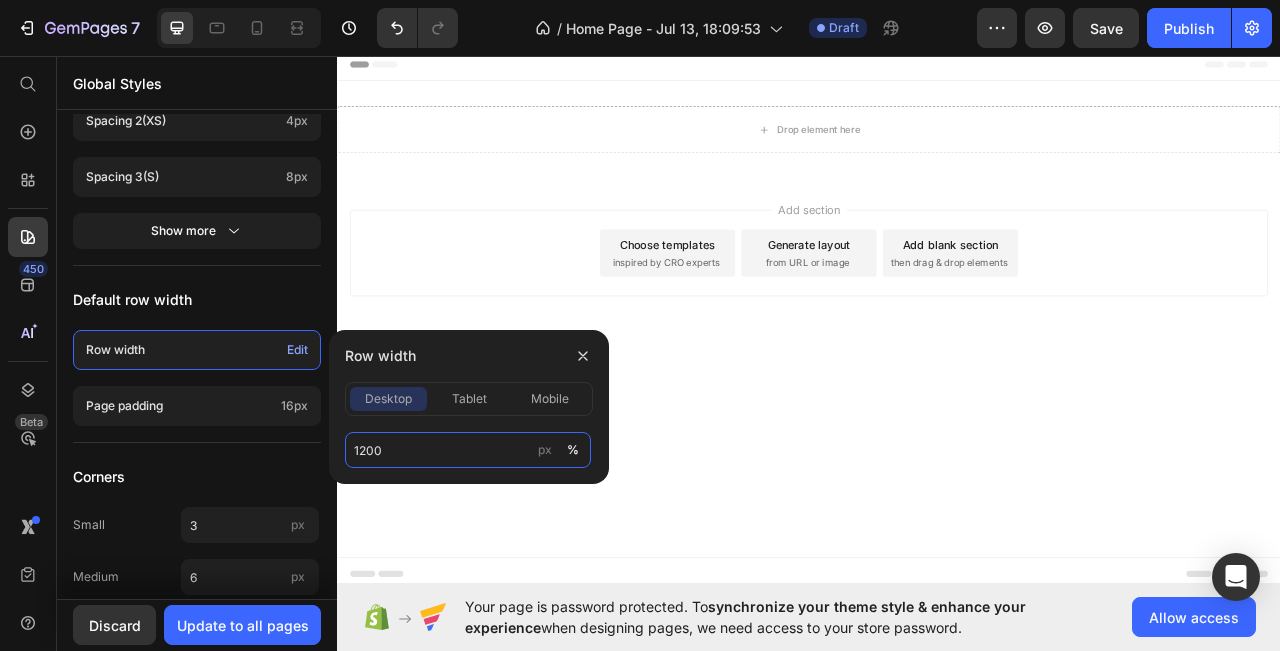 click on "1200" at bounding box center [468, 450] 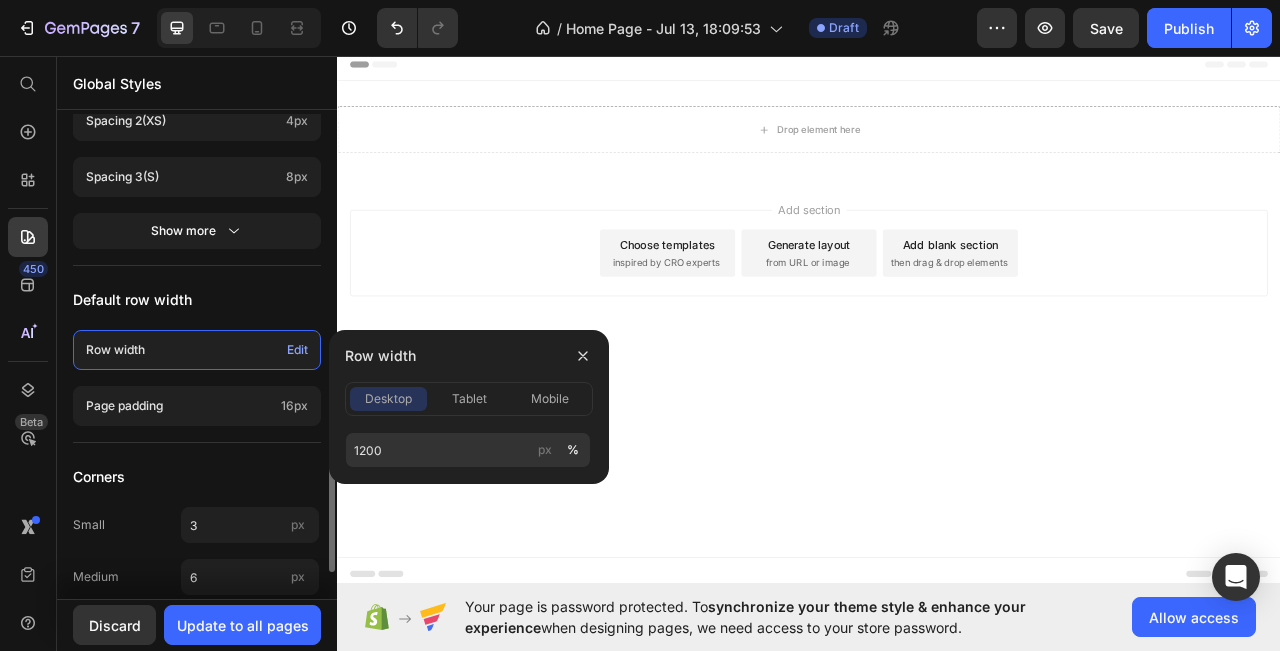 click on "Default row width" at bounding box center [197, 300] 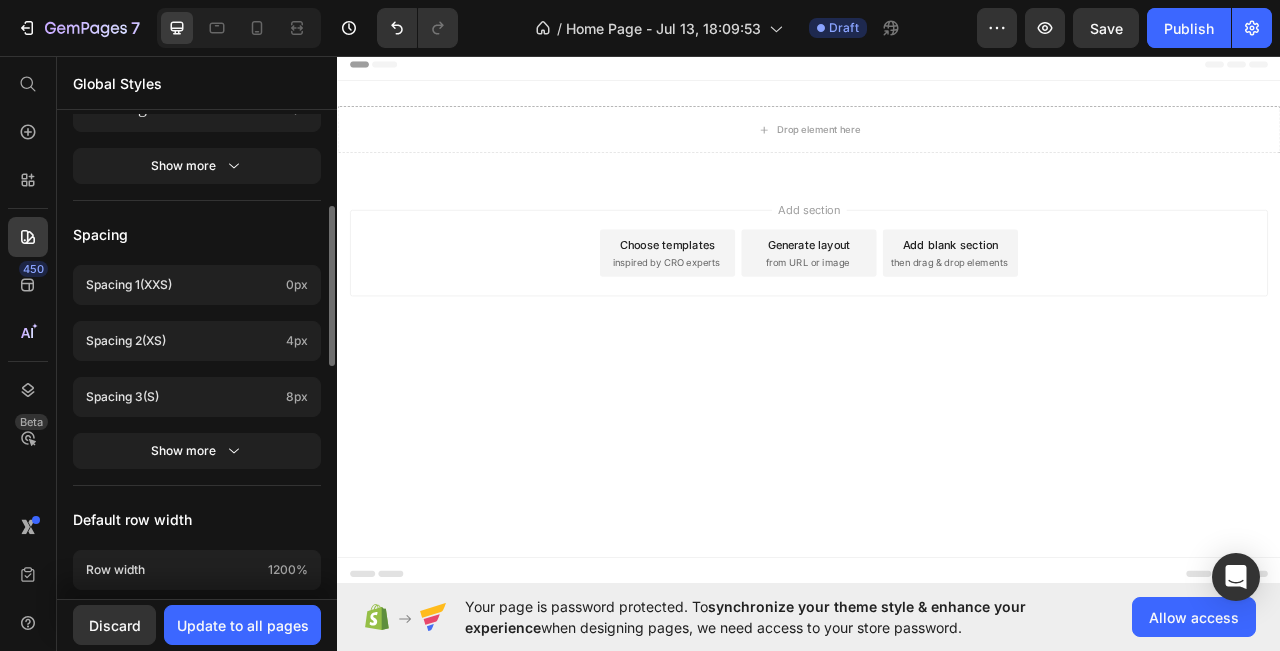 scroll, scrollTop: 580, scrollLeft: 0, axis: vertical 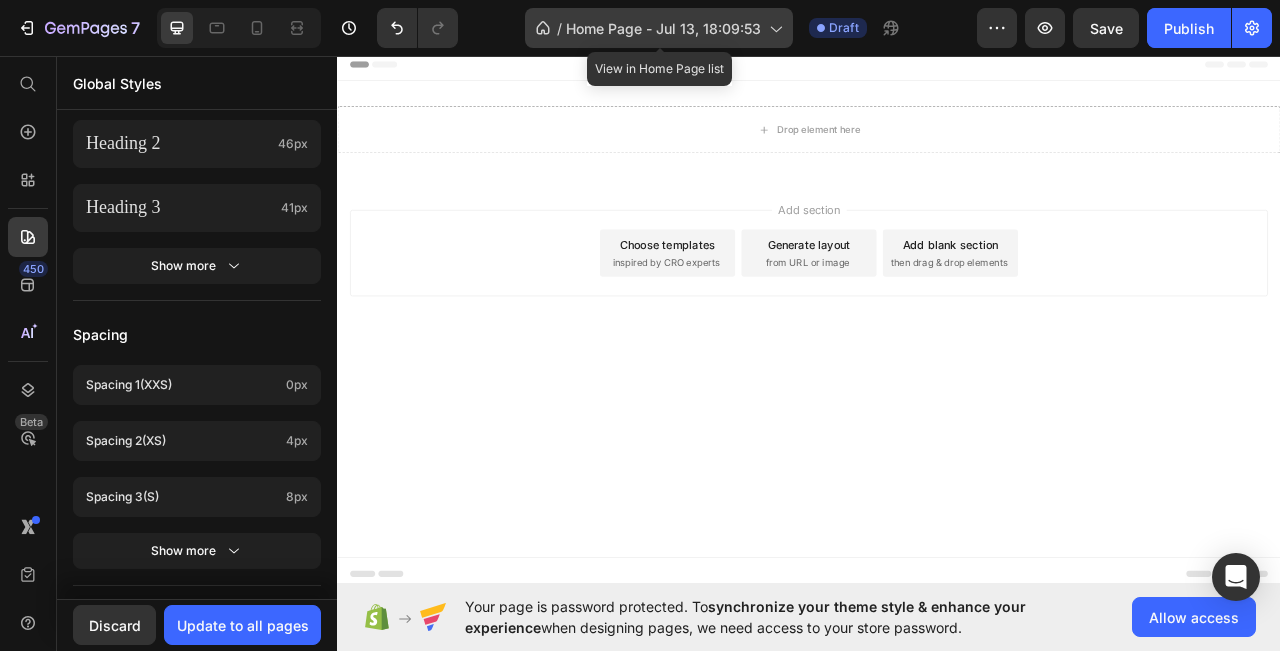 click on "/  Home Page - [DATE], [TIME]" 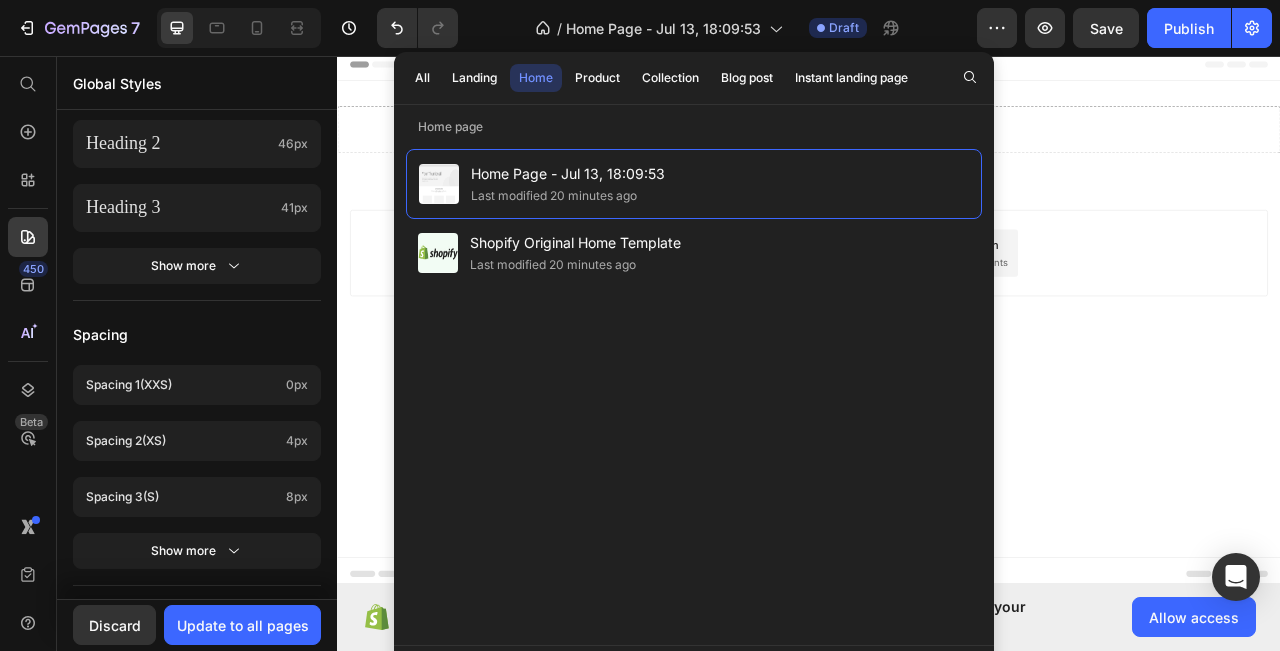 click on "/  Home Page - [DATE], [TIME] Draft" 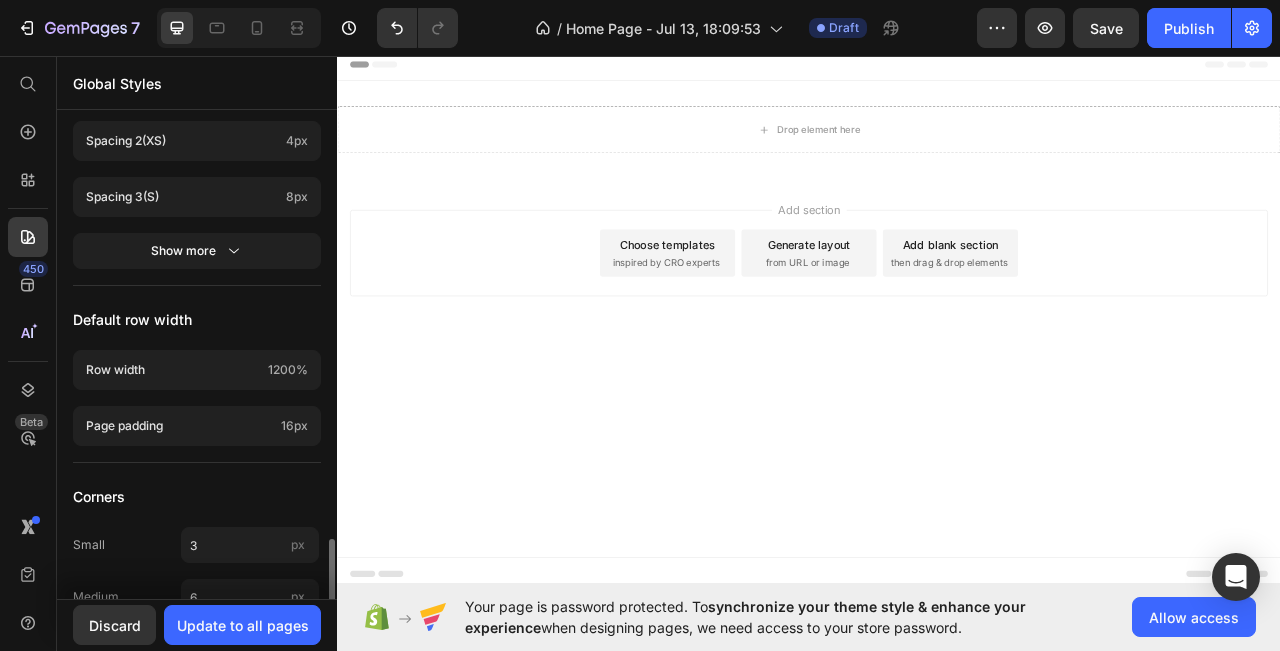 scroll, scrollTop: 980, scrollLeft: 0, axis: vertical 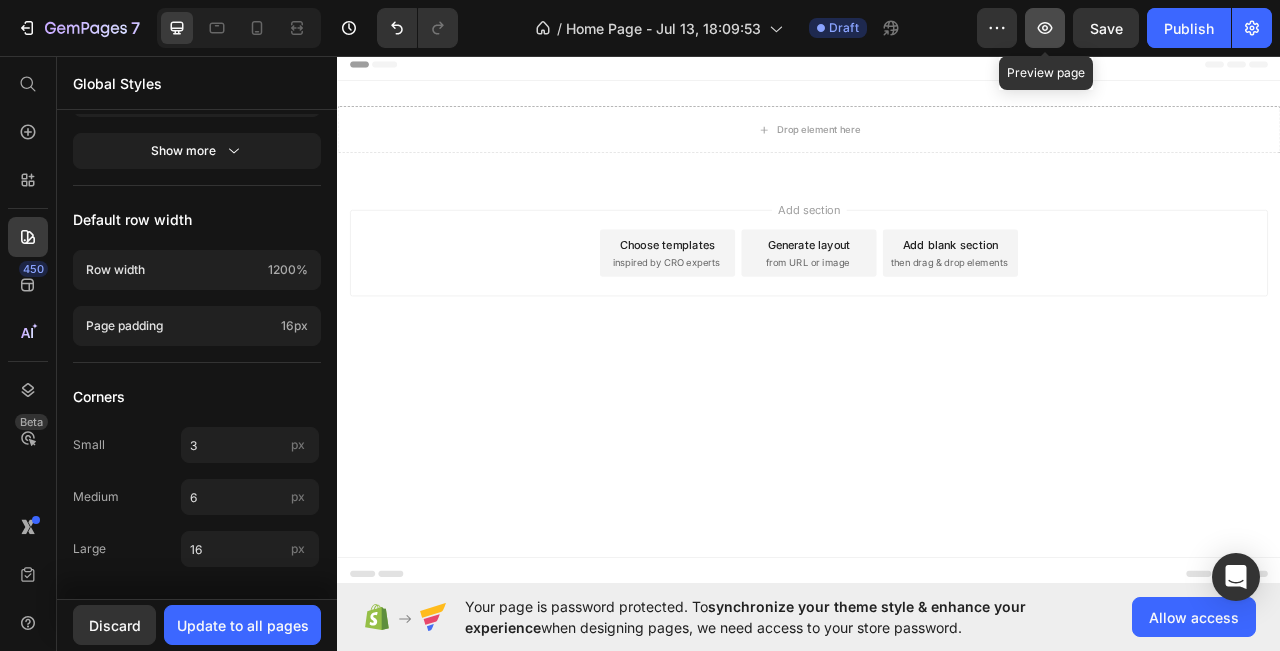 click 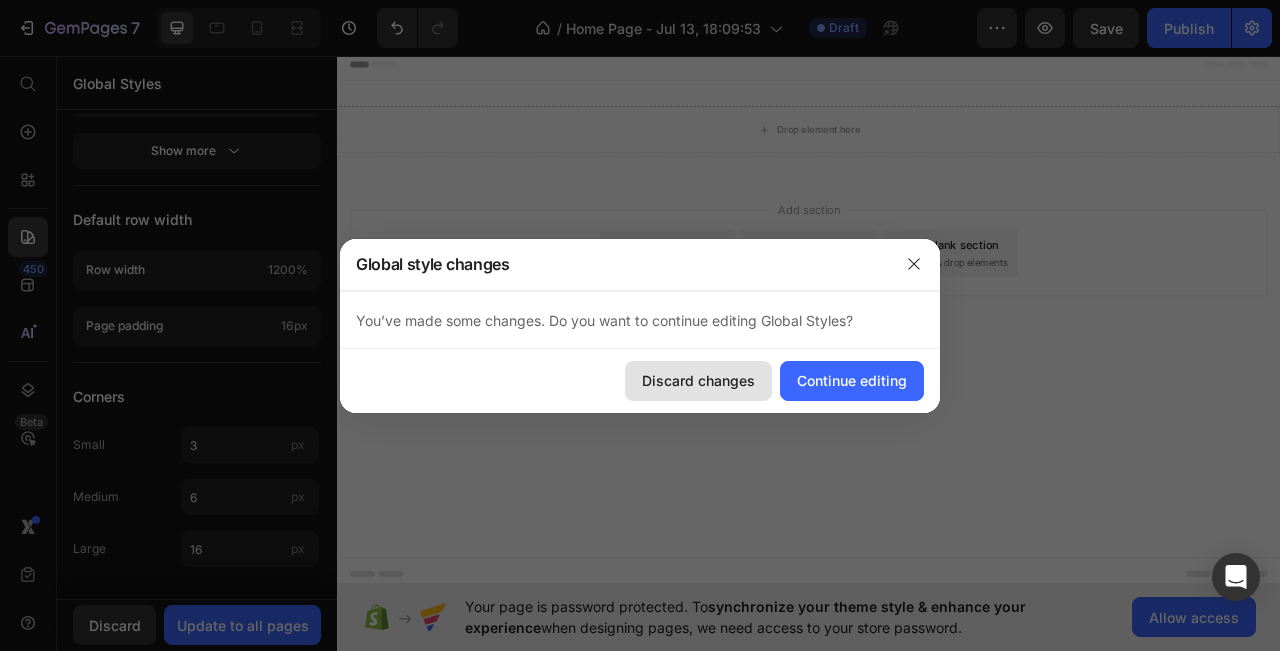 click on "Discard changes" at bounding box center [698, 380] 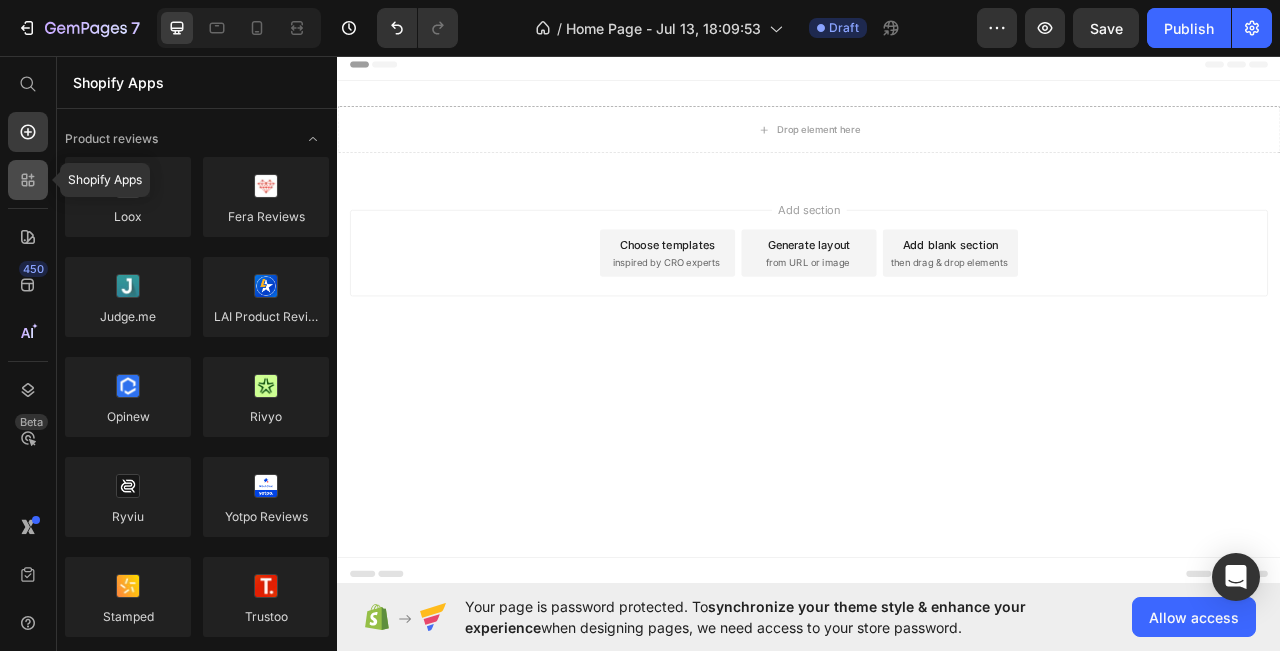 click 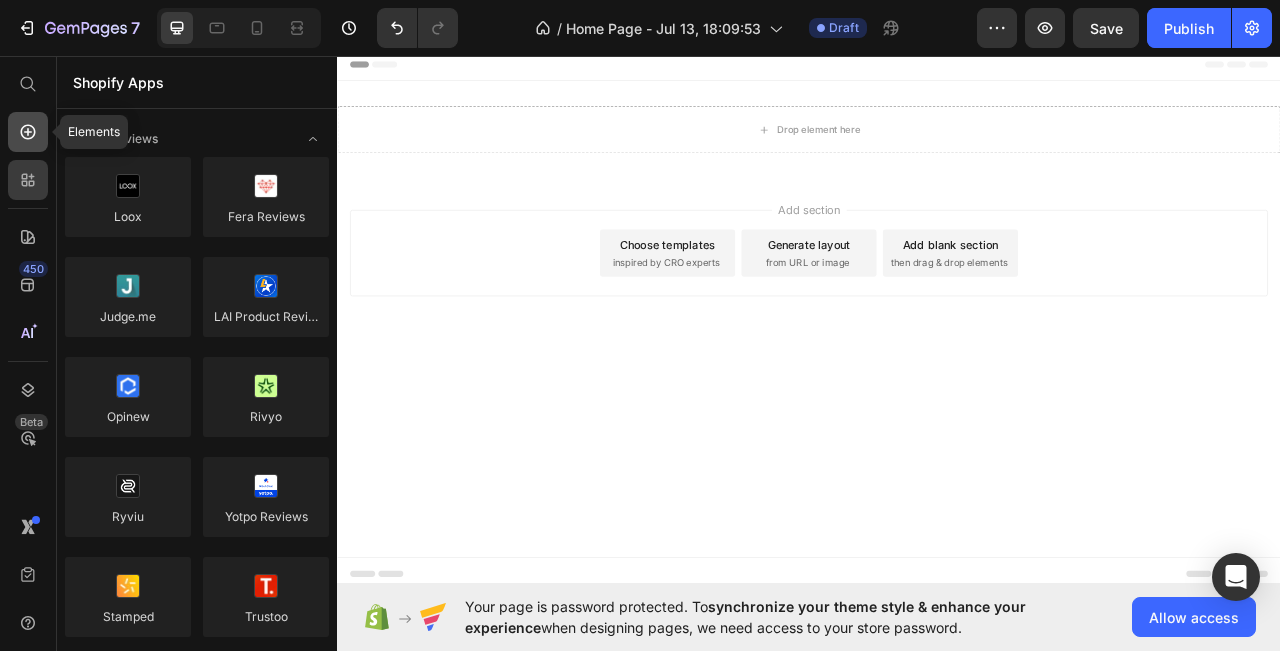 click 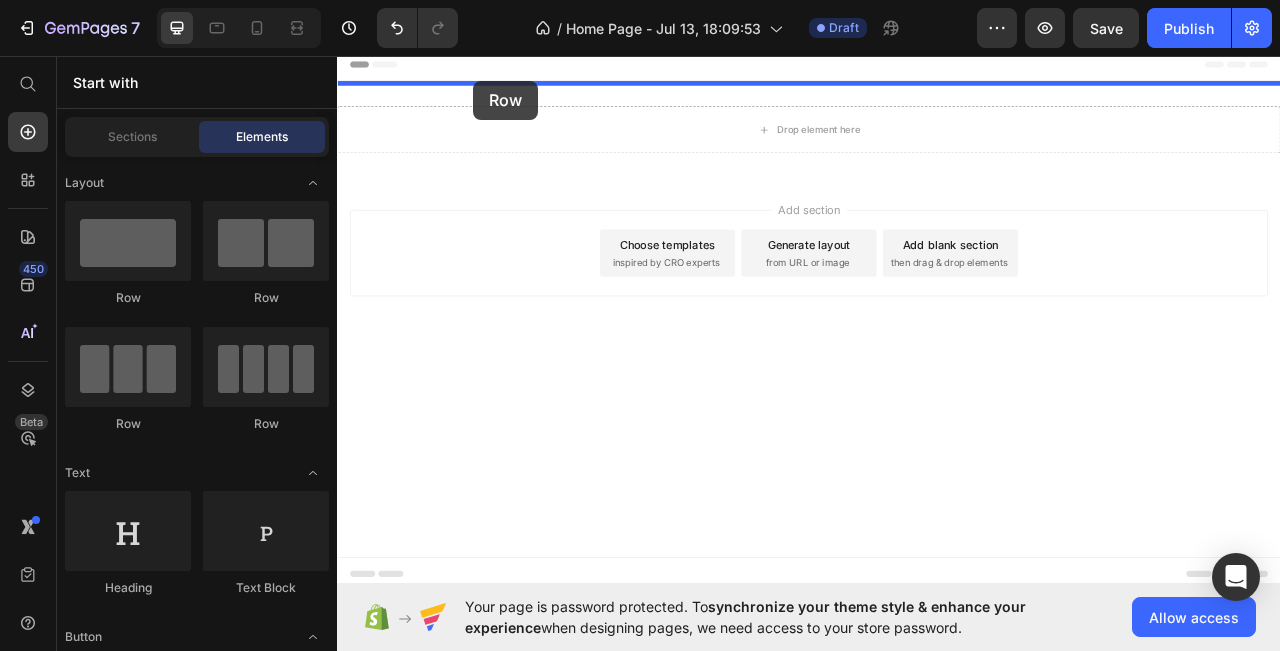 drag, startPoint x: 477, startPoint y: 310, endPoint x: 510, endPoint y: 89, distance: 223.45021 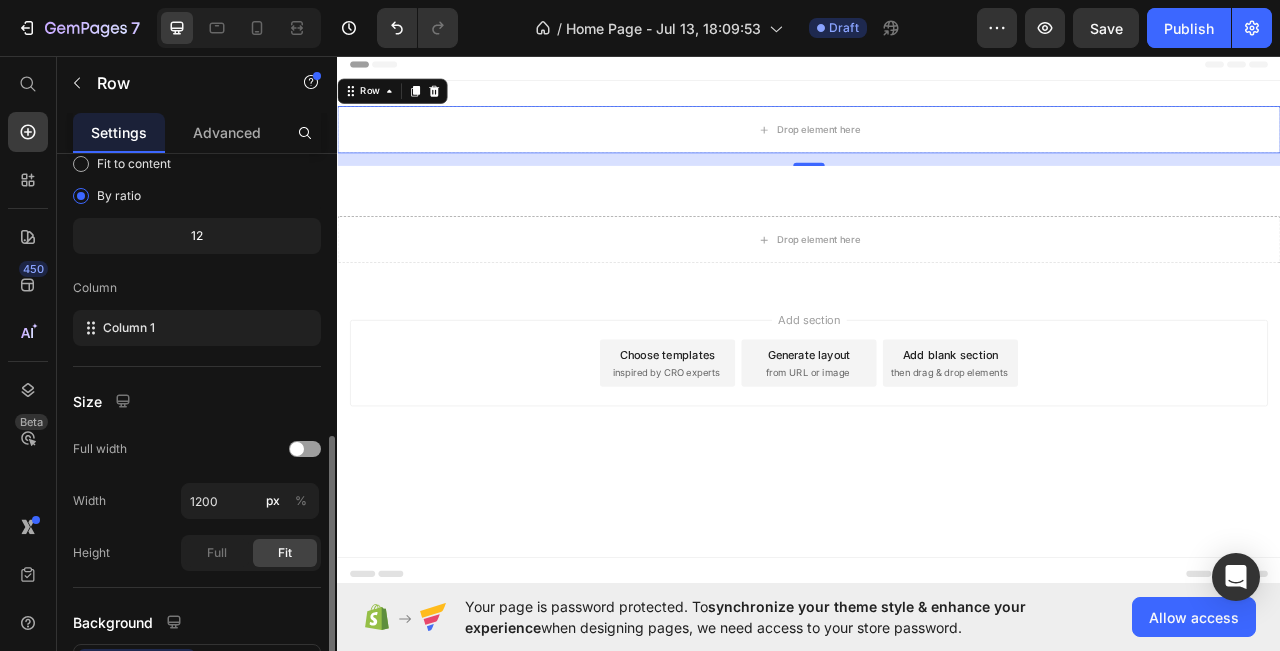 scroll, scrollTop: 358, scrollLeft: 0, axis: vertical 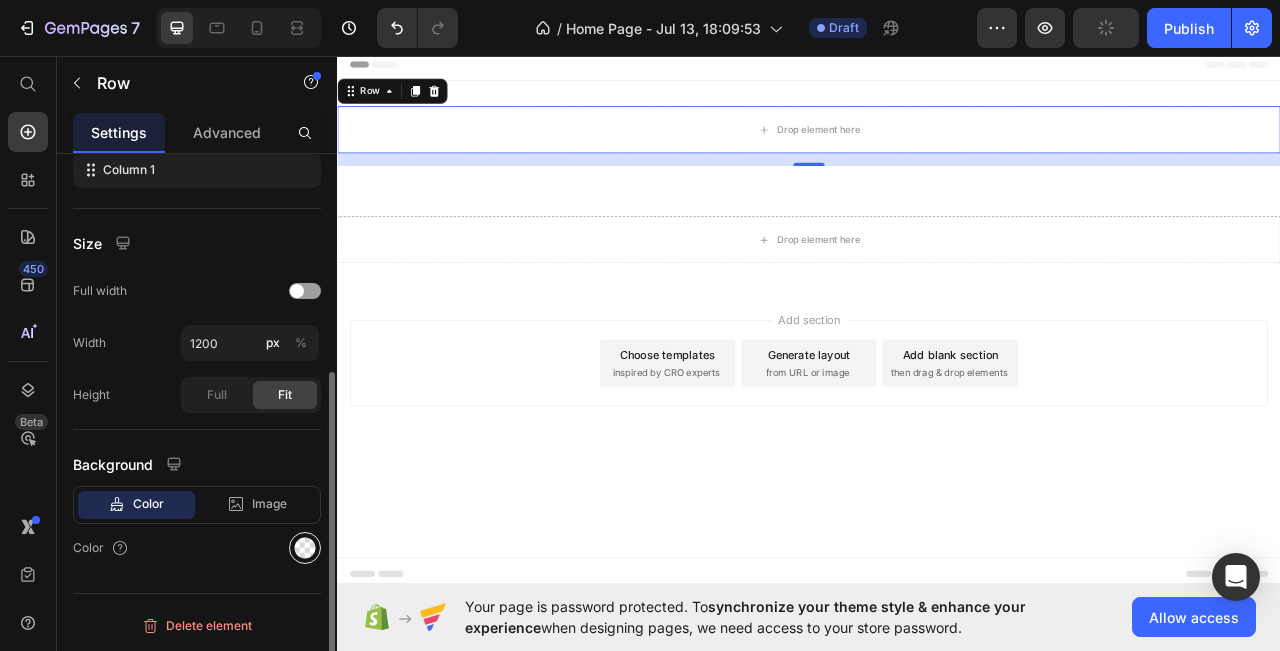 click at bounding box center (305, 548) 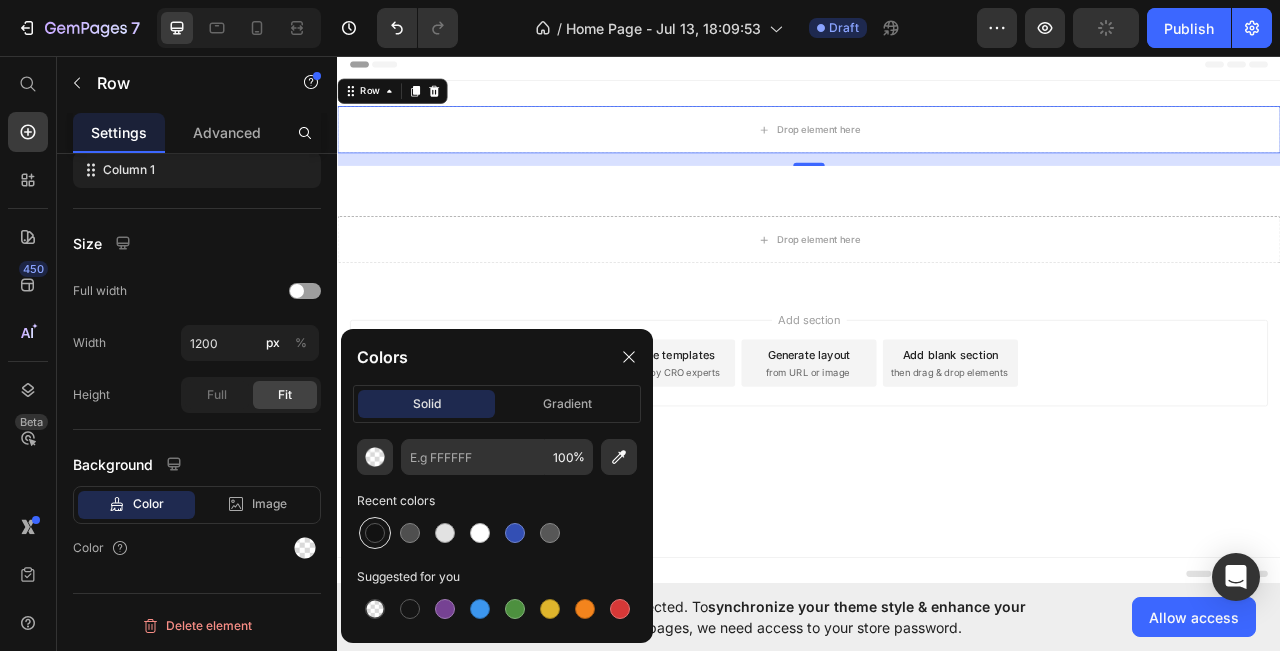 click at bounding box center [375, 533] 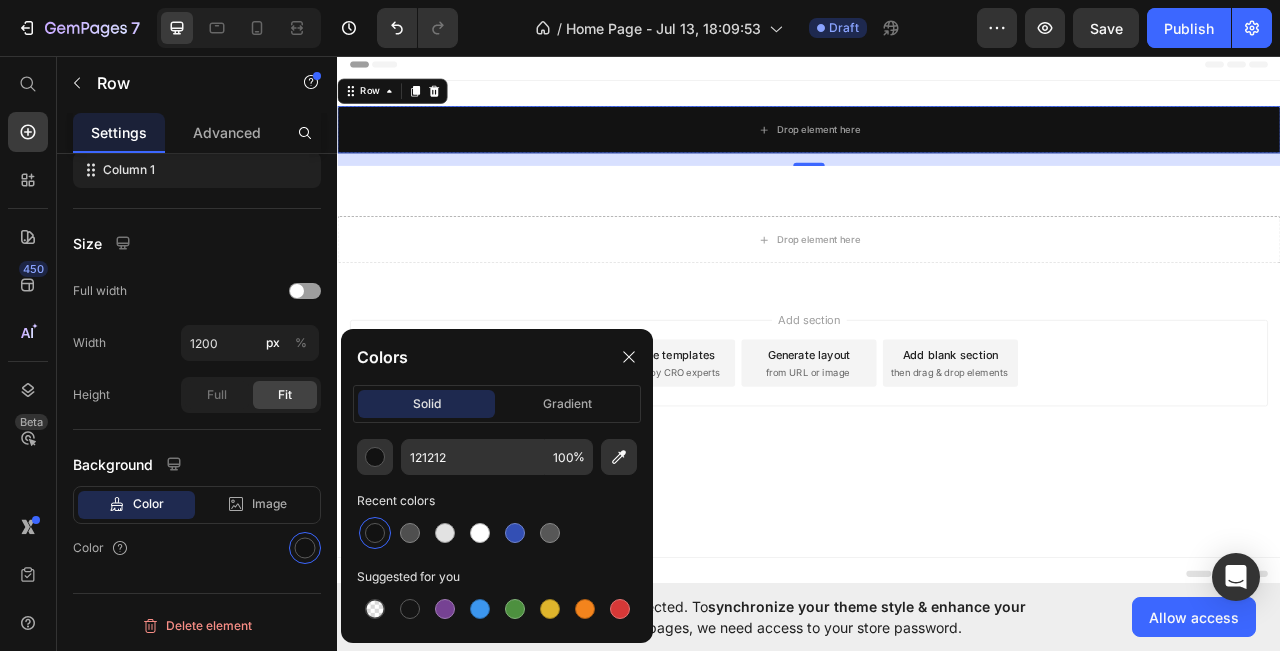 click 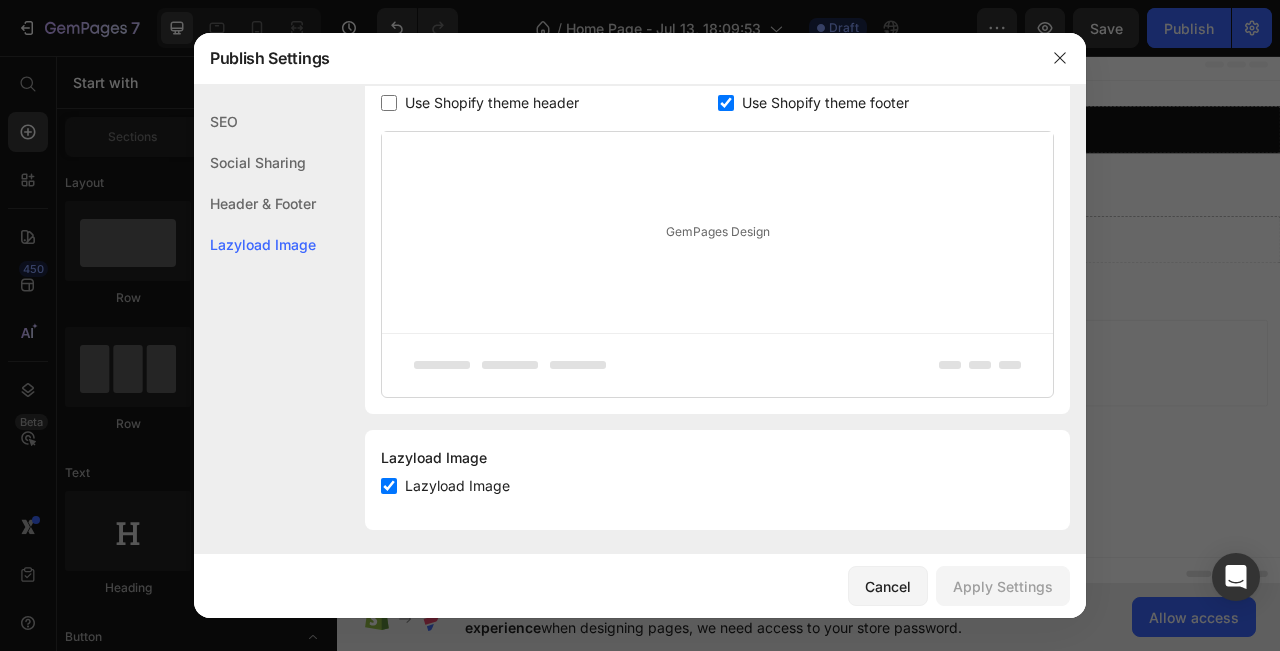 scroll, scrollTop: 386, scrollLeft: 0, axis: vertical 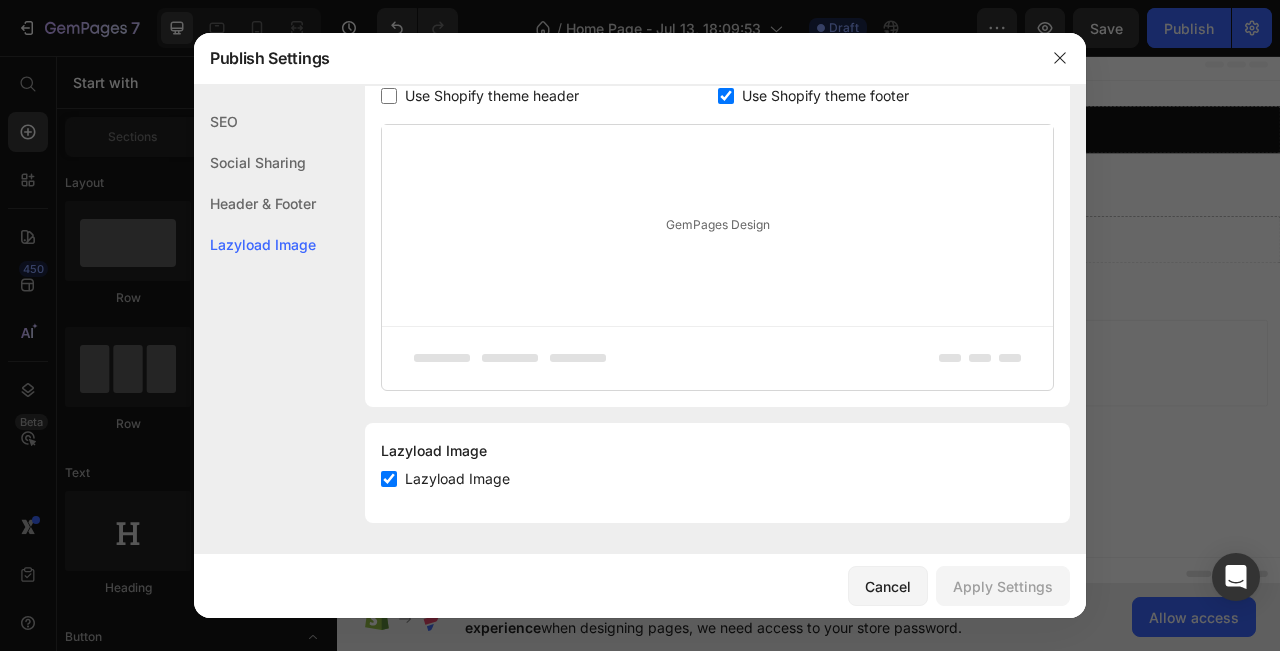 click at bounding box center (389, 479) 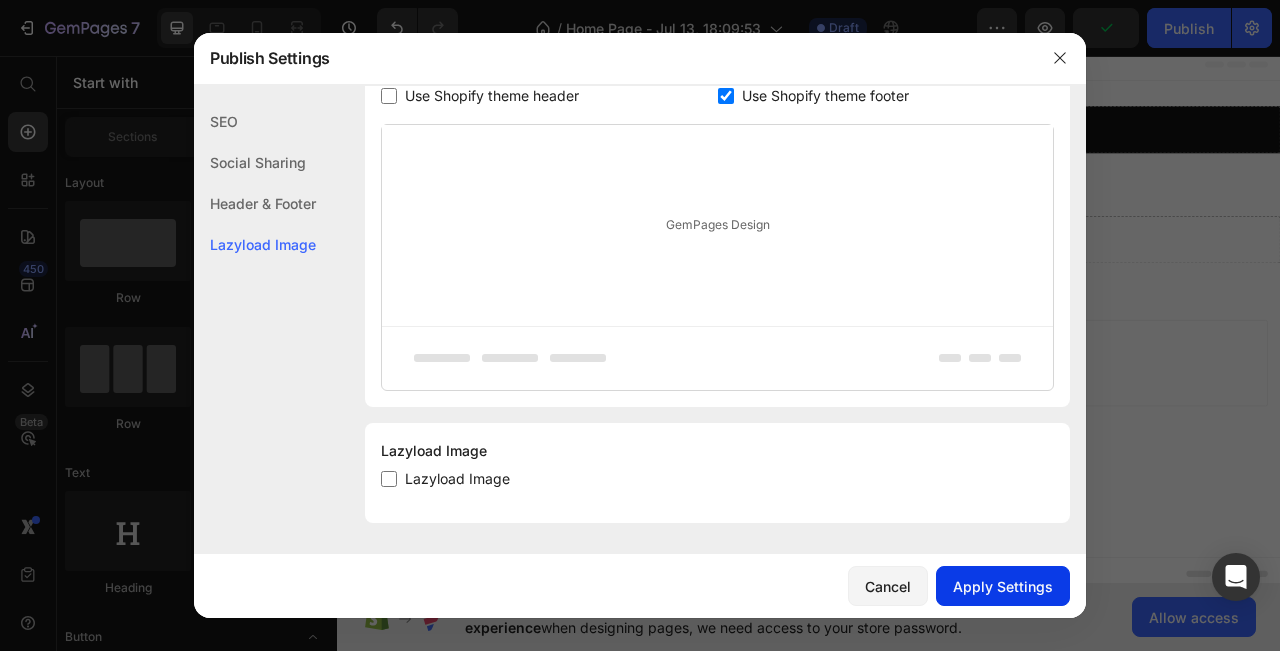click on "Apply Settings" at bounding box center (1003, 586) 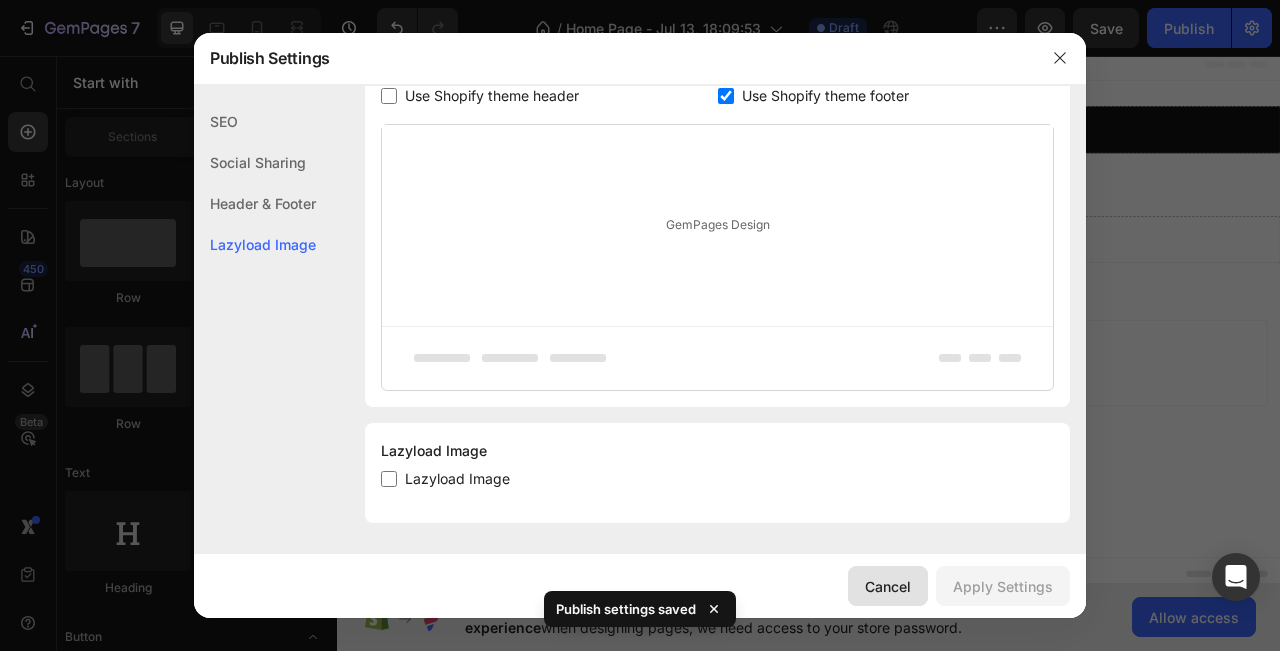 click on "Cancel" at bounding box center [888, 586] 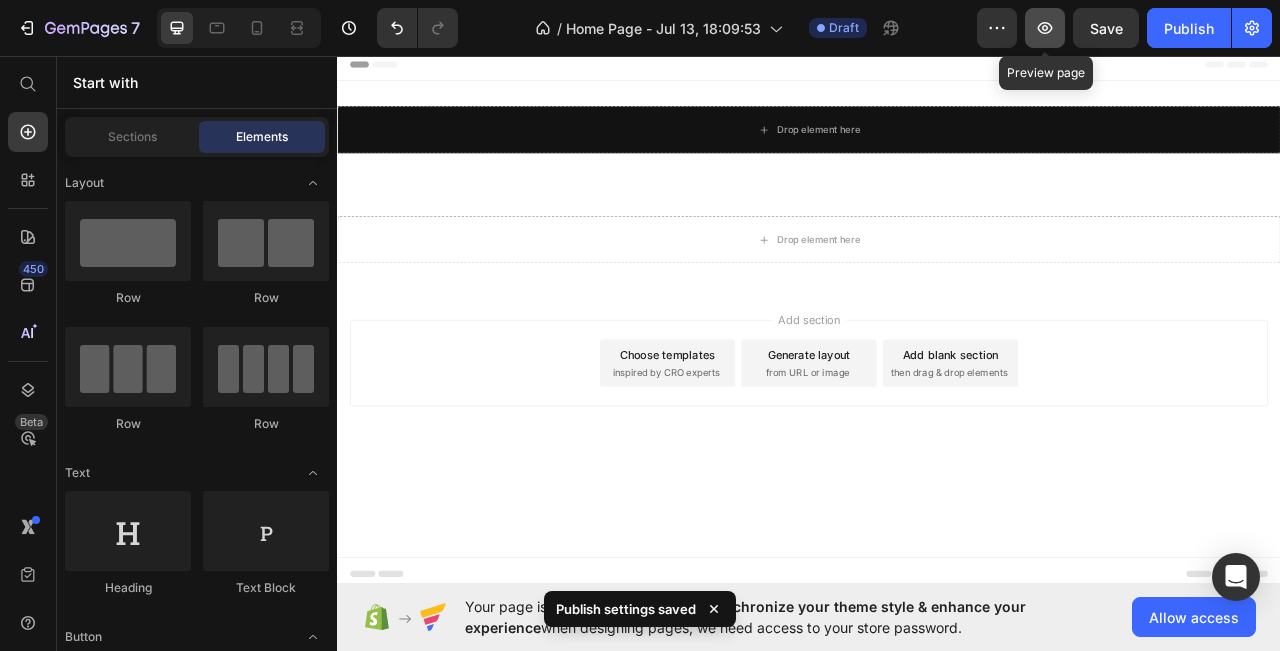 click 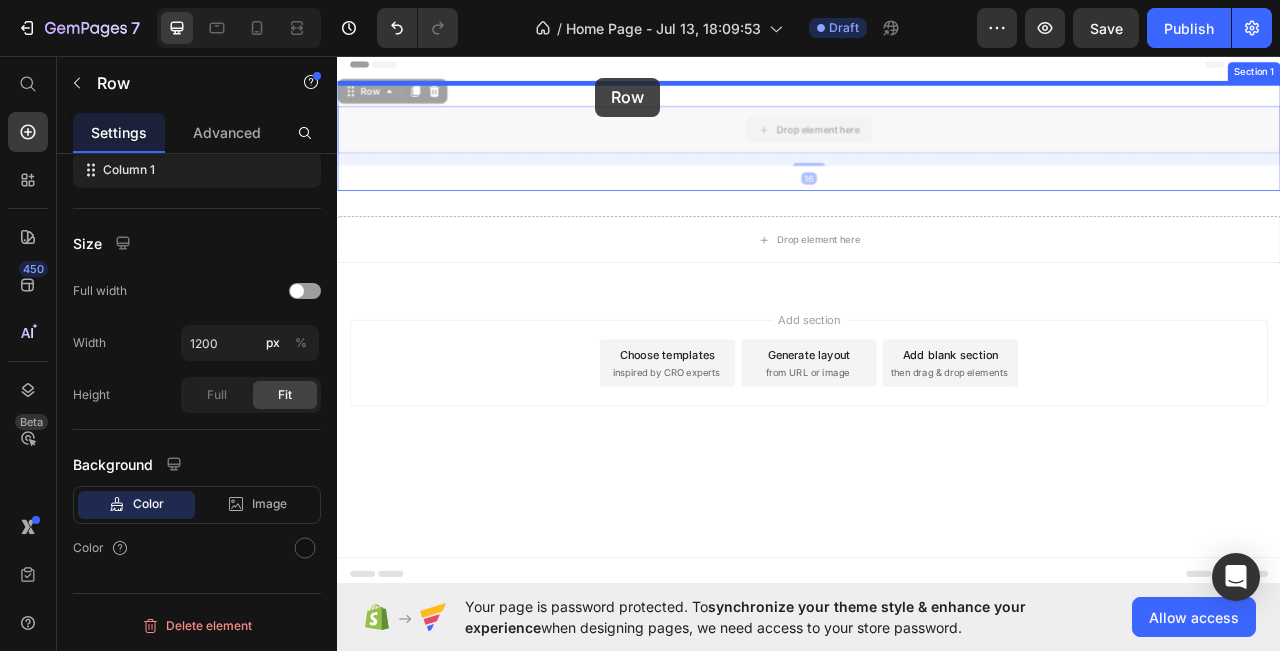 drag, startPoint x: 667, startPoint y: 136, endPoint x: 665, endPoint y: 85, distance: 51.0392 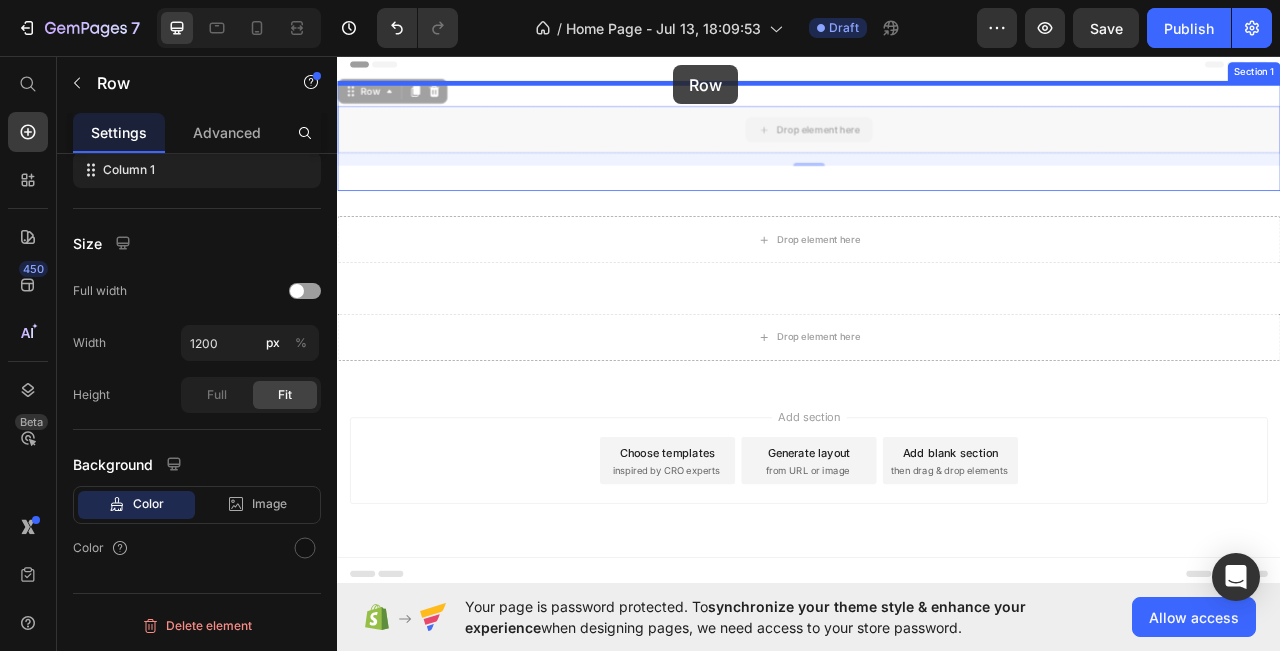 drag, startPoint x: 764, startPoint y: 162, endPoint x: 764, endPoint y: 69, distance: 93 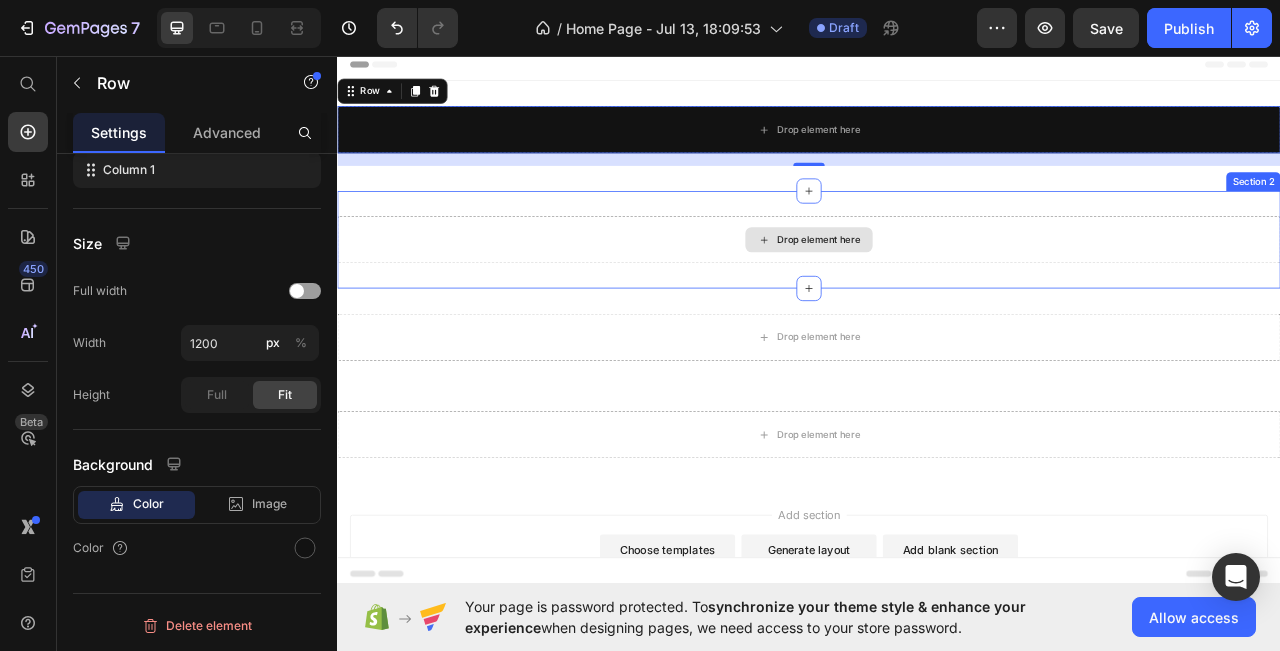 click on "Drop element here" at bounding box center (937, 291) 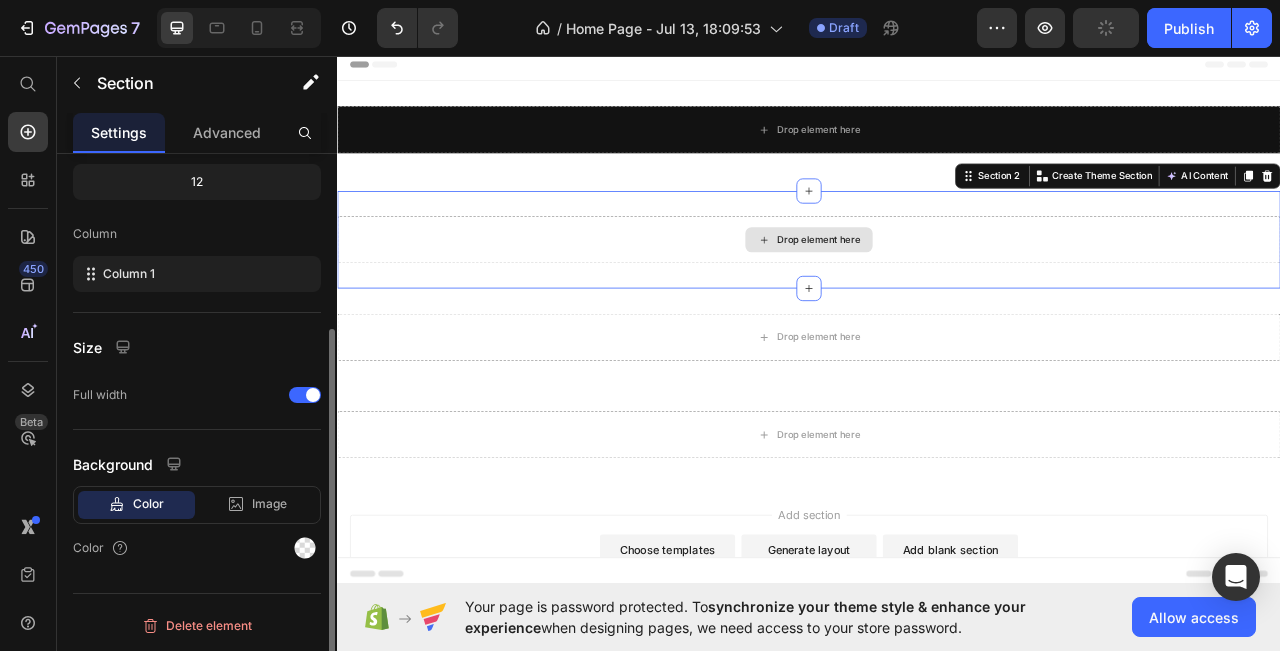 scroll, scrollTop: 0, scrollLeft: 0, axis: both 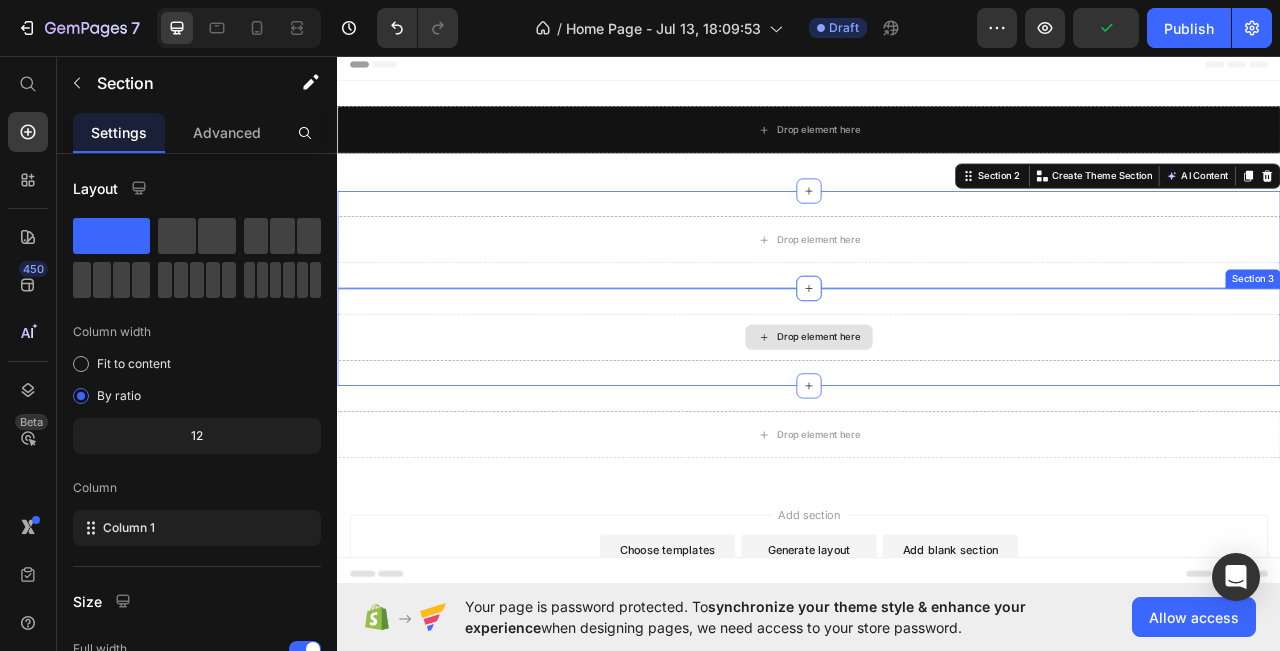 click on "Drop element here" at bounding box center [937, 415] 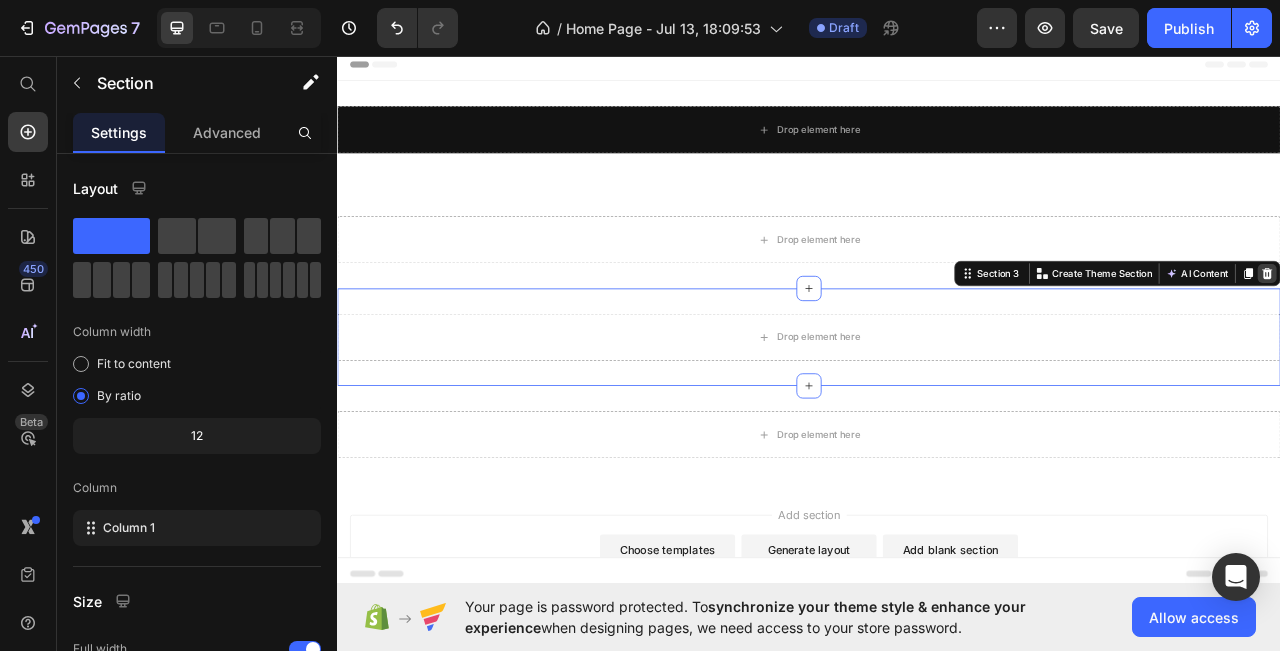 click 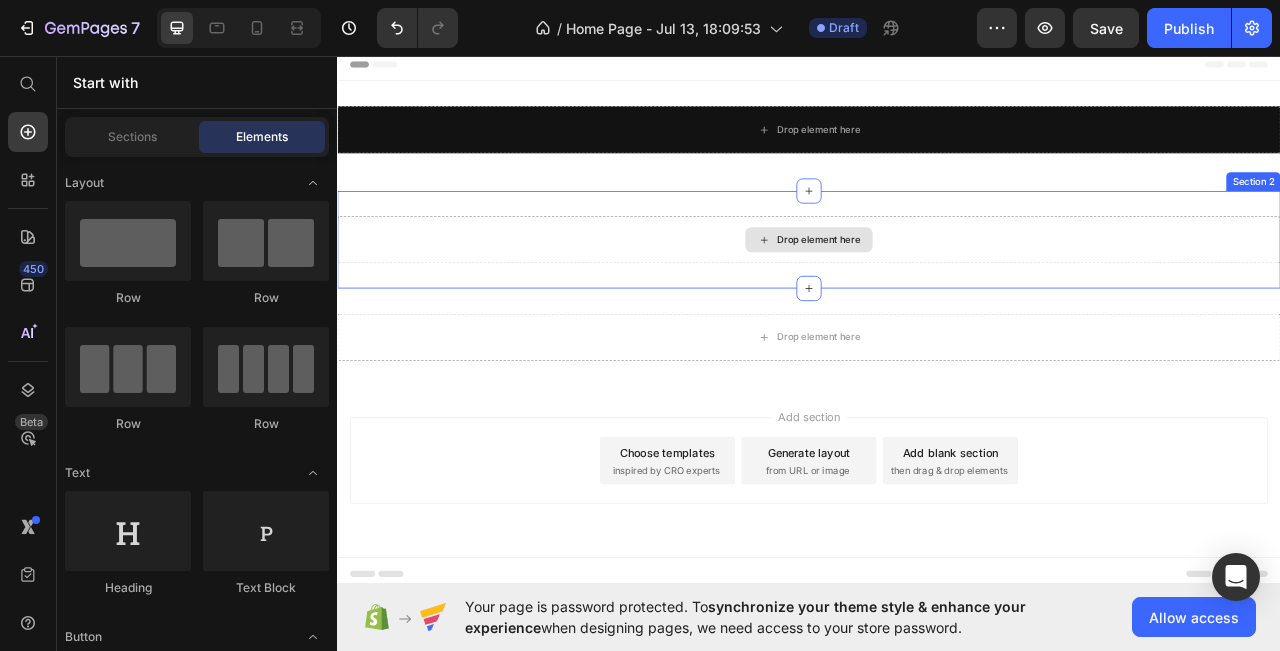 click on "Drop element here" at bounding box center [937, 291] 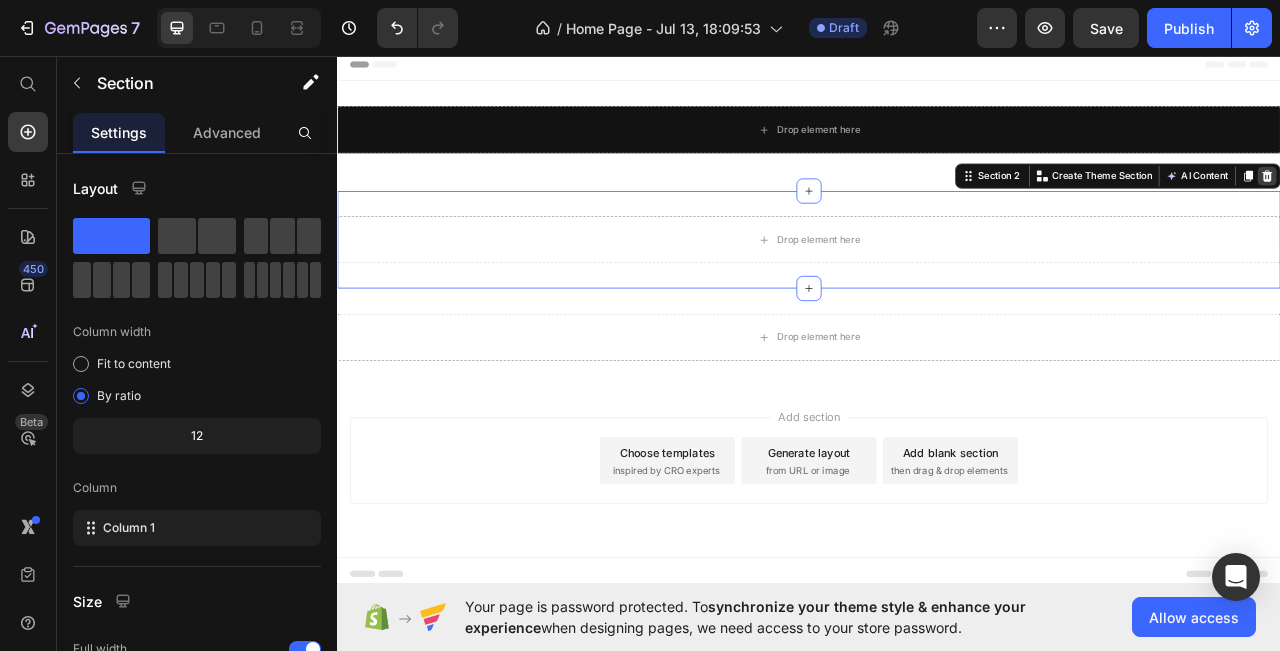click 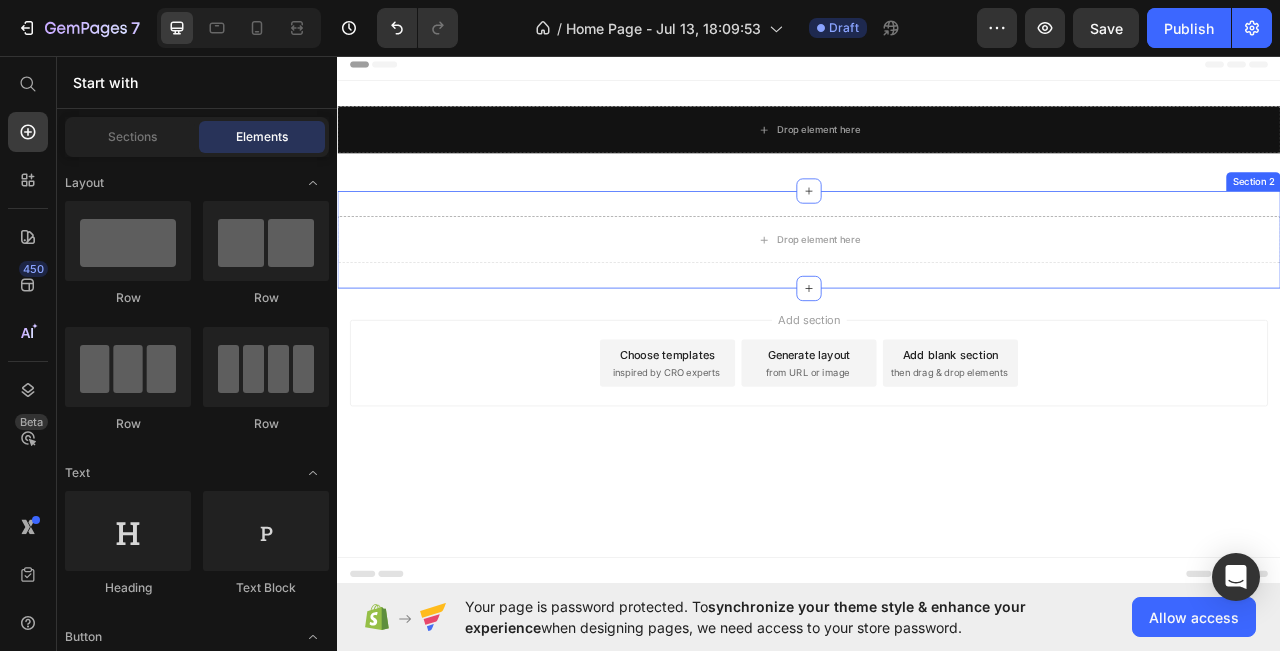 click on "Drop element here Section 2" at bounding box center [937, 291] 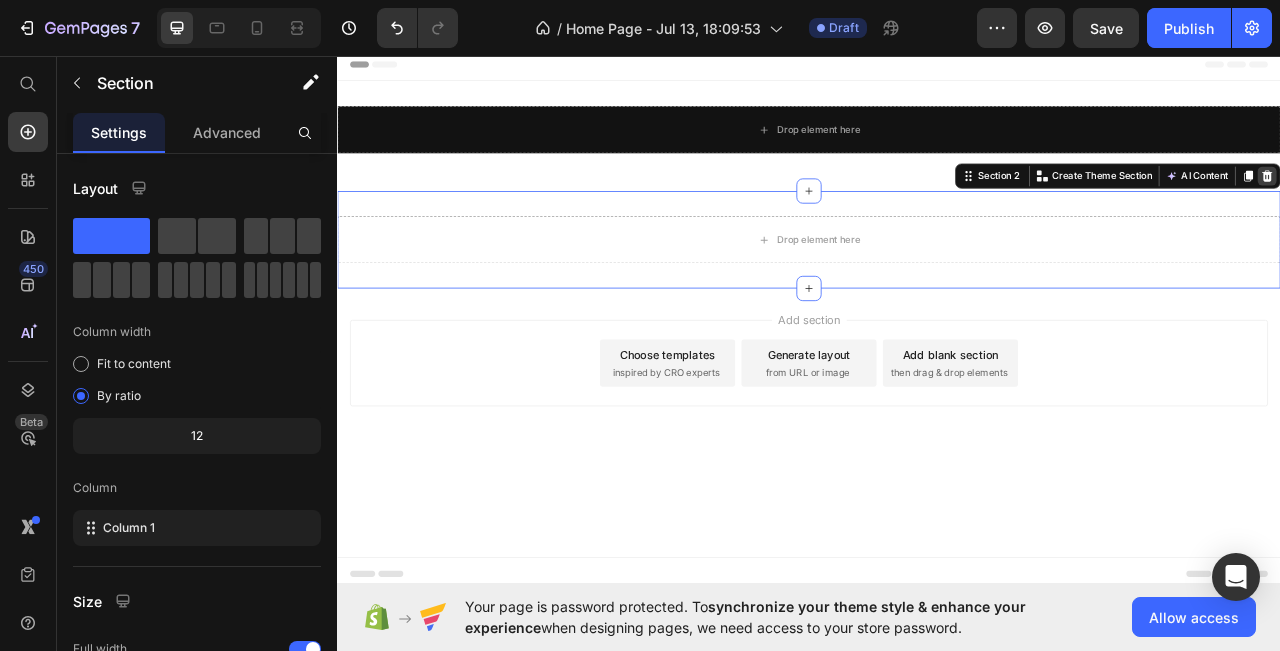 click 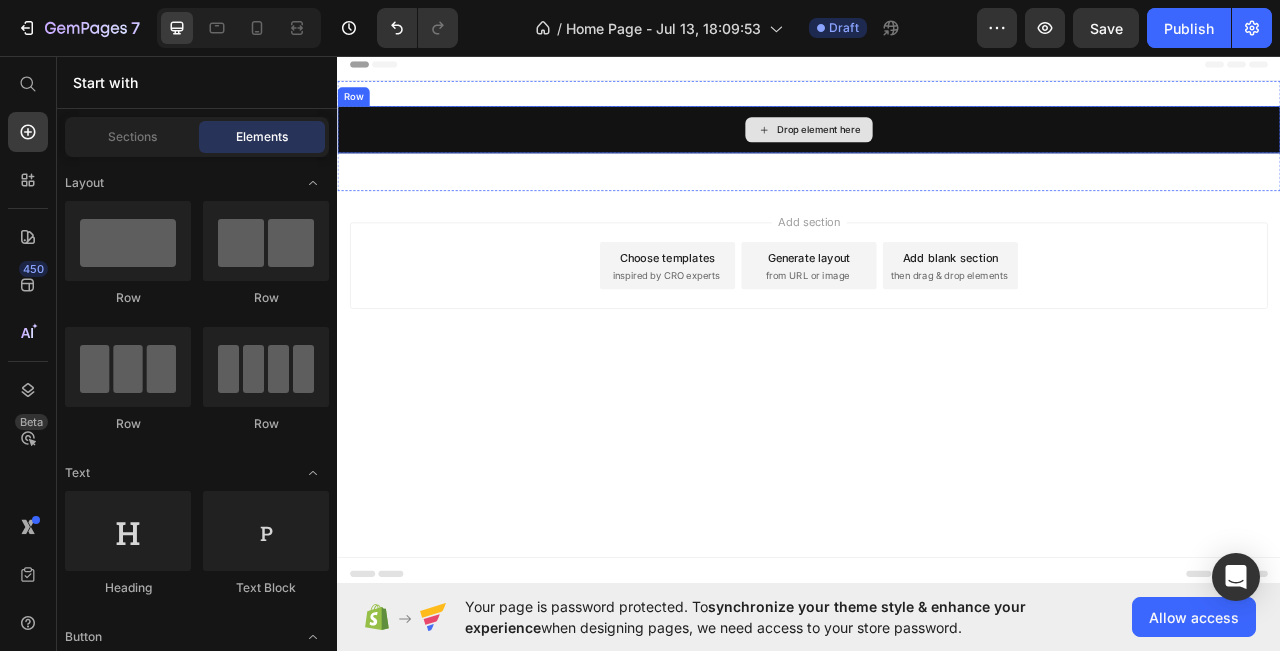 click on "Drop element here" at bounding box center (937, 151) 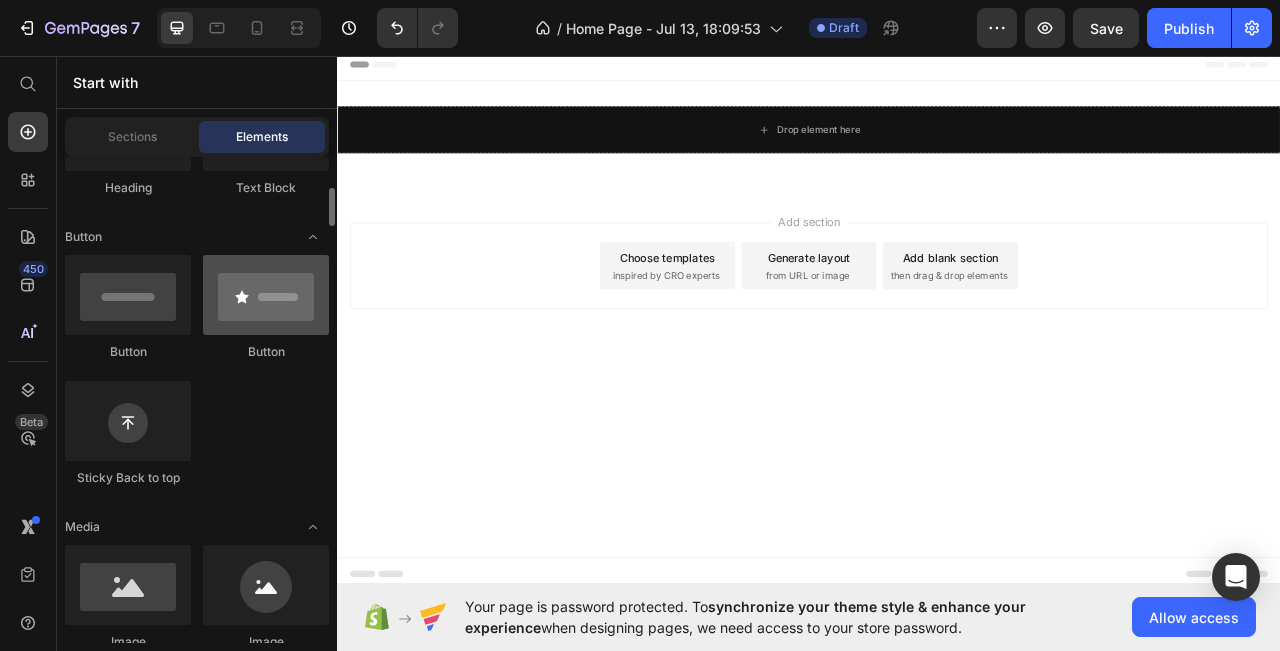 scroll, scrollTop: 500, scrollLeft: 0, axis: vertical 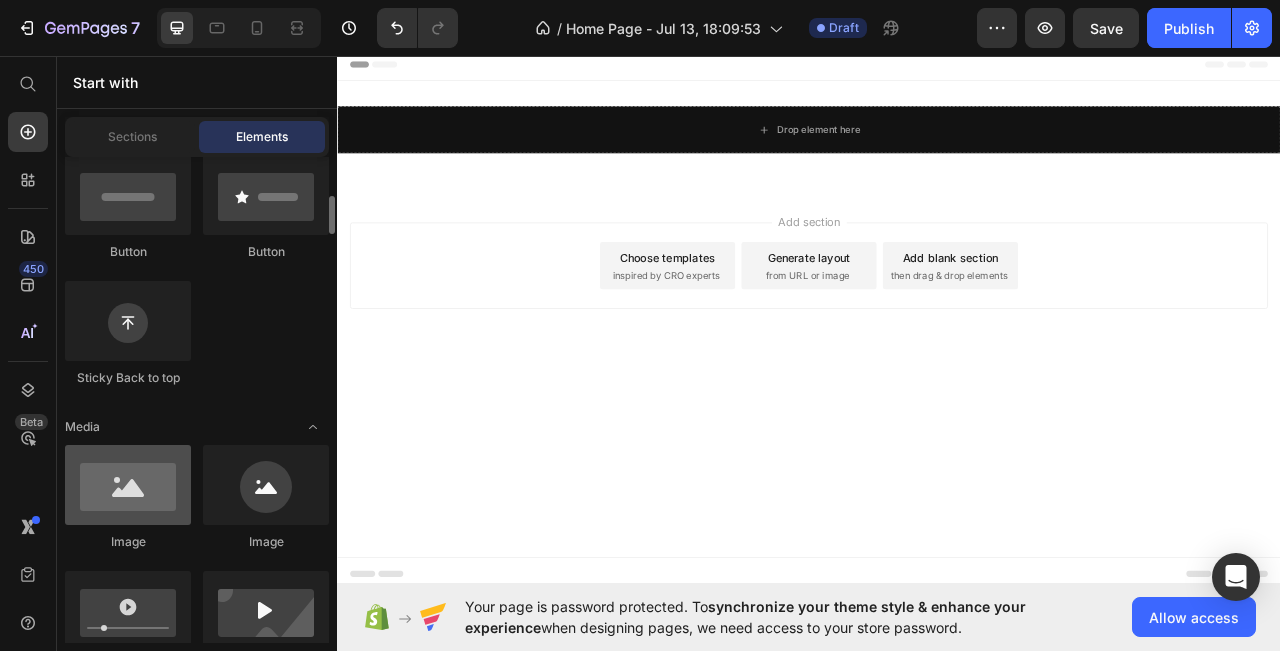 click at bounding box center (128, 485) 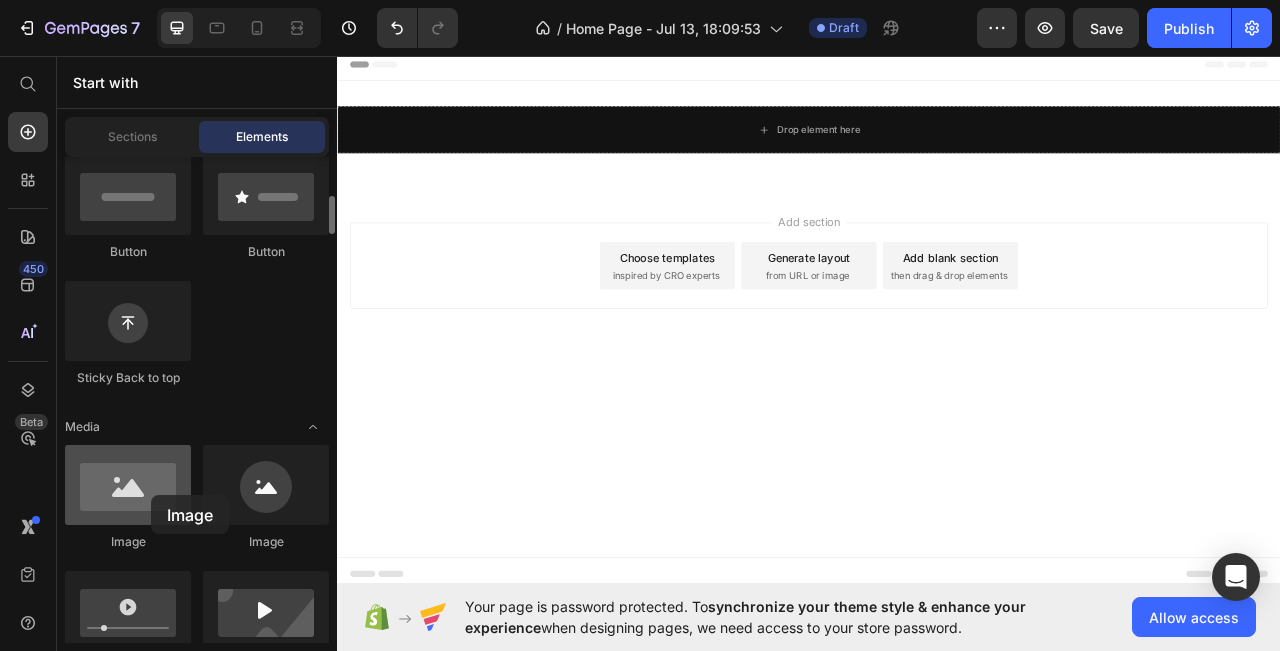 click at bounding box center (128, 485) 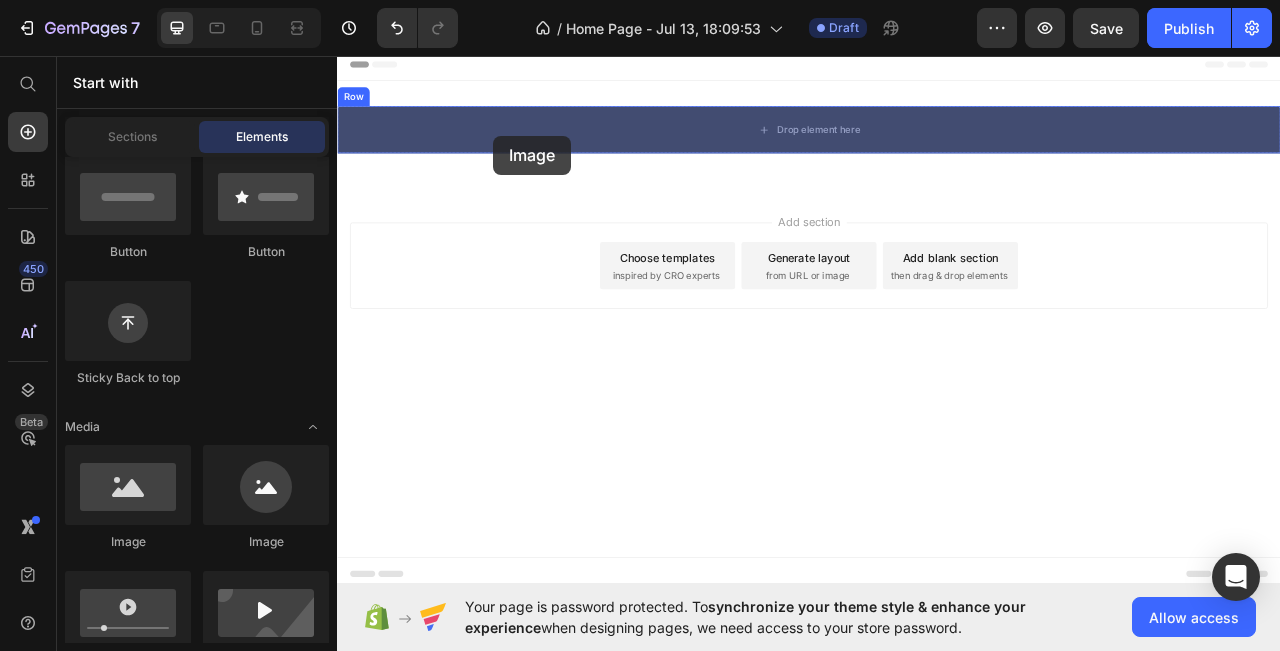 drag, startPoint x: 455, startPoint y: 549, endPoint x: 536, endPoint y: 159, distance: 398.32272 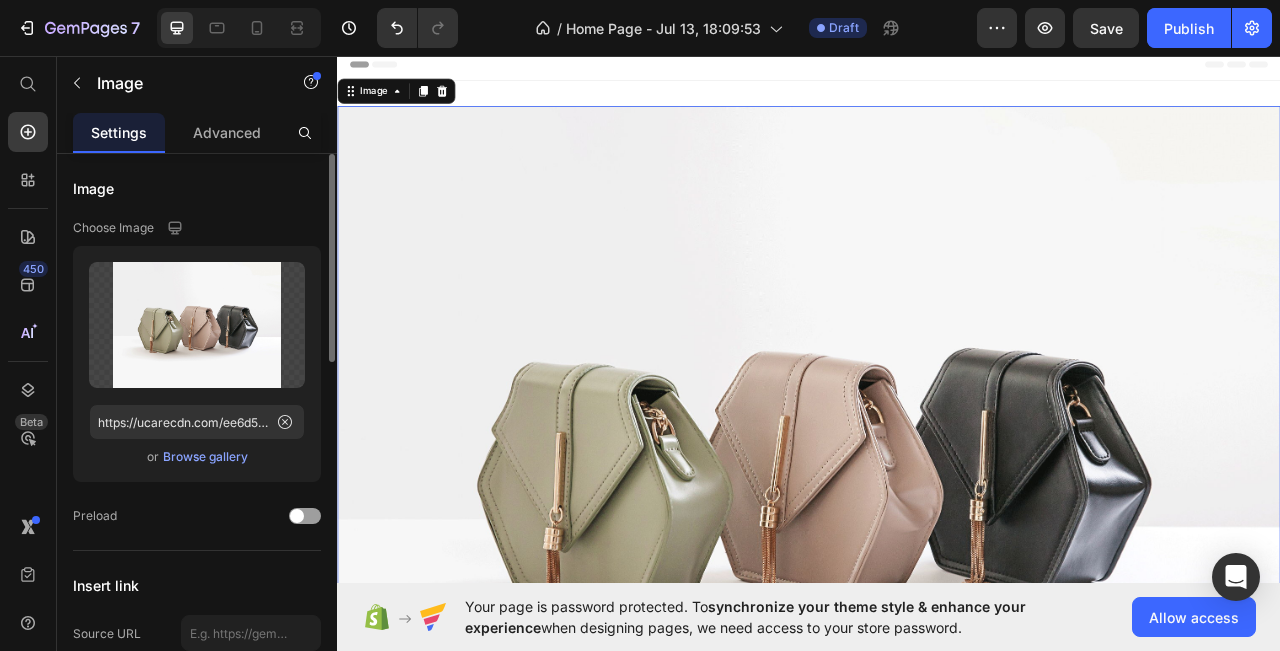 click on "Browse gallery" at bounding box center (205, 457) 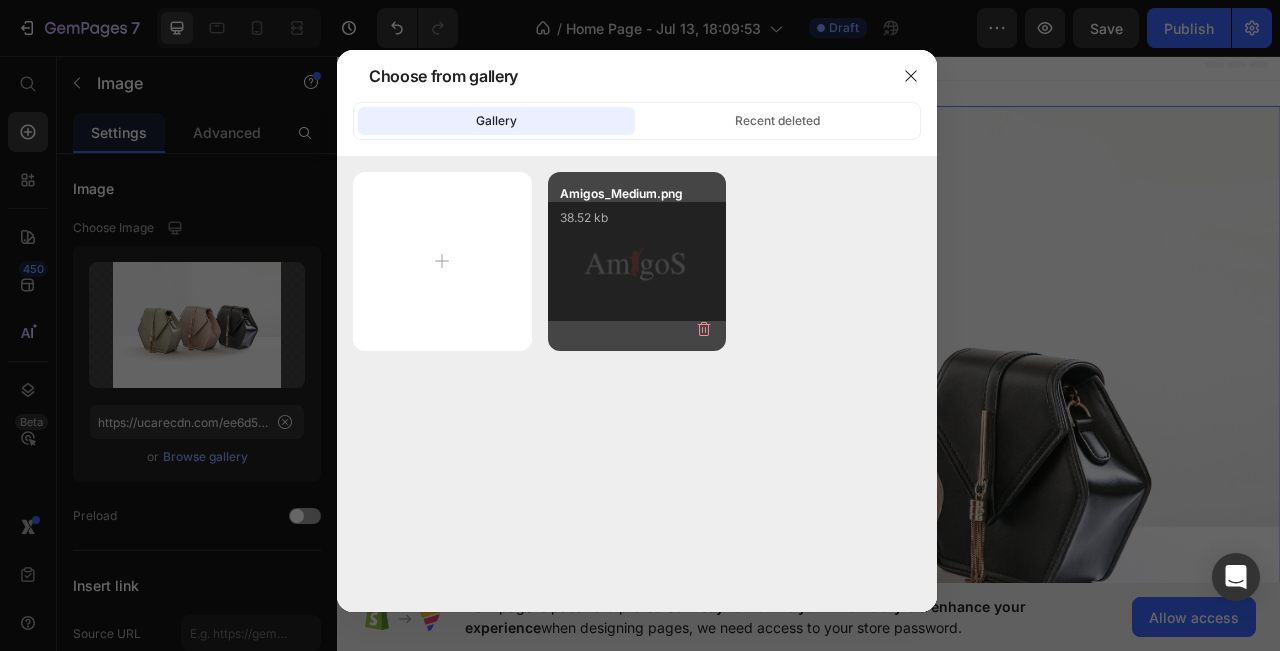 click on "Amigos_Medium.png 38.52 kb" at bounding box center (637, 261) 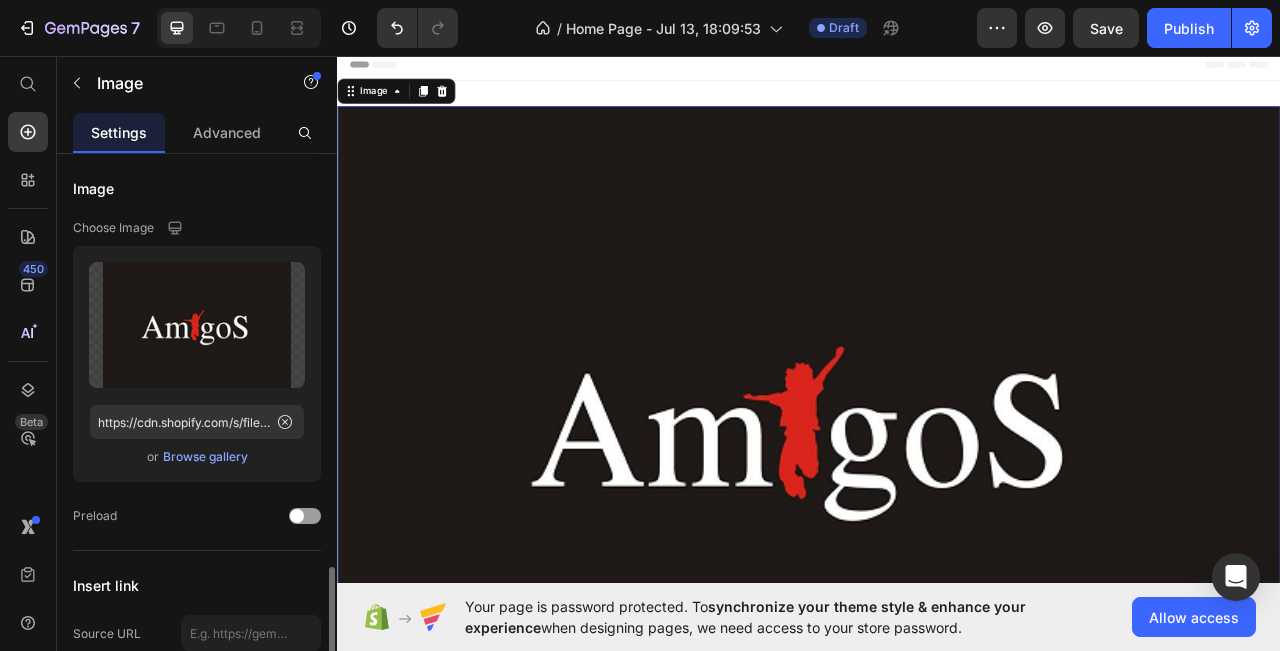 scroll, scrollTop: 600, scrollLeft: 0, axis: vertical 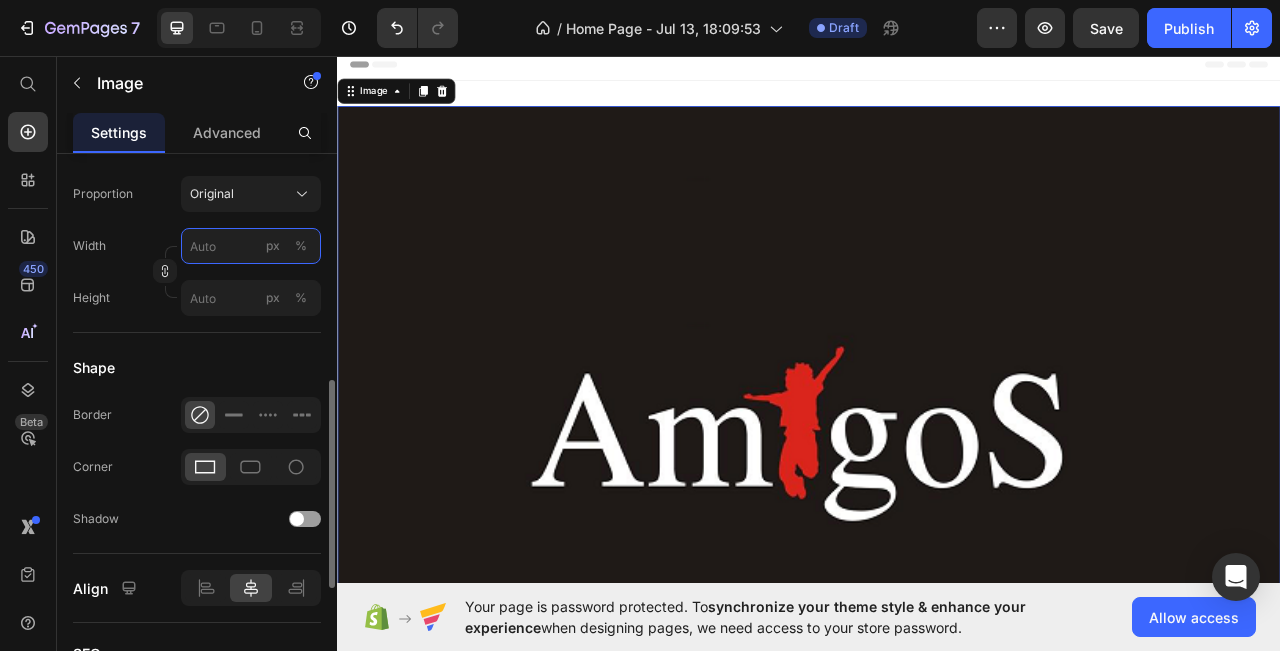 click on "px %" at bounding box center [251, 246] 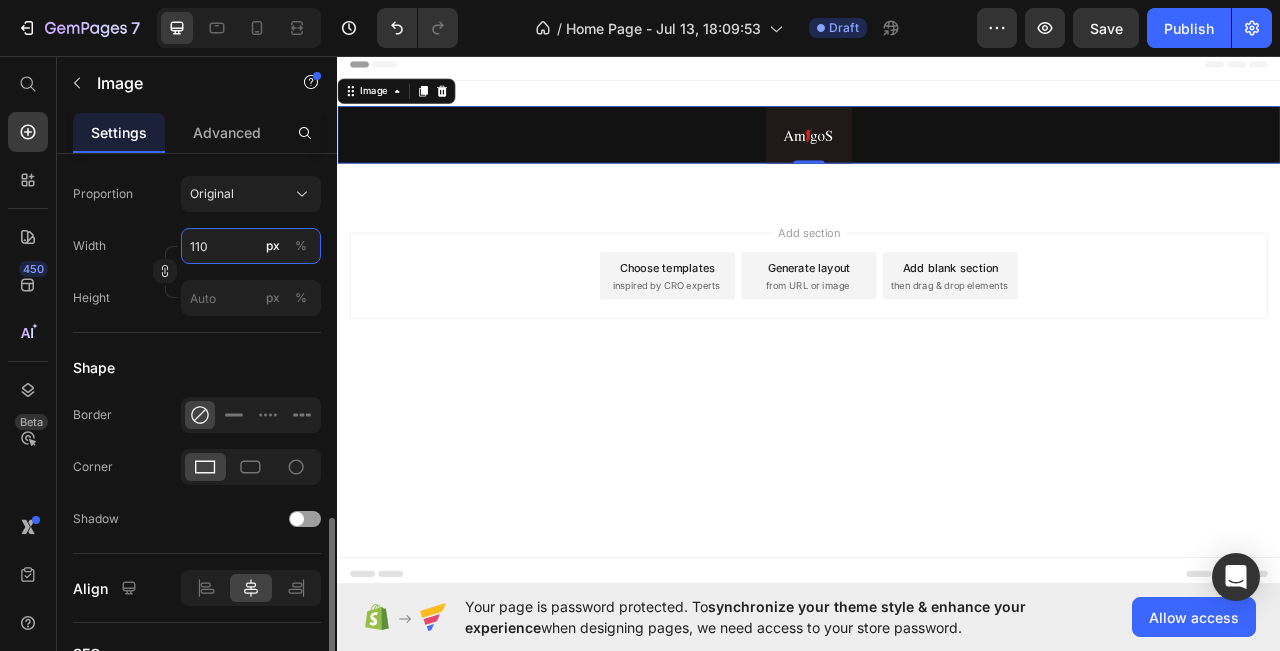 scroll, scrollTop: 800, scrollLeft: 0, axis: vertical 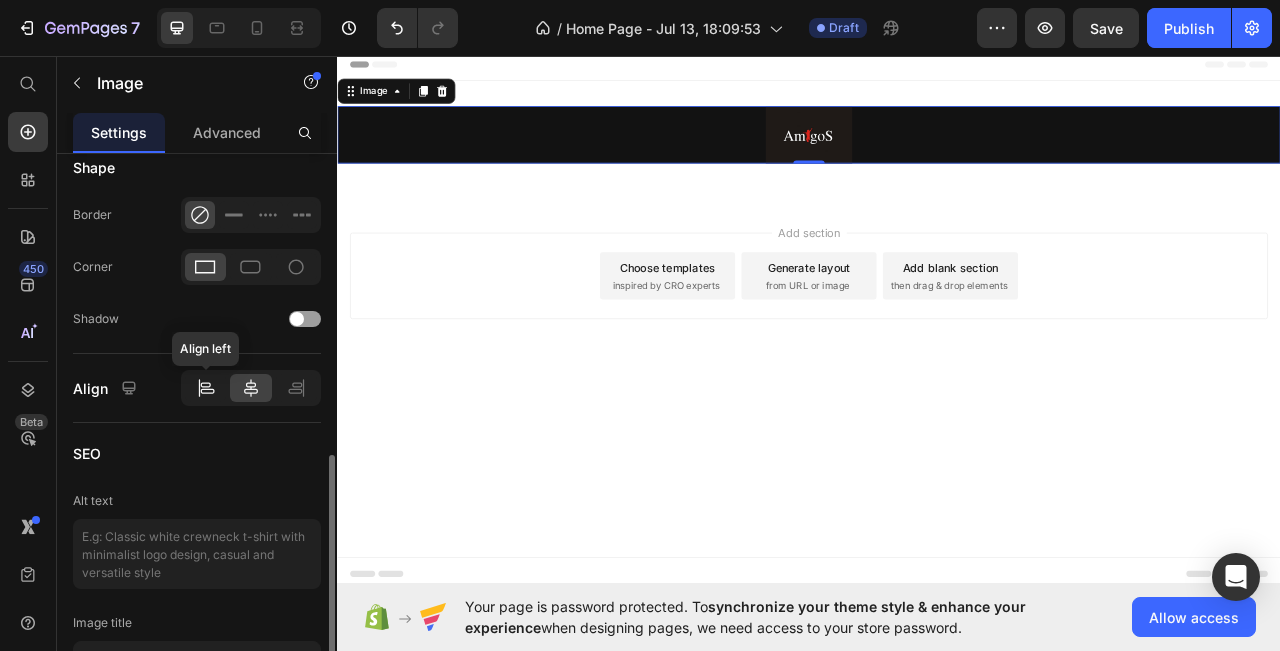 type on "110" 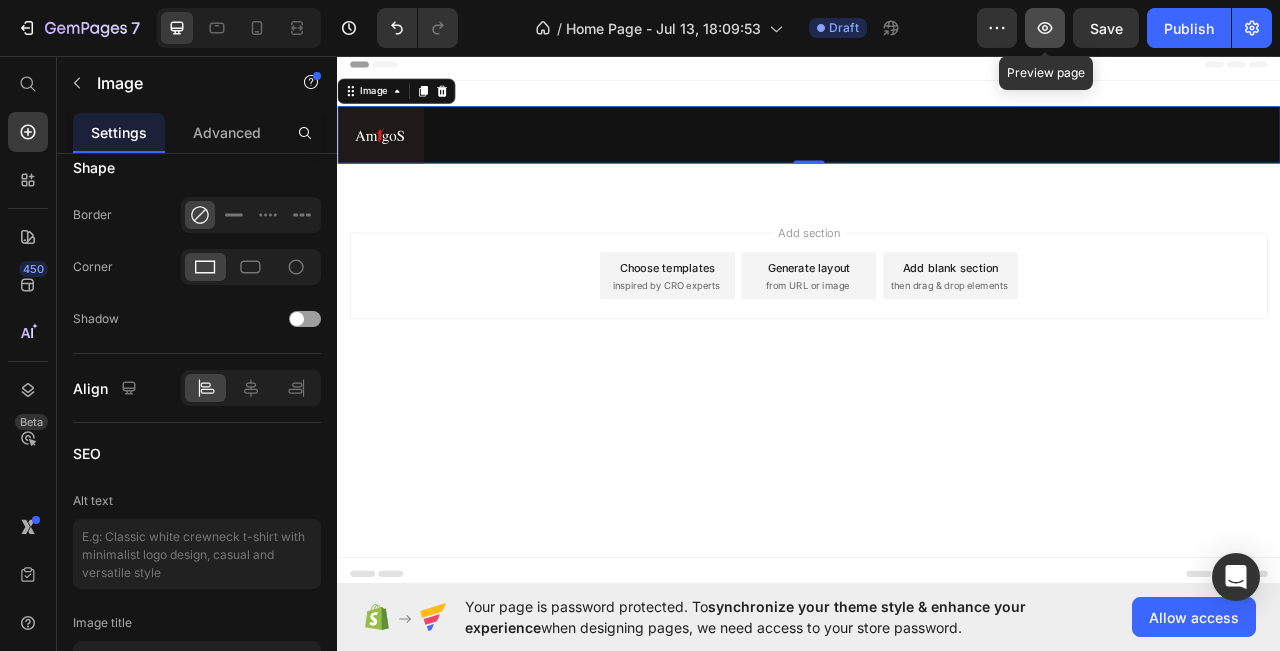 click 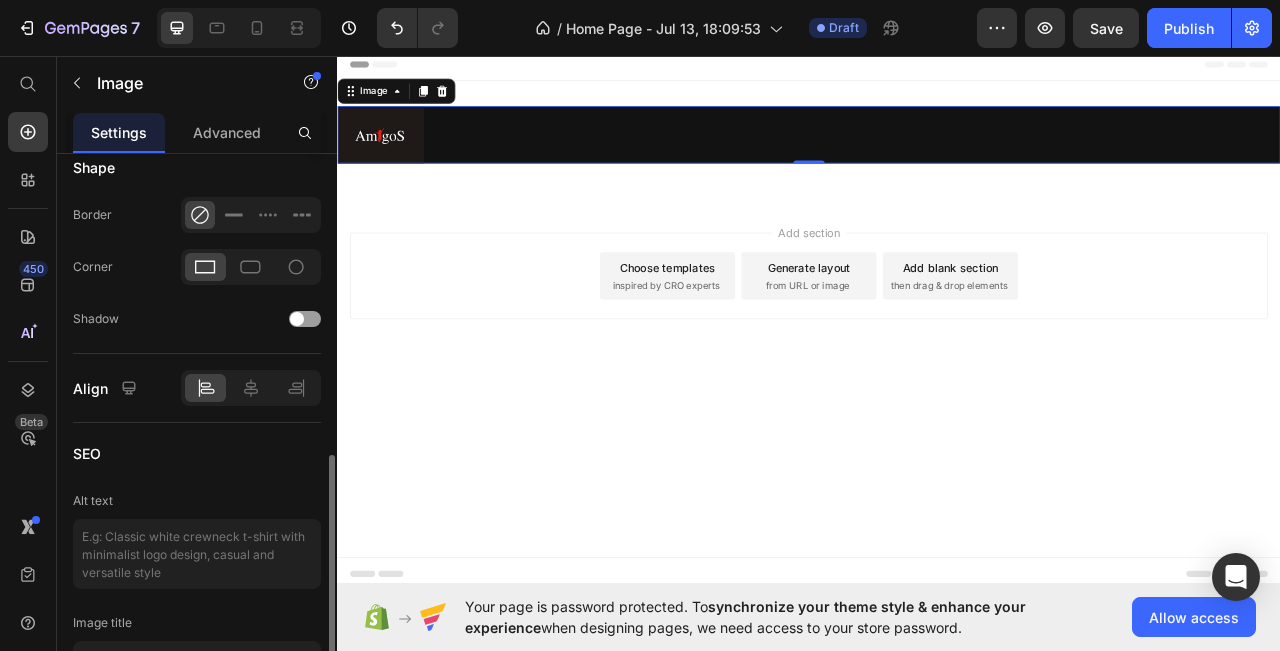 scroll, scrollTop: 700, scrollLeft: 0, axis: vertical 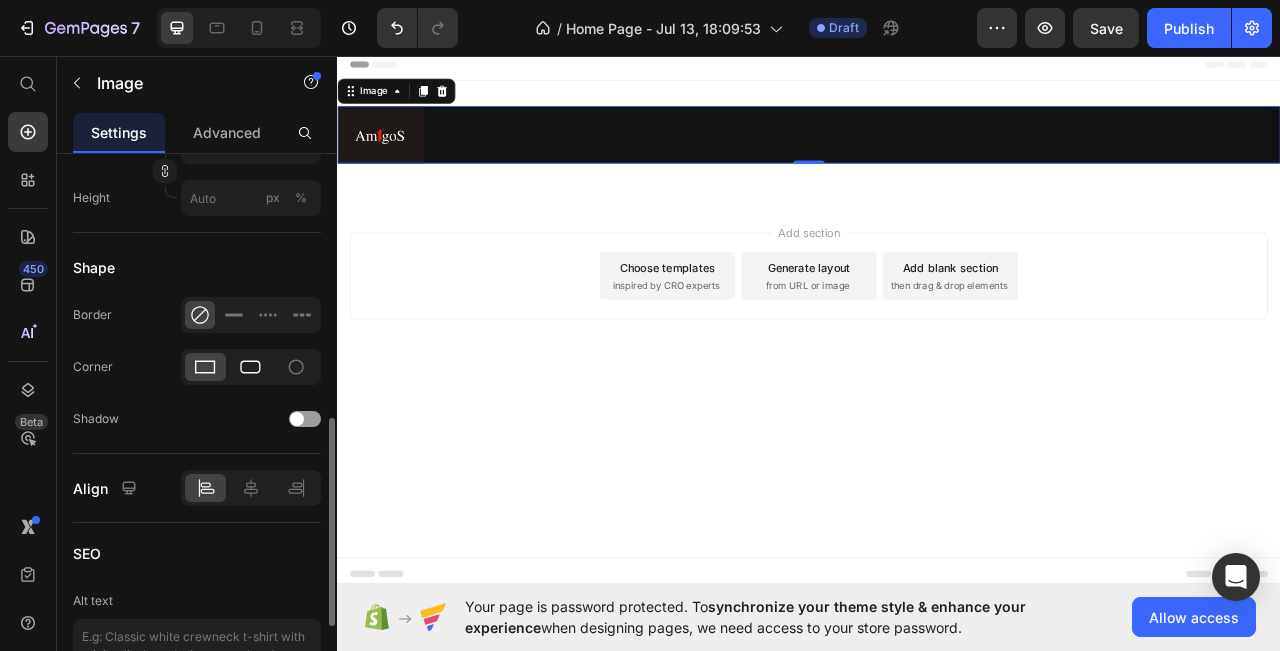 click 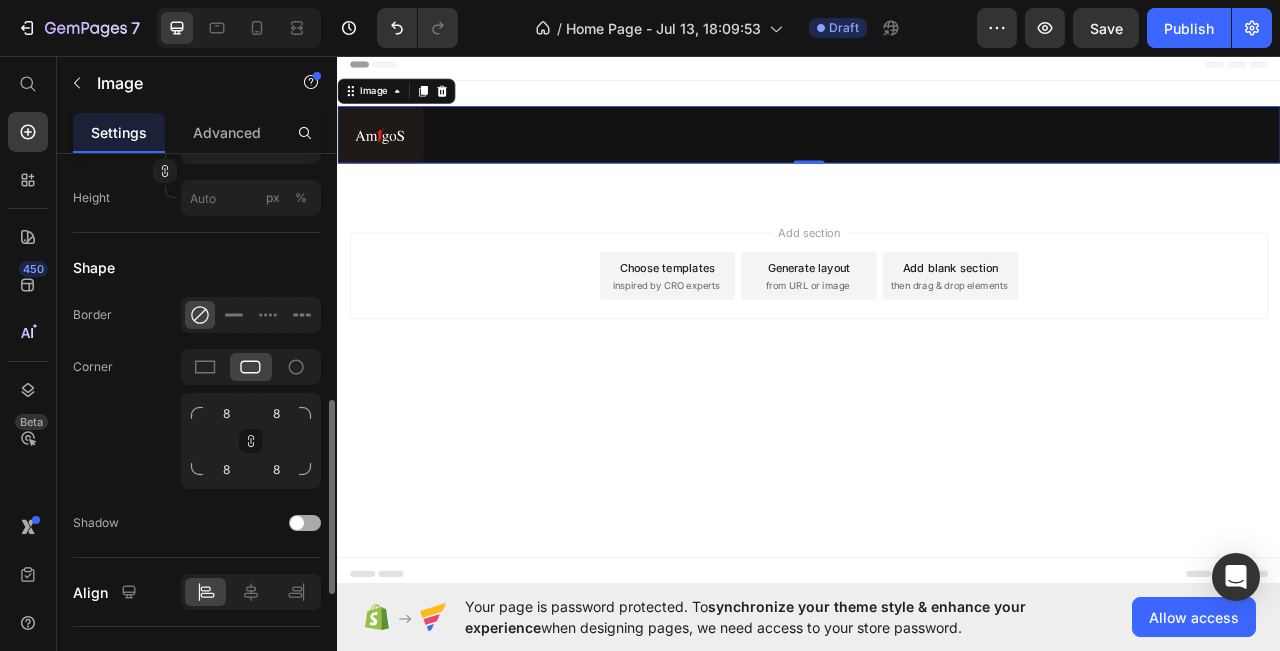 click at bounding box center [305, 523] 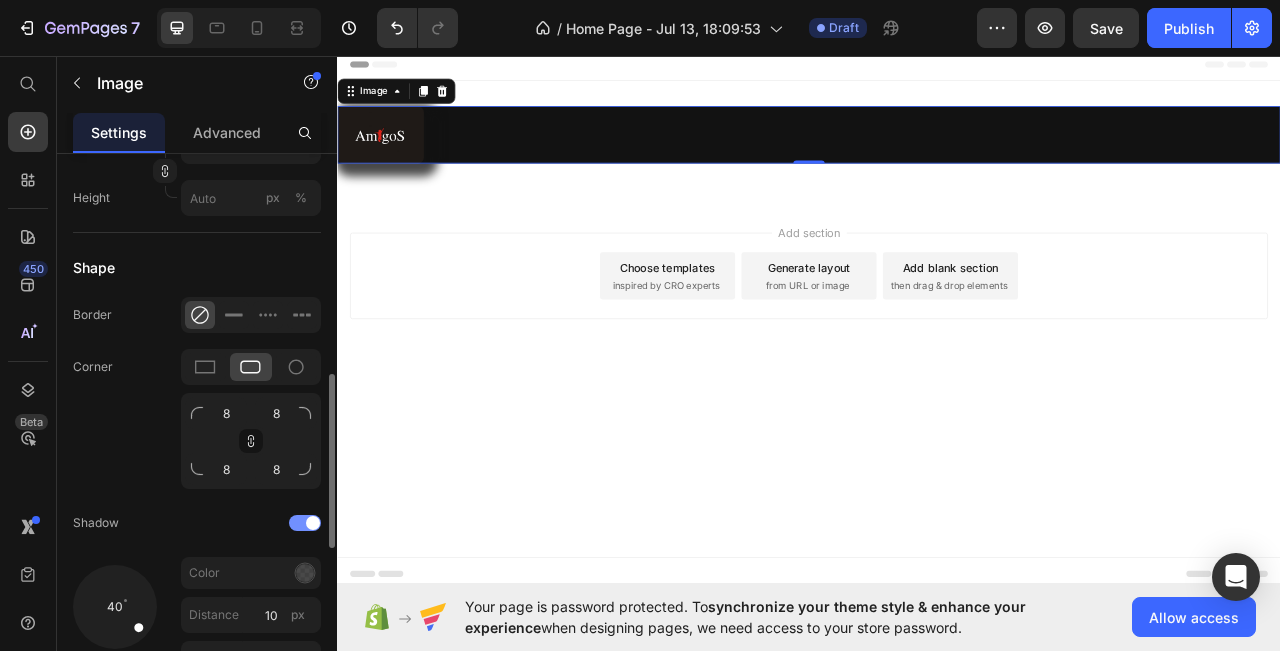 click at bounding box center (305, 523) 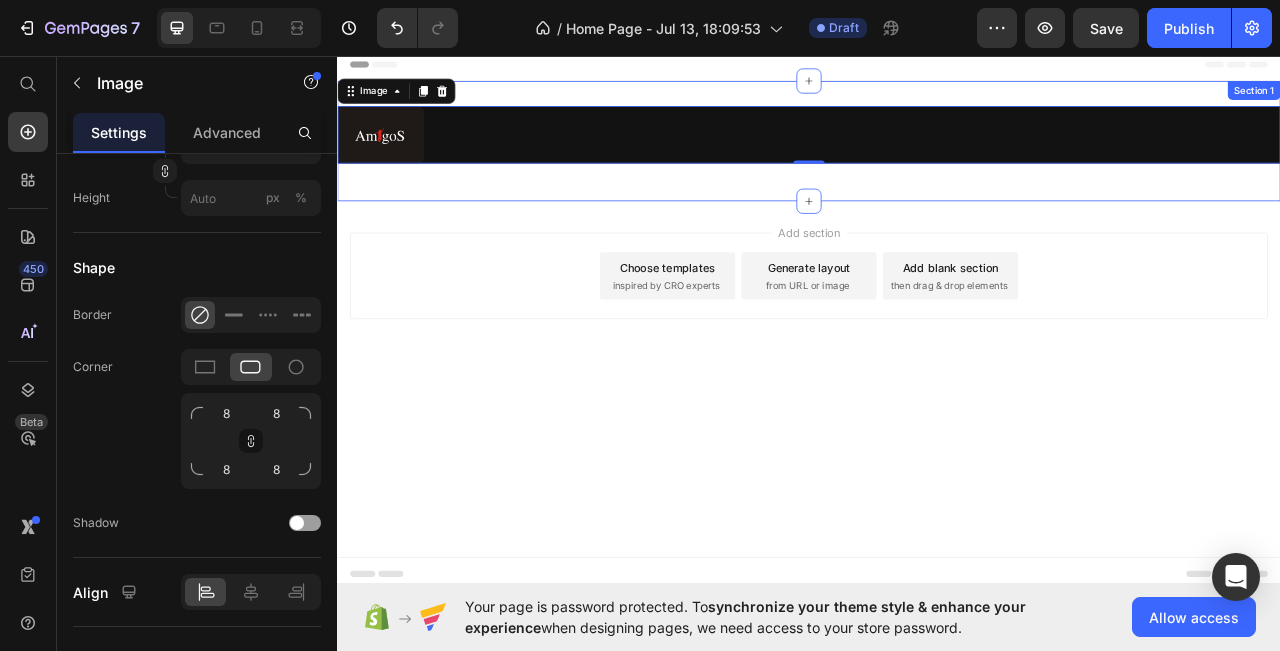 click on "Image   0 Row" at bounding box center [937, 165] 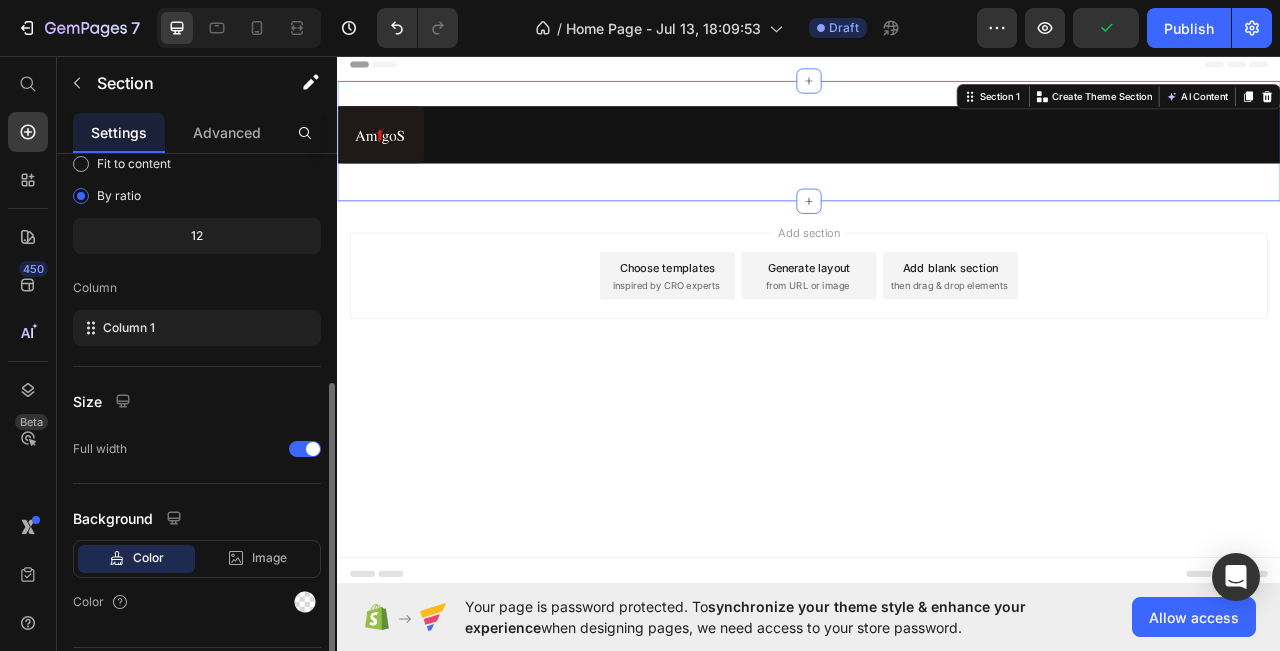 scroll, scrollTop: 254, scrollLeft: 0, axis: vertical 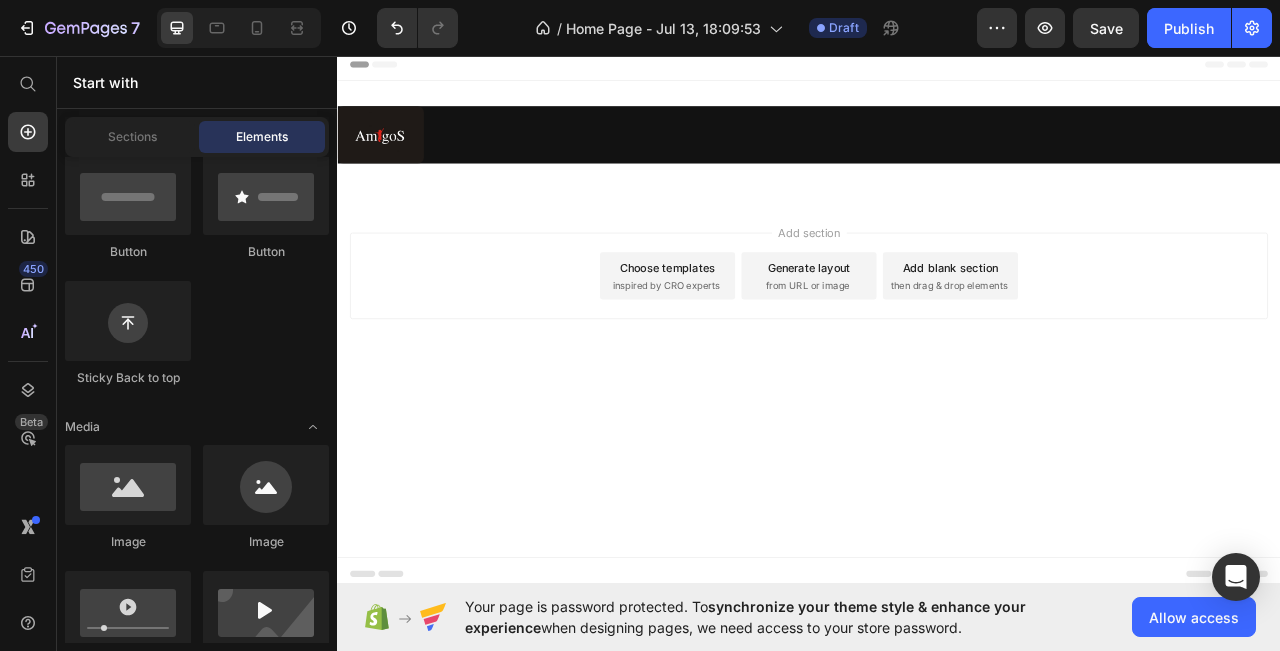 click on "Add section Choose templates inspired by CRO experts Generate layout from URL or image Add blank section then drag & drop elements" at bounding box center (937, 337) 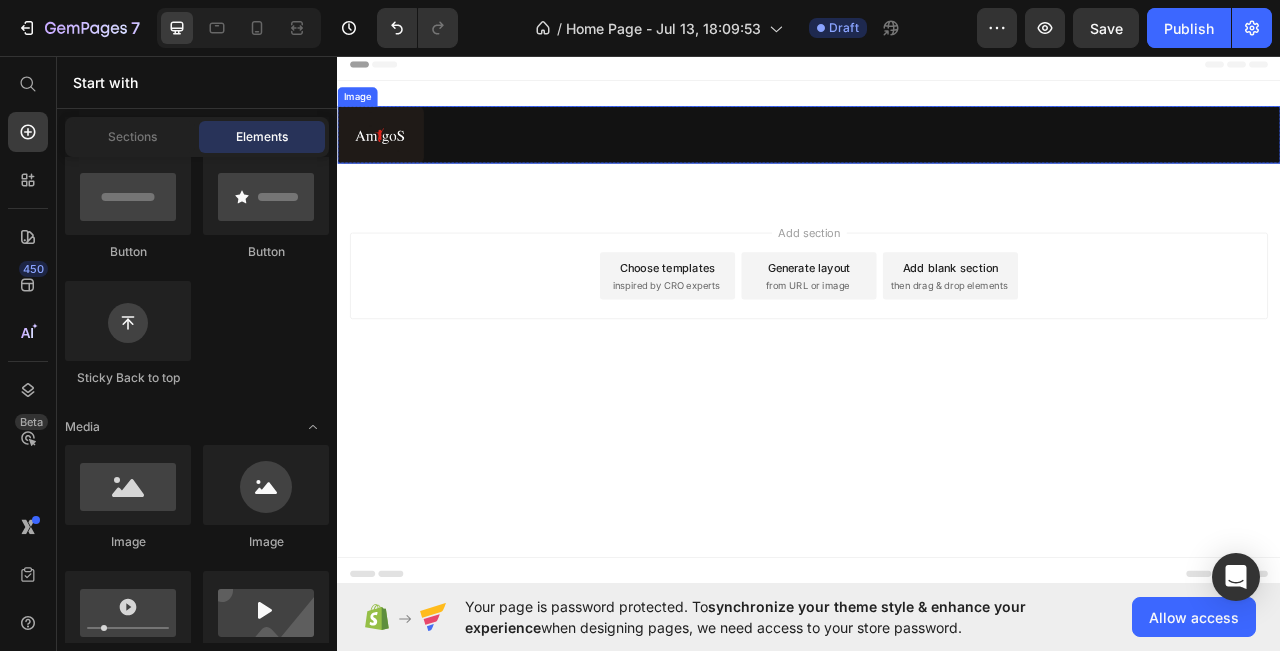 click at bounding box center (937, 157) 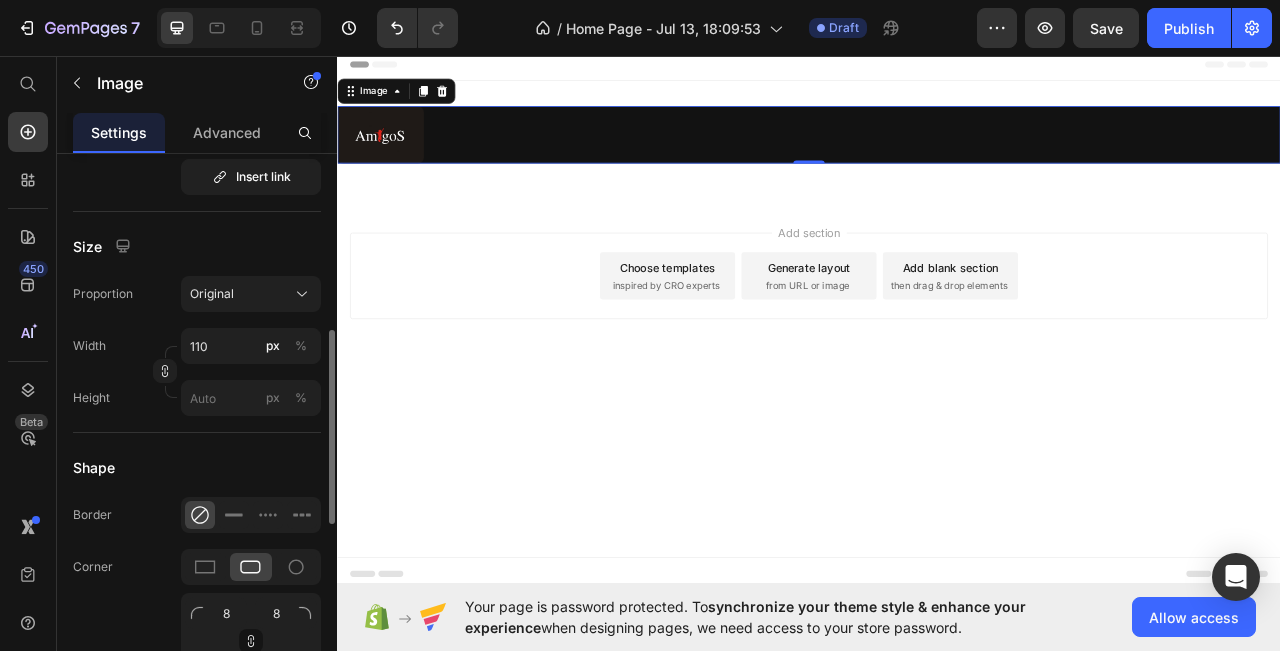 scroll, scrollTop: 600, scrollLeft: 0, axis: vertical 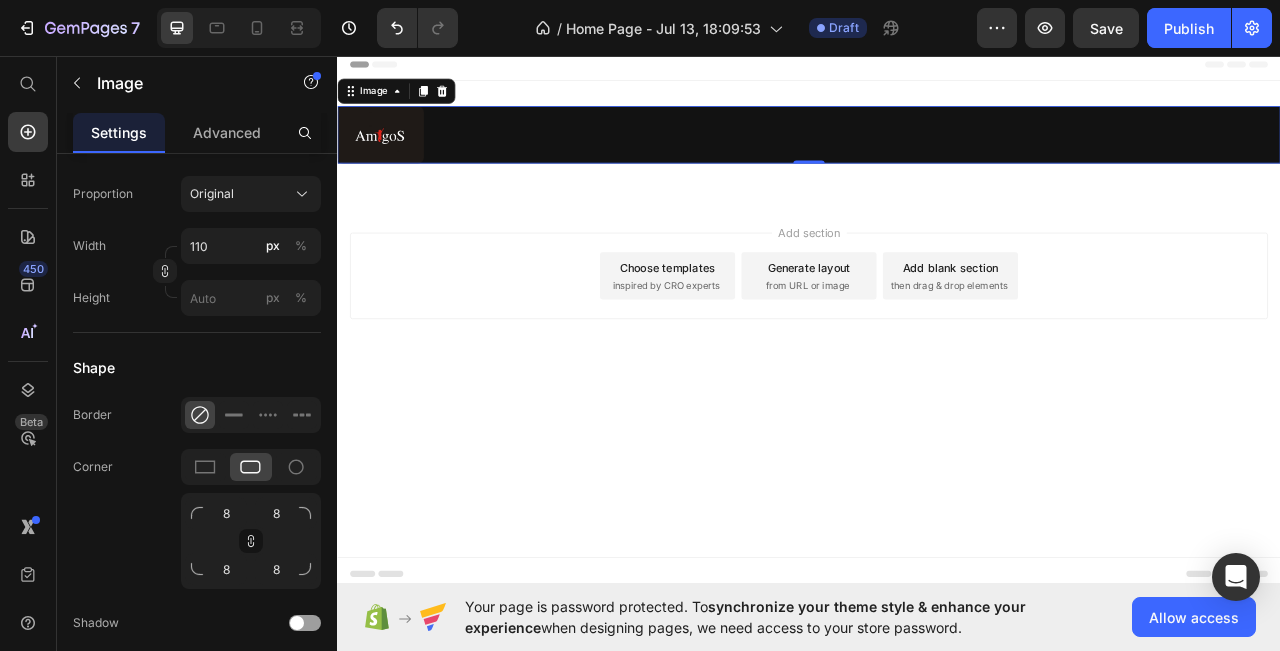 click at bounding box center [937, 157] 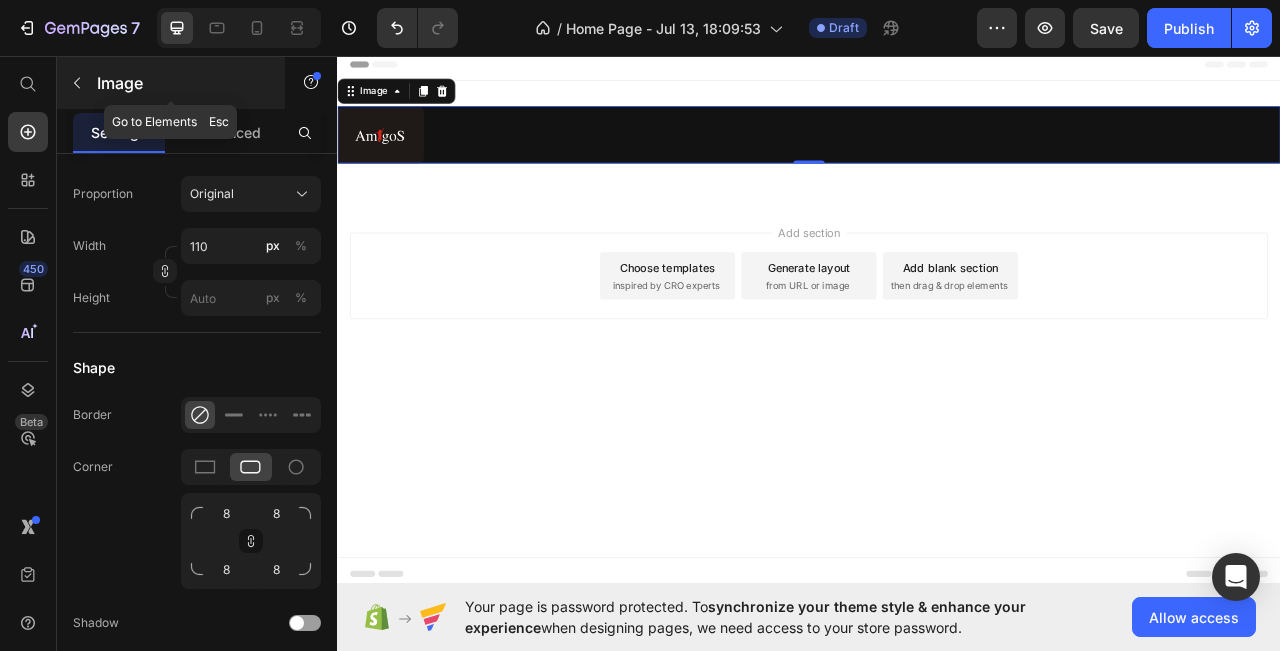 click 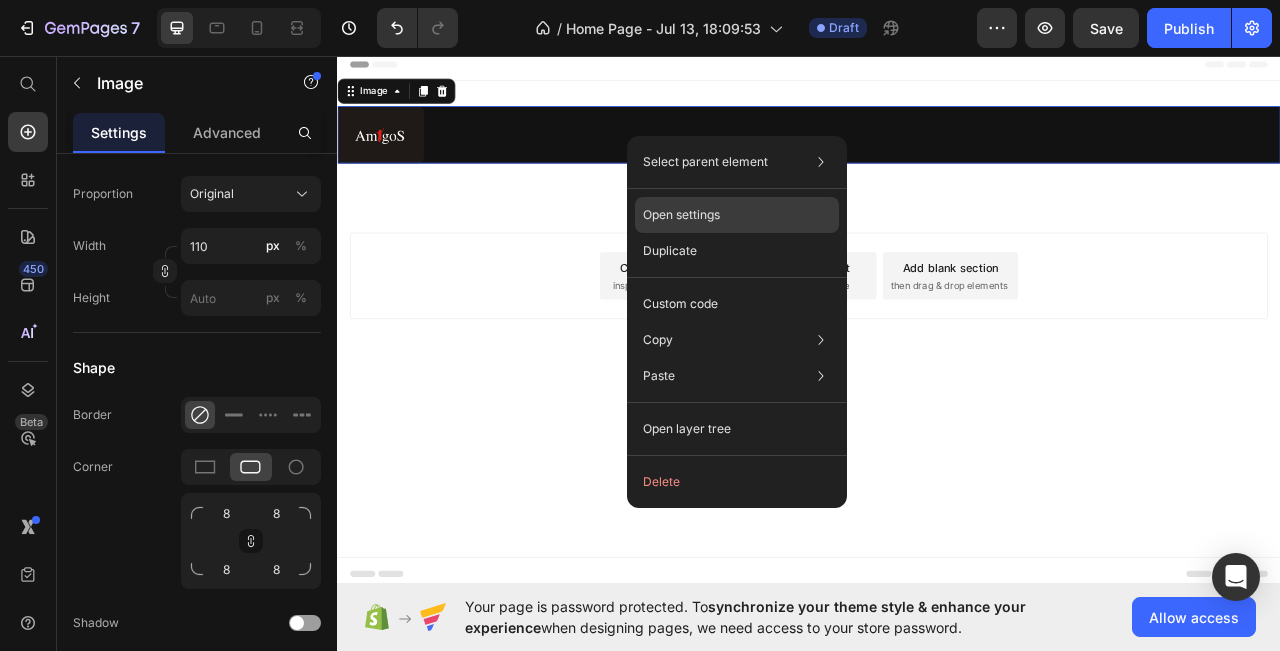 click on "Open settings" 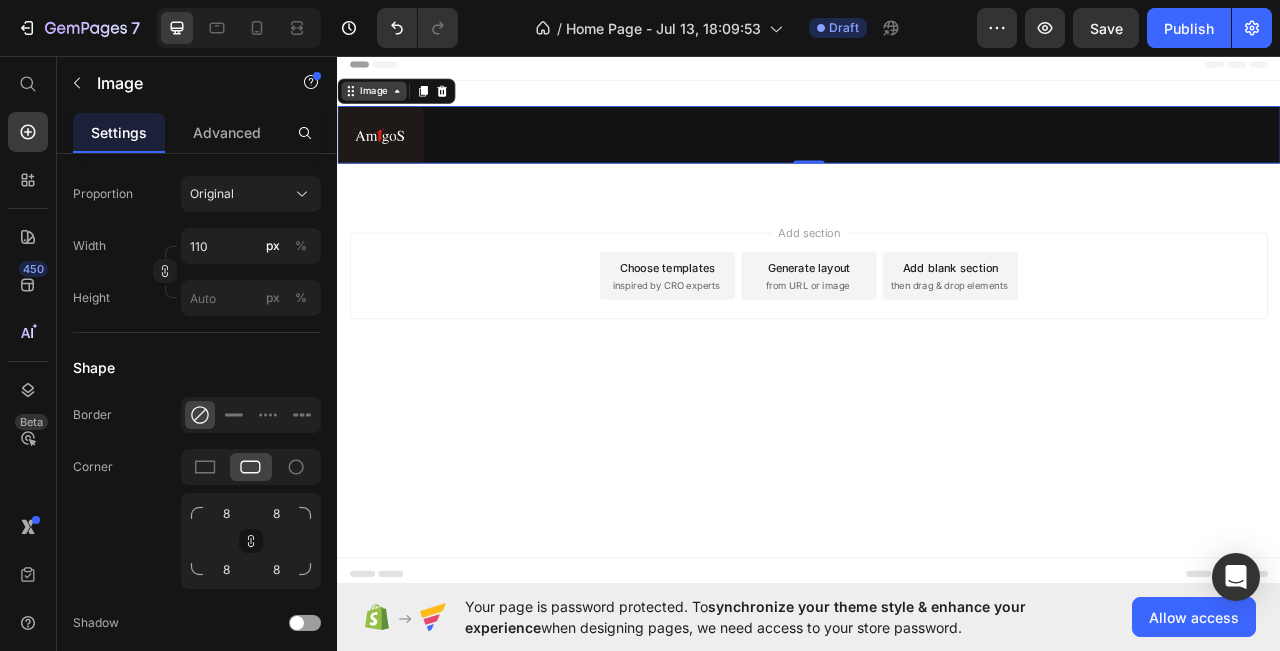 click 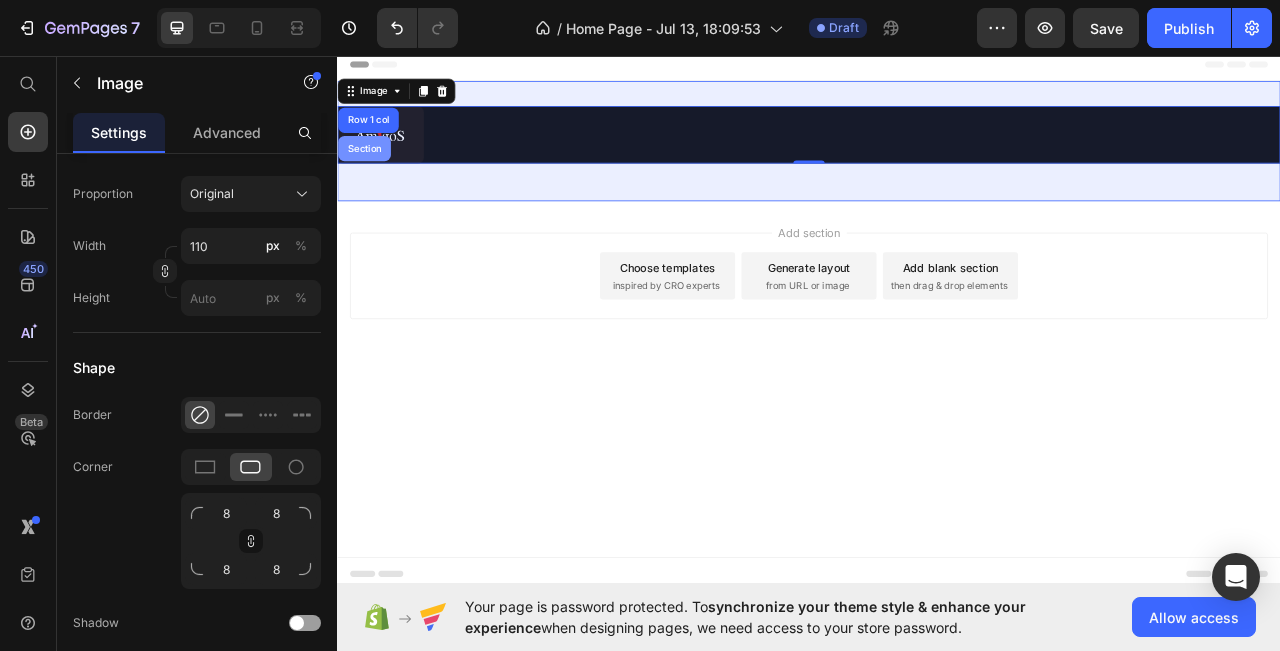 click on "Section" at bounding box center [371, 175] 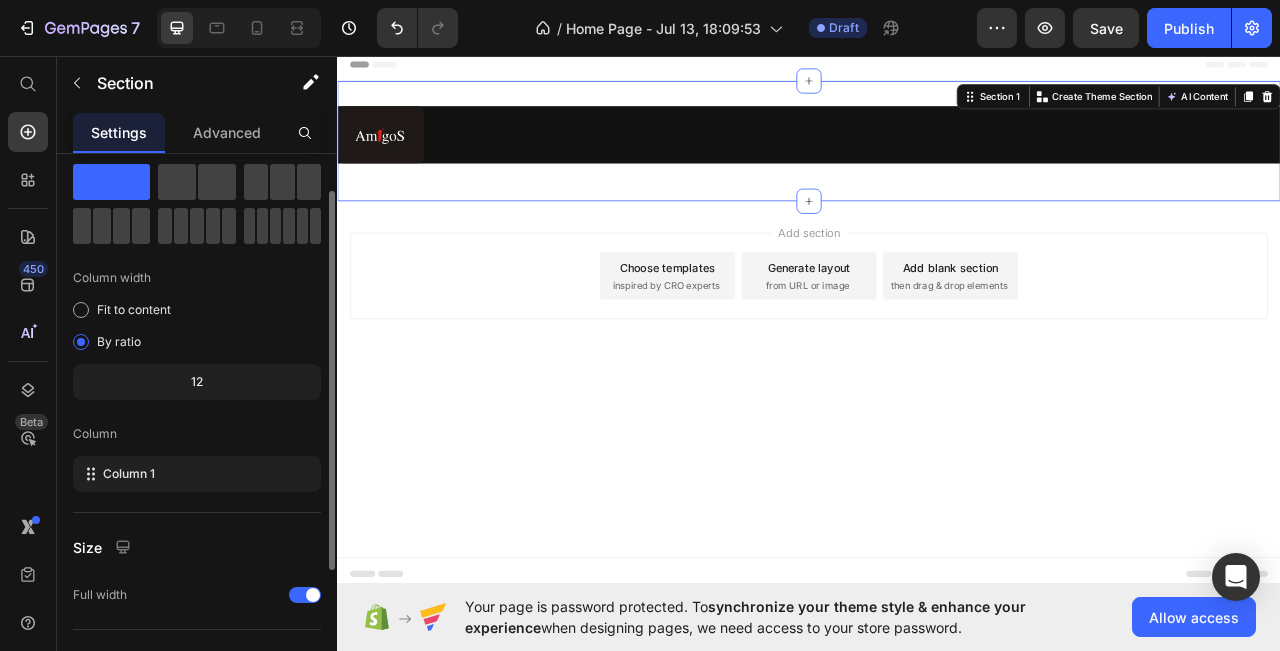 scroll, scrollTop: 0, scrollLeft: 0, axis: both 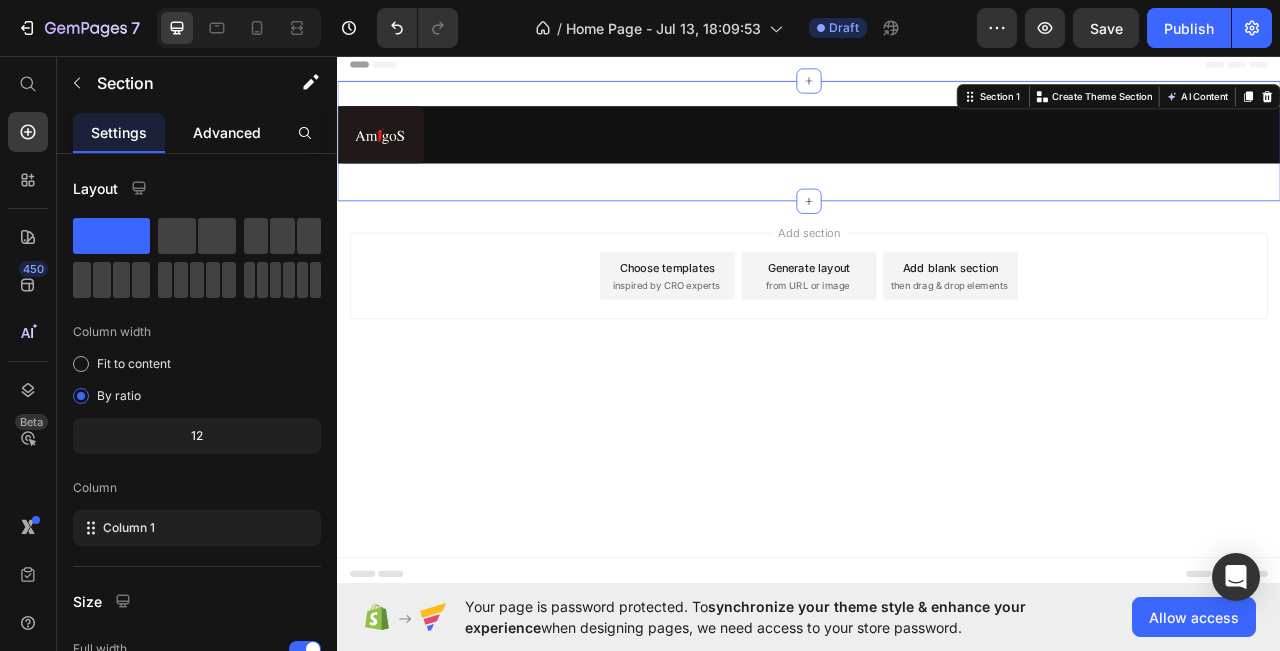 click on "Advanced" at bounding box center (227, 132) 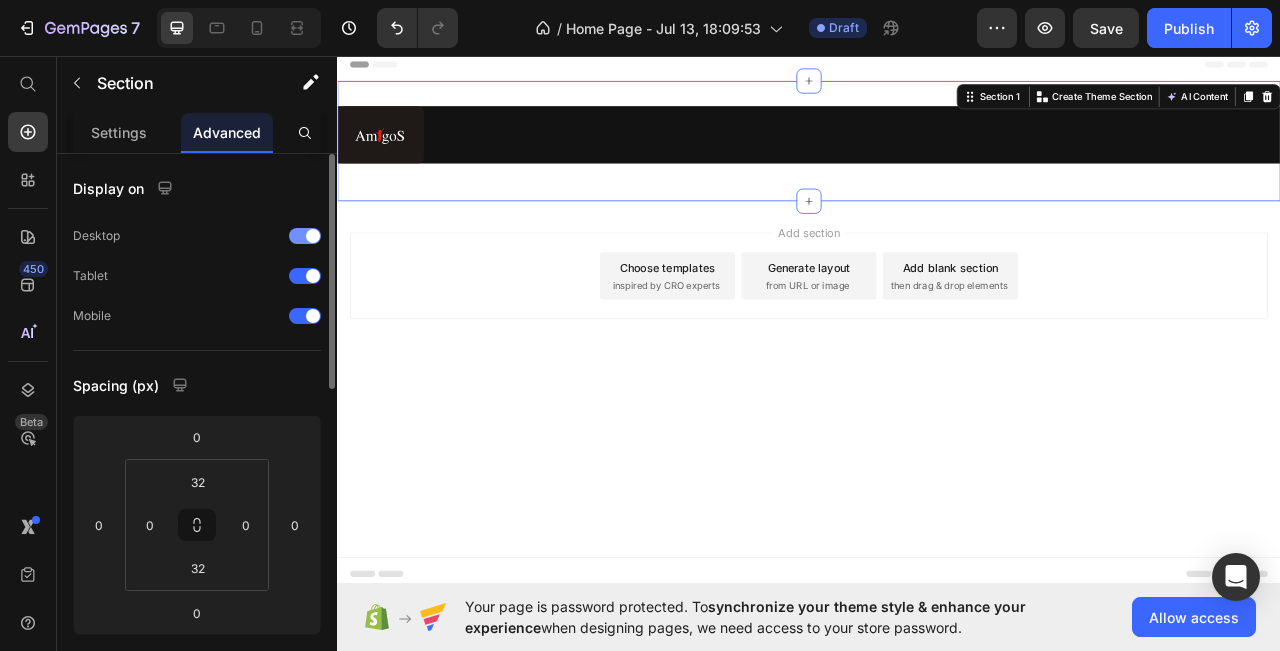 scroll, scrollTop: 200, scrollLeft: 0, axis: vertical 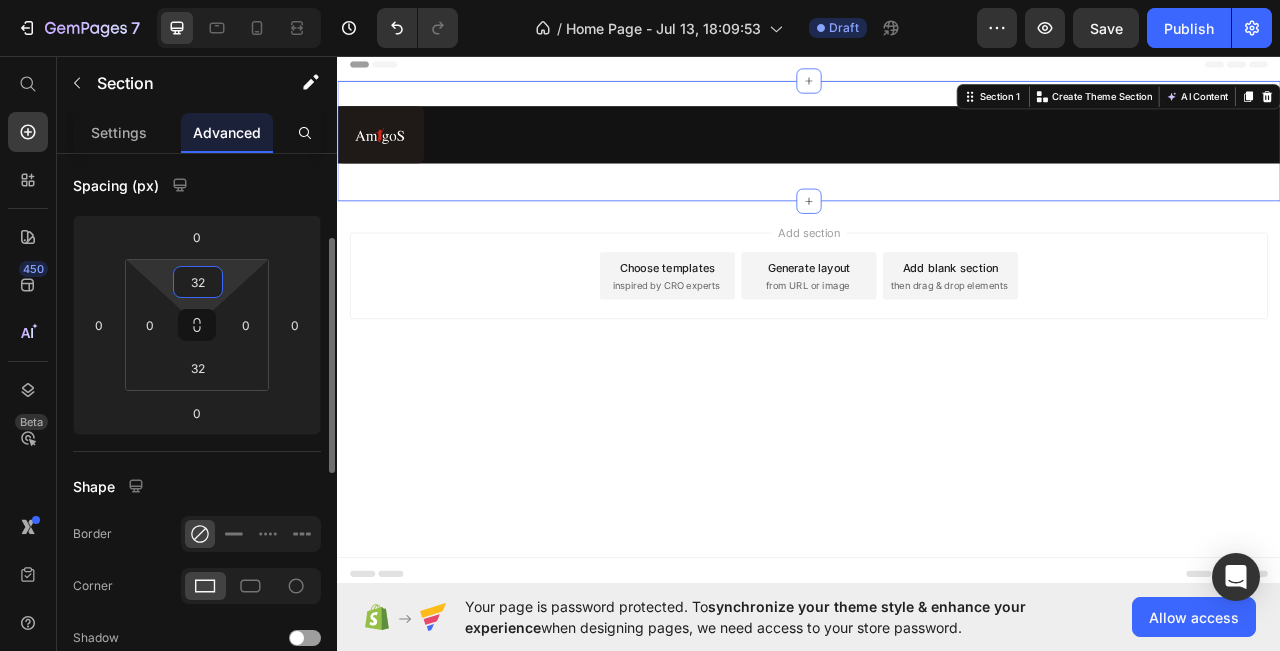 click on "32" at bounding box center [198, 282] 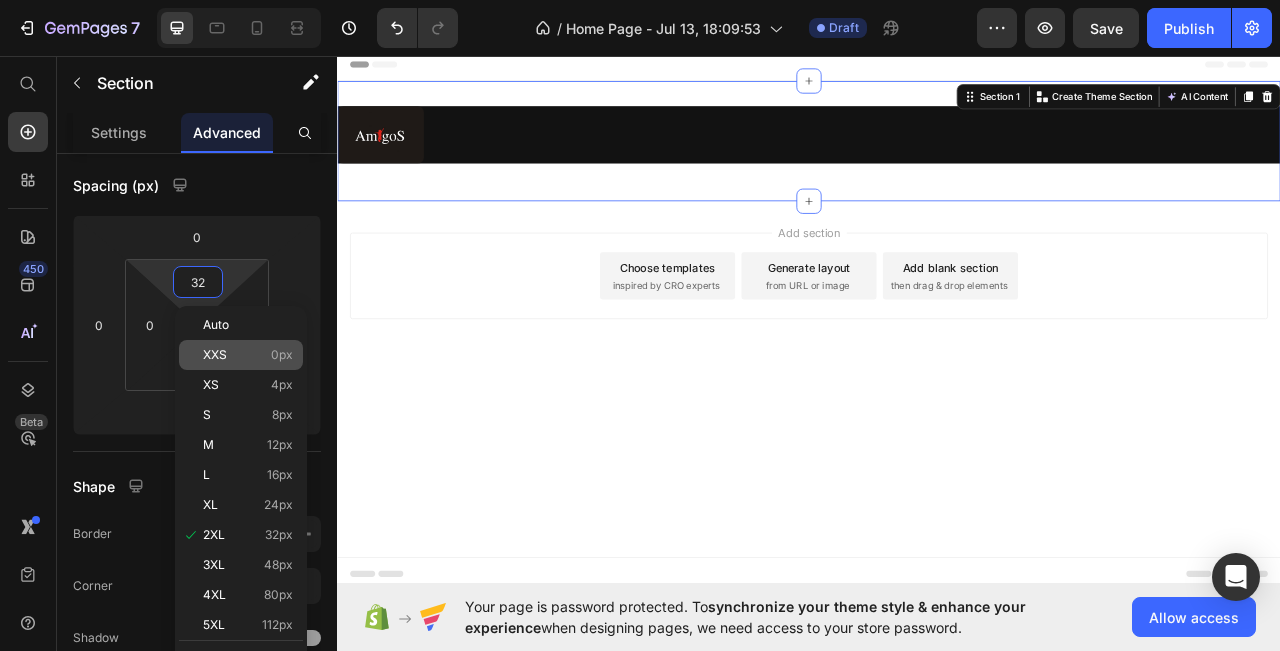 click on "XXS 0px" 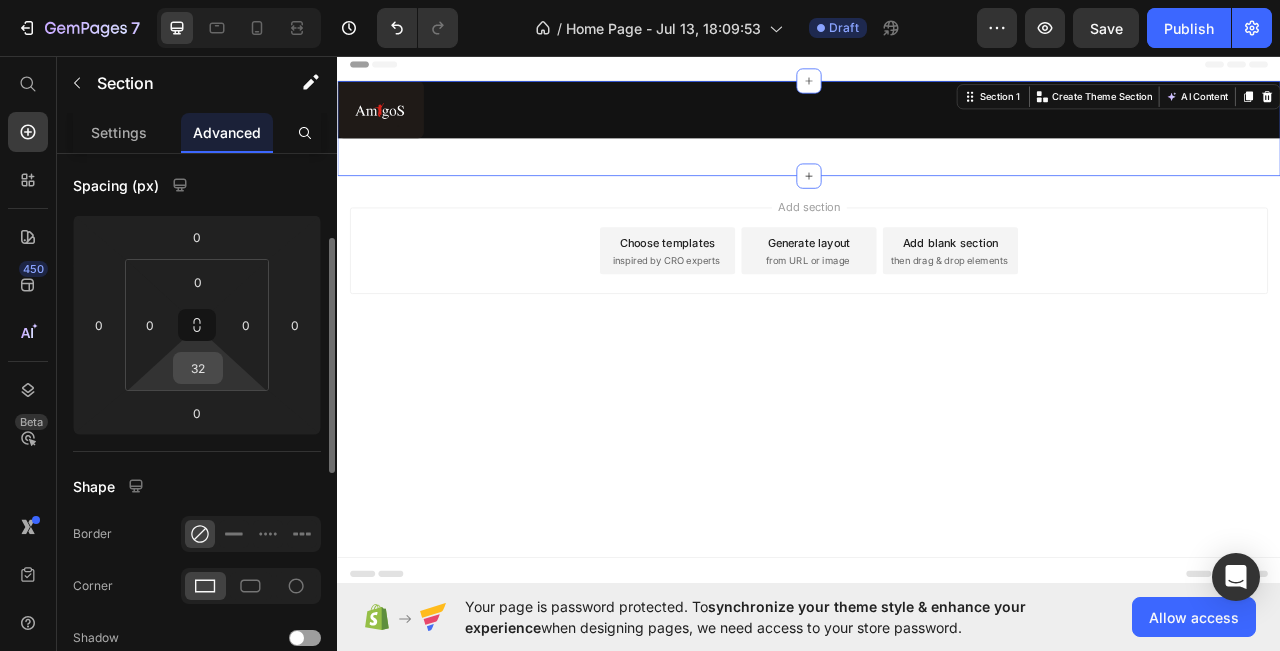 click on "32" at bounding box center [198, 368] 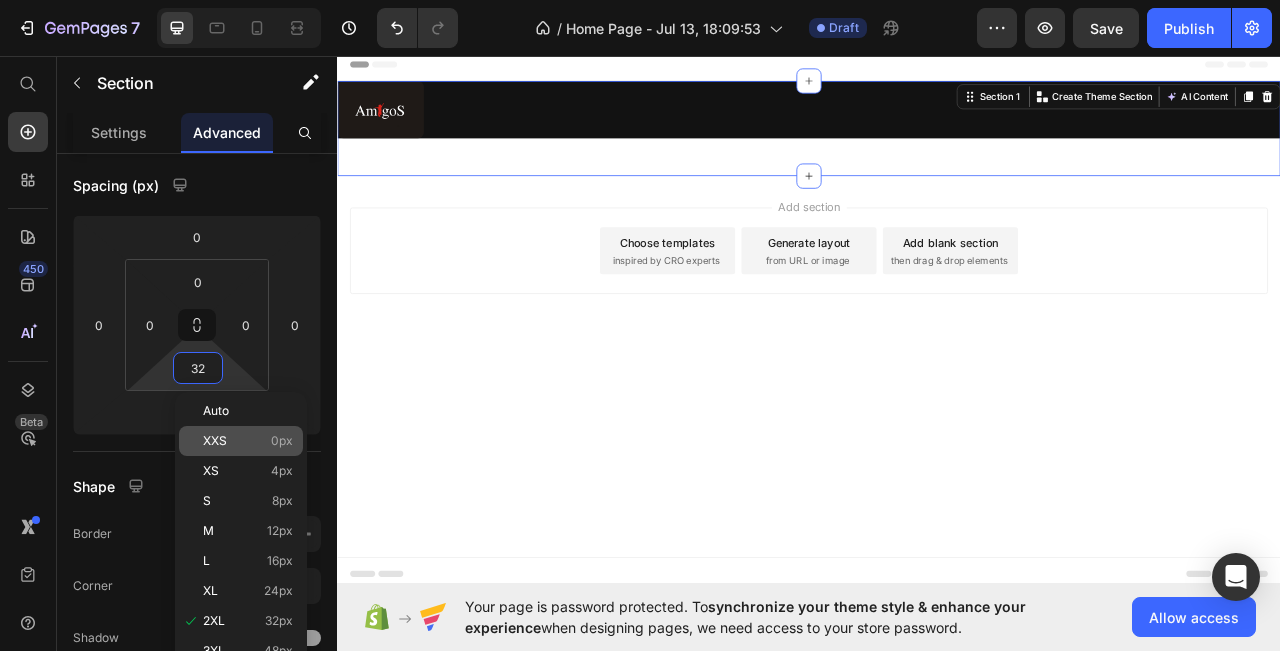 click on "0px" at bounding box center [282, 441] 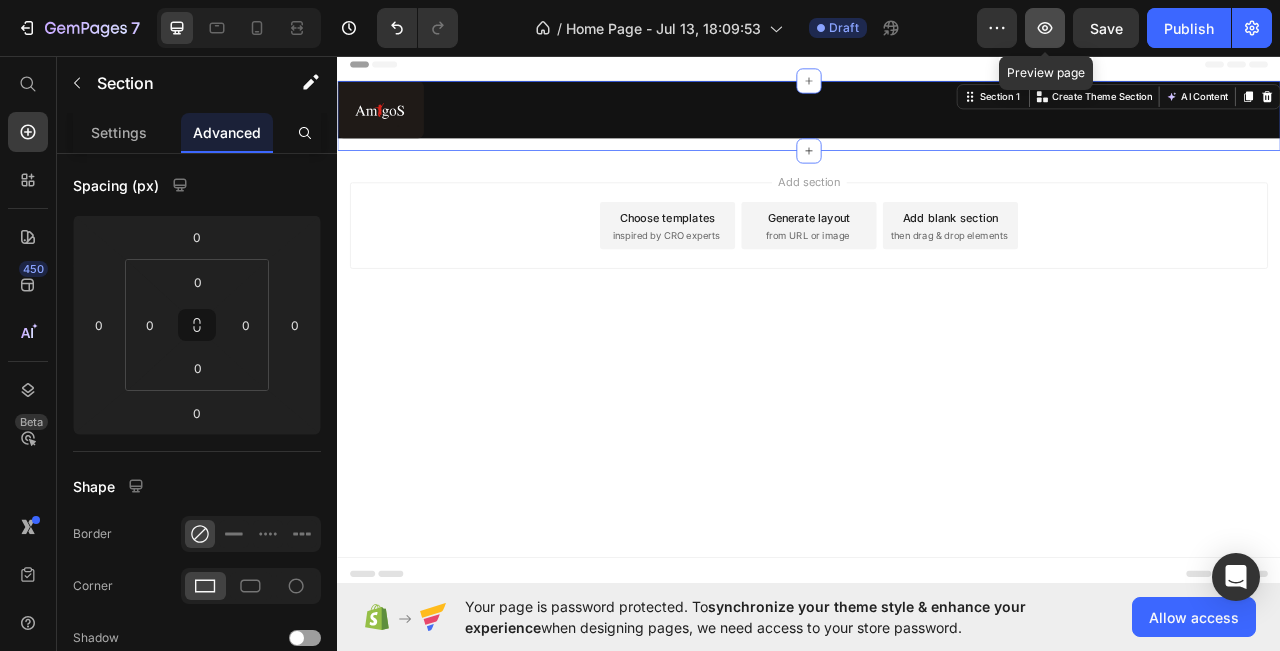 click 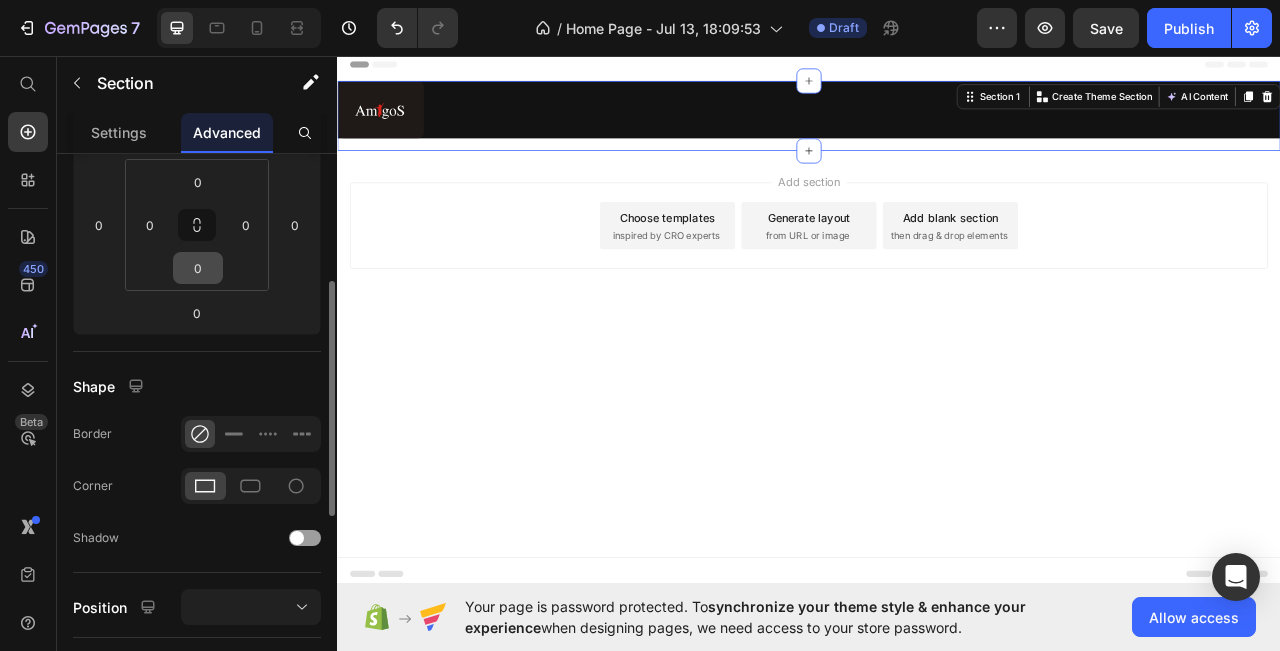 scroll, scrollTop: 400, scrollLeft: 0, axis: vertical 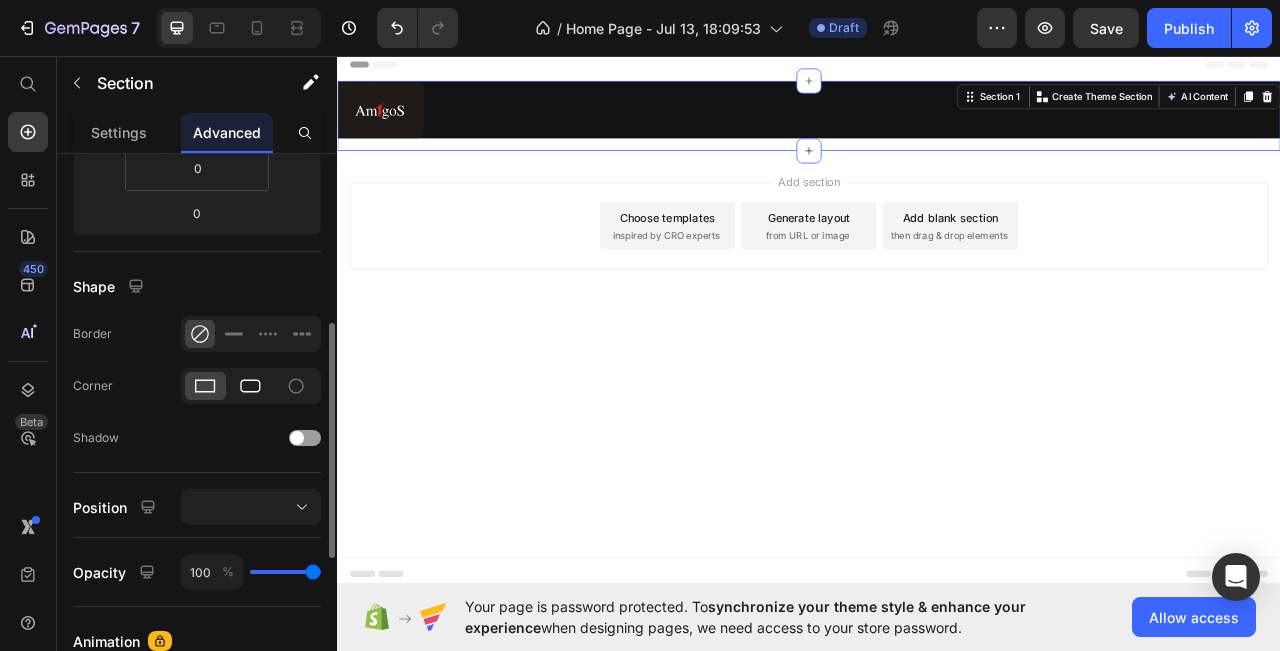 click 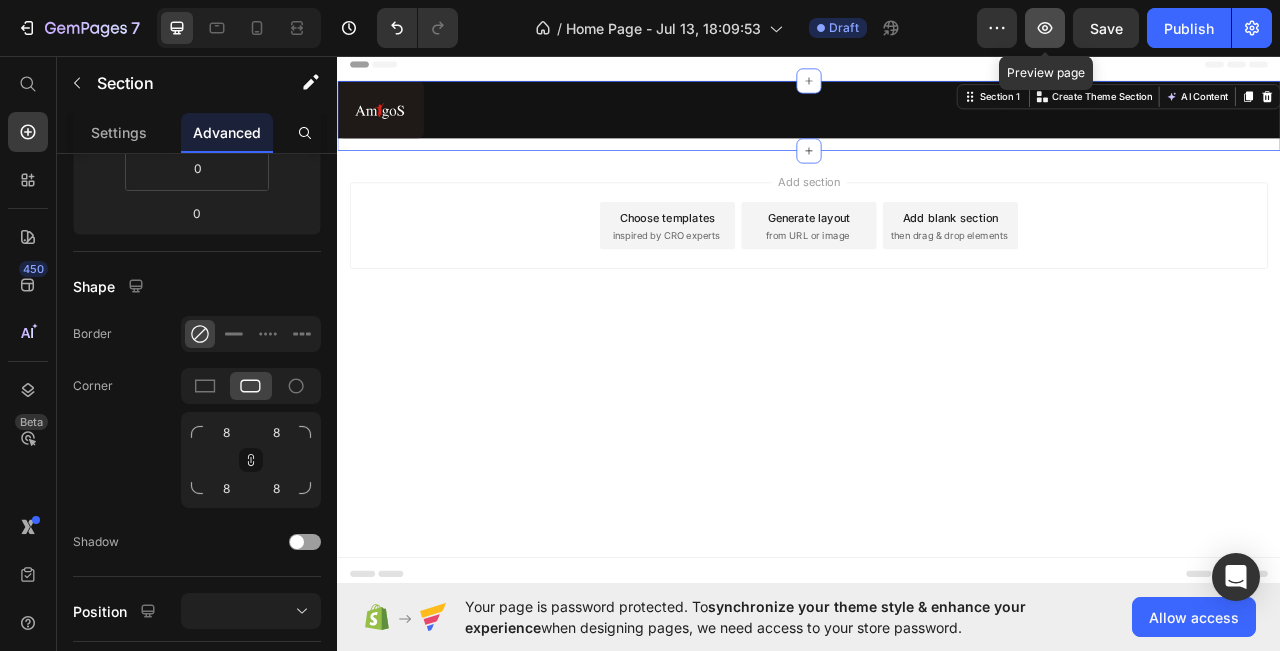 click 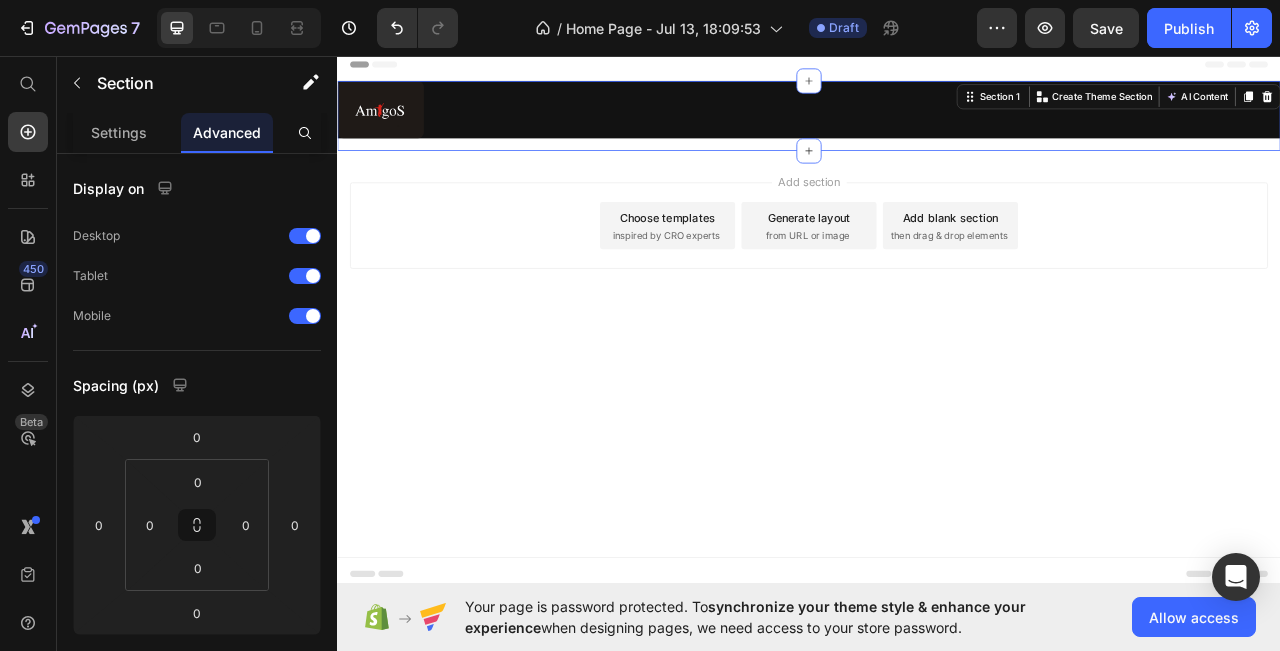 scroll, scrollTop: 400, scrollLeft: 0, axis: vertical 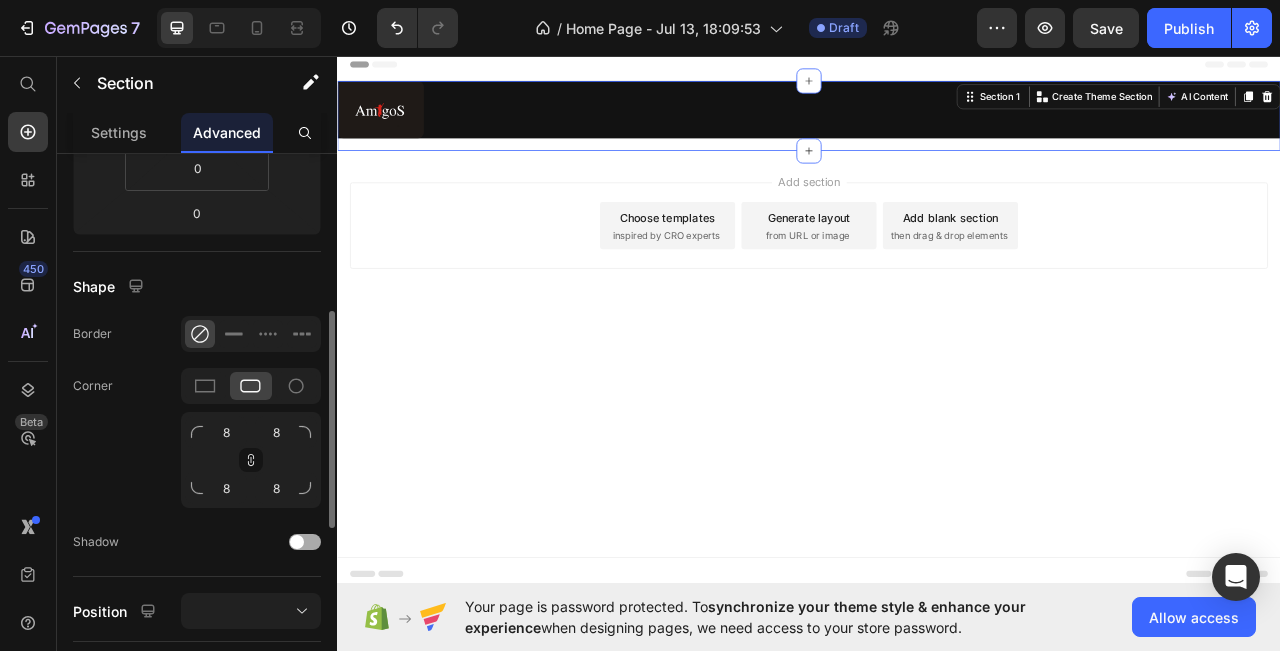 click at bounding box center (305, 542) 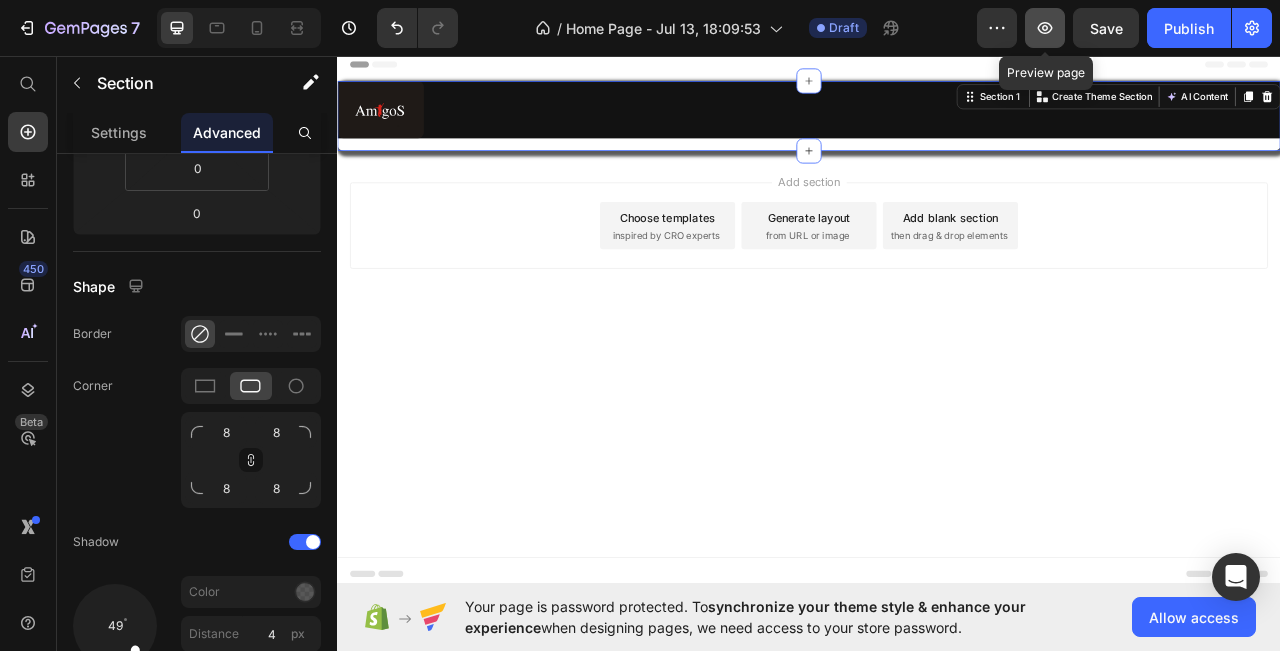 click 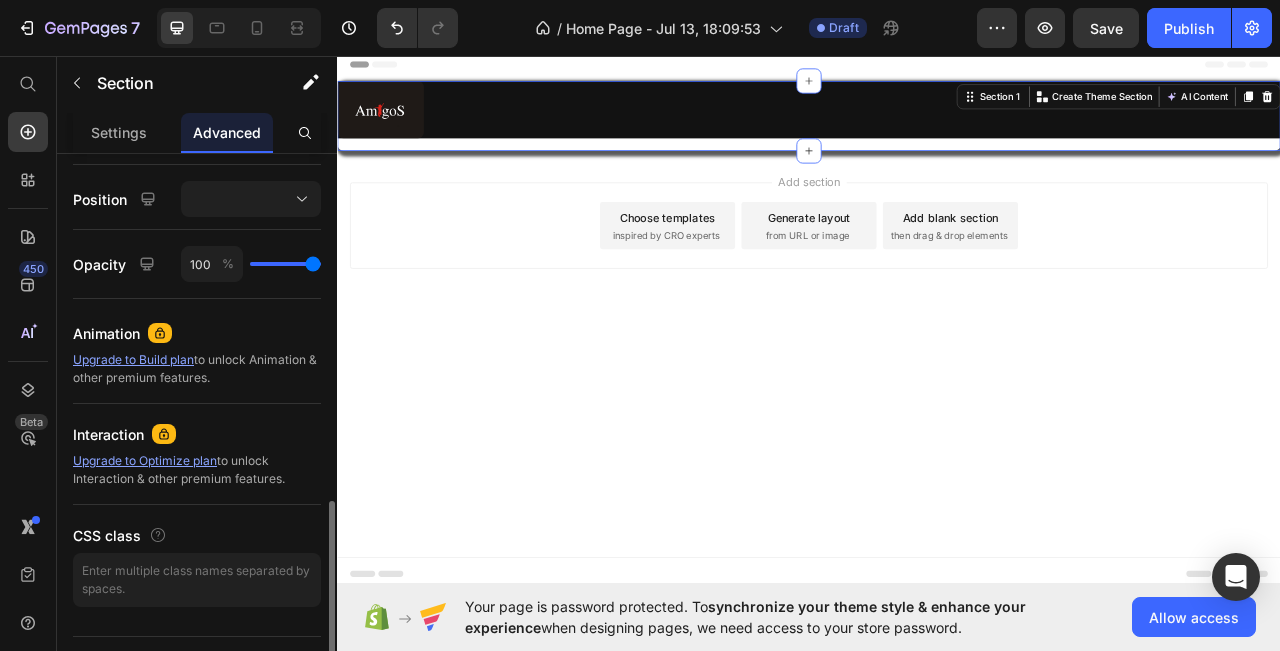 scroll, scrollTop: 1043, scrollLeft: 0, axis: vertical 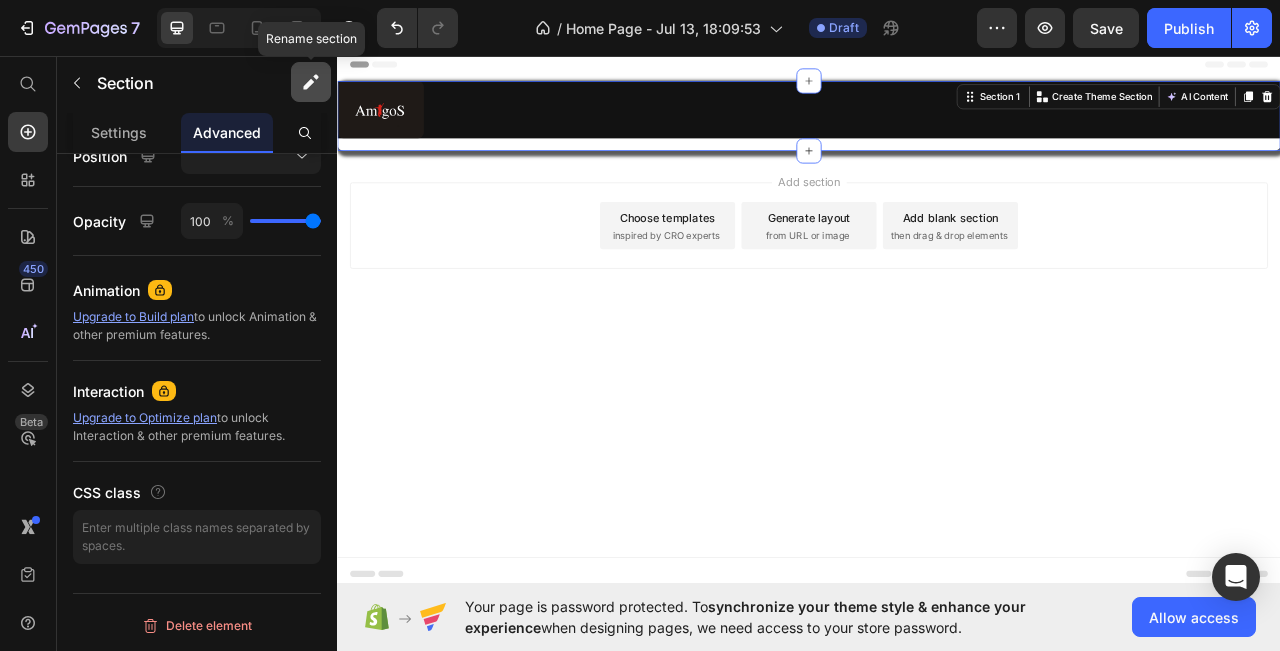 click 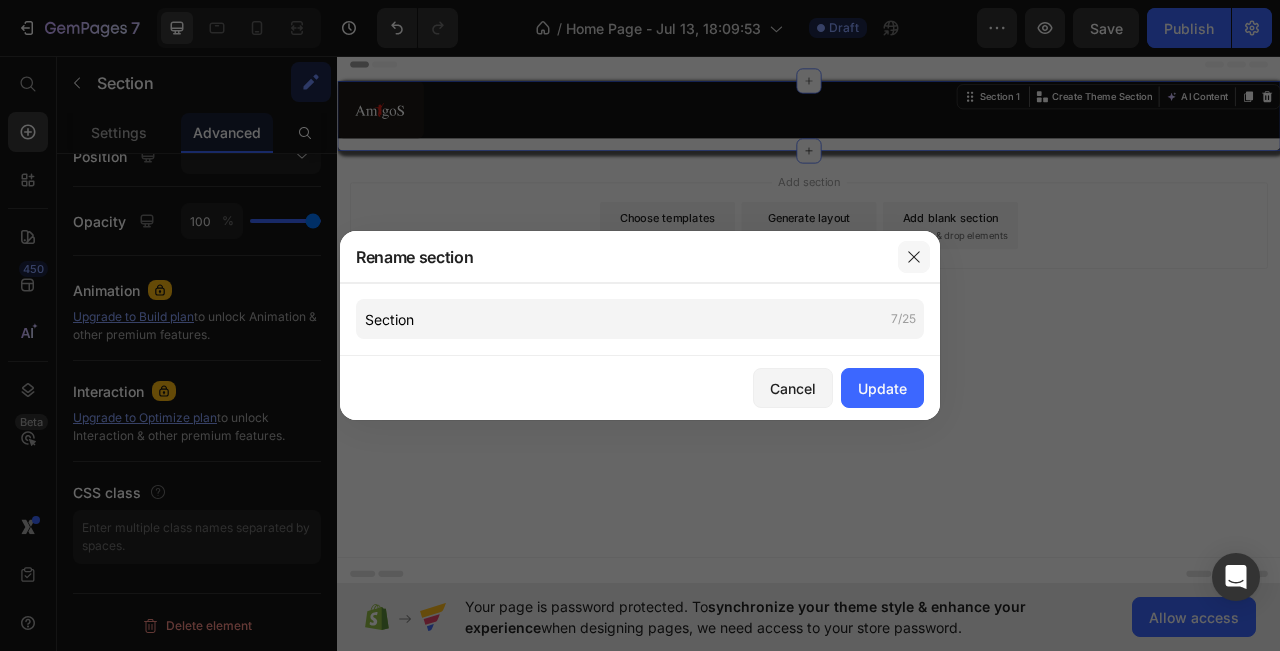 click 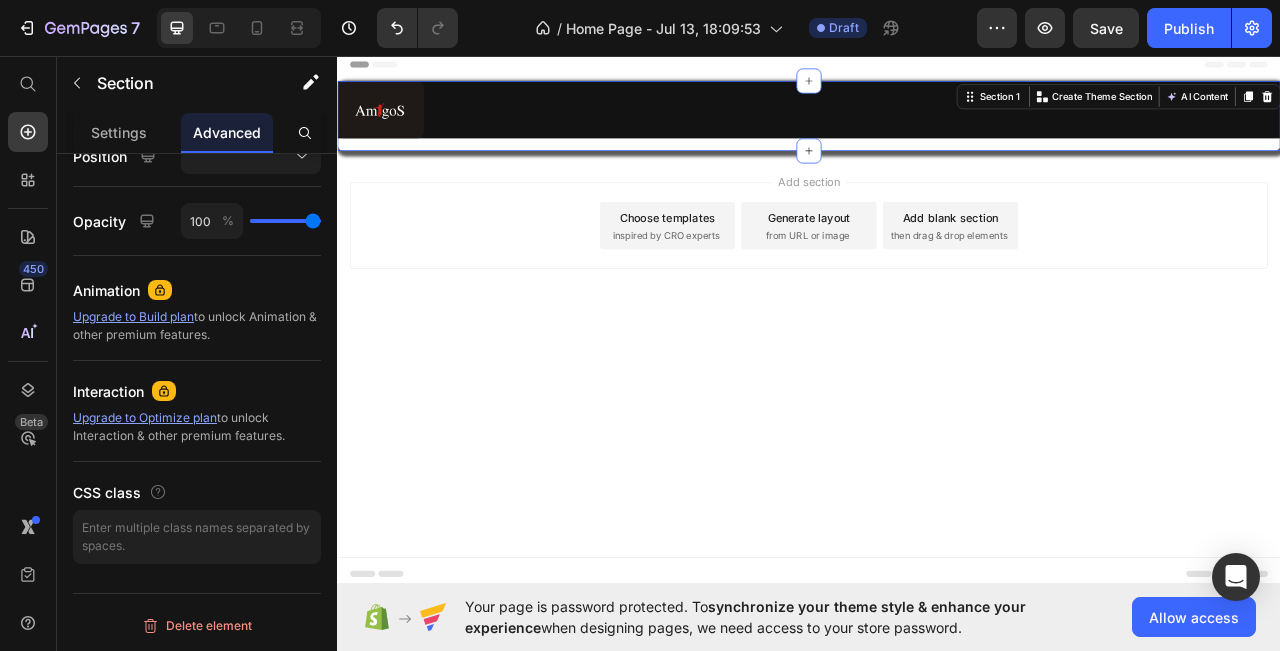 click on "Image Row" at bounding box center [937, 133] 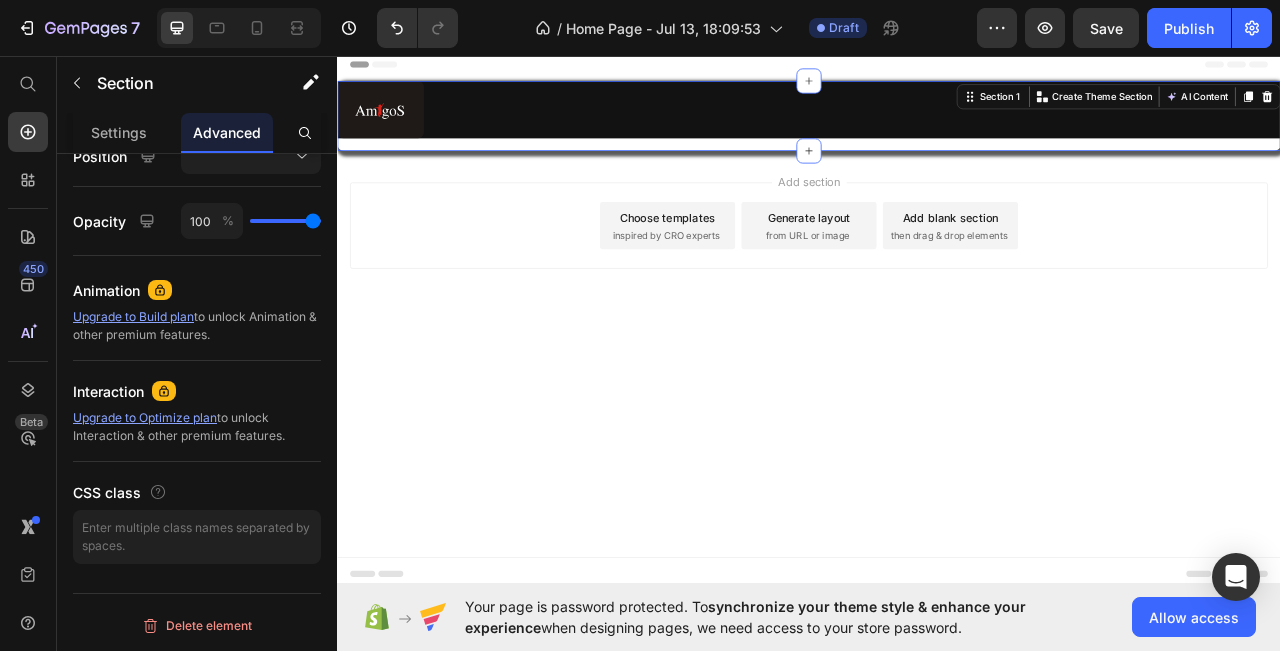click on "Image Row" at bounding box center [937, 133] 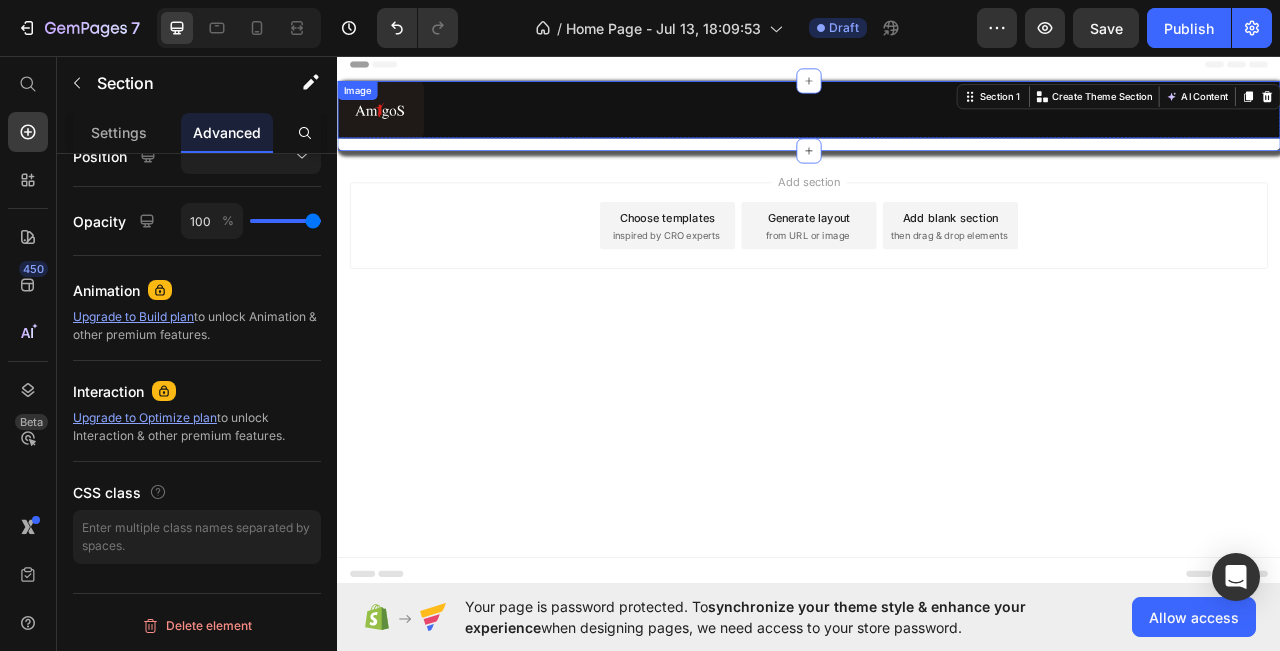 click at bounding box center (937, 125) 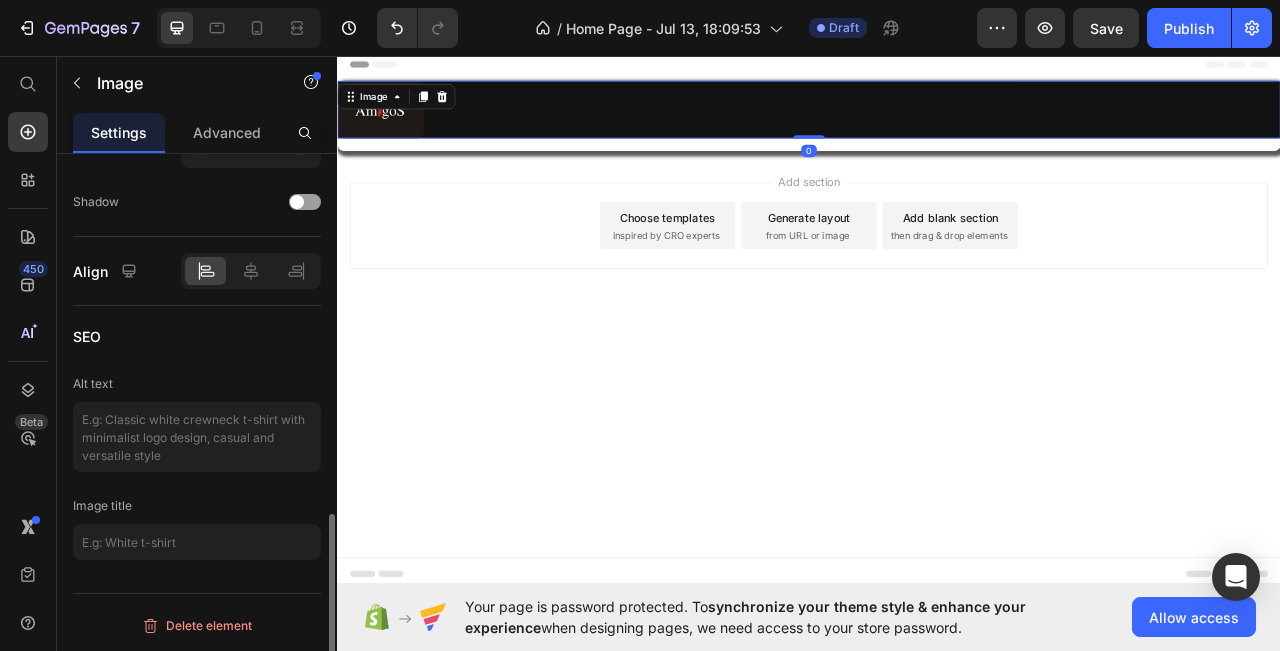 scroll, scrollTop: 0, scrollLeft: 0, axis: both 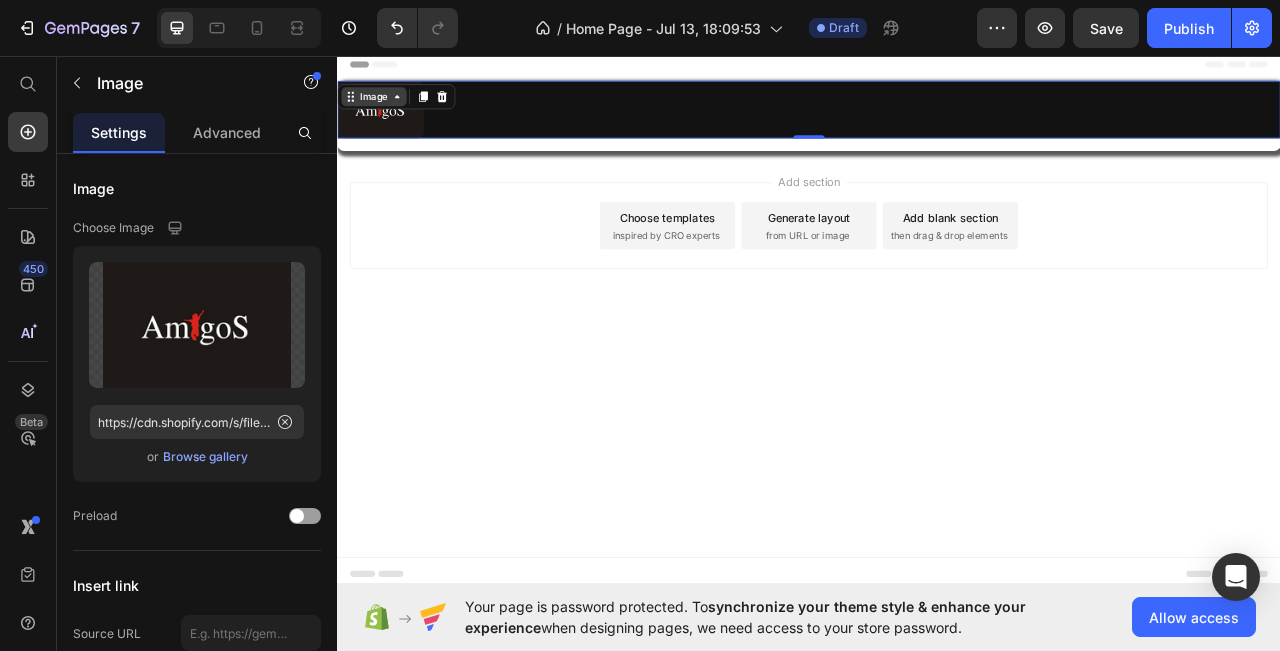 click on "Image" at bounding box center [383, 109] 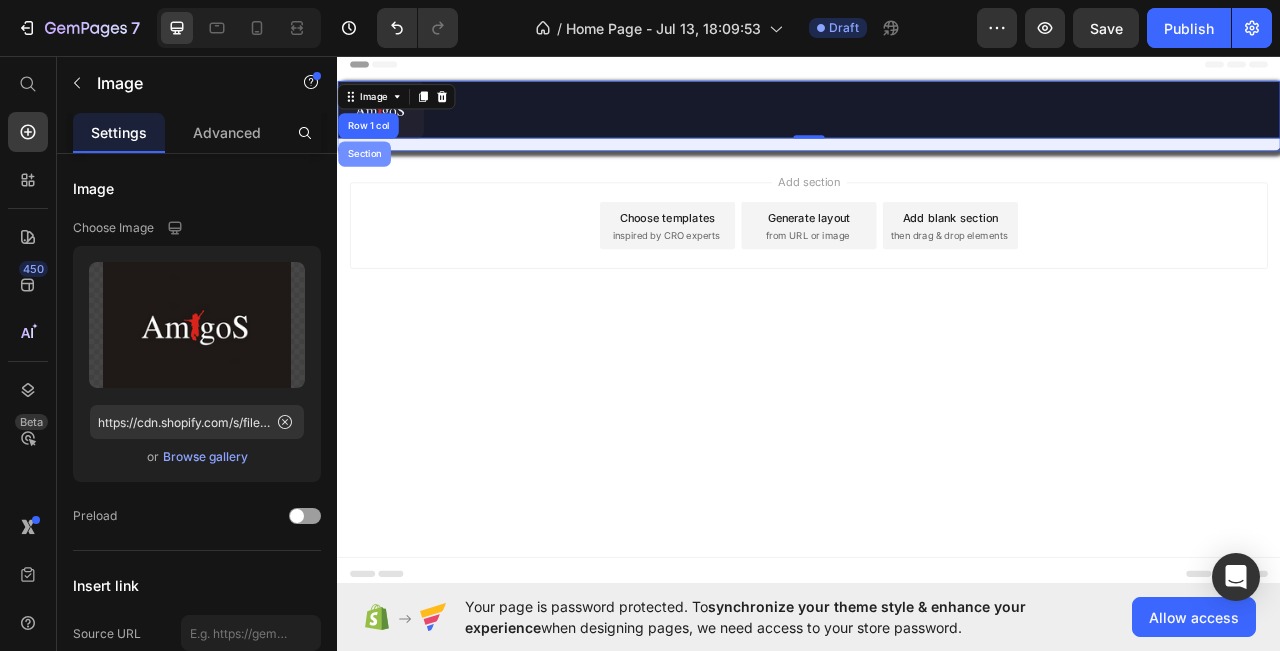 click on "Section" at bounding box center [371, 182] 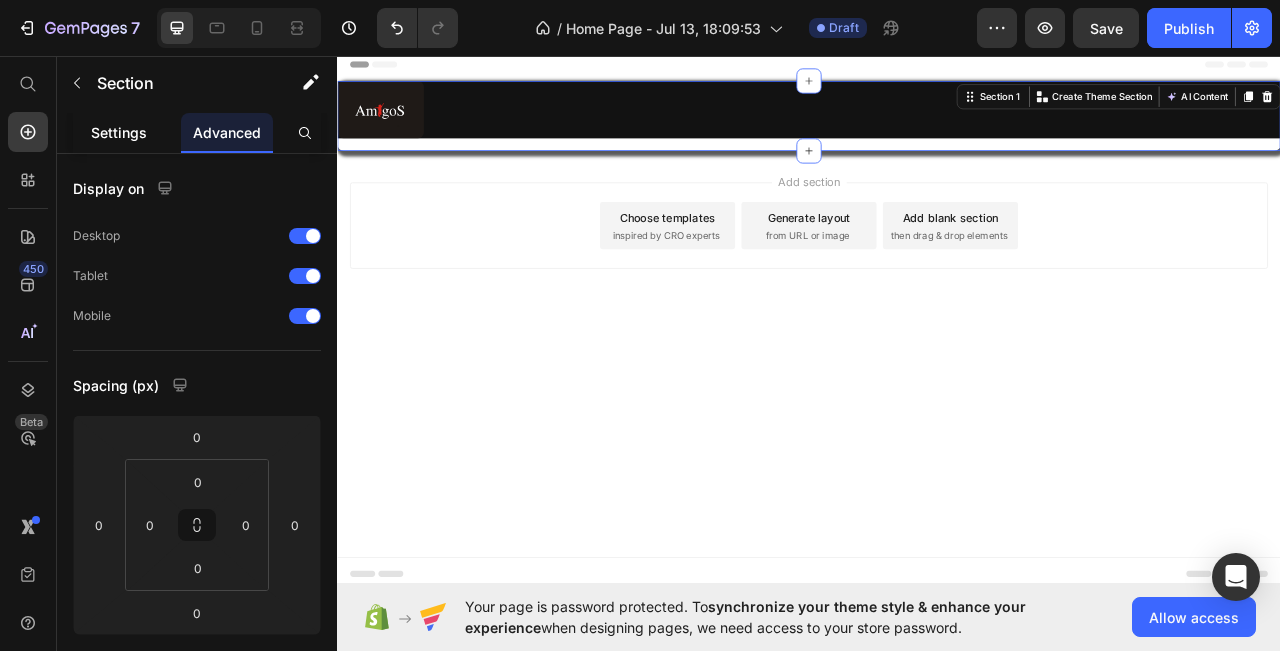 click on "Settings" at bounding box center [119, 132] 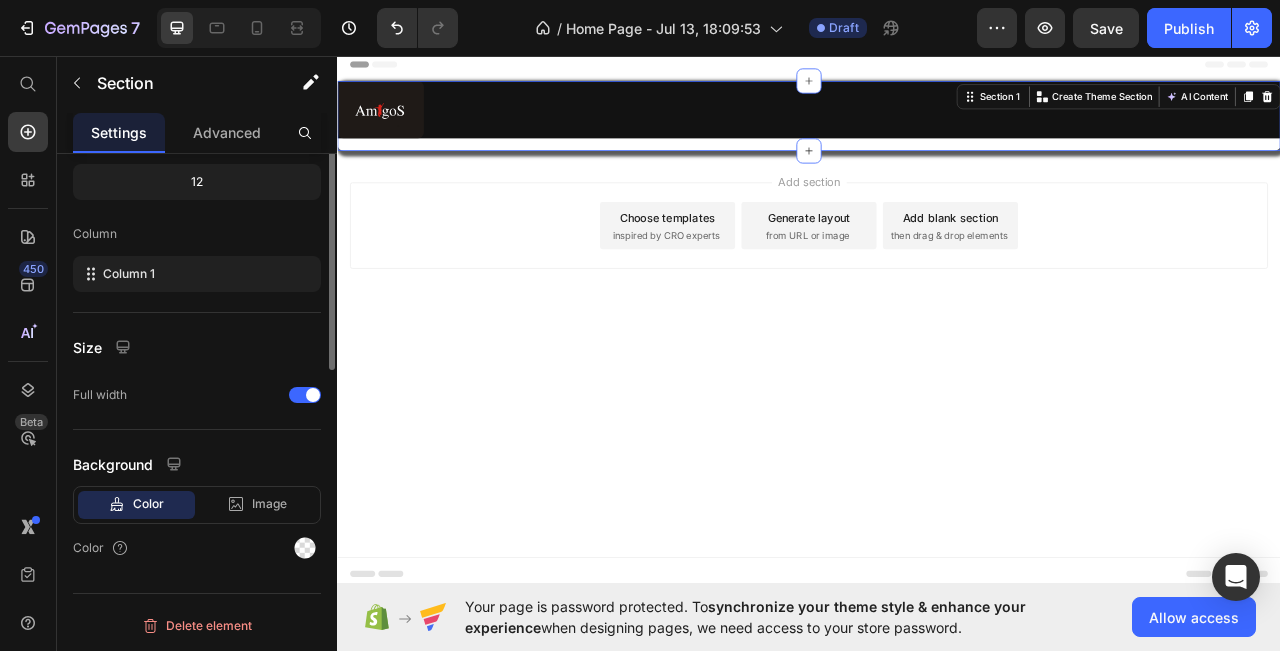 scroll, scrollTop: 0, scrollLeft: 0, axis: both 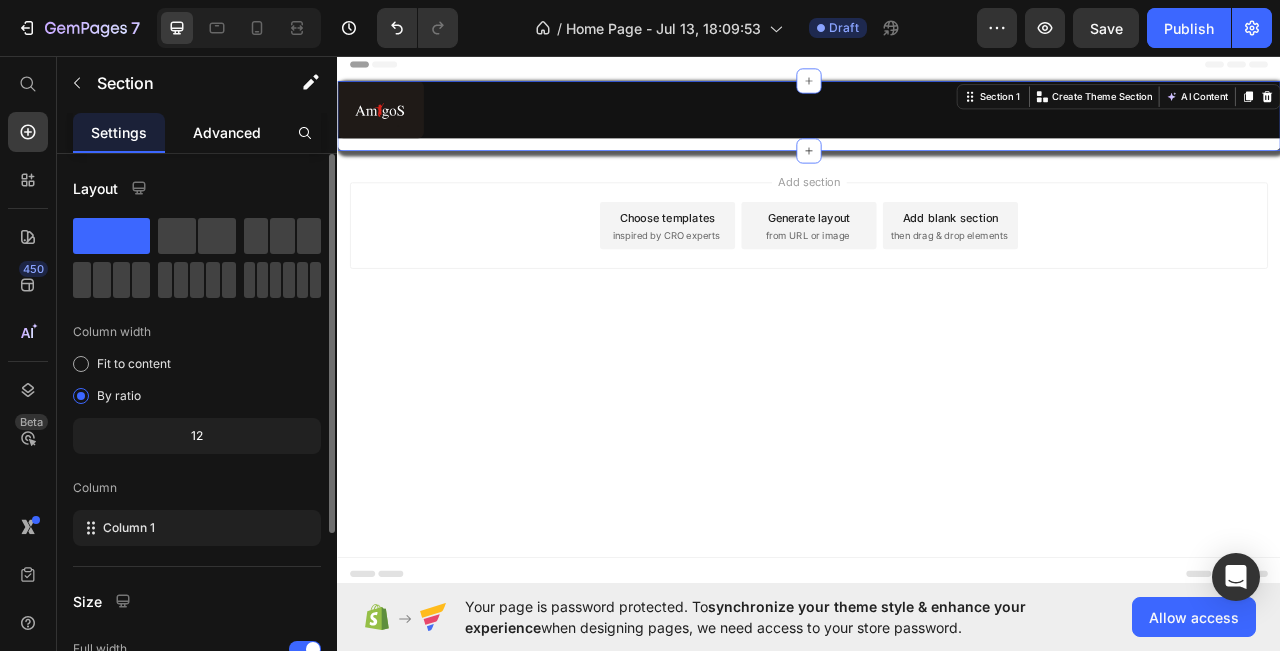 click on "Advanced" at bounding box center (227, 132) 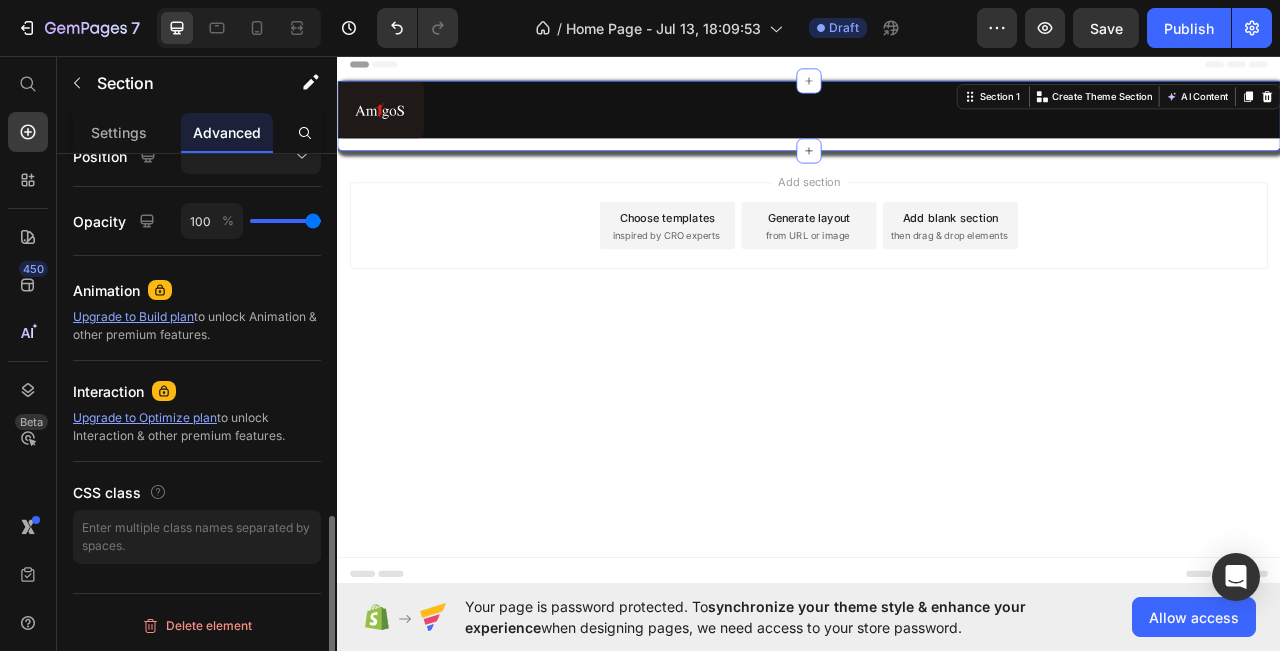 scroll, scrollTop: 943, scrollLeft: 0, axis: vertical 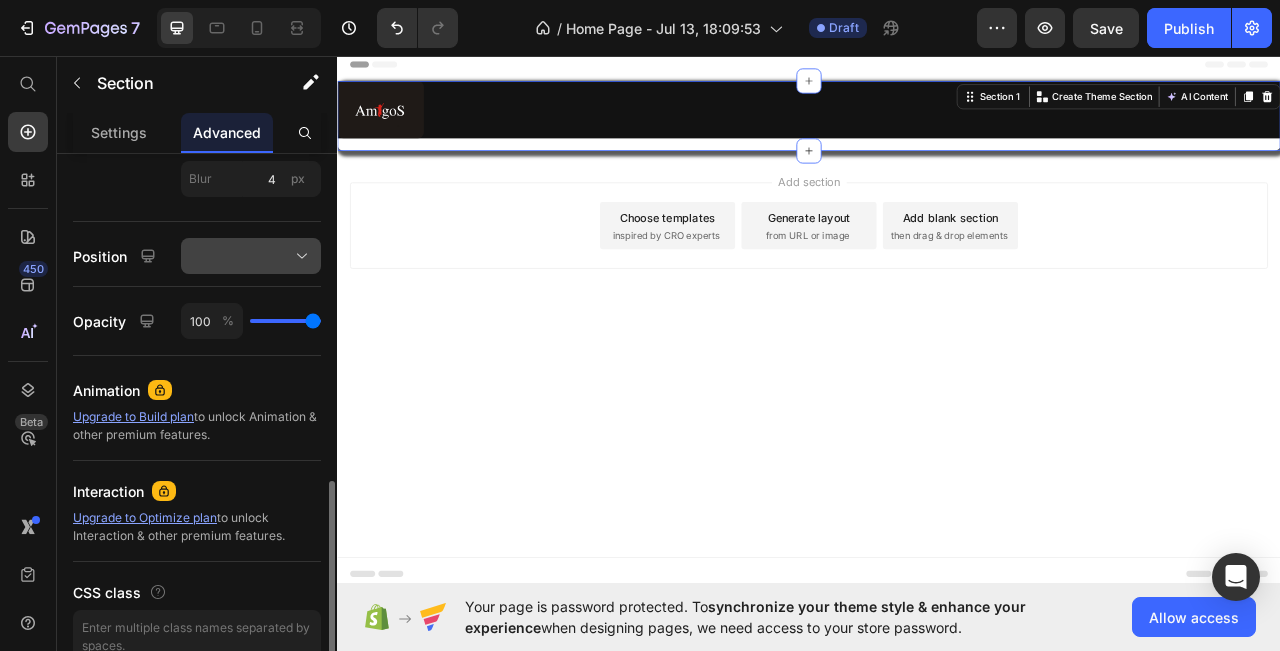 click at bounding box center (251, 256) 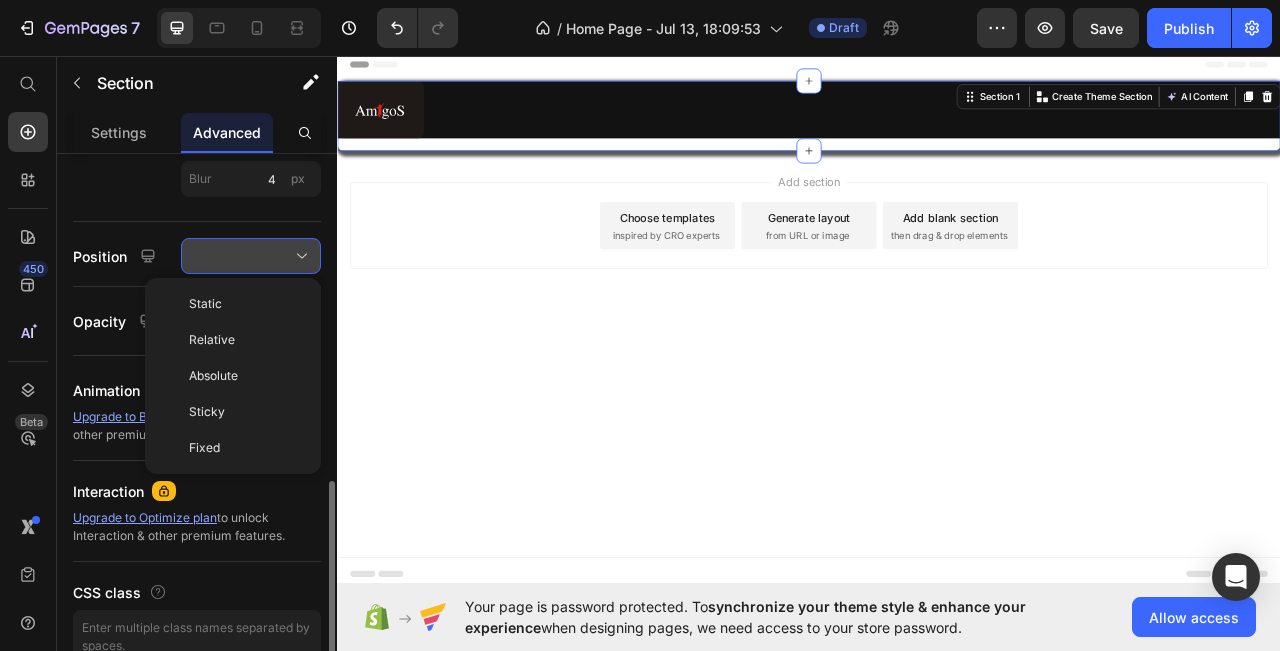 click at bounding box center (251, 256) 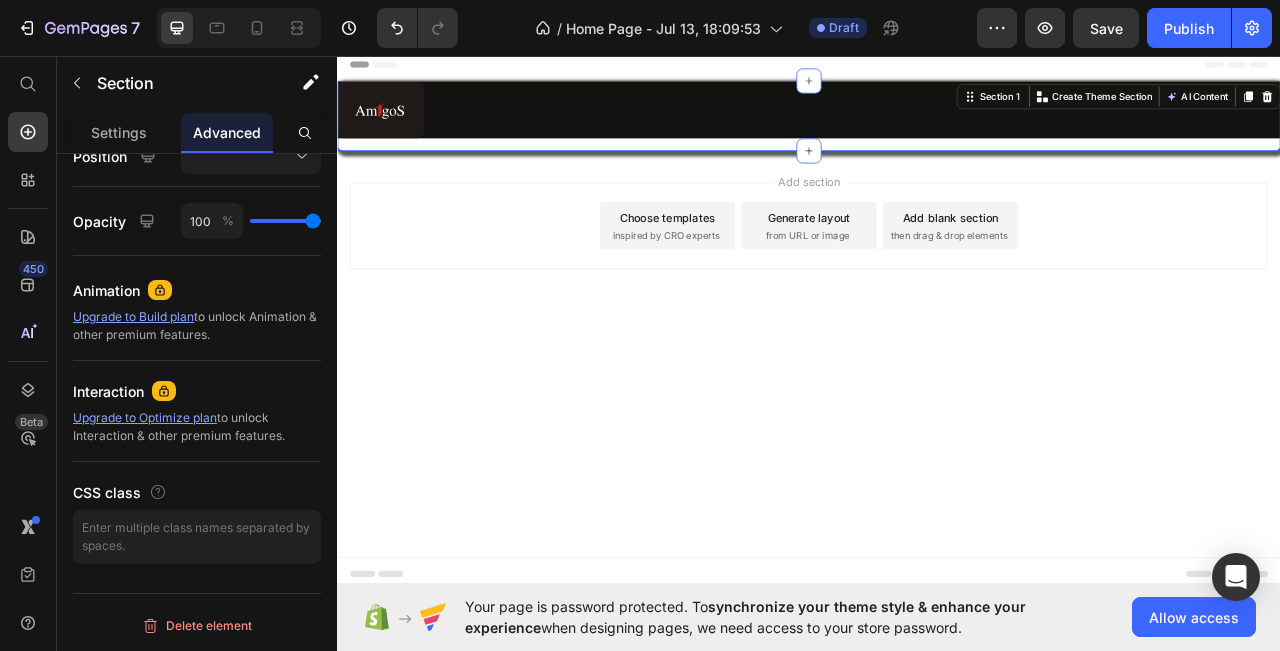 scroll, scrollTop: 443, scrollLeft: 0, axis: vertical 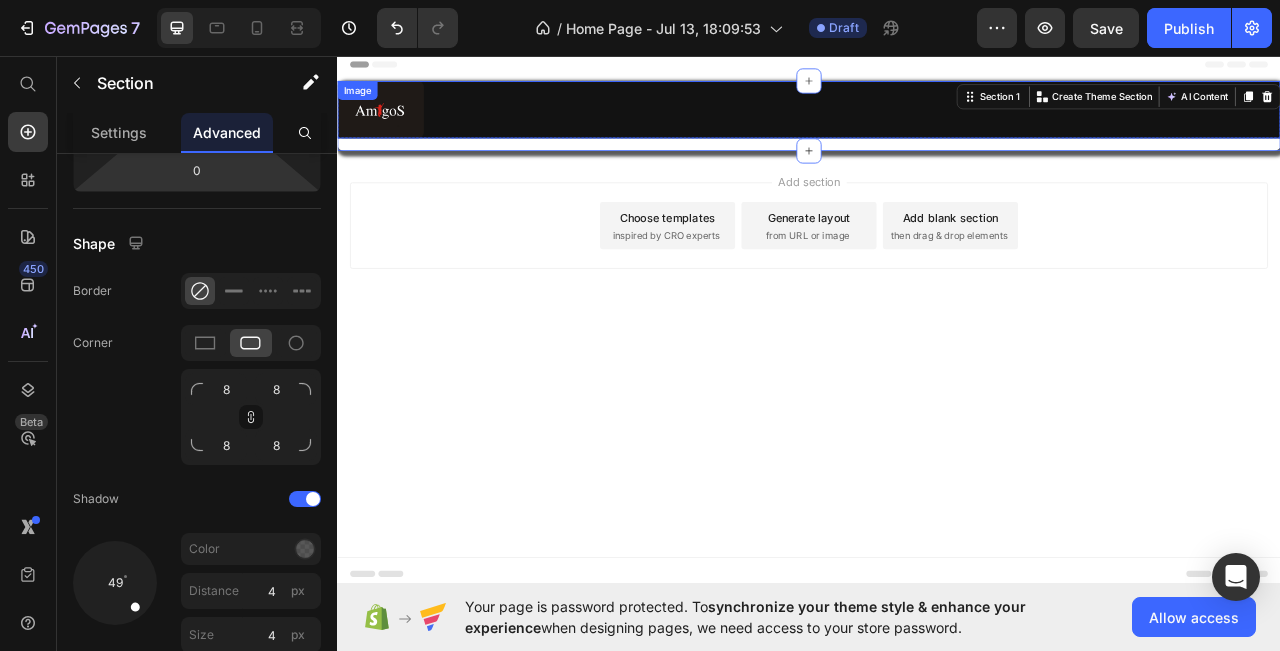 click at bounding box center (937, 125) 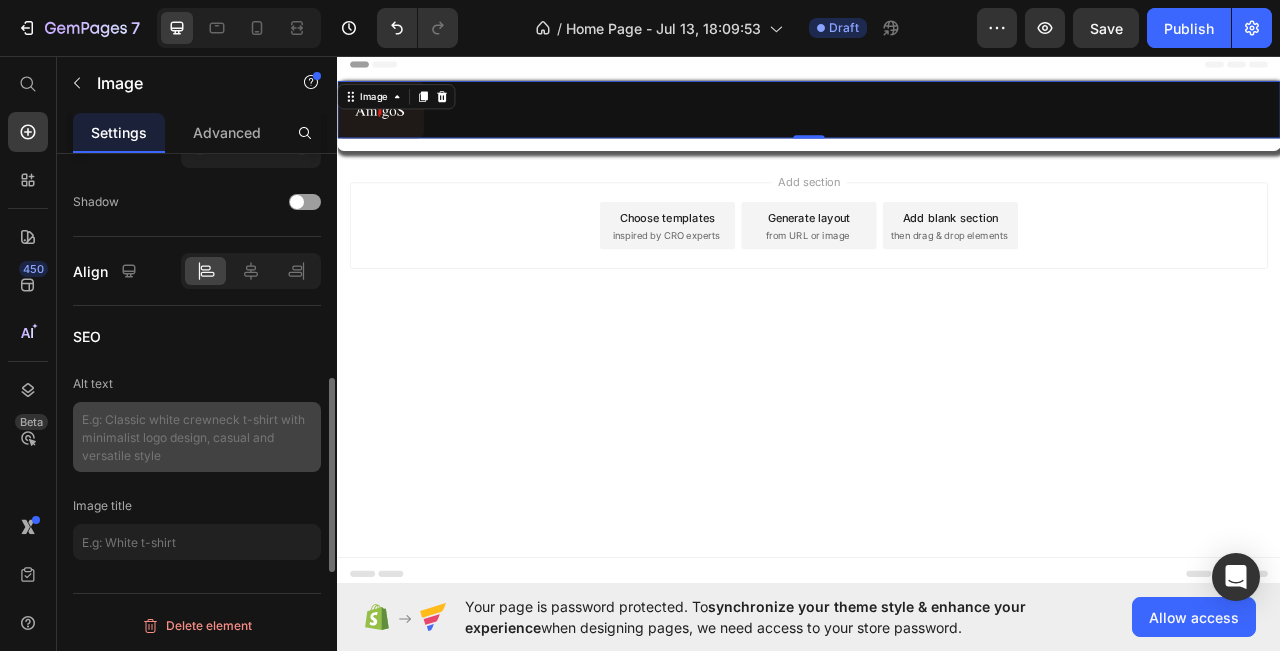 scroll, scrollTop: 321, scrollLeft: 0, axis: vertical 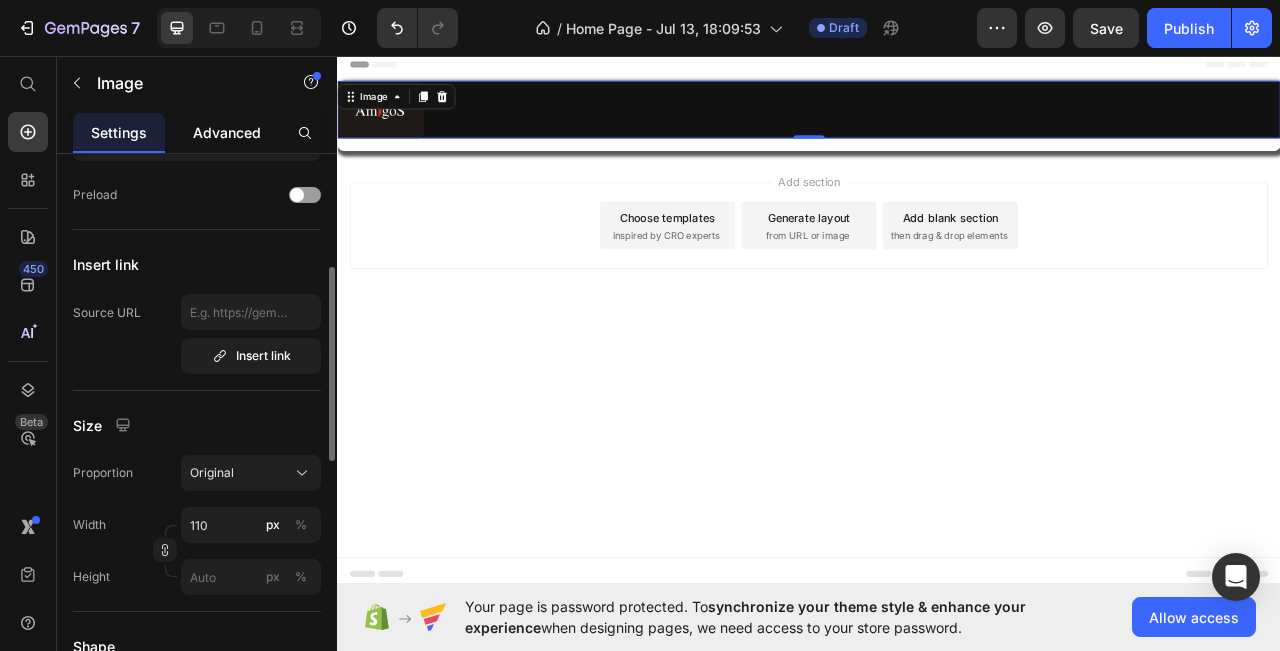 click on "Advanced" at bounding box center (227, 132) 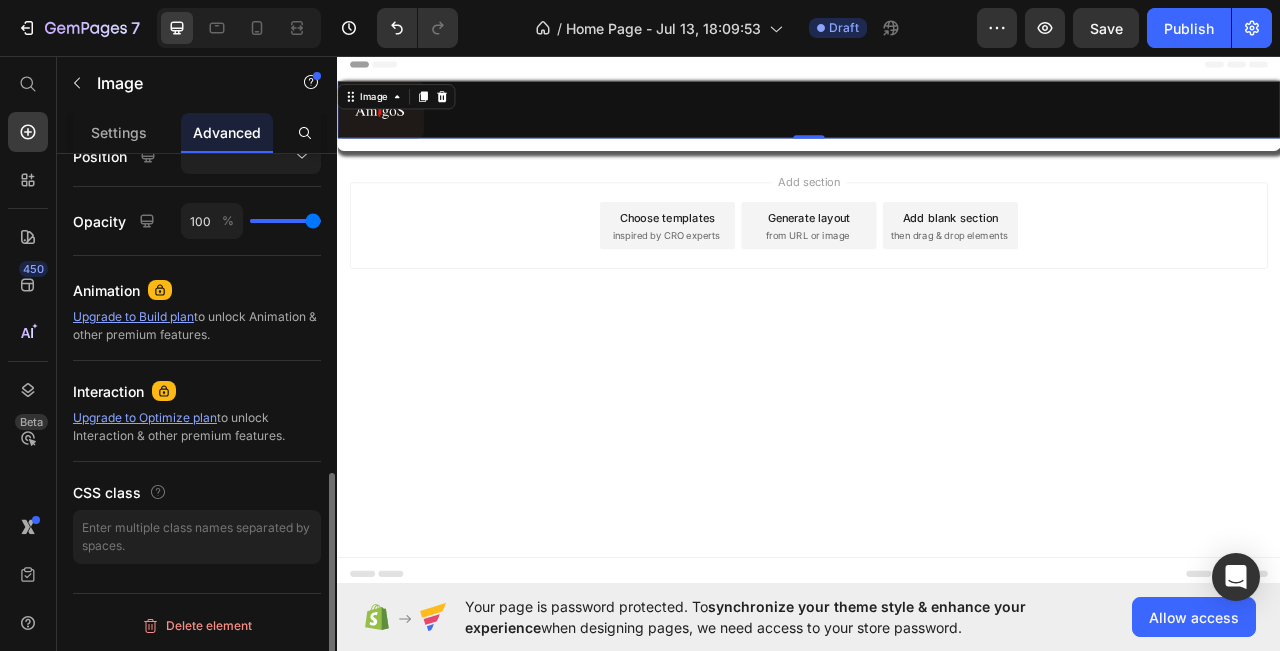 scroll, scrollTop: 551, scrollLeft: 0, axis: vertical 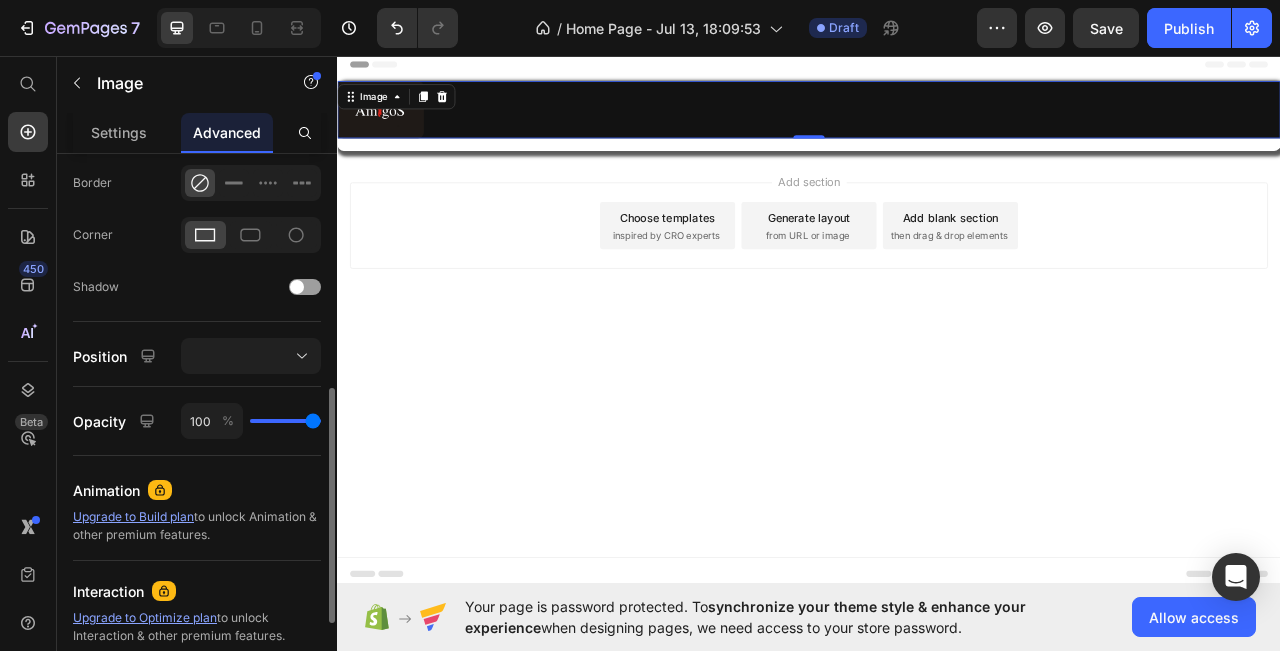 click at bounding box center [251, 356] 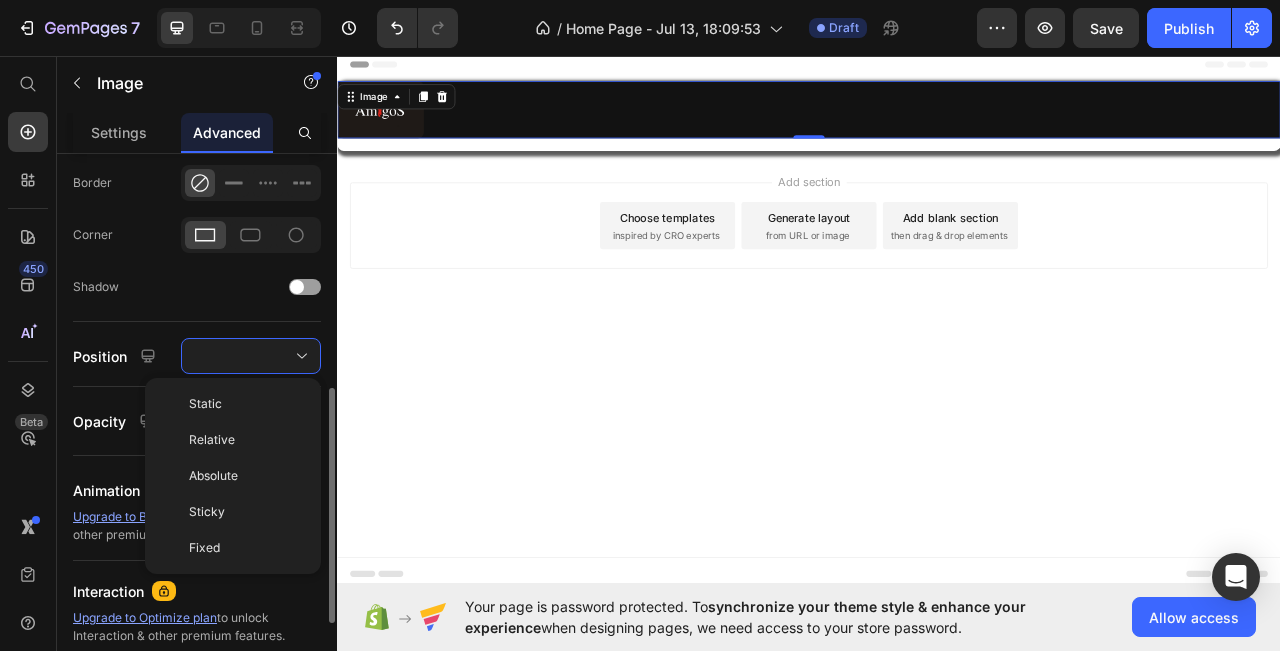 click at bounding box center [251, 356] 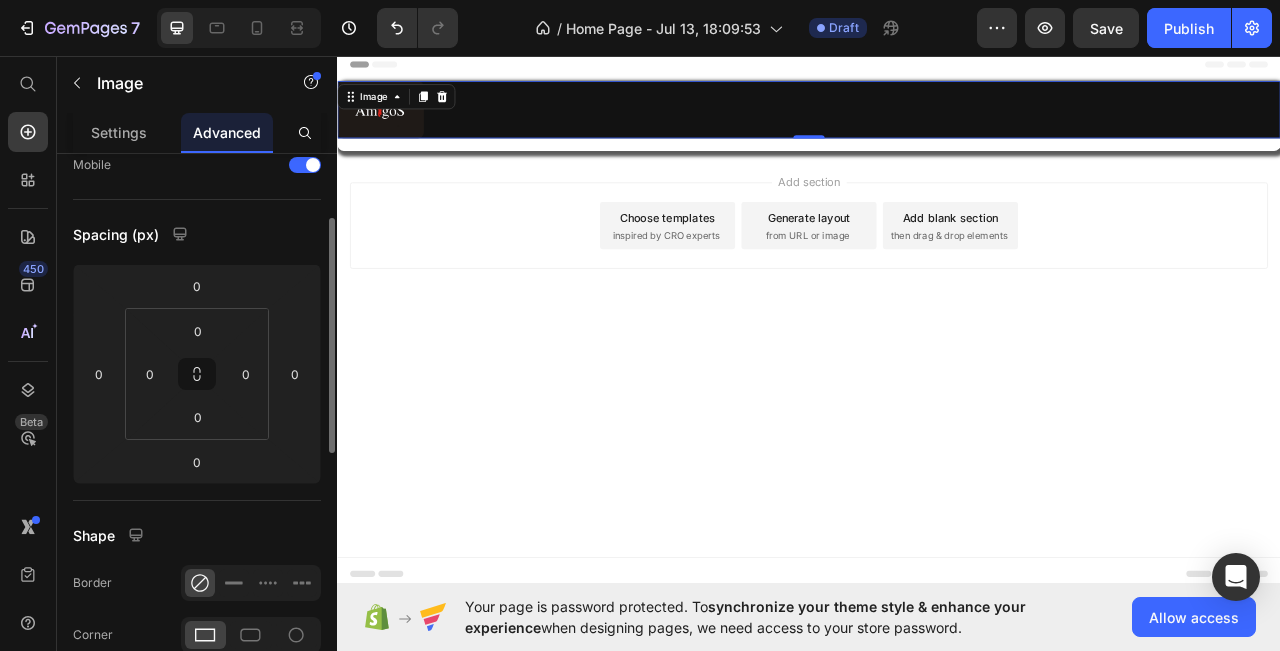 scroll, scrollTop: 0, scrollLeft: 0, axis: both 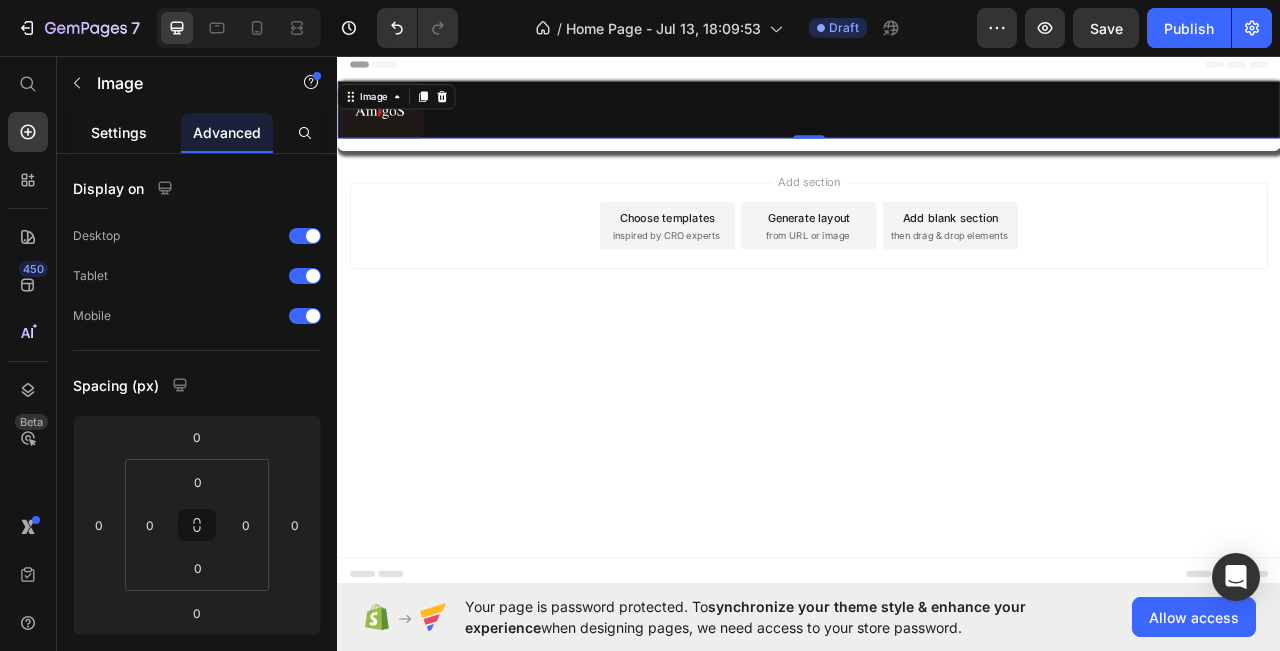 click on "Settings" 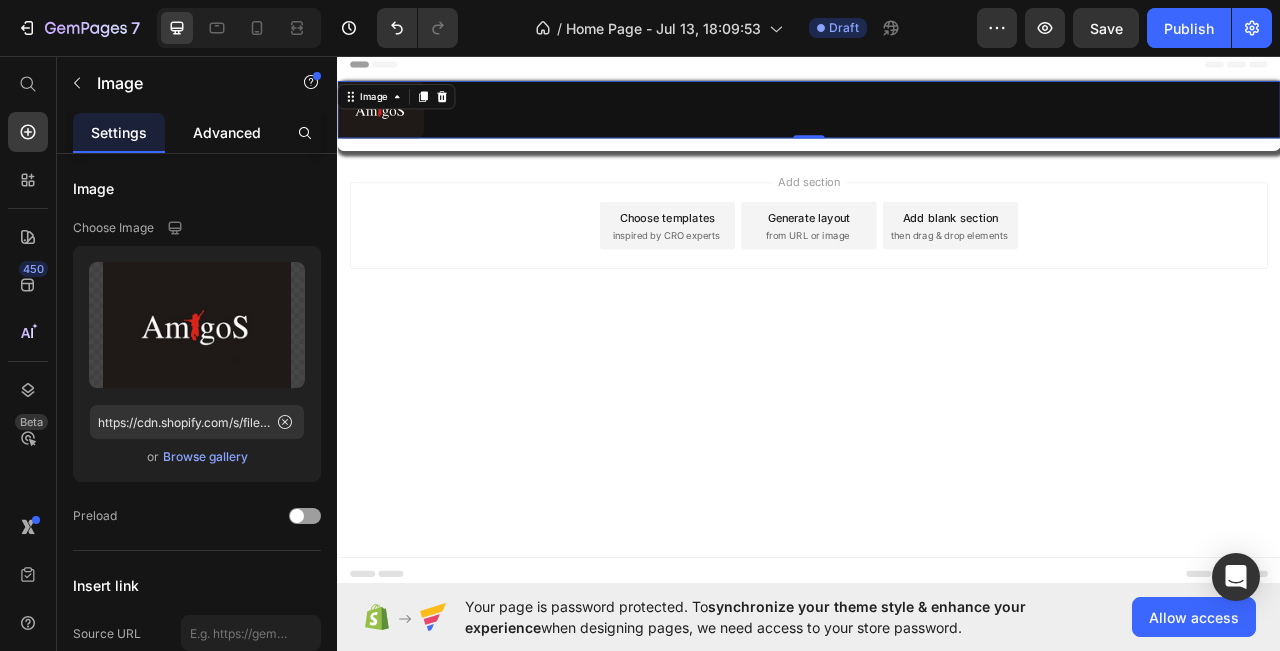 click on "Advanced" at bounding box center [227, 132] 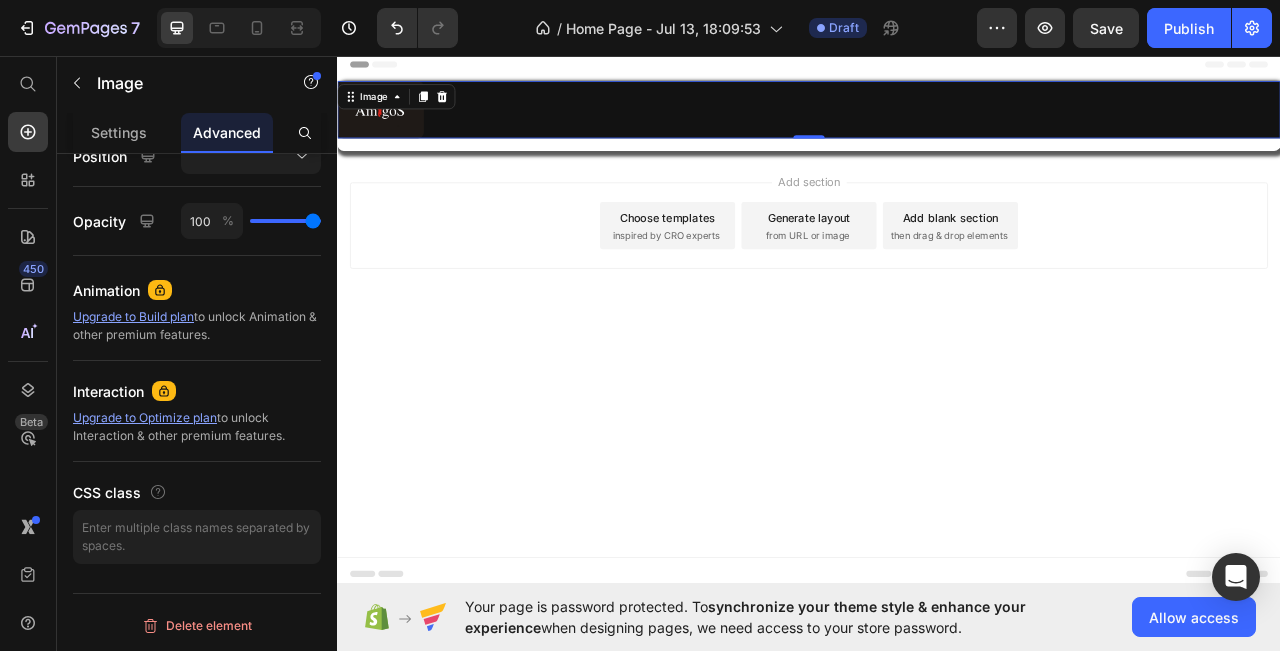 scroll, scrollTop: 0, scrollLeft: 0, axis: both 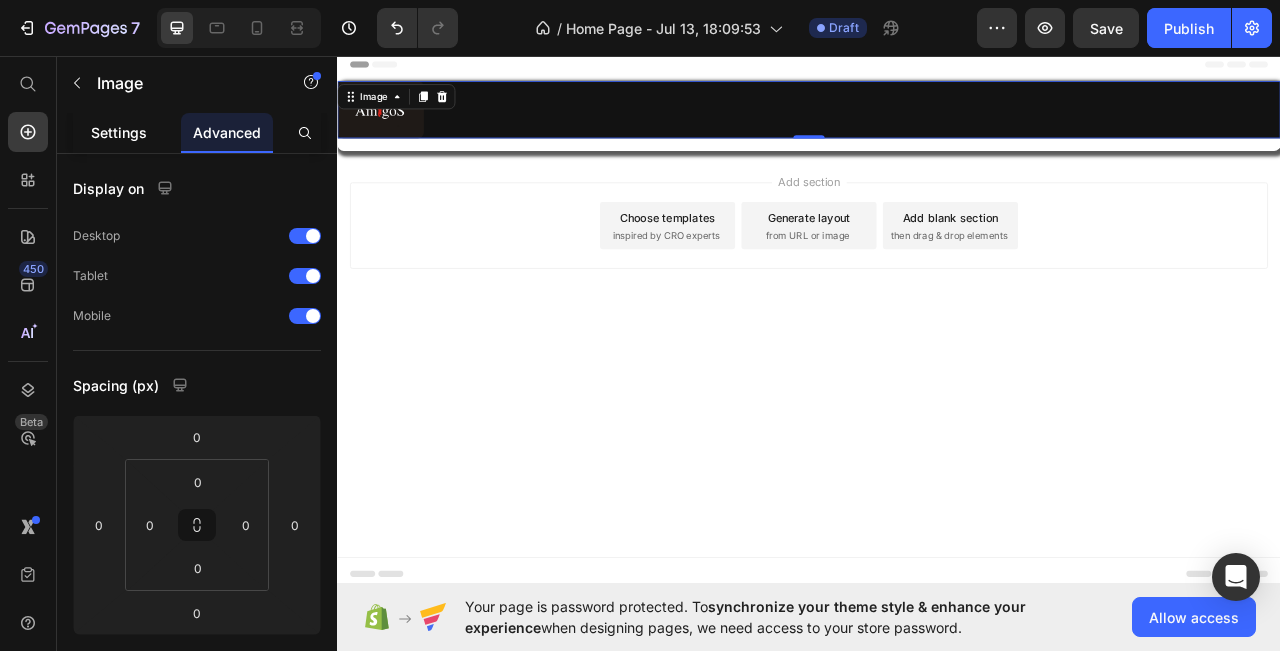 click on "Settings" 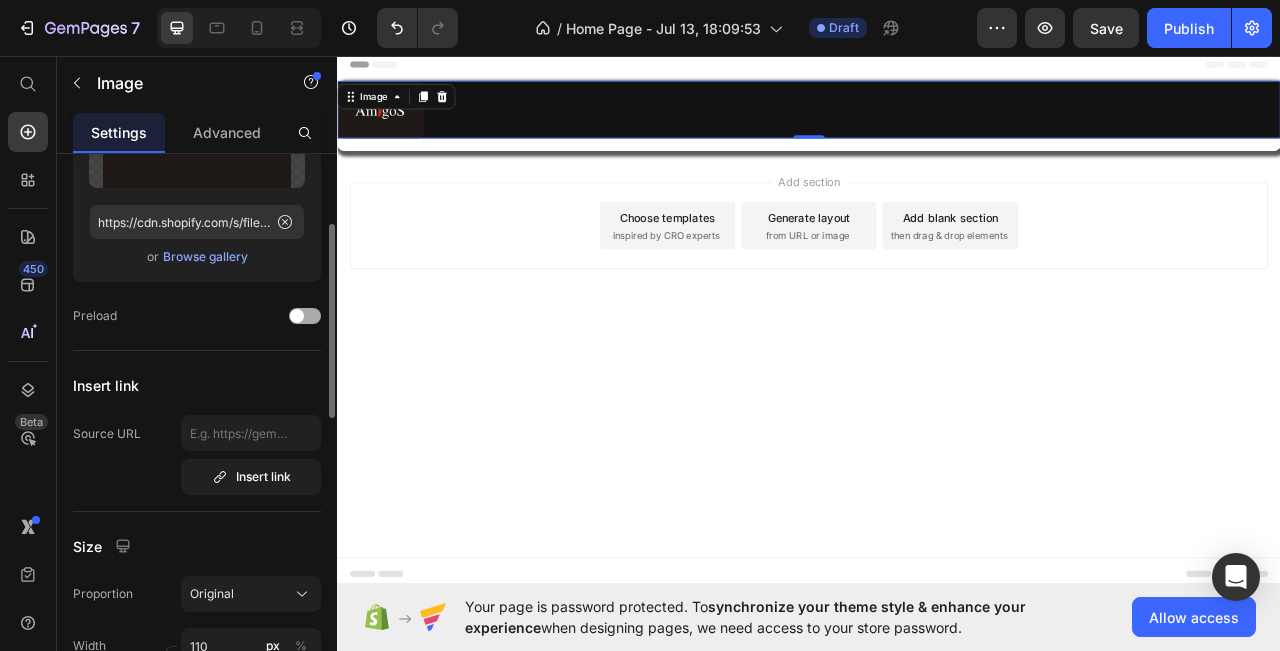 scroll, scrollTop: 300, scrollLeft: 0, axis: vertical 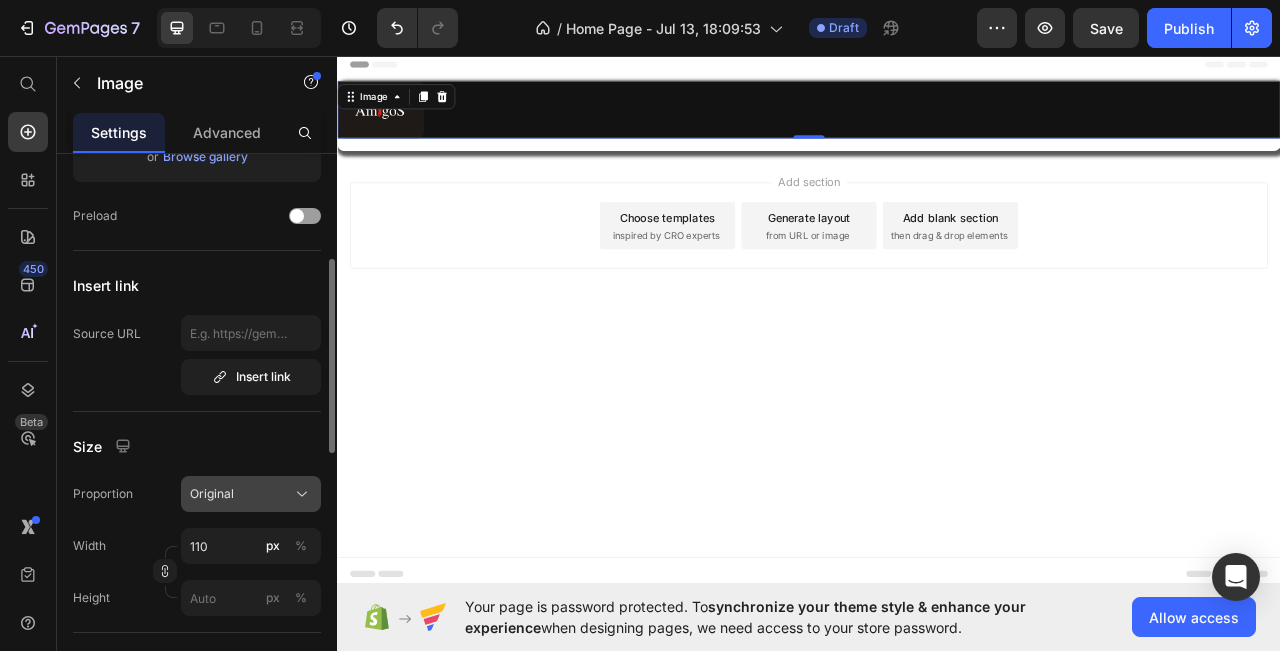 click on "Original" 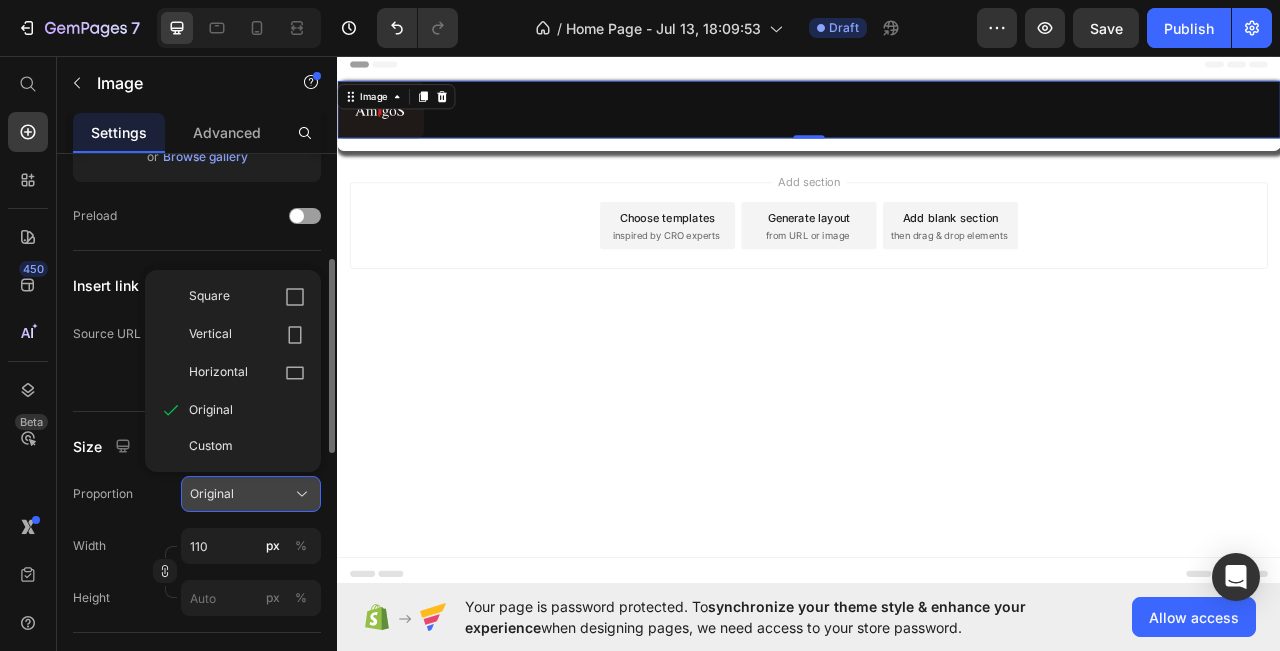 click on "Original" 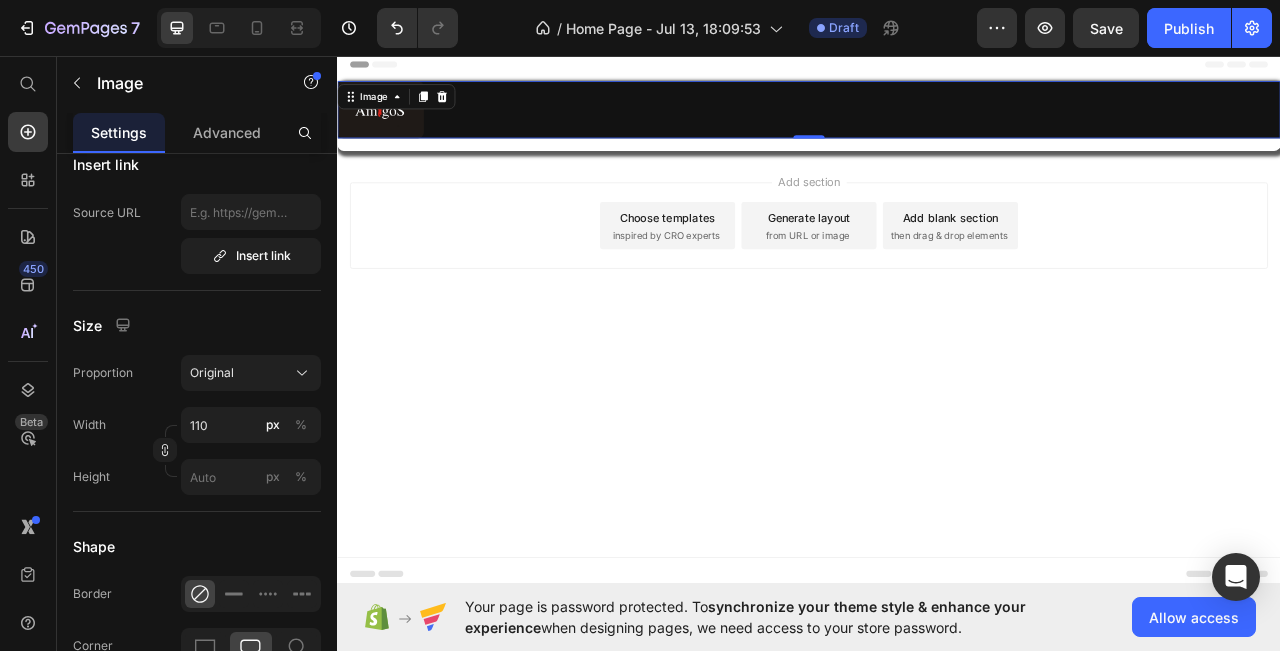 scroll, scrollTop: 0, scrollLeft: 0, axis: both 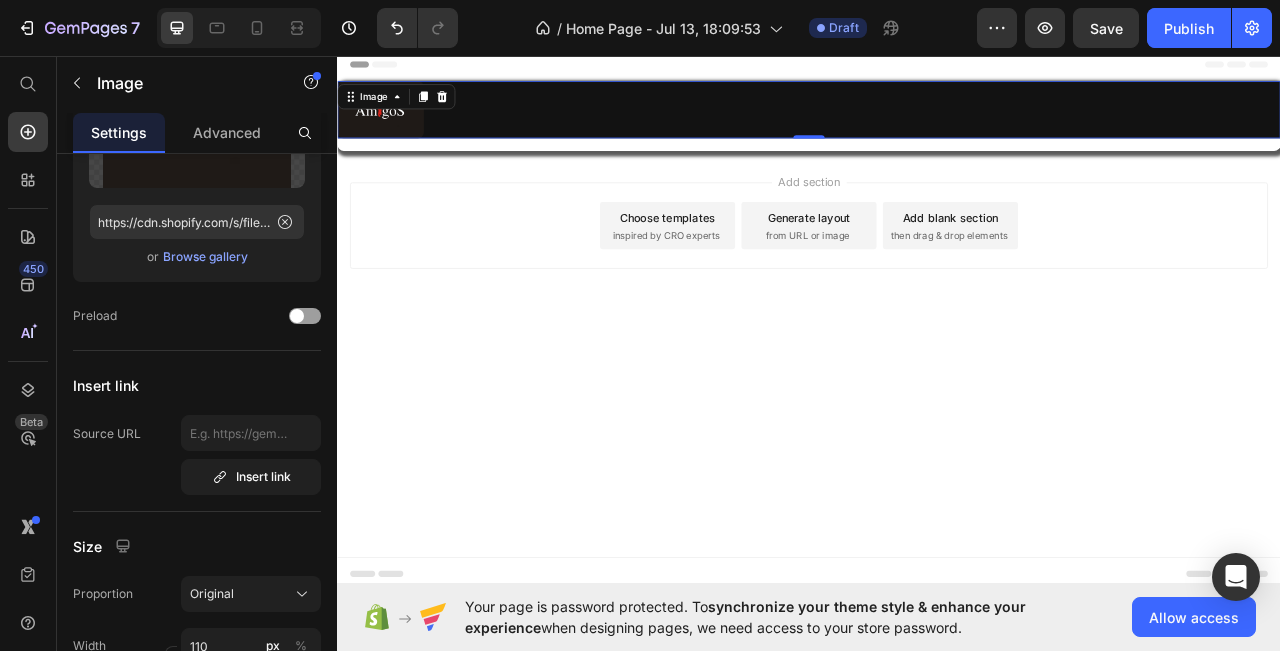 click at bounding box center (937, 125) 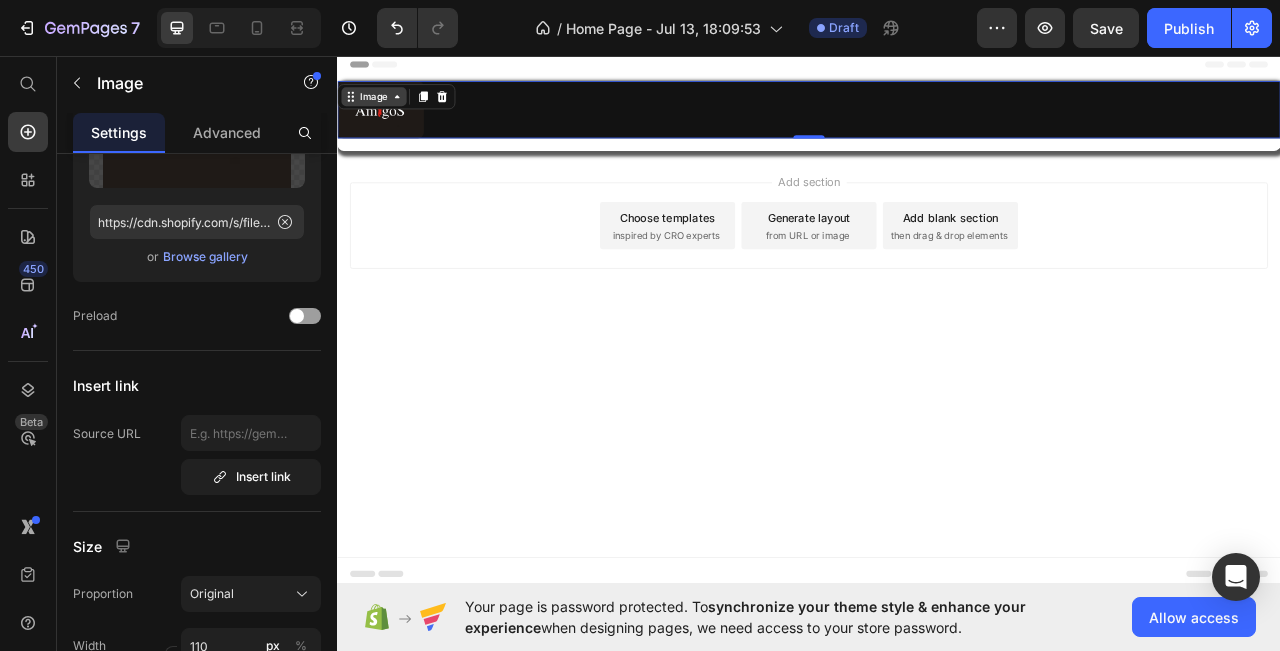 click on "Image" at bounding box center [383, 109] 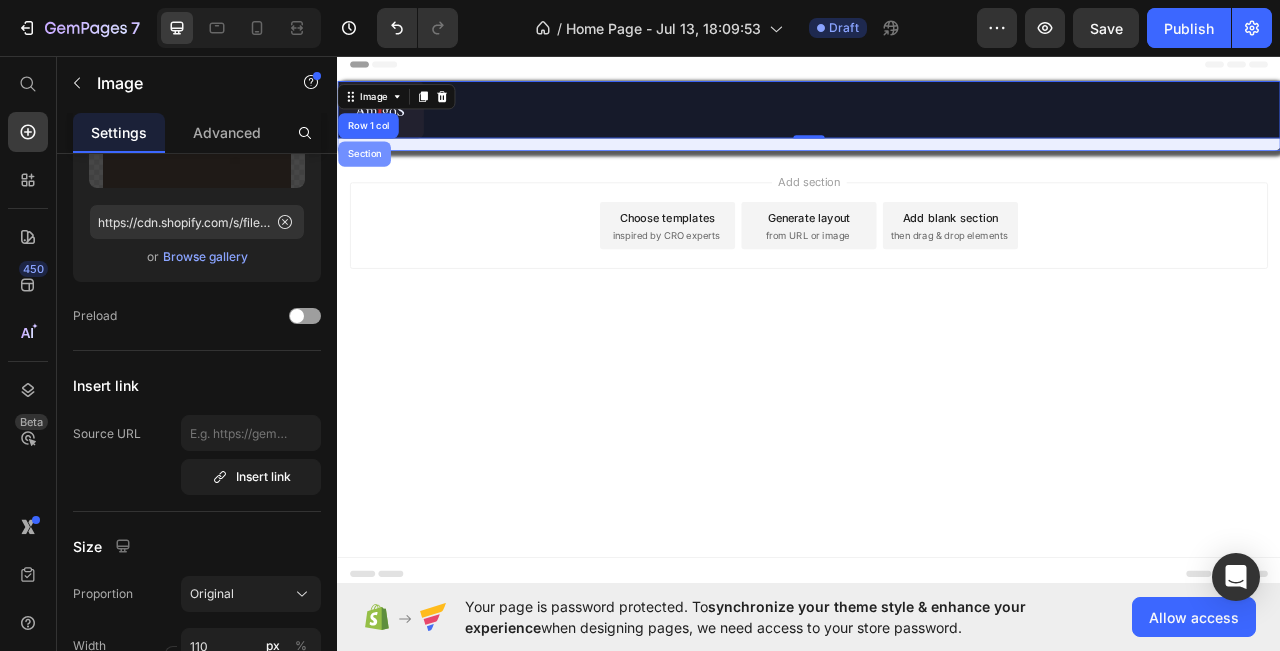 click on "Section" at bounding box center (371, 182) 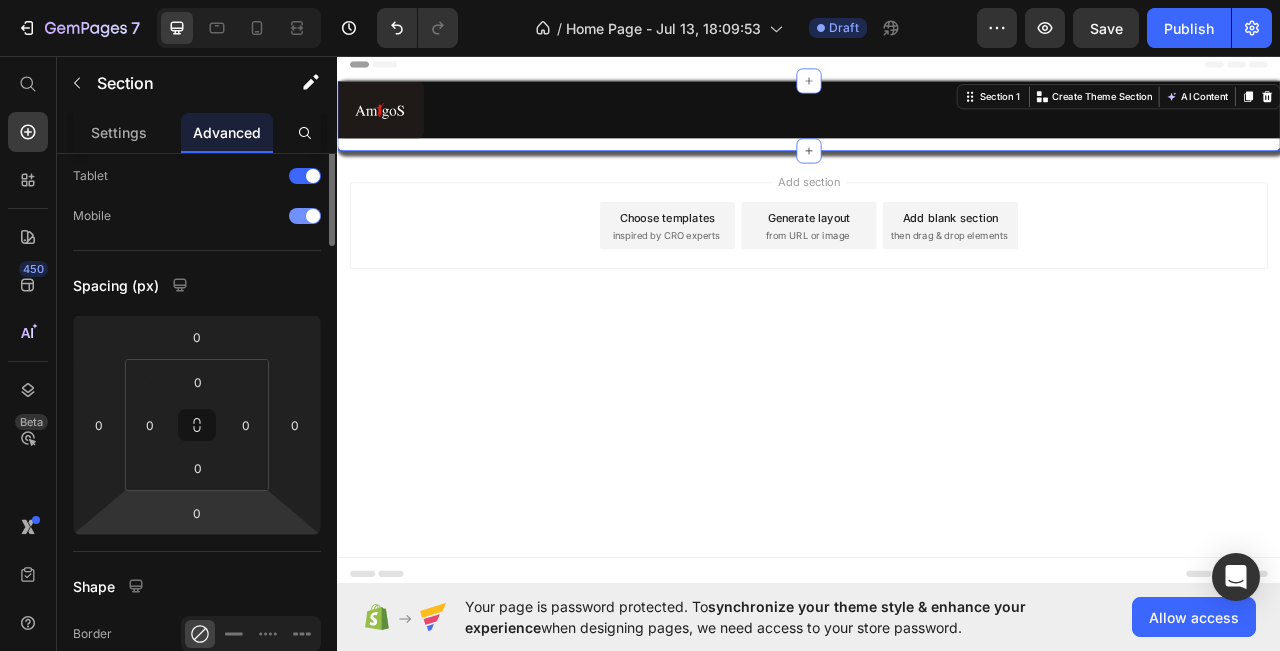 scroll, scrollTop: 0, scrollLeft: 0, axis: both 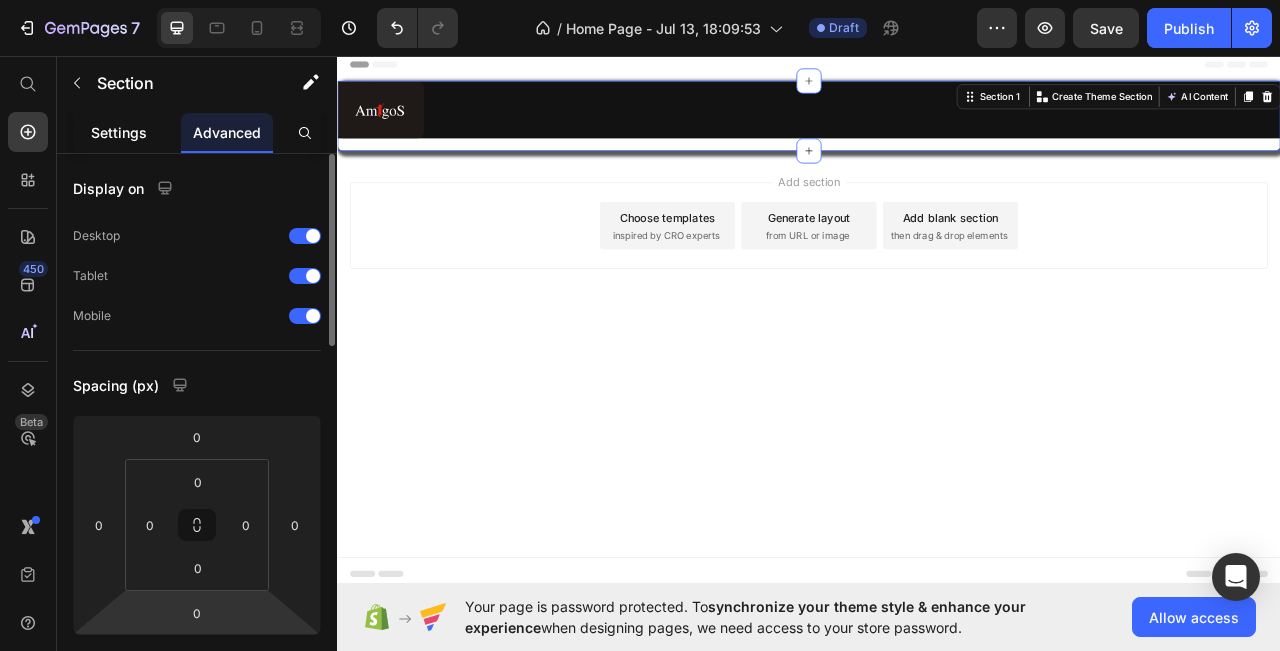 click on "Settings" at bounding box center (119, 132) 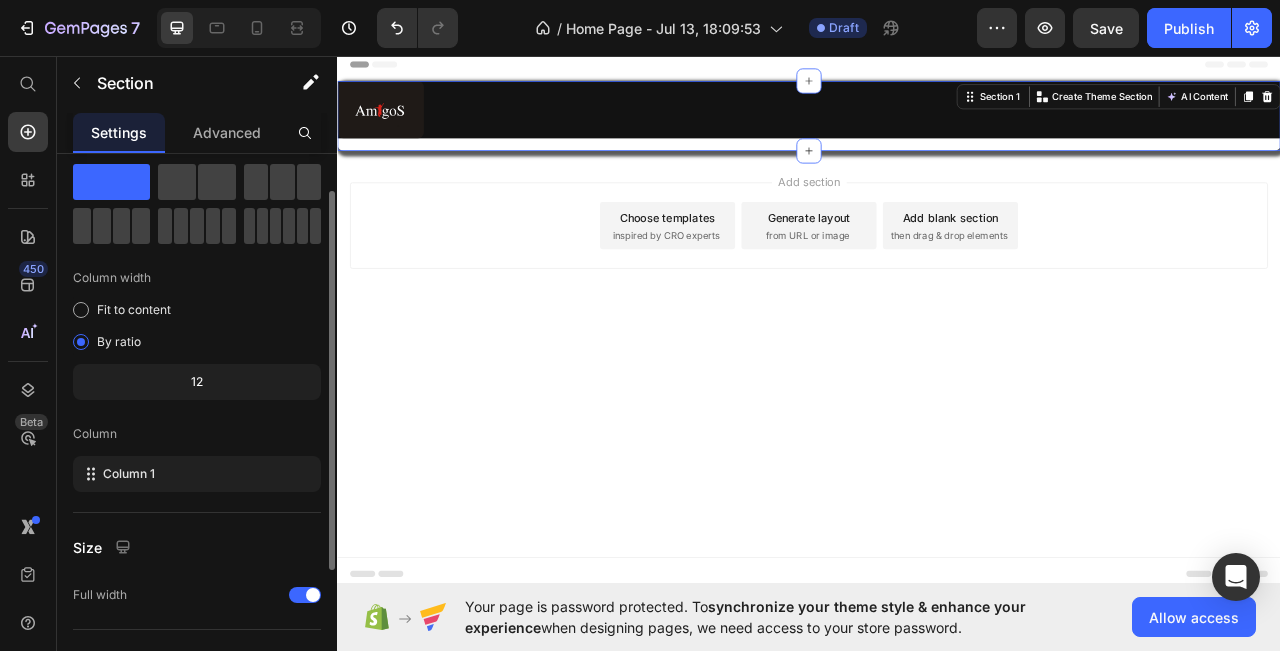 scroll, scrollTop: 154, scrollLeft: 0, axis: vertical 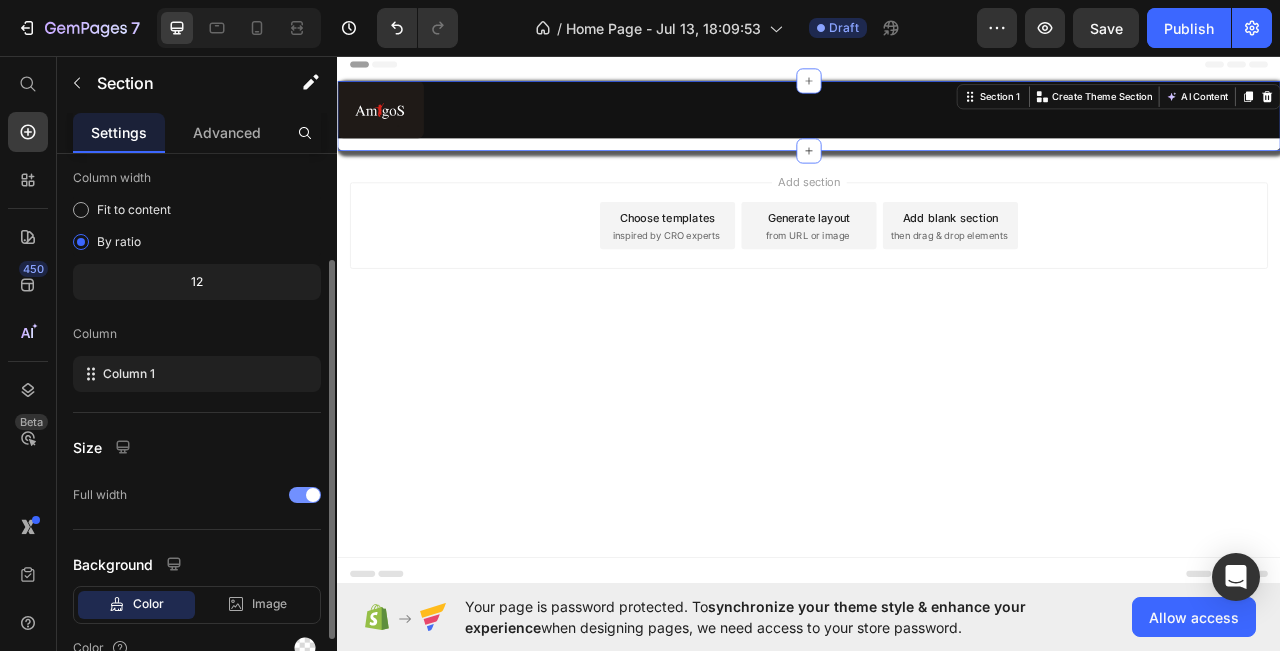 click at bounding box center (305, 495) 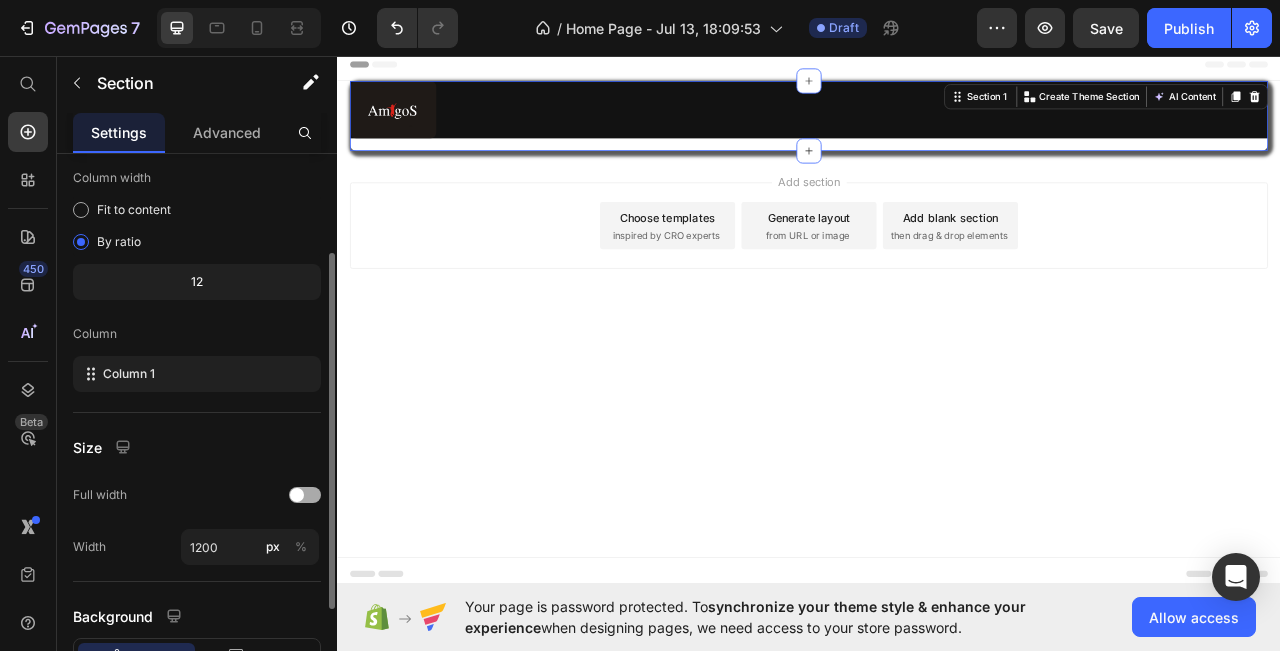click at bounding box center [305, 495] 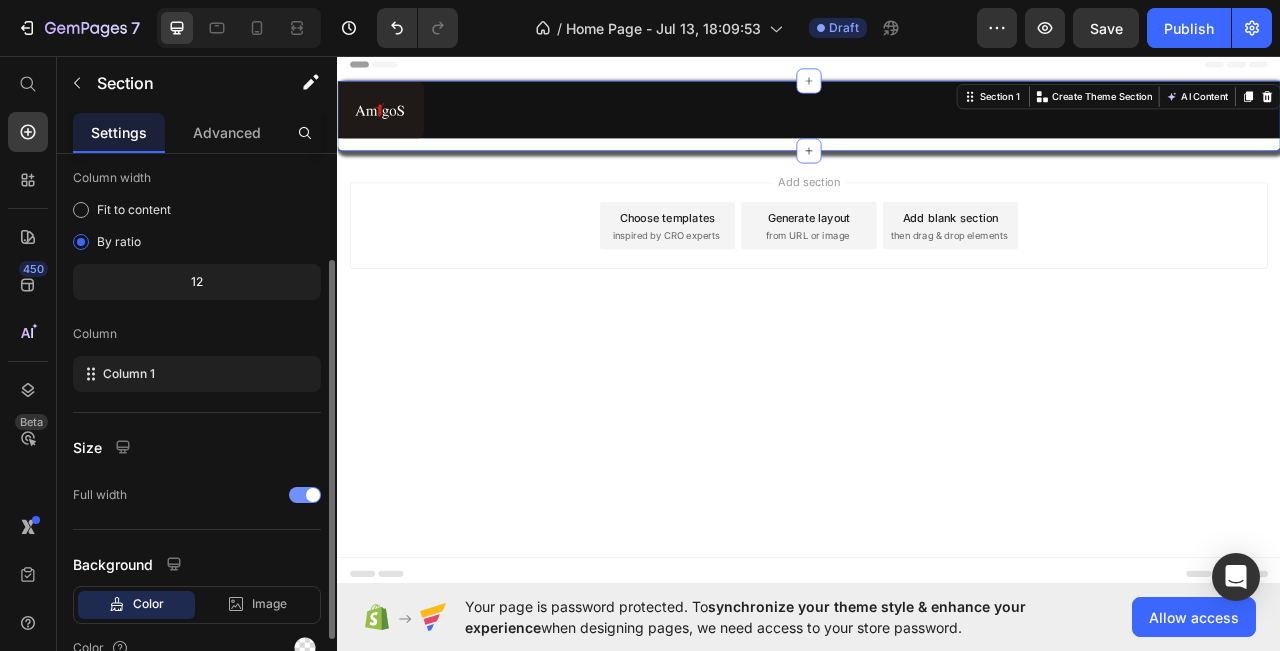 click at bounding box center [305, 495] 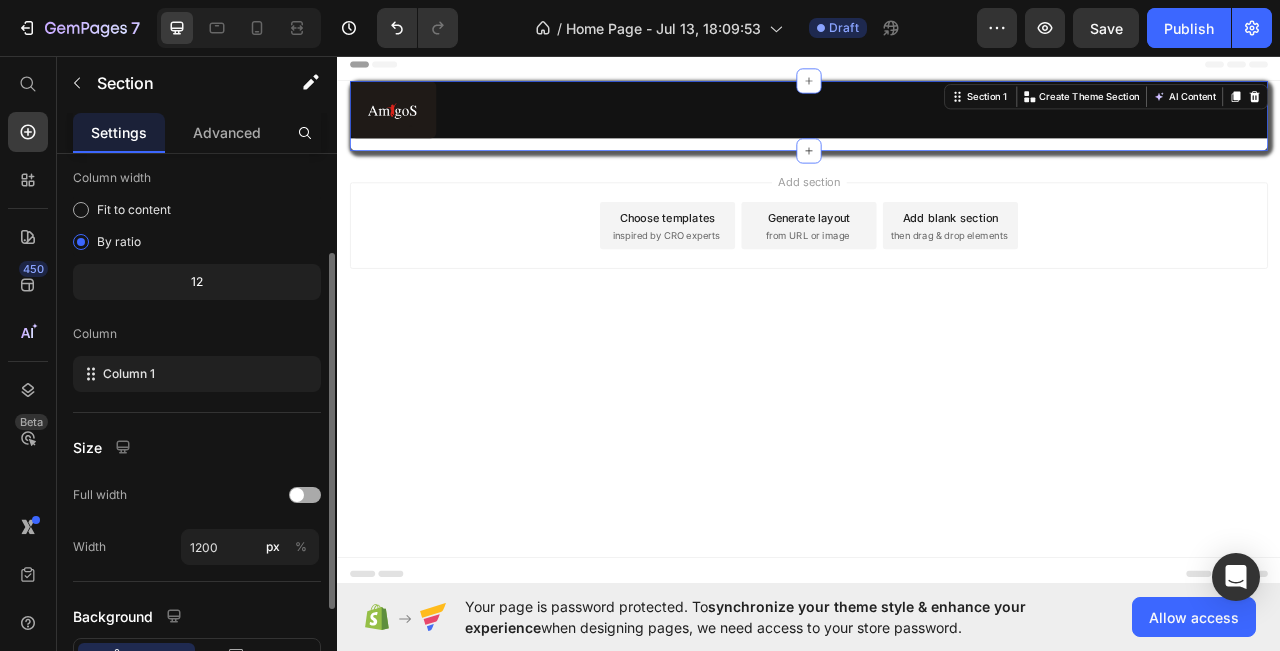 click at bounding box center [305, 495] 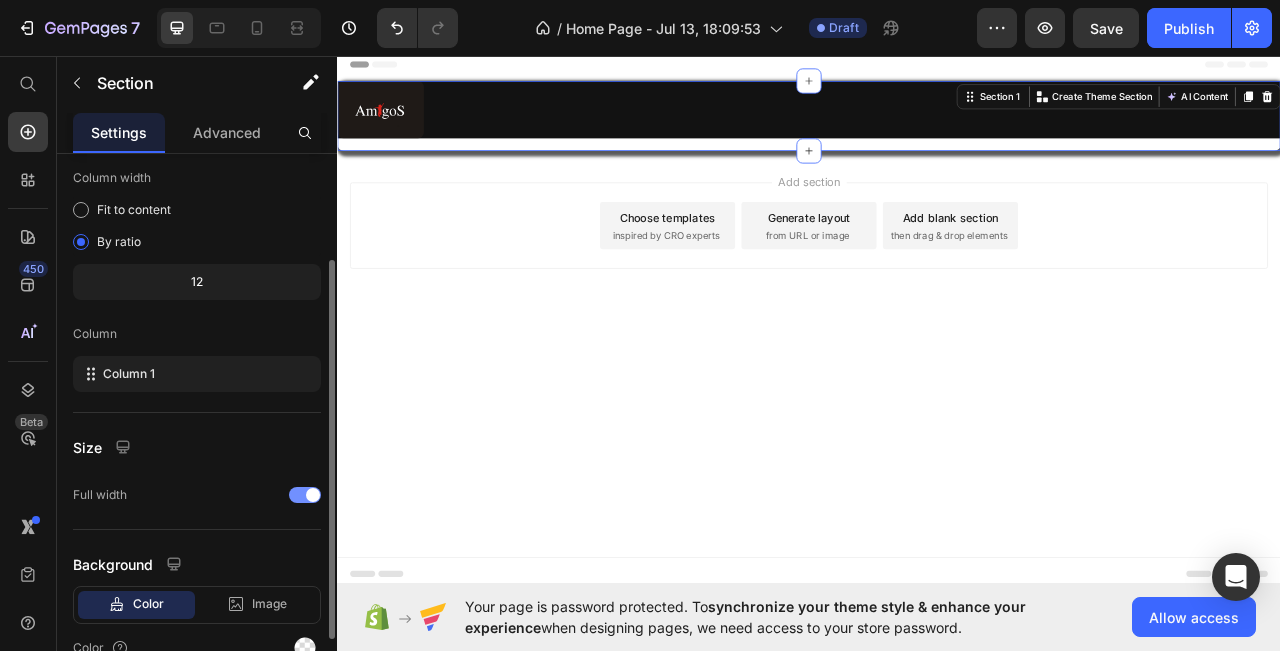 click at bounding box center [305, 495] 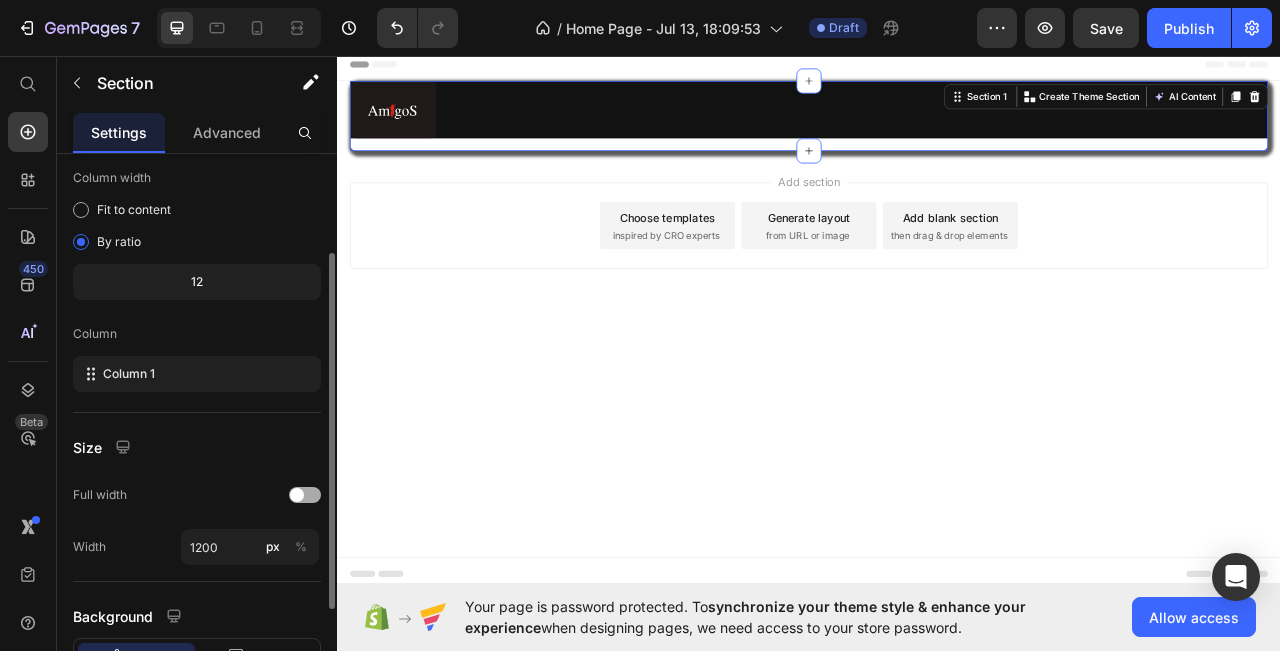 click at bounding box center (305, 495) 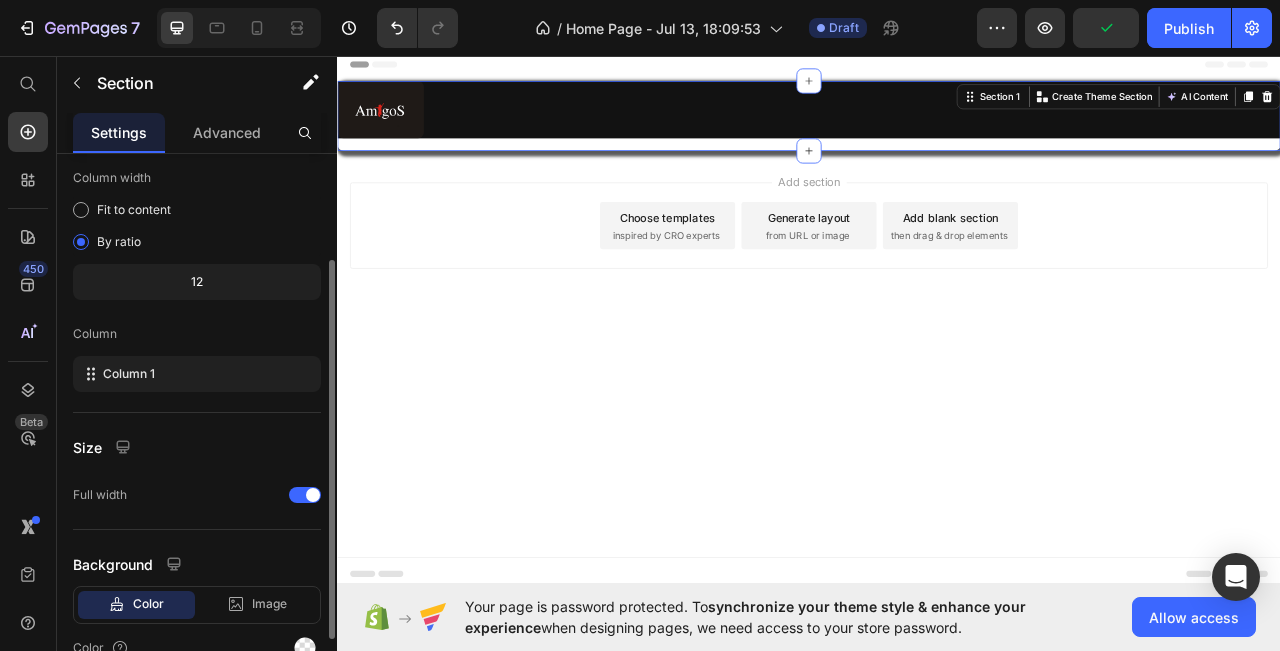 scroll, scrollTop: 254, scrollLeft: 0, axis: vertical 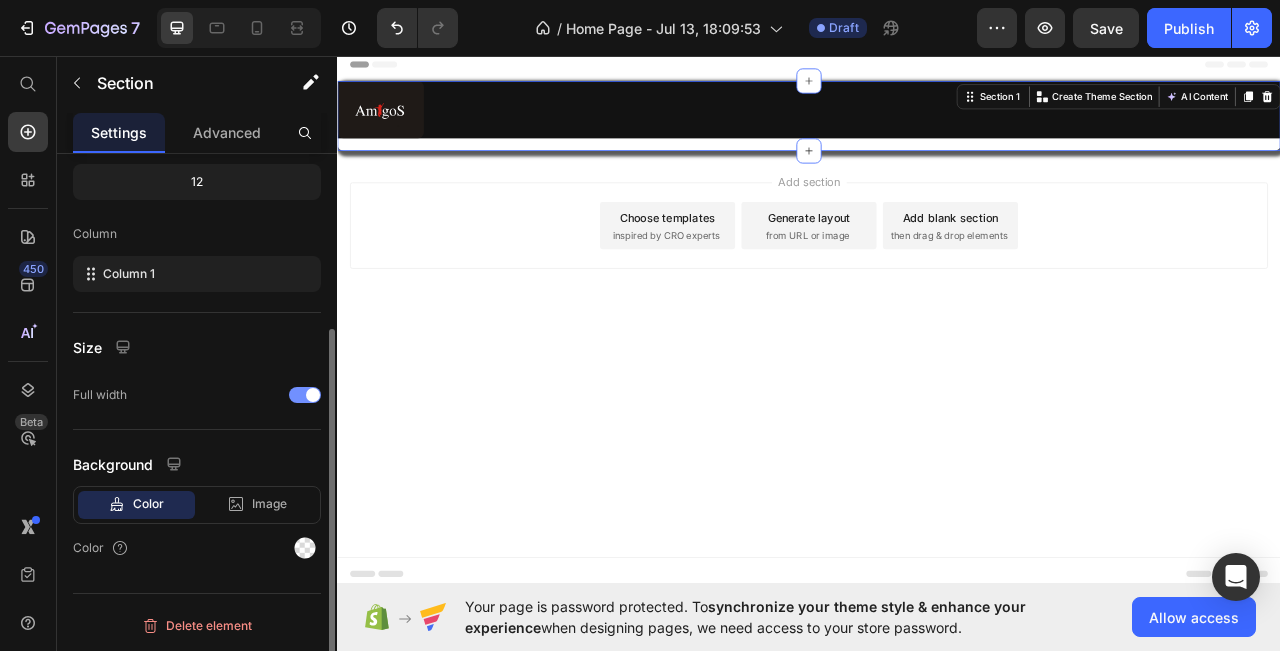click at bounding box center (305, 395) 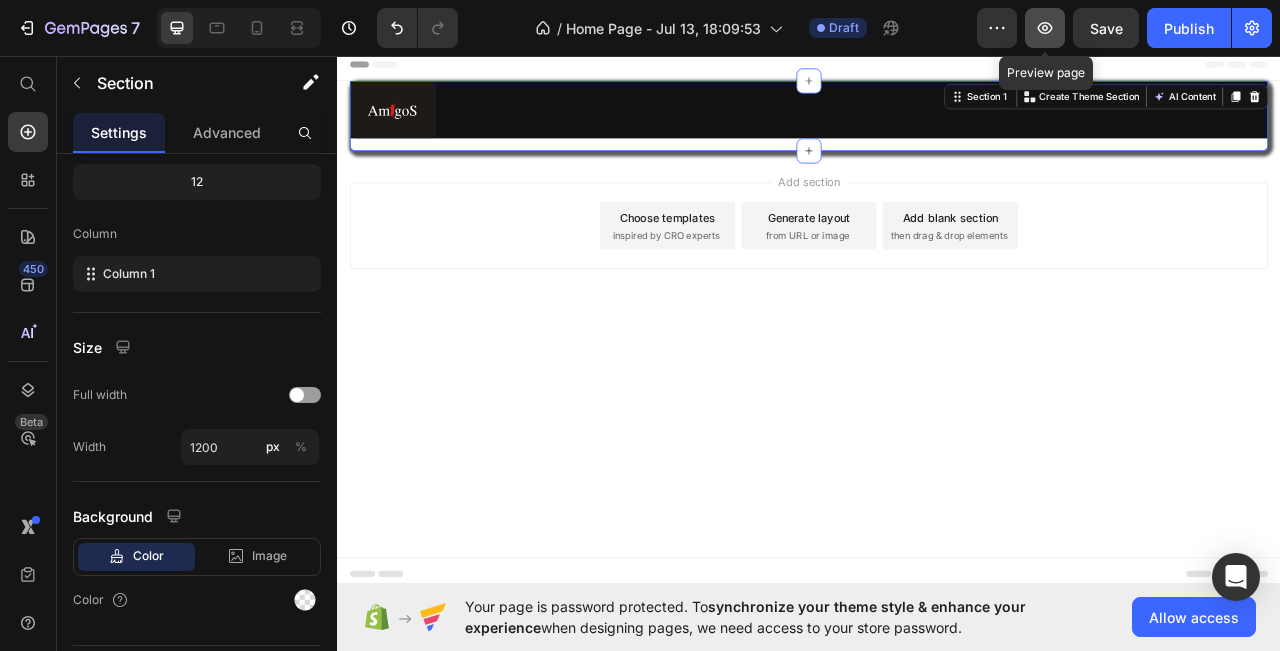 click 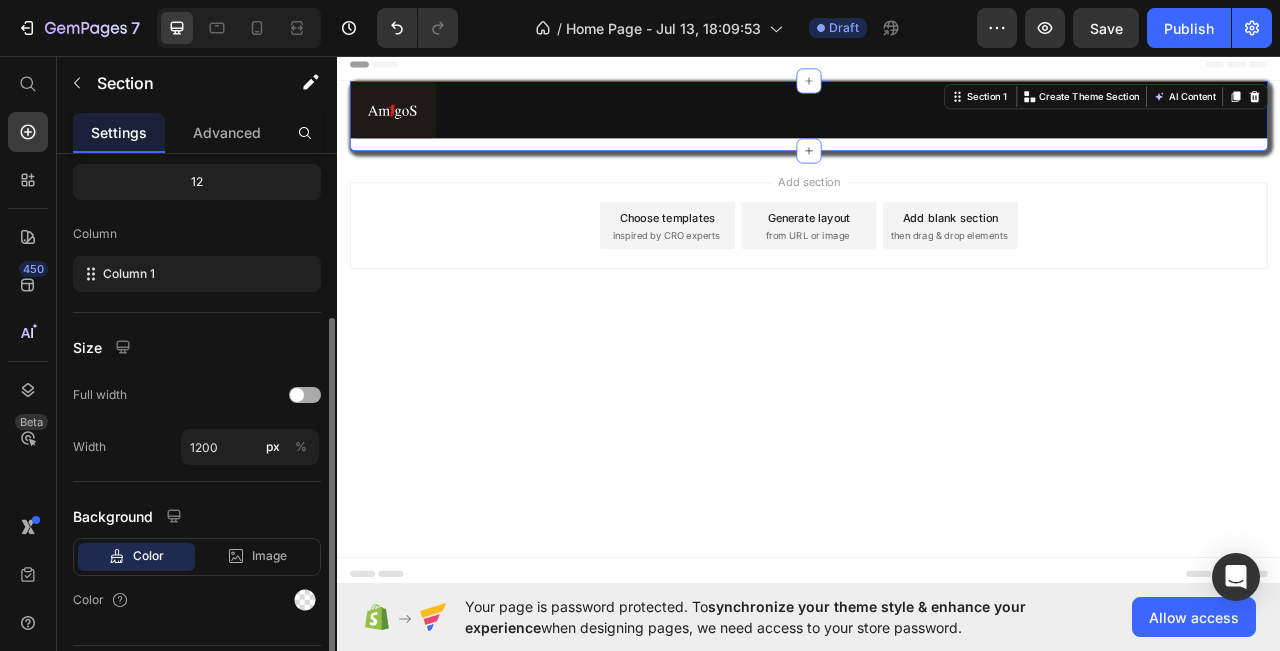 click at bounding box center [297, 395] 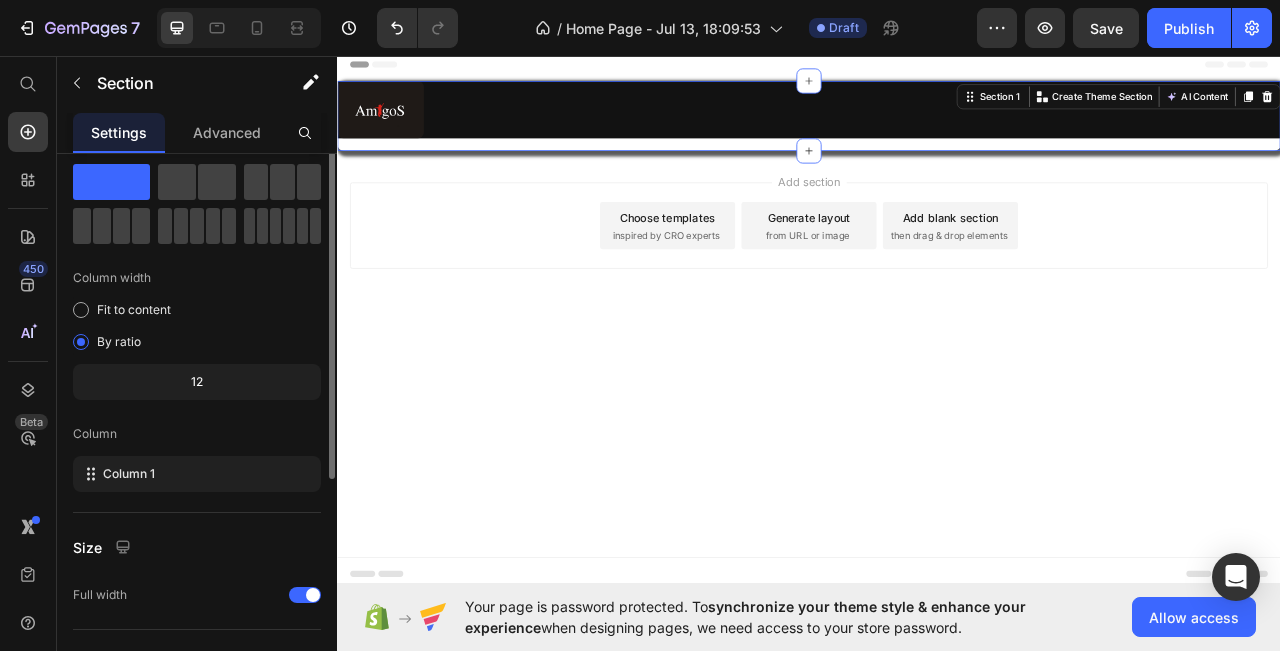 scroll, scrollTop: 0, scrollLeft: 0, axis: both 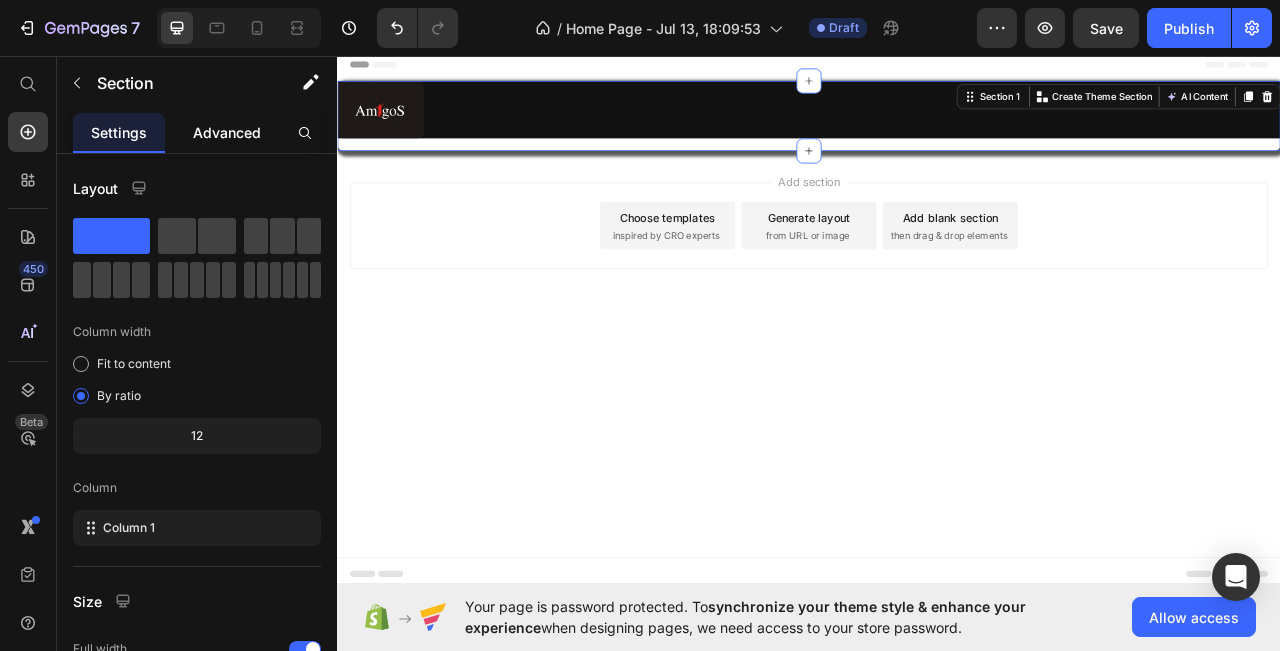 click on "Advanced" at bounding box center (227, 132) 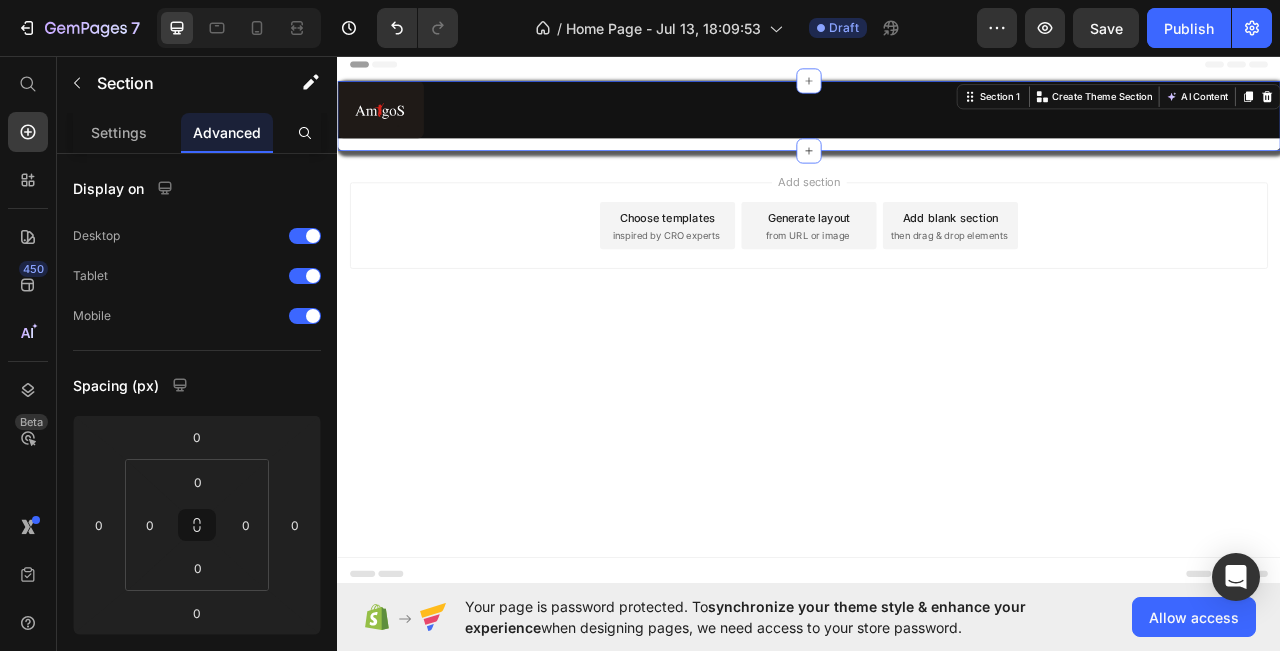 click on "Header" at bounding box center [394, 68] 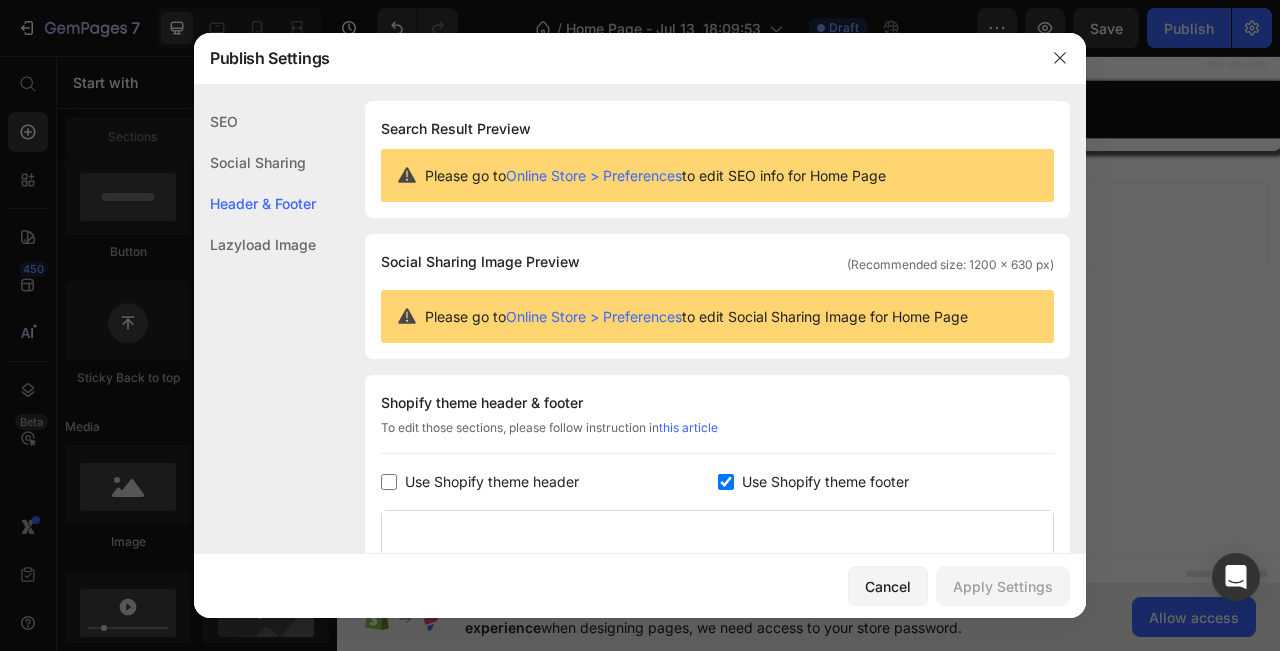 scroll, scrollTop: 270, scrollLeft: 0, axis: vertical 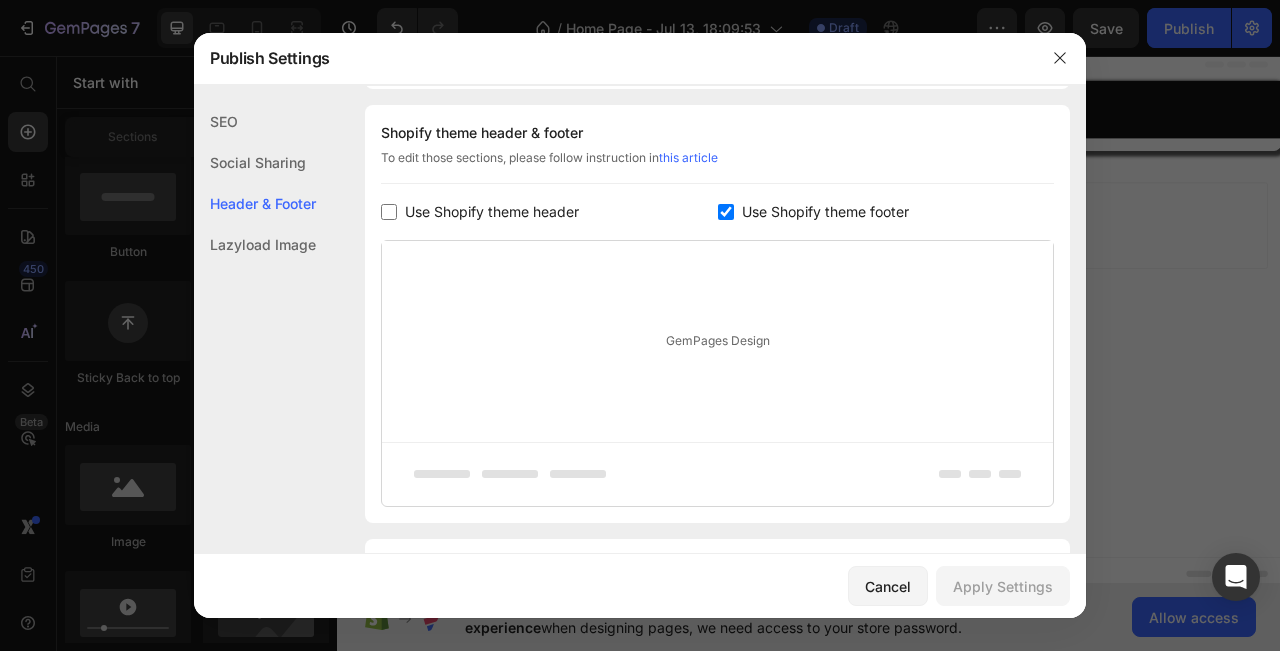 click on "Cancel" at bounding box center [888, 586] 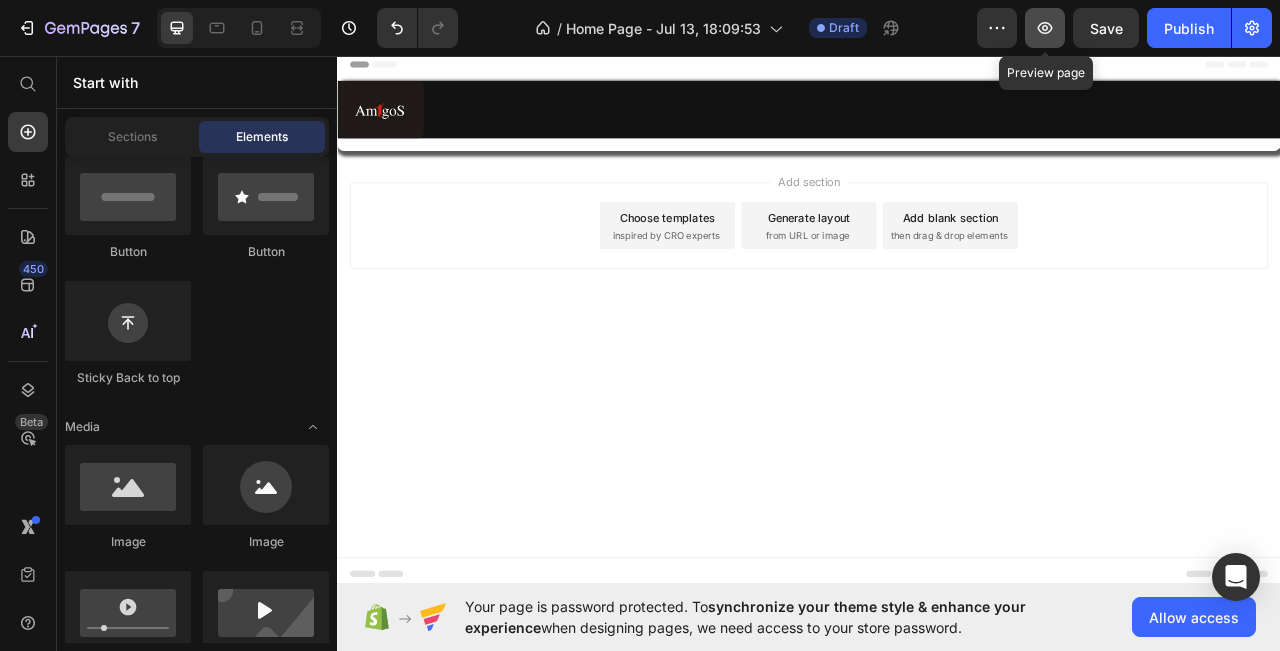 click 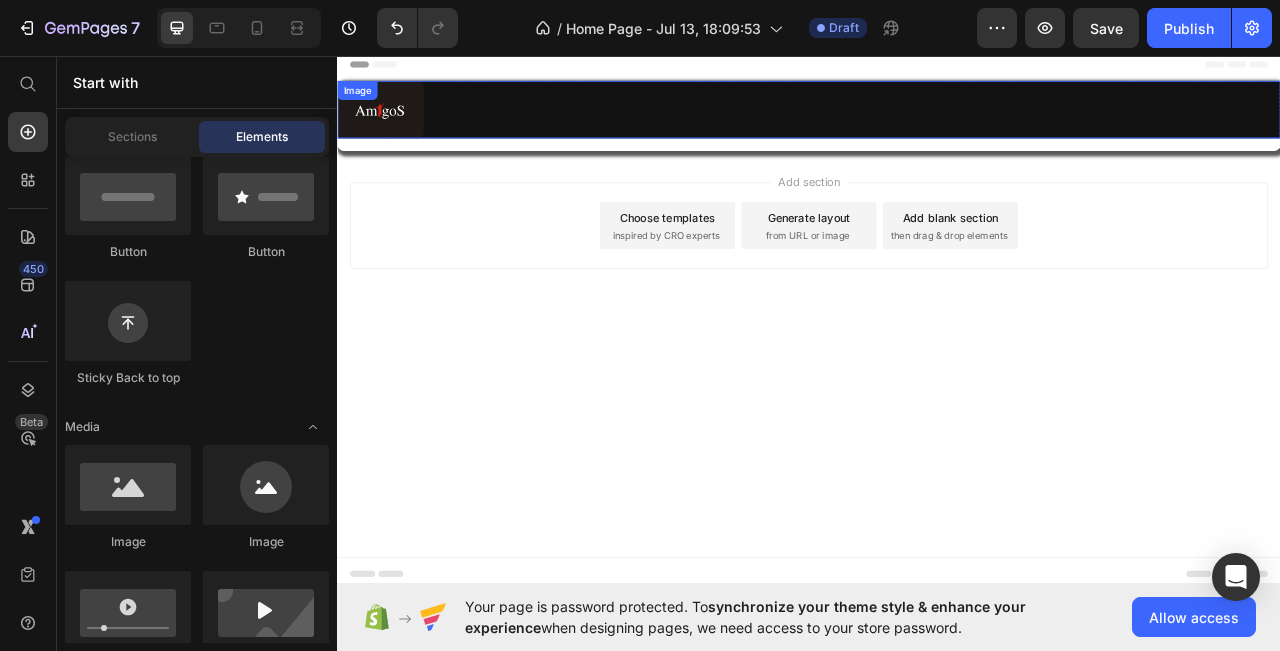 click on "Image" at bounding box center [362, 101] 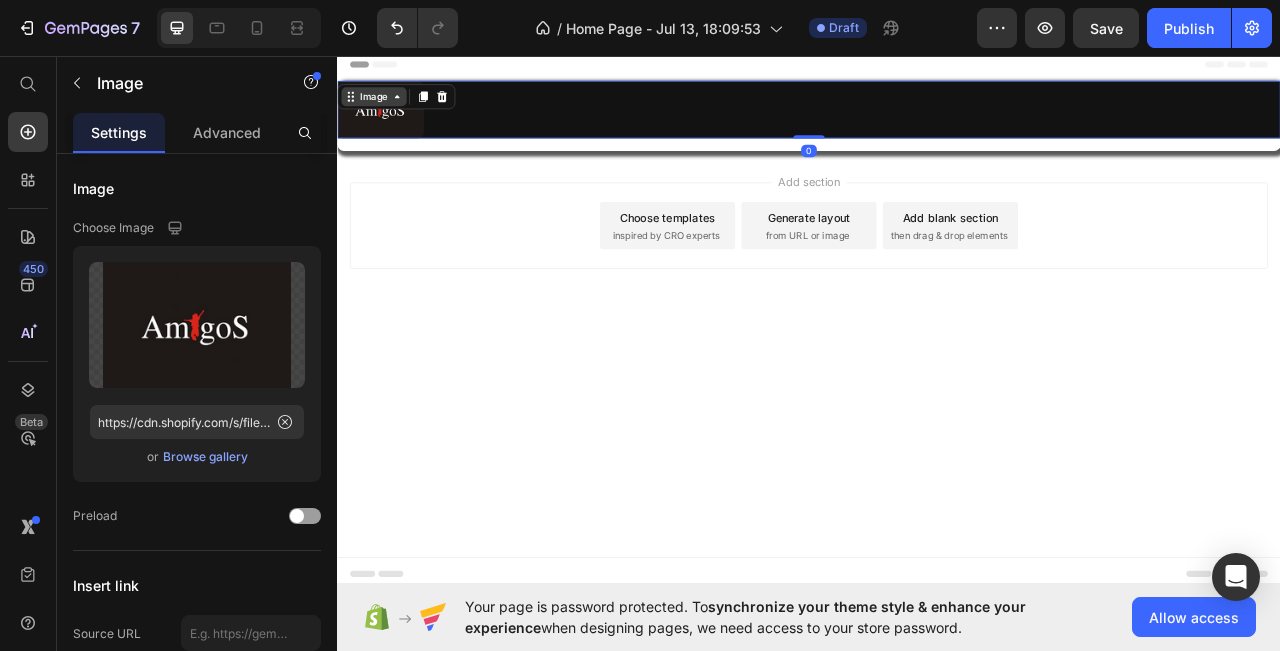 click on "Image" at bounding box center (383, 109) 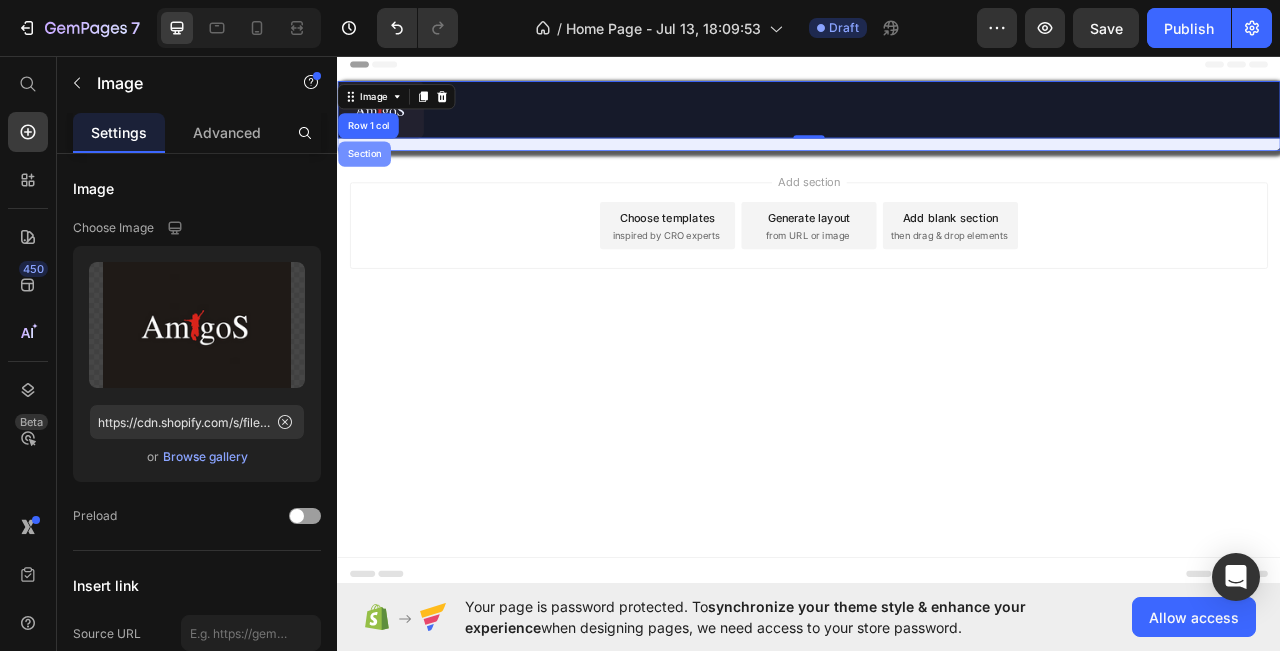 click on "Section" at bounding box center [371, 182] 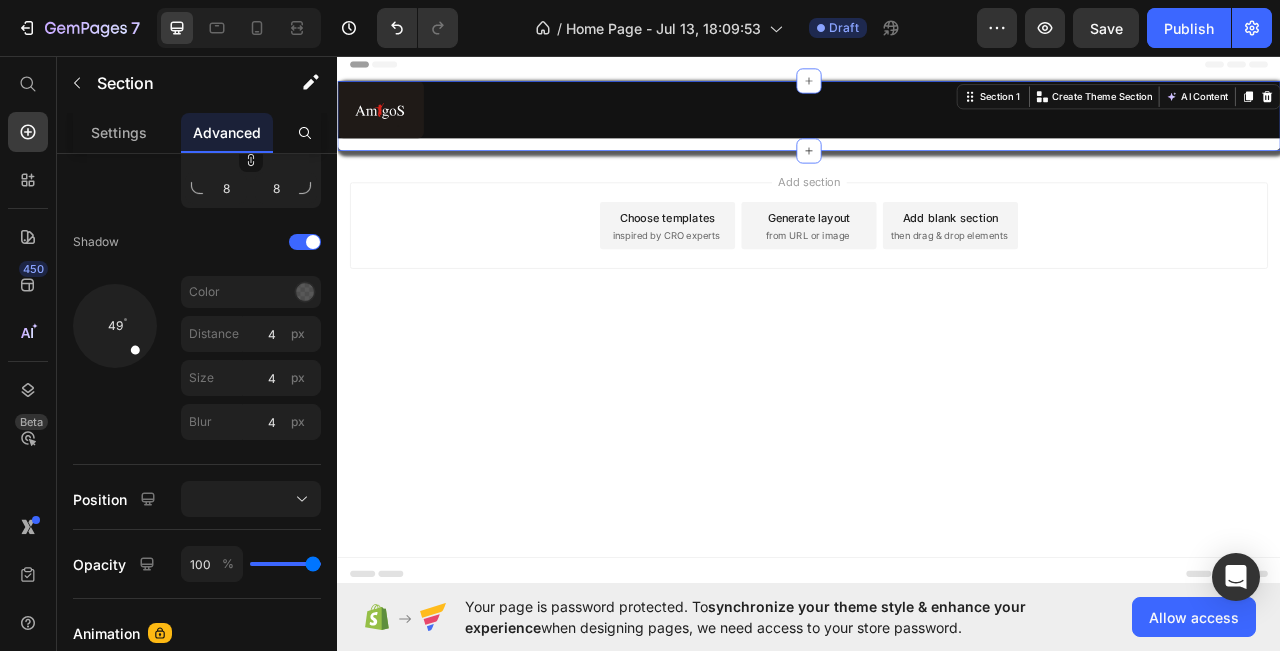 scroll, scrollTop: 300, scrollLeft: 0, axis: vertical 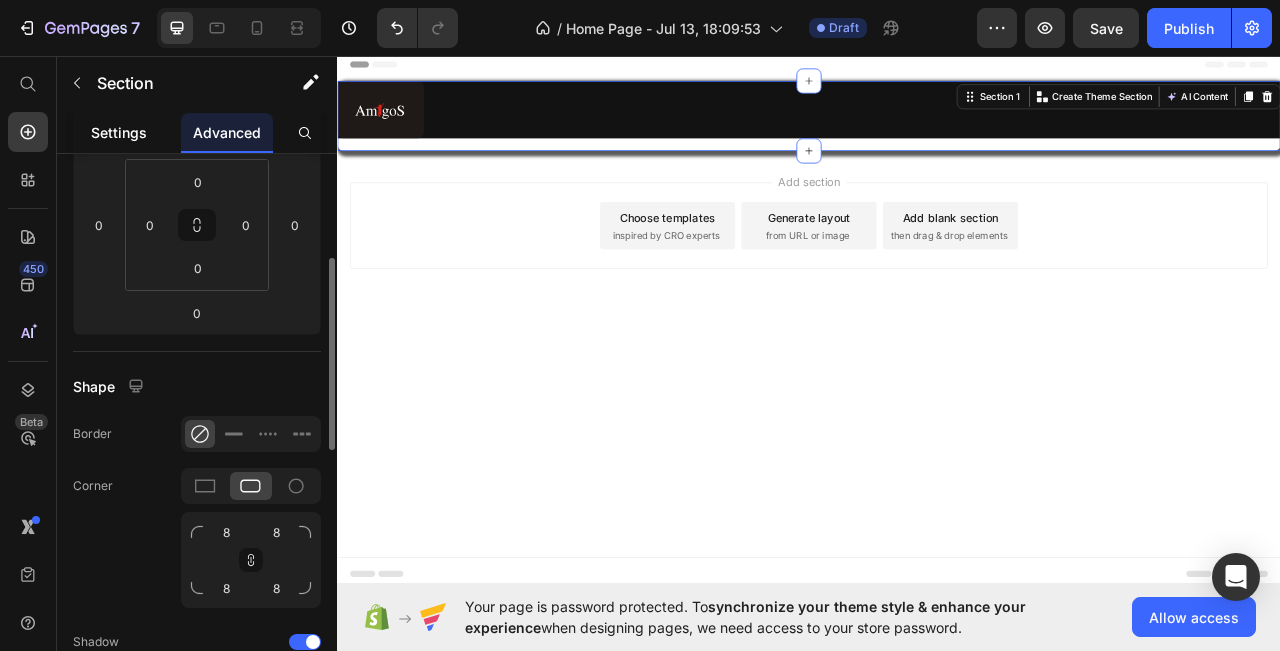 click on "Settings" at bounding box center (119, 132) 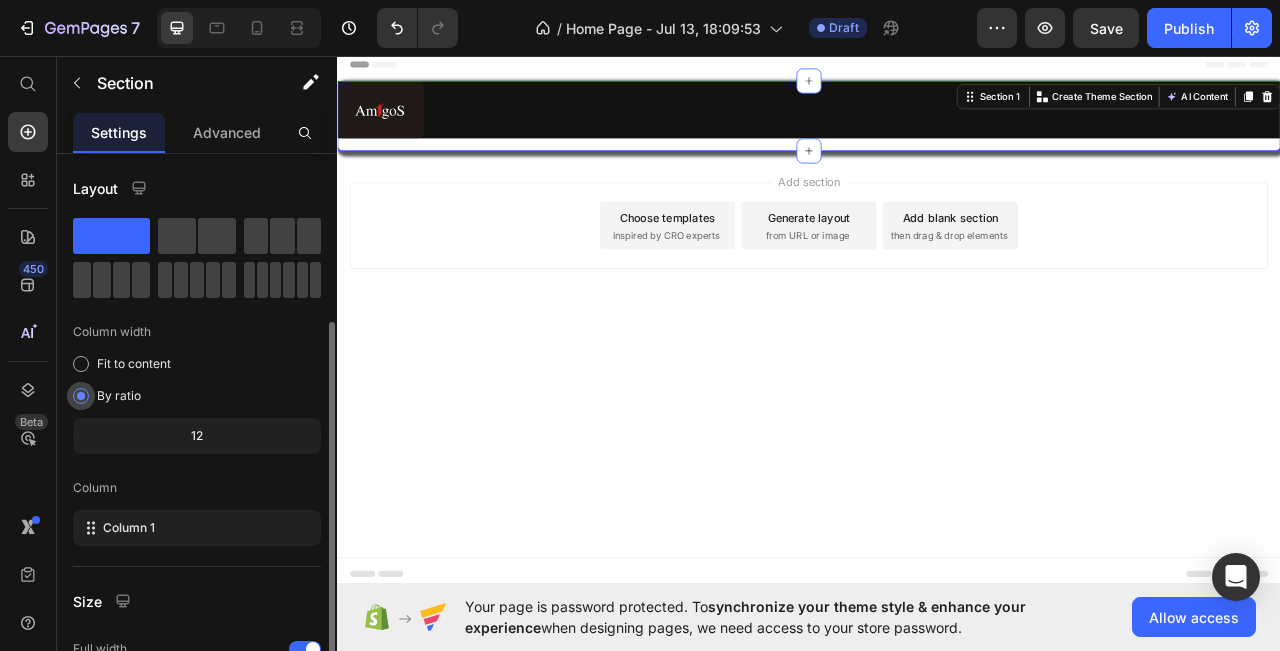 scroll, scrollTop: 200, scrollLeft: 0, axis: vertical 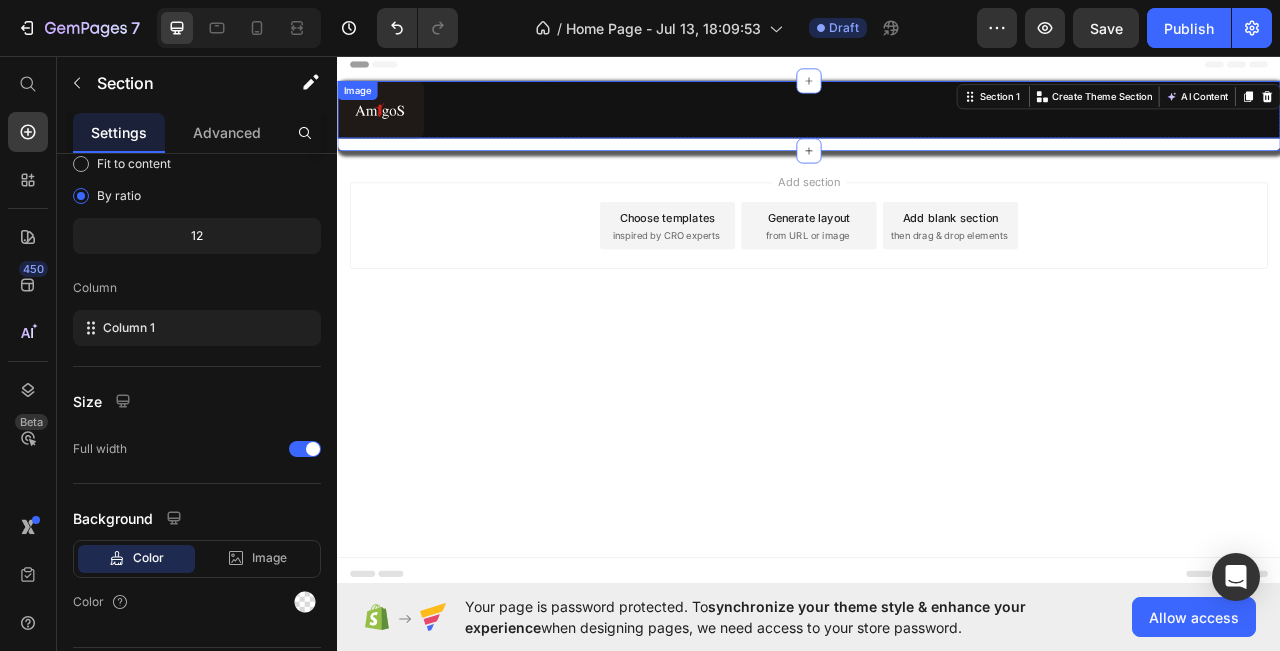 click at bounding box center [937, 125] 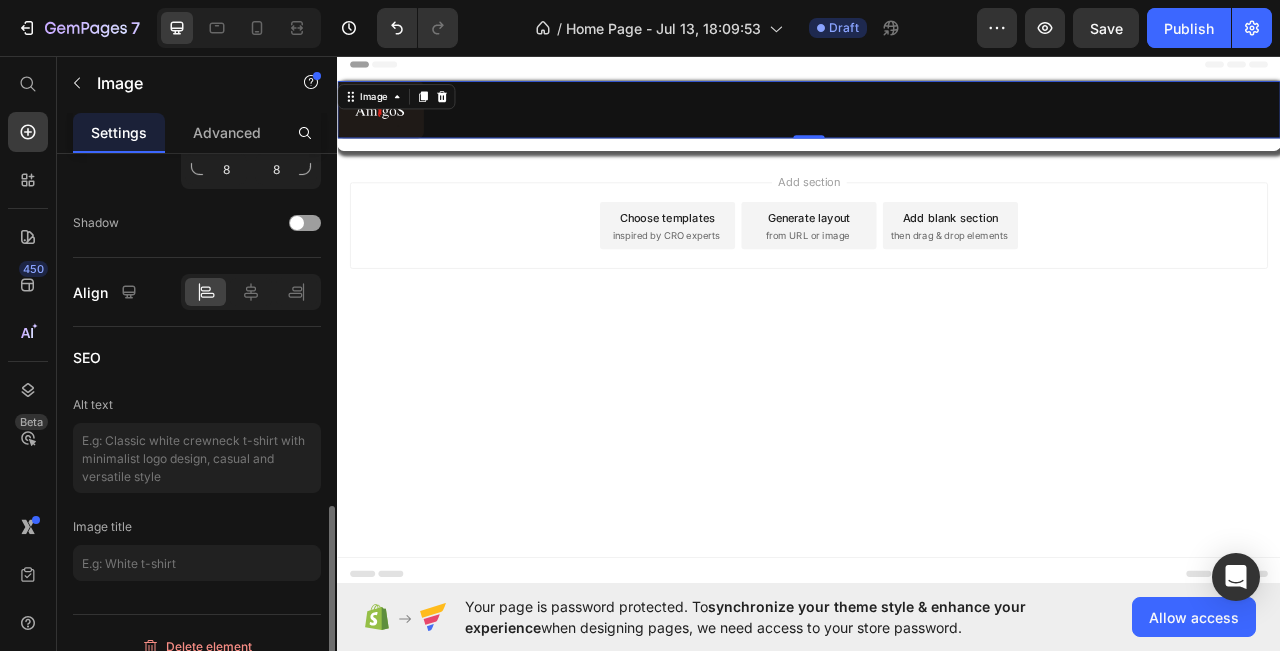 scroll, scrollTop: 500, scrollLeft: 0, axis: vertical 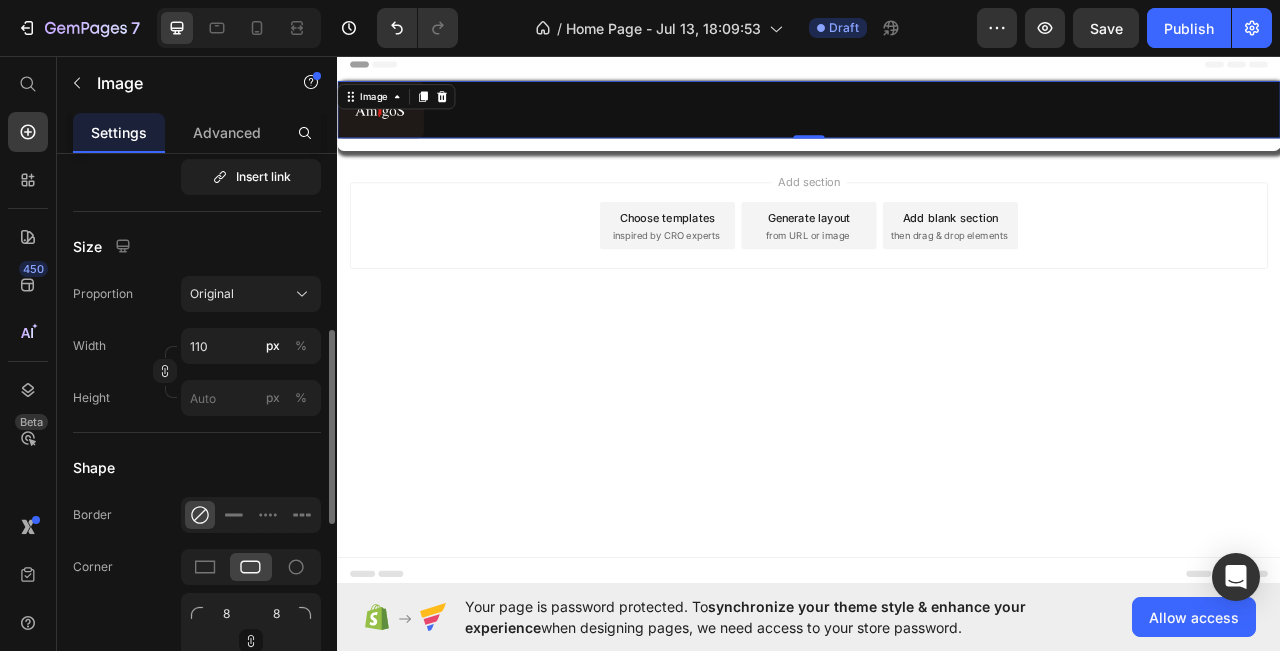click on "Image   0 Row" at bounding box center [937, 133] 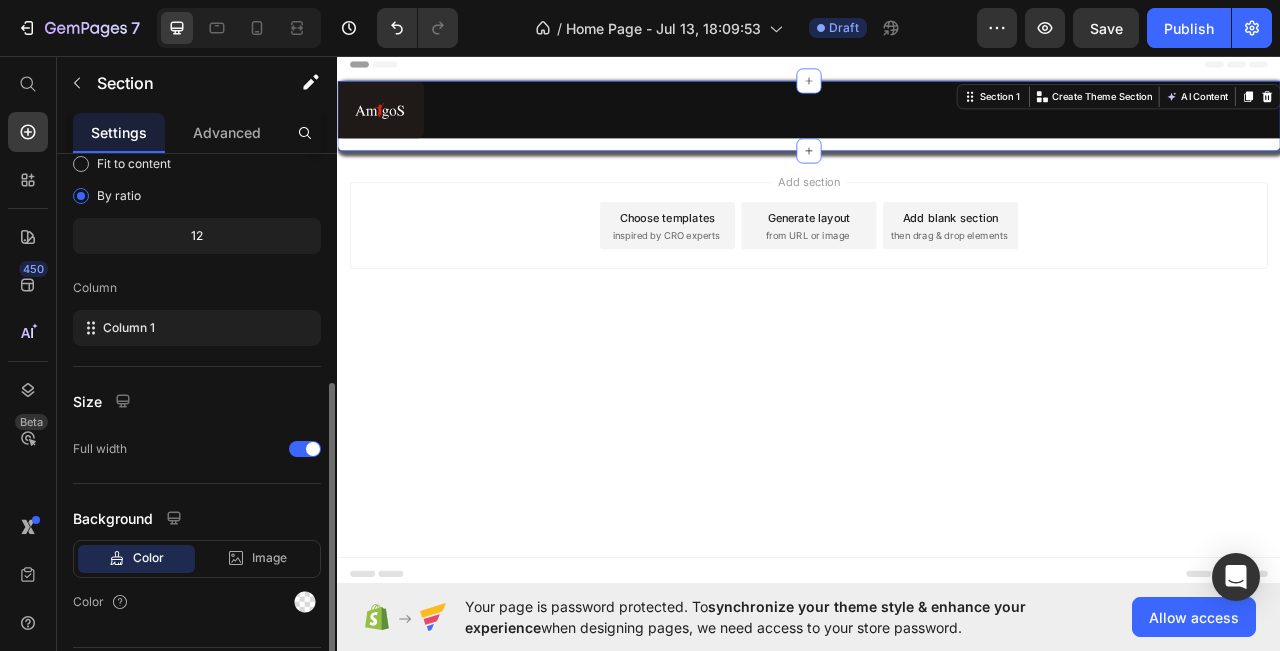 scroll, scrollTop: 254, scrollLeft: 0, axis: vertical 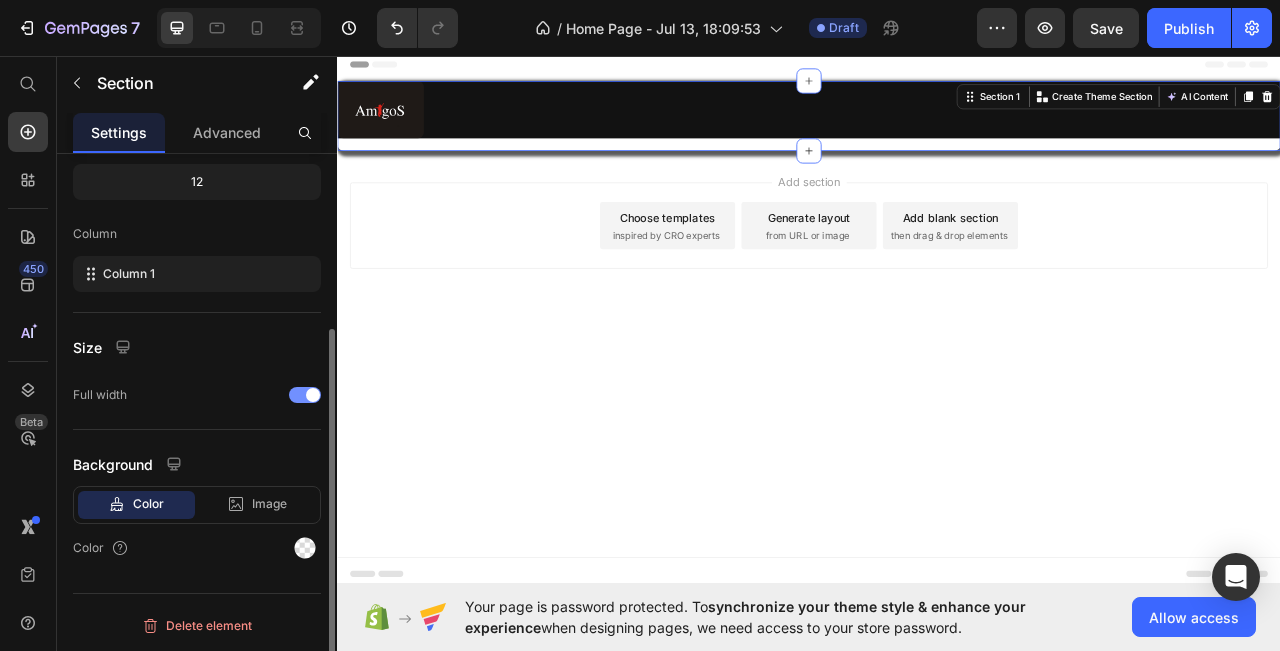 click at bounding box center (305, 395) 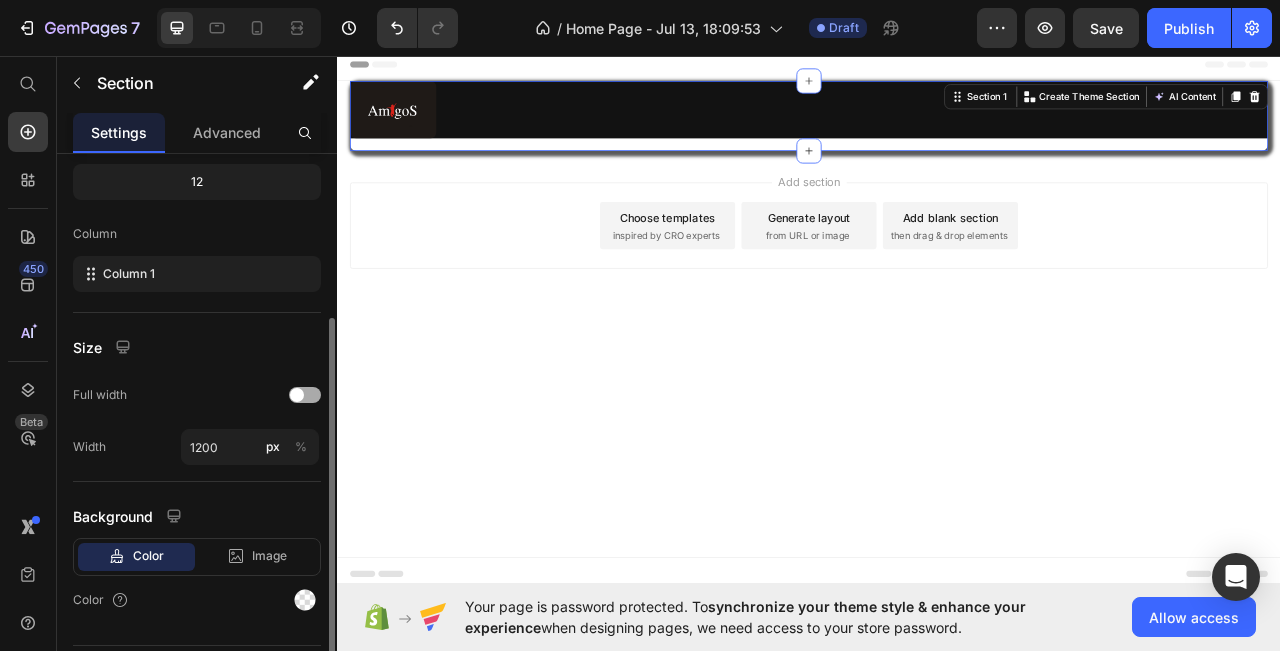 click at bounding box center (305, 395) 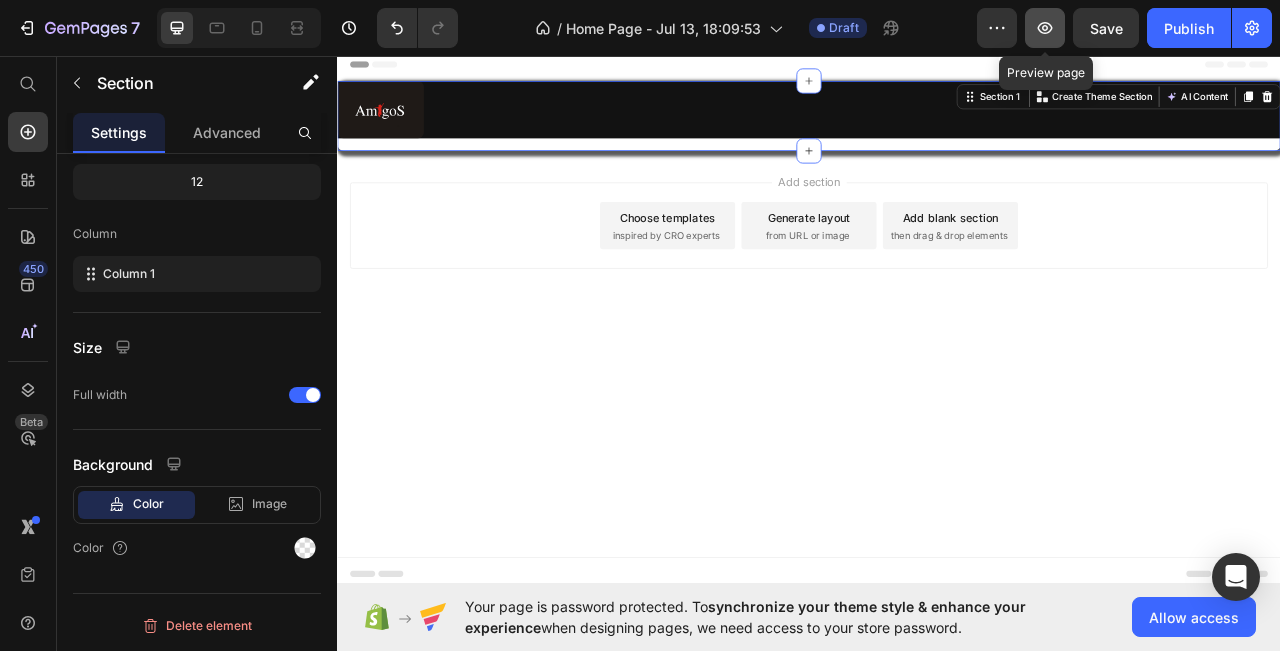 click 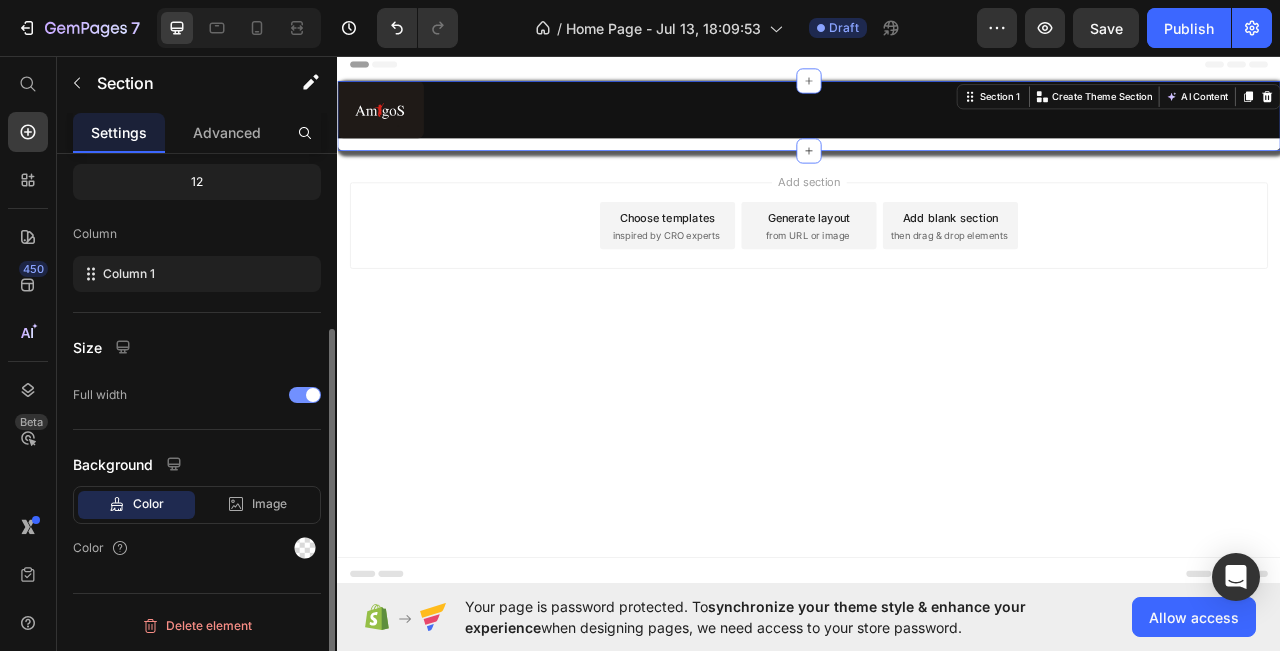 click at bounding box center (305, 395) 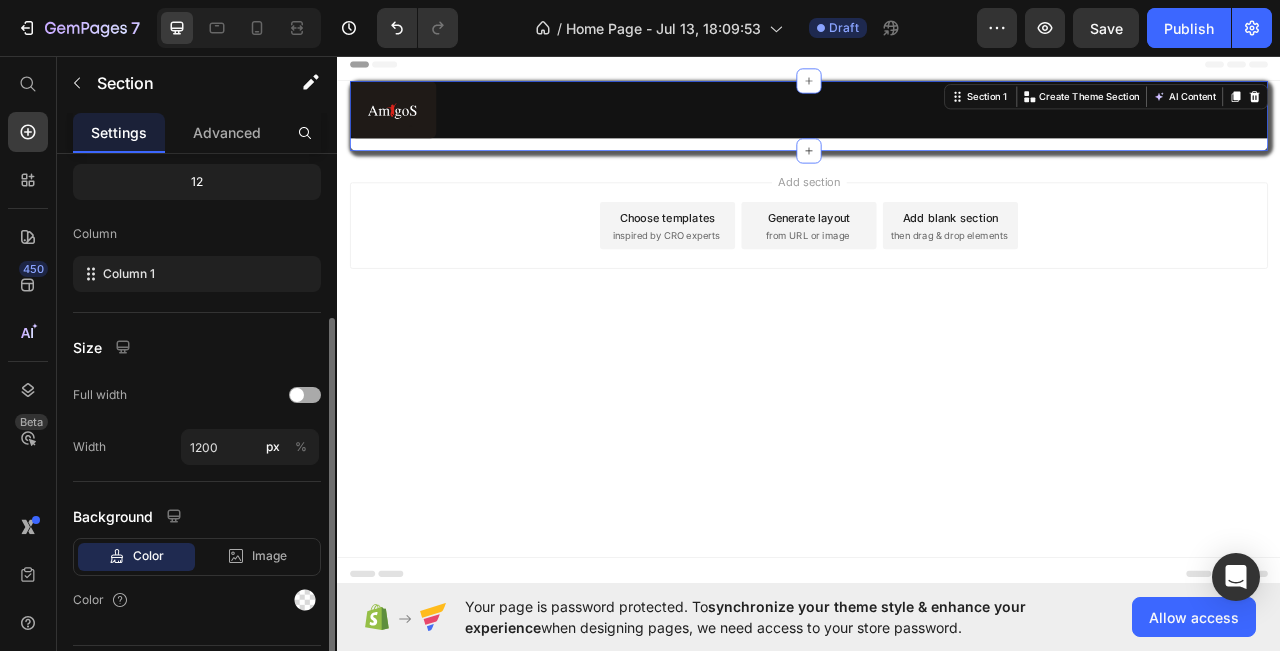 click at bounding box center [297, 395] 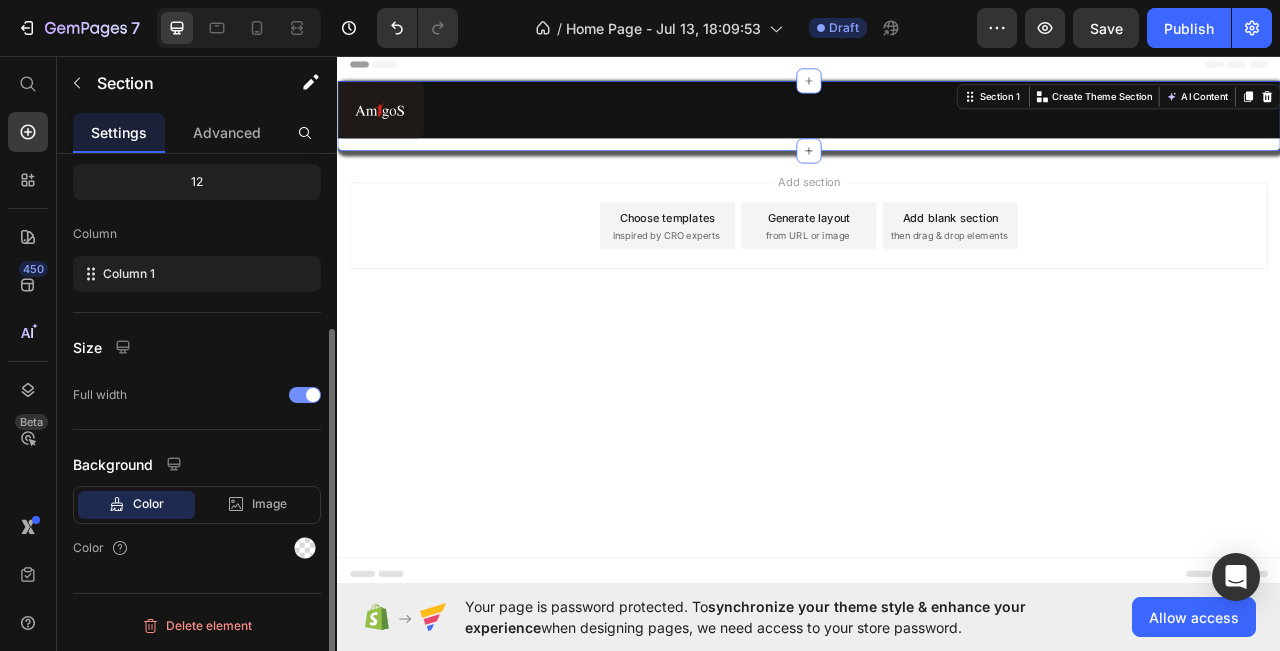 click at bounding box center (305, 395) 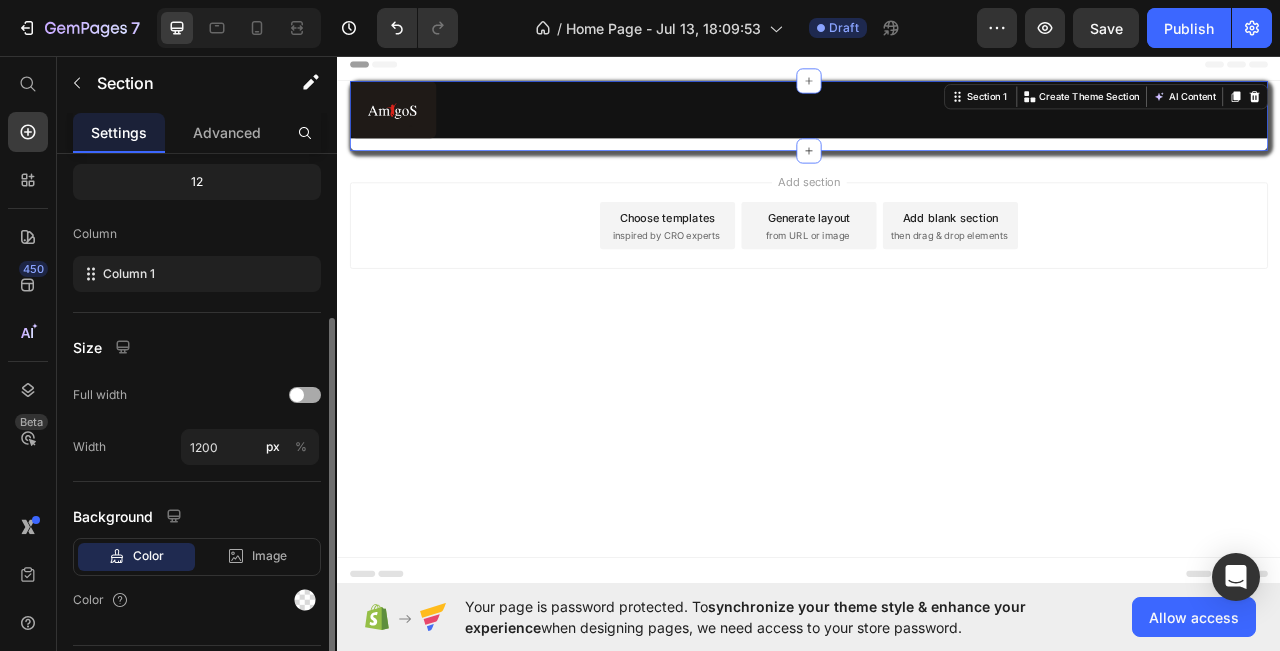 click at bounding box center (297, 395) 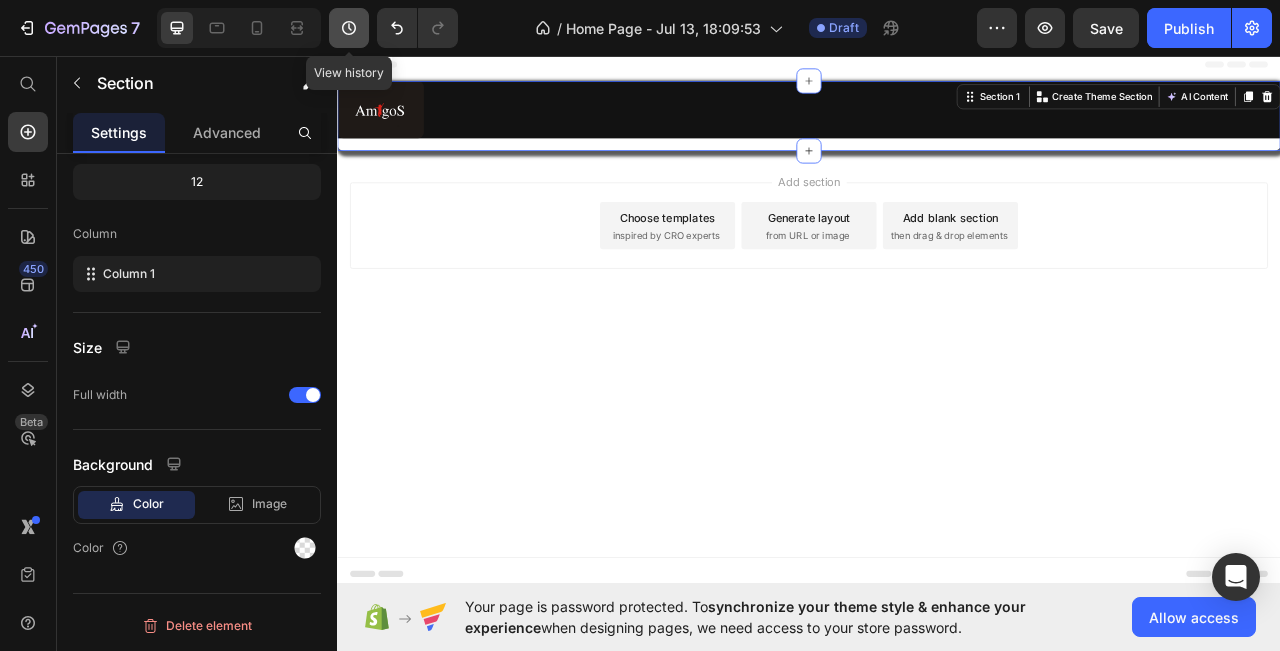 click 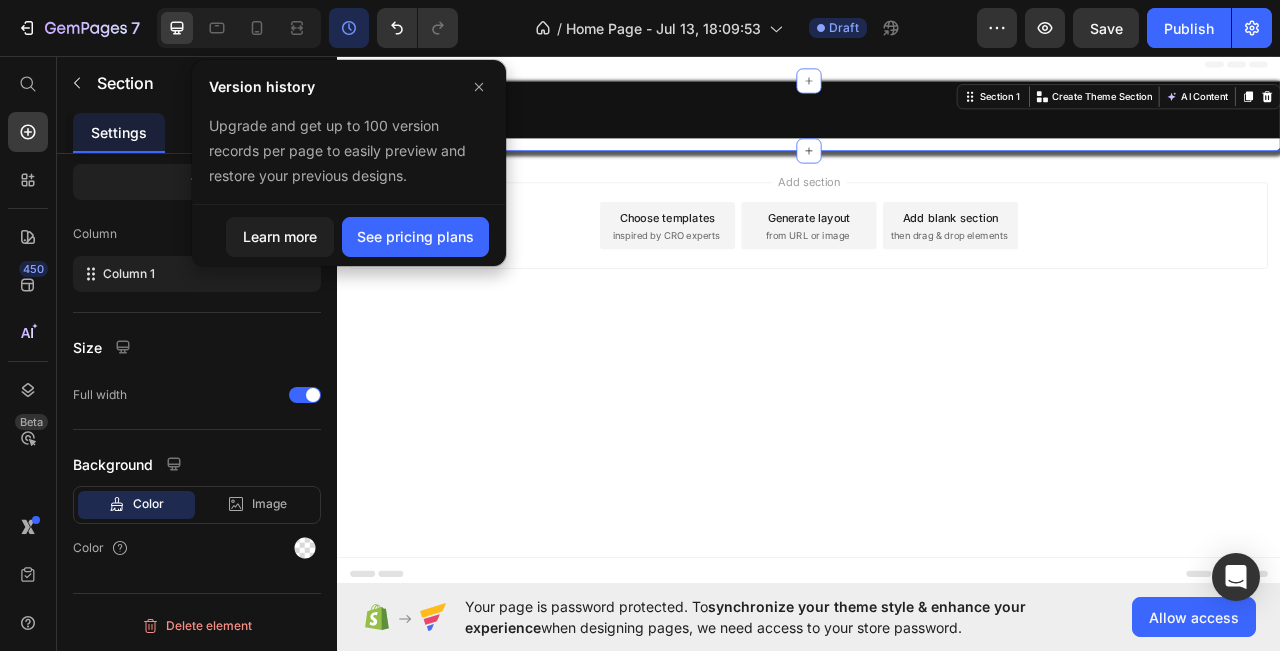 click 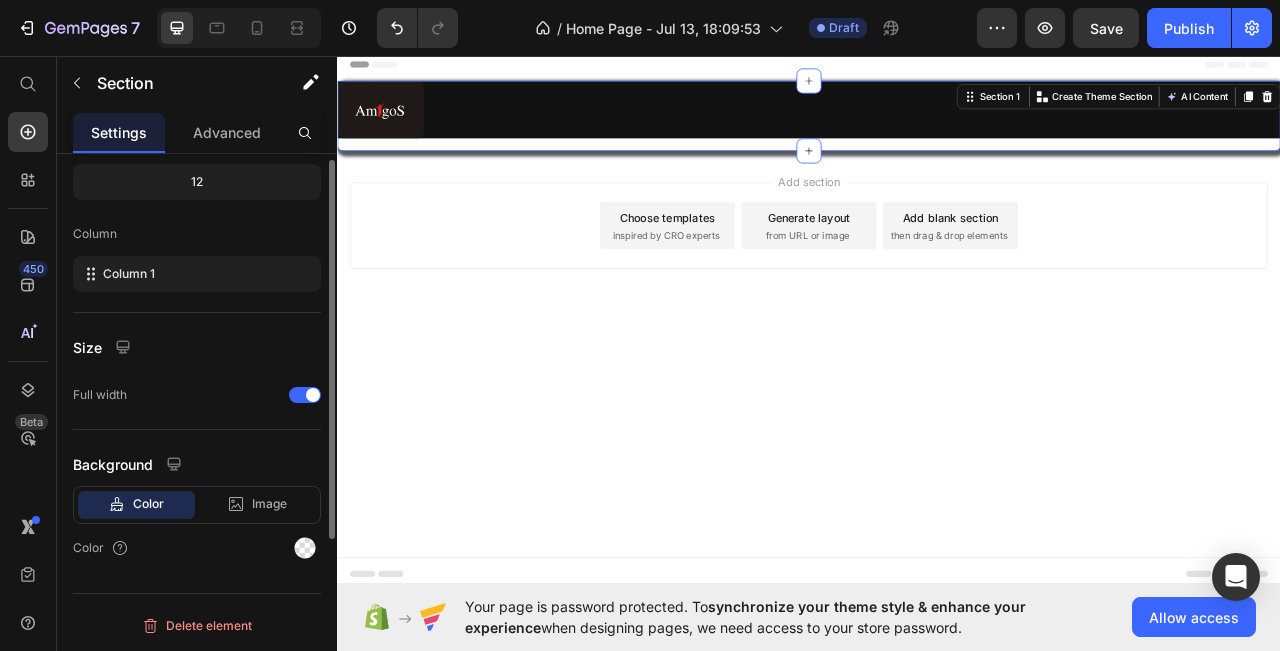 scroll, scrollTop: 0, scrollLeft: 0, axis: both 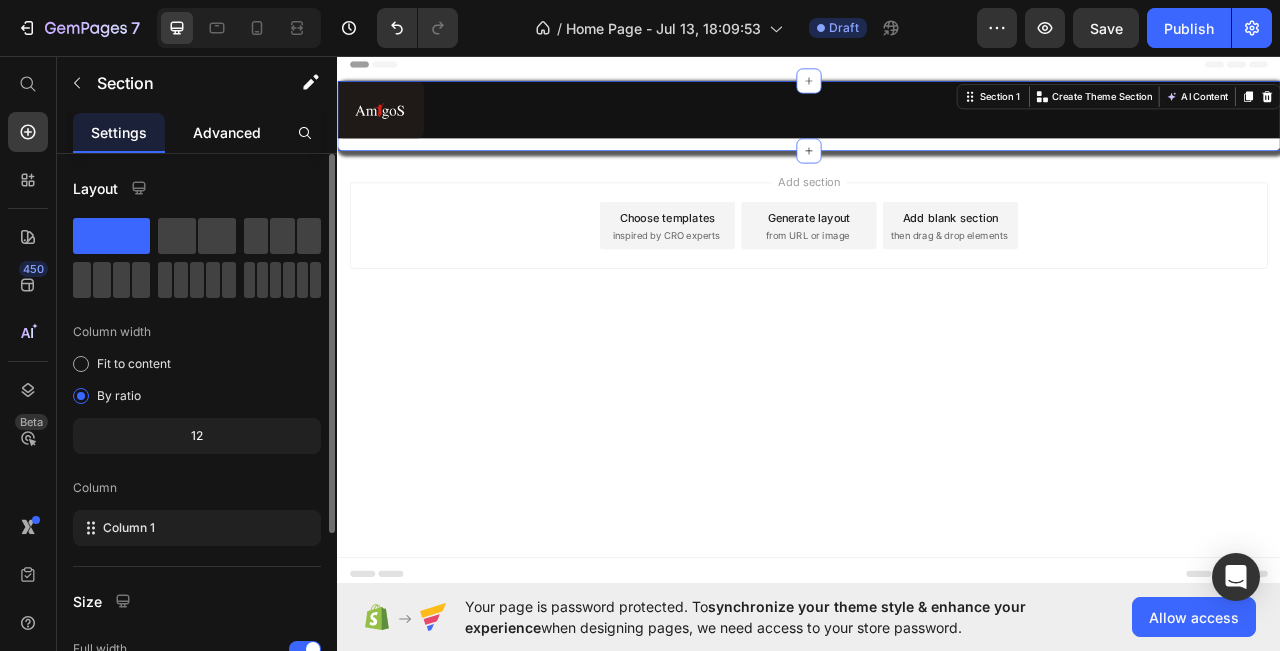 click on "Advanced" 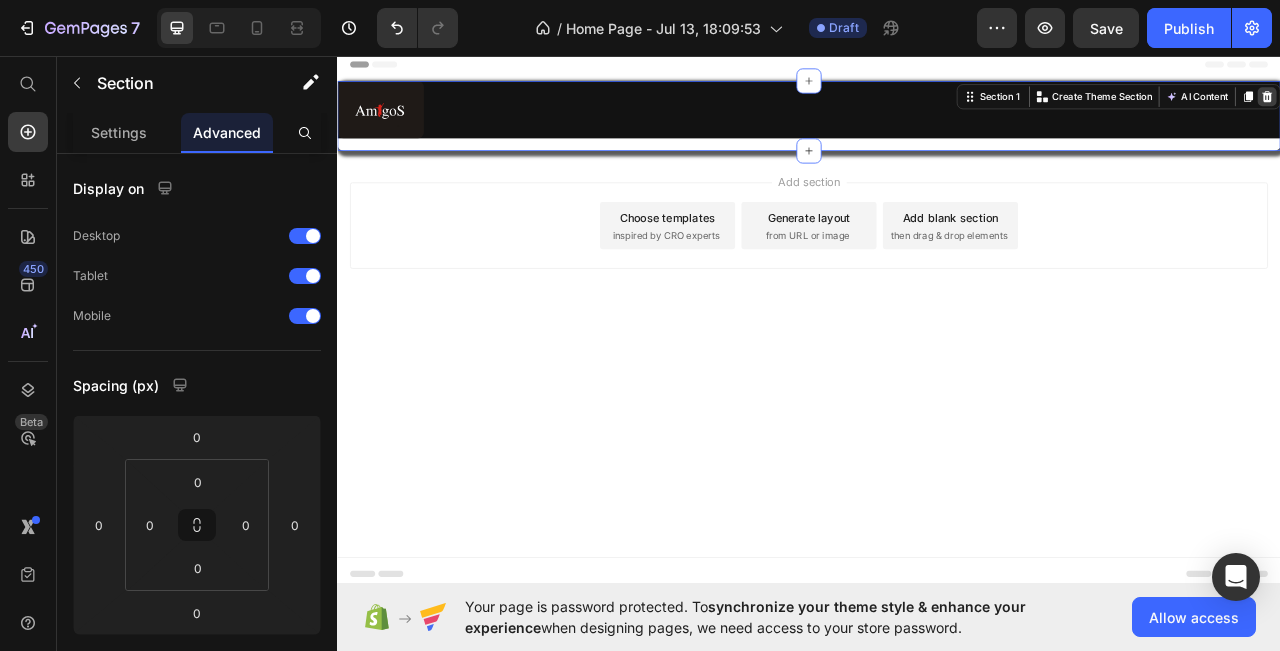 click 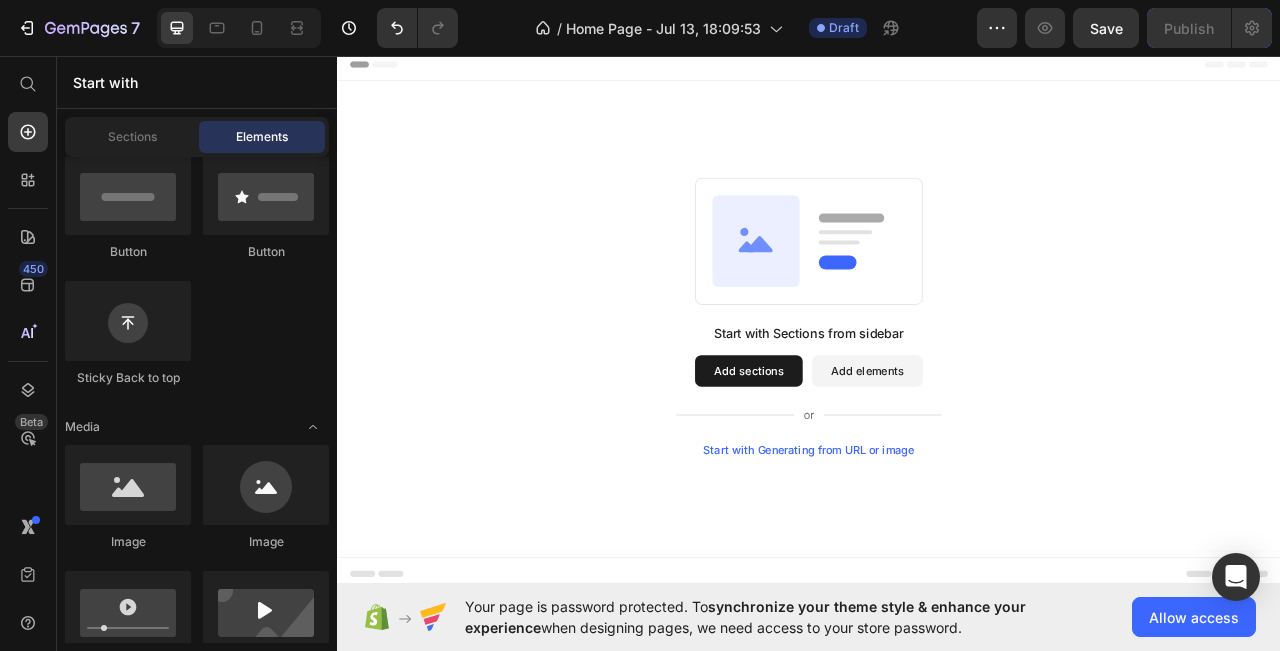 scroll, scrollTop: 0, scrollLeft: 0, axis: both 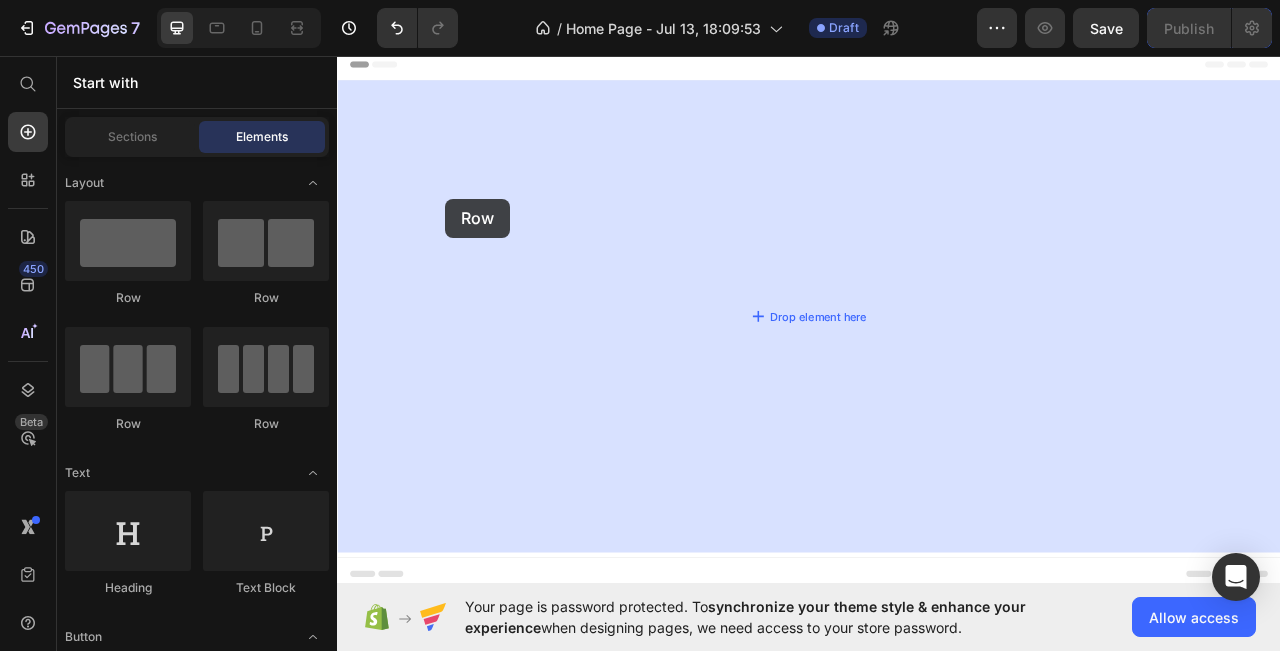 drag, startPoint x: 580, startPoint y: 306, endPoint x: 395, endPoint y: 279, distance: 186.95988 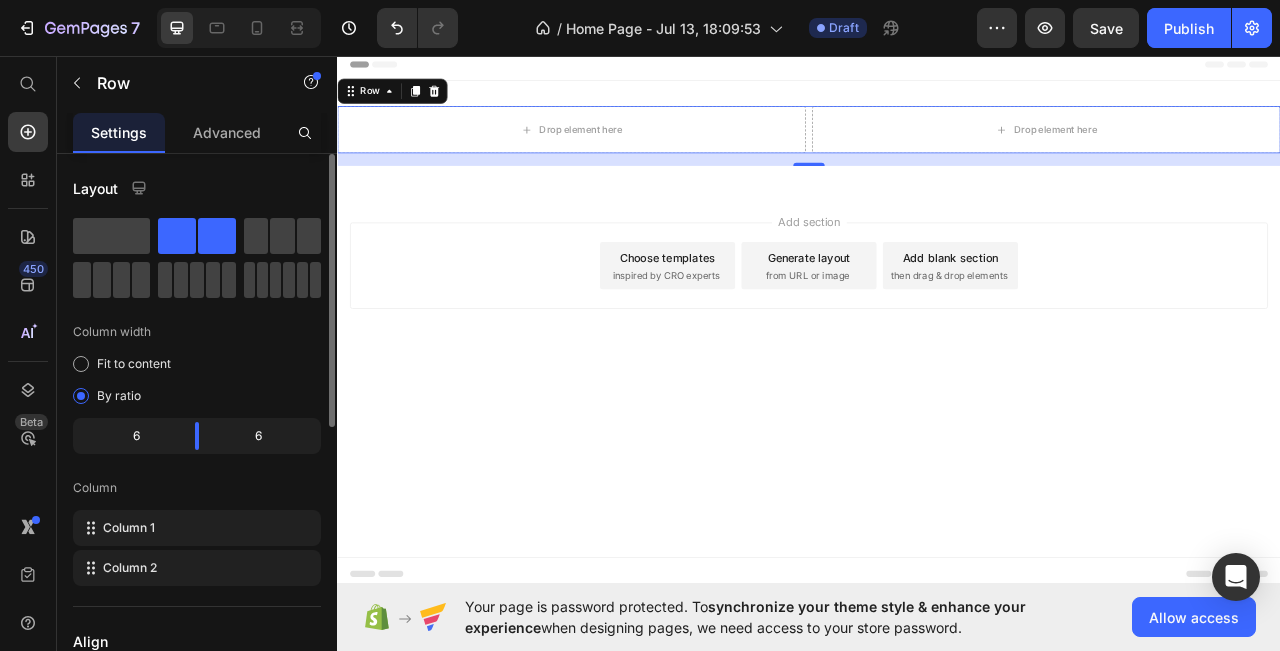 scroll, scrollTop: 567, scrollLeft: 0, axis: vertical 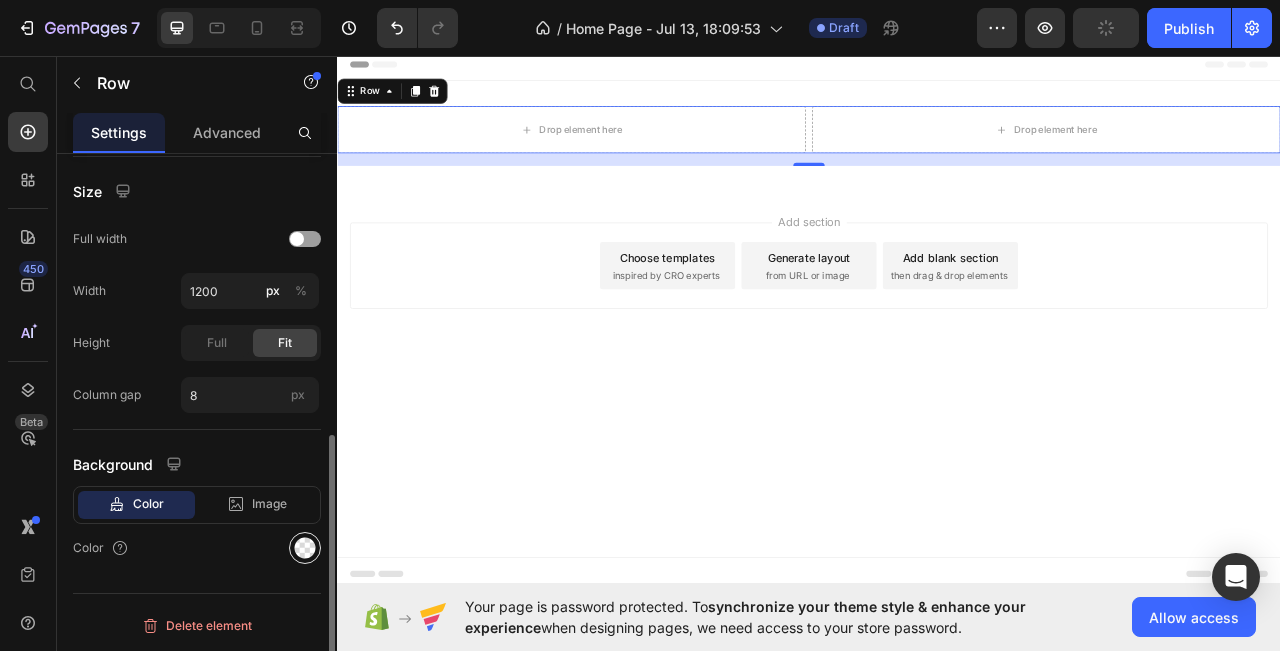 click at bounding box center [305, 548] 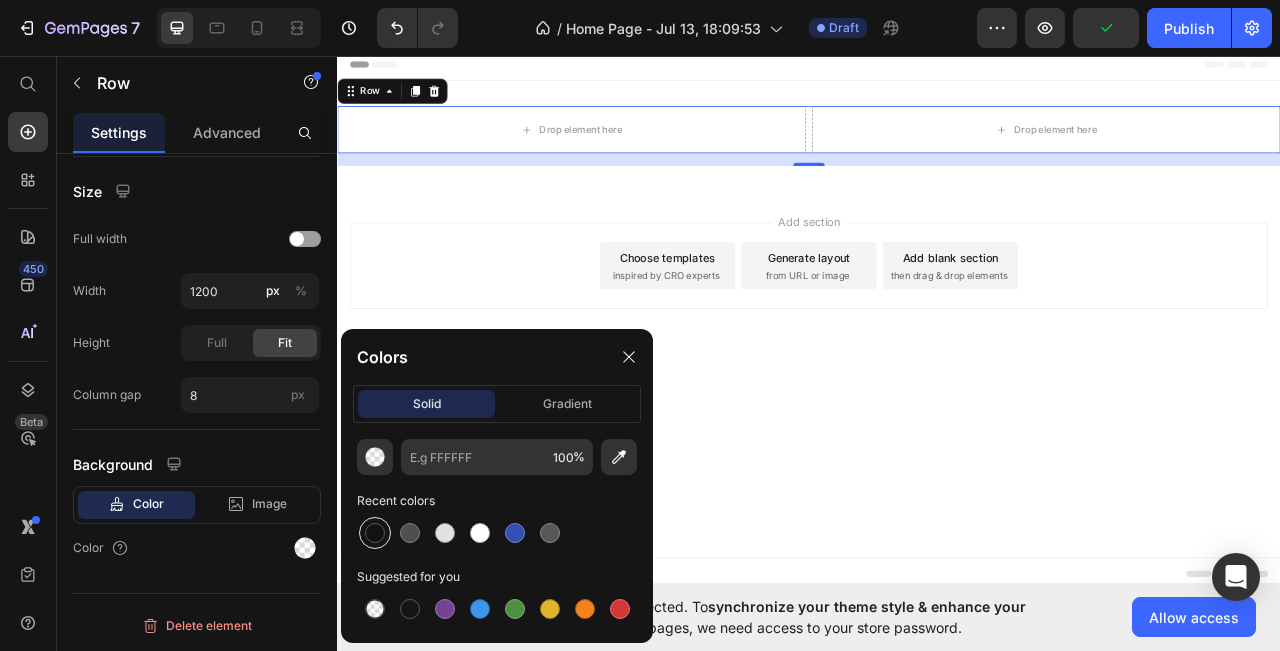 click at bounding box center (375, 533) 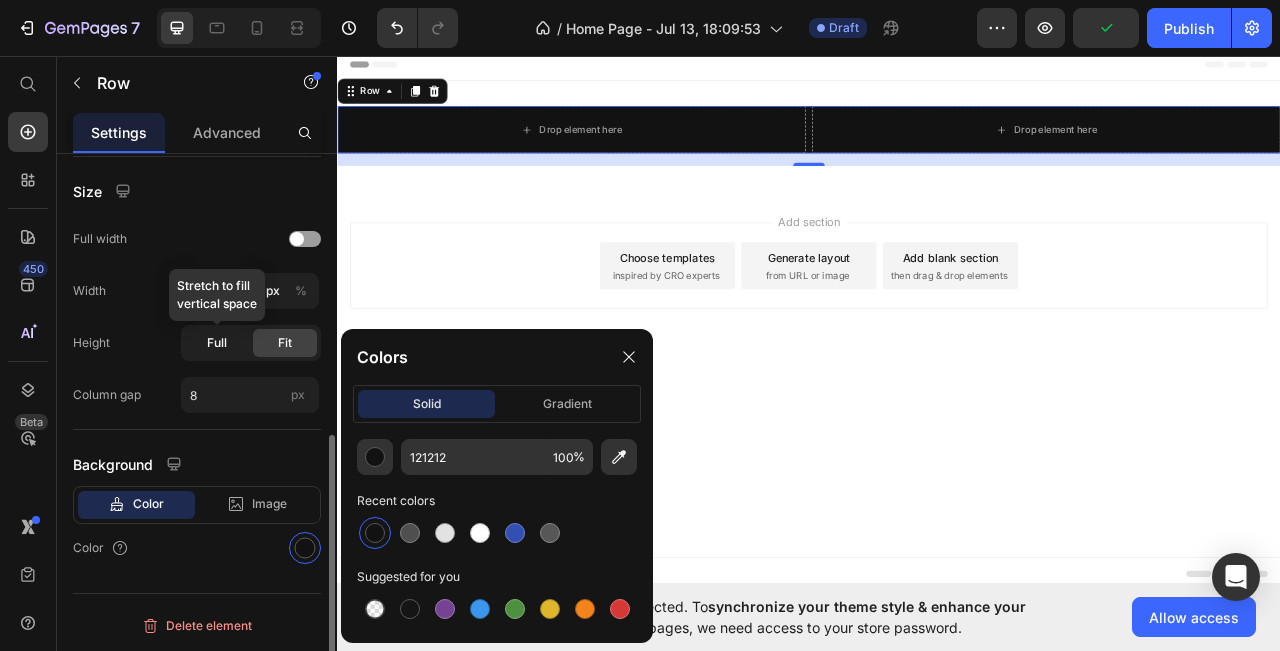 click on "Full" 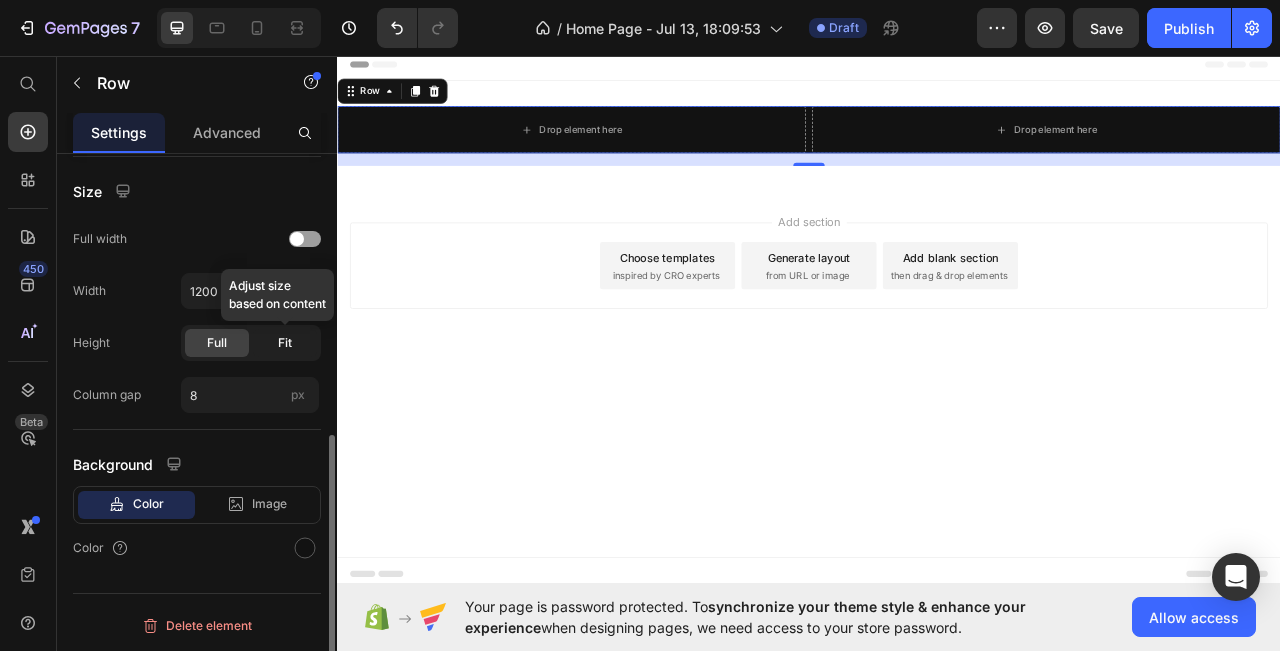 click on "Fit" 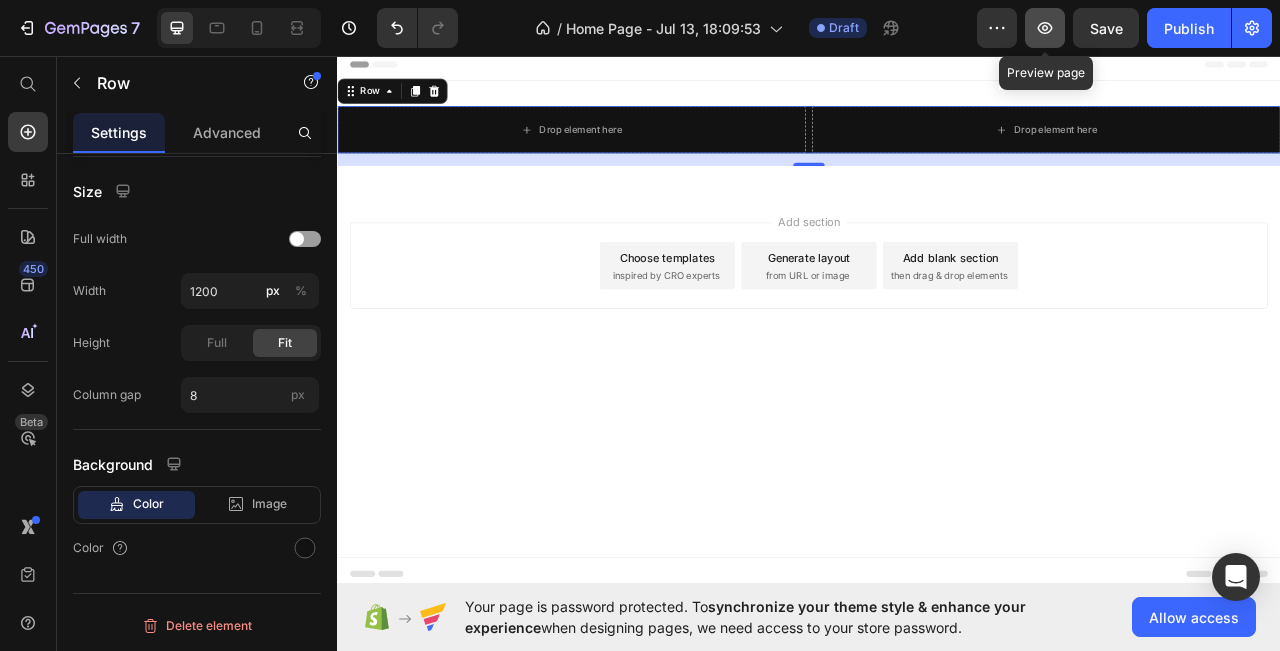 click 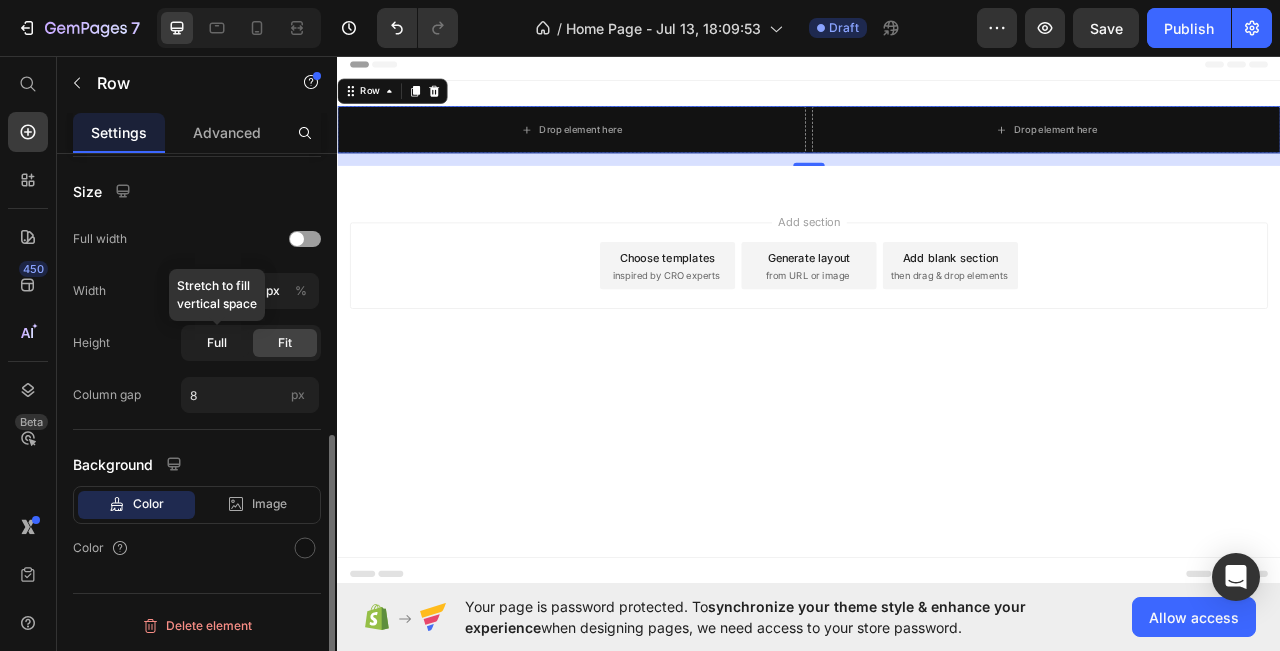click on "Full" 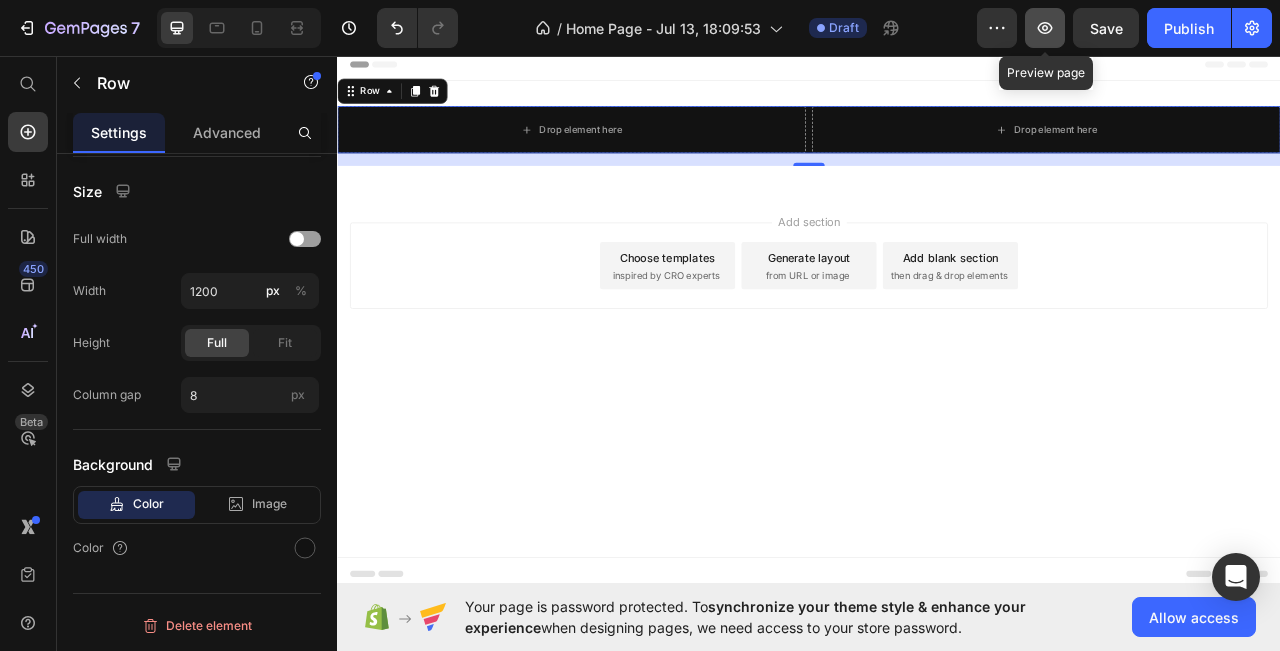 click 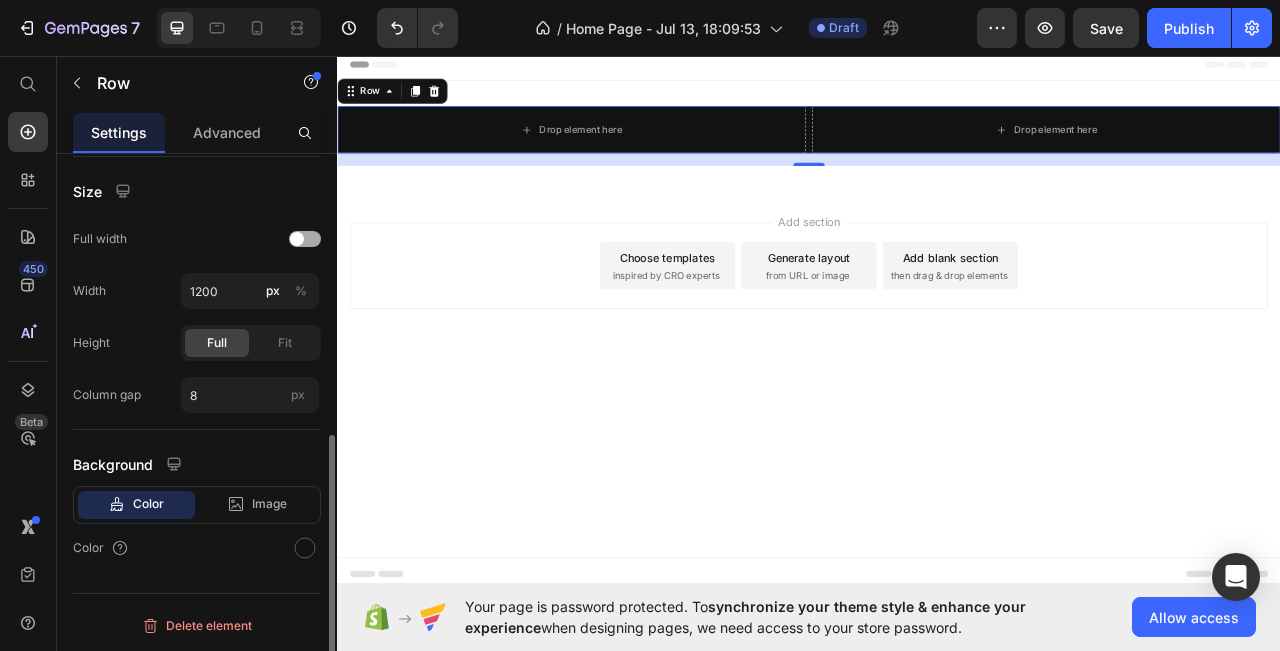 click at bounding box center (305, 239) 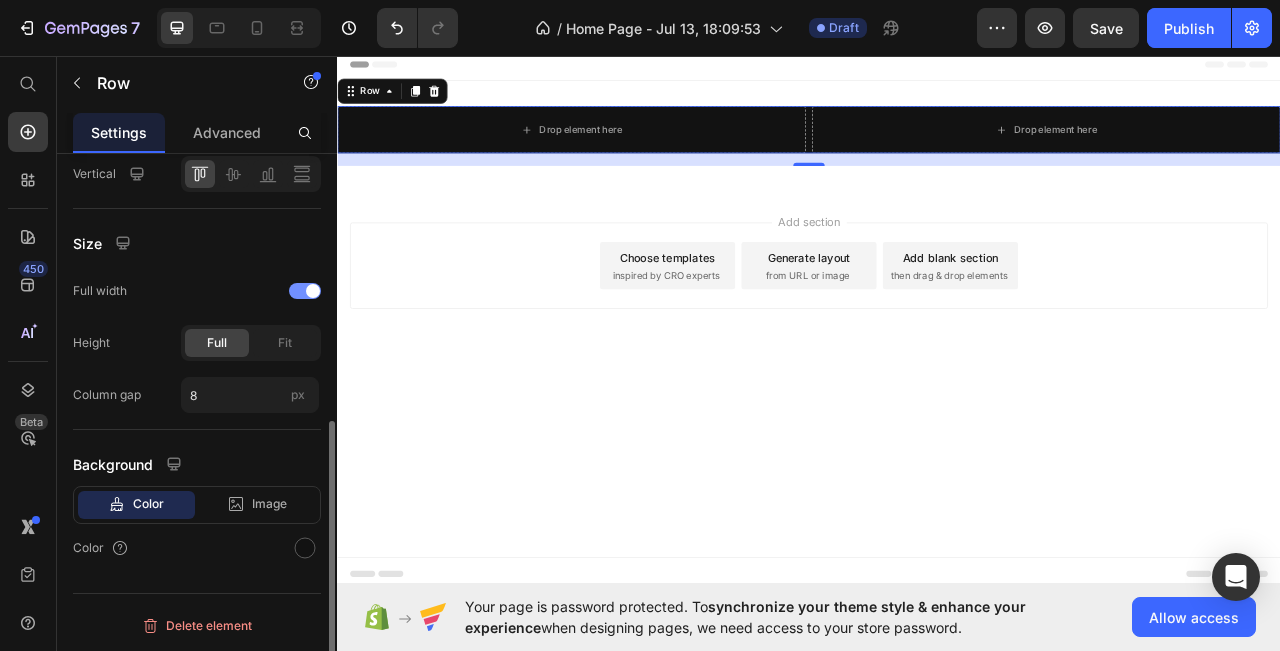 scroll, scrollTop: 515, scrollLeft: 0, axis: vertical 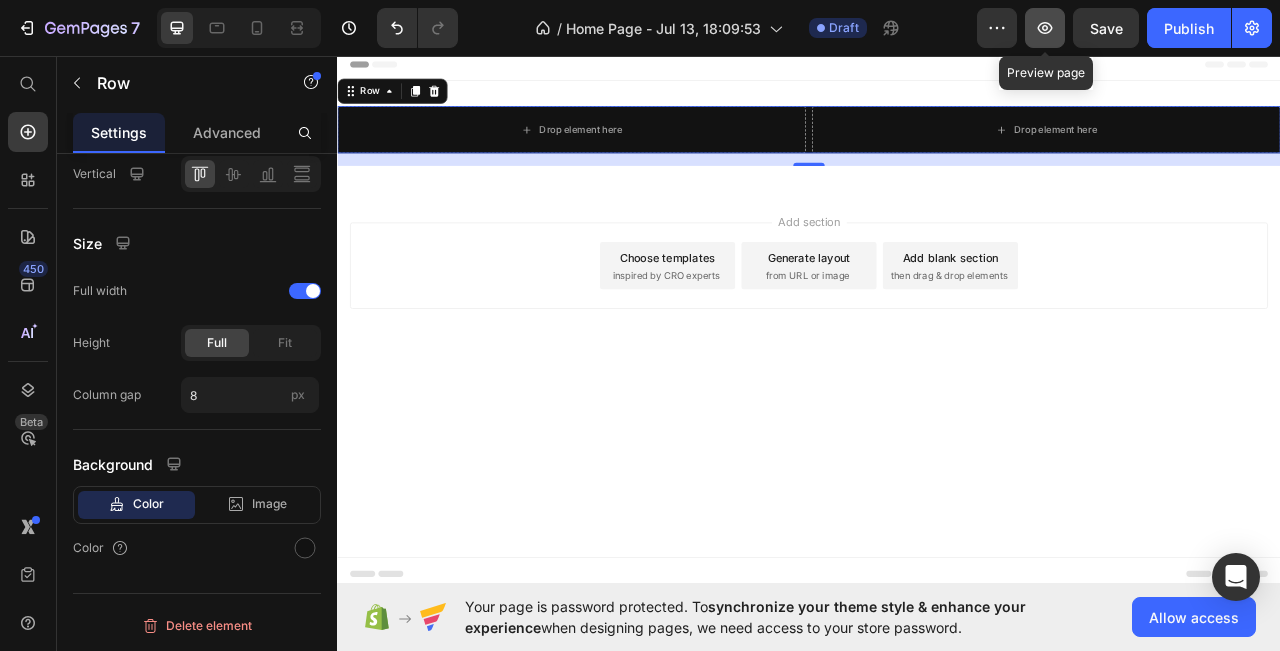 click 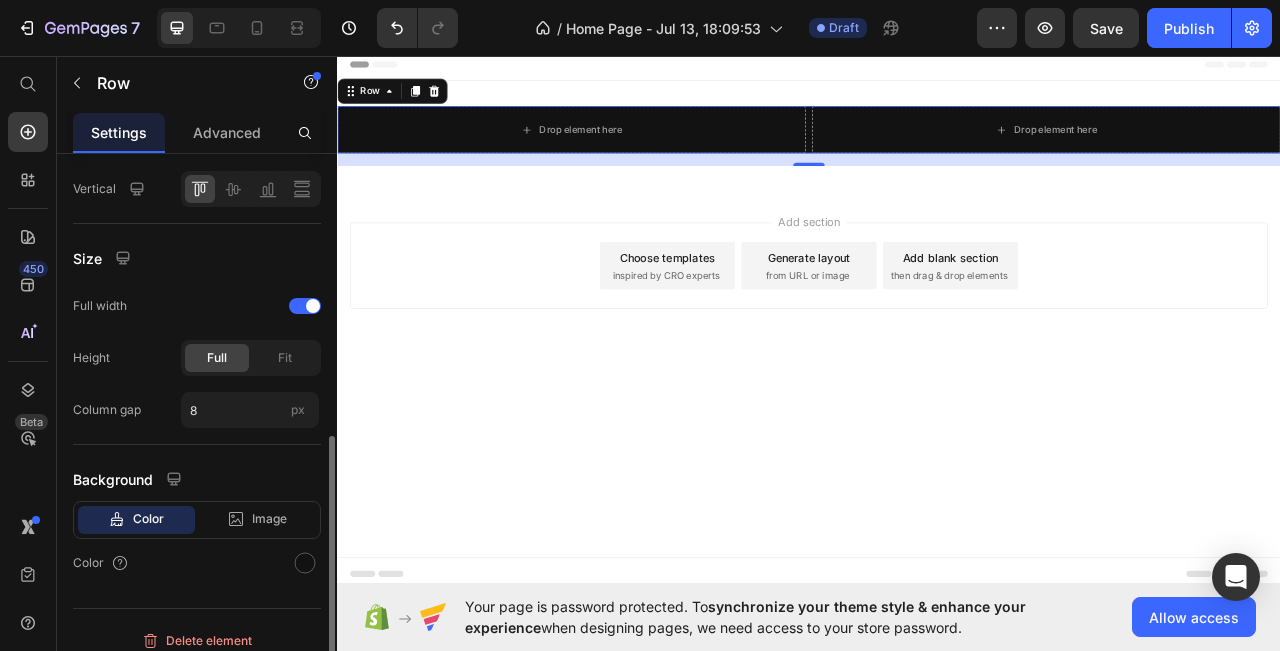 scroll, scrollTop: 515, scrollLeft: 0, axis: vertical 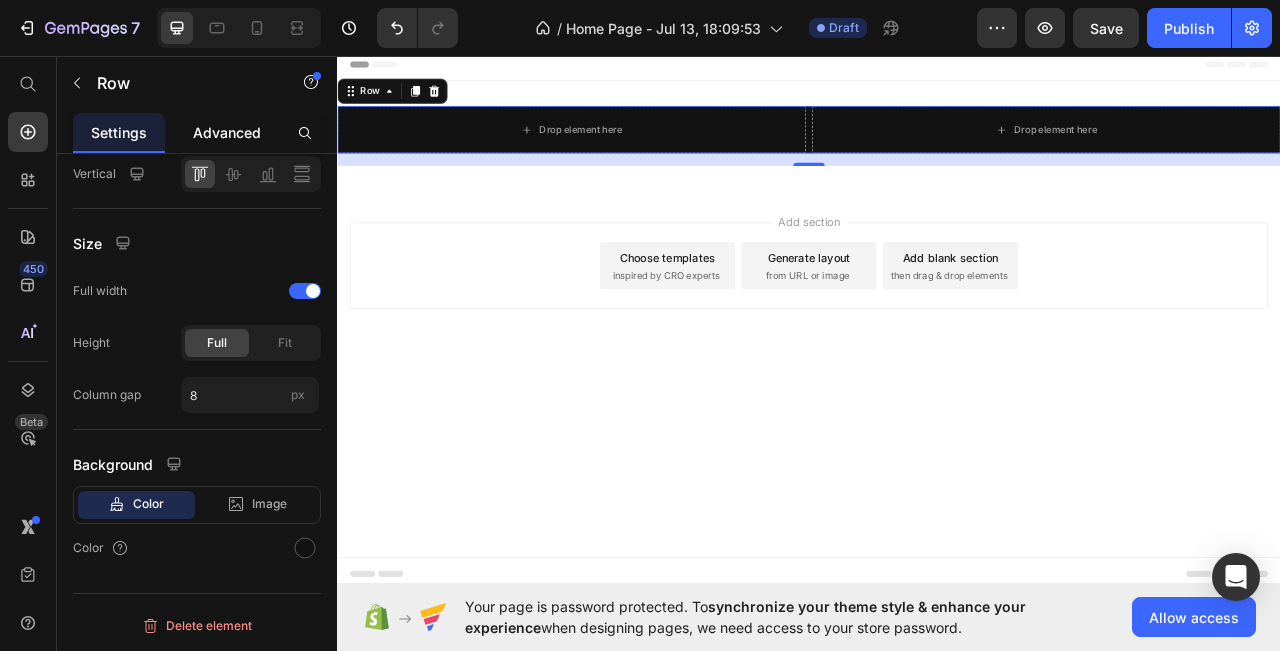 click on "Advanced" at bounding box center (227, 132) 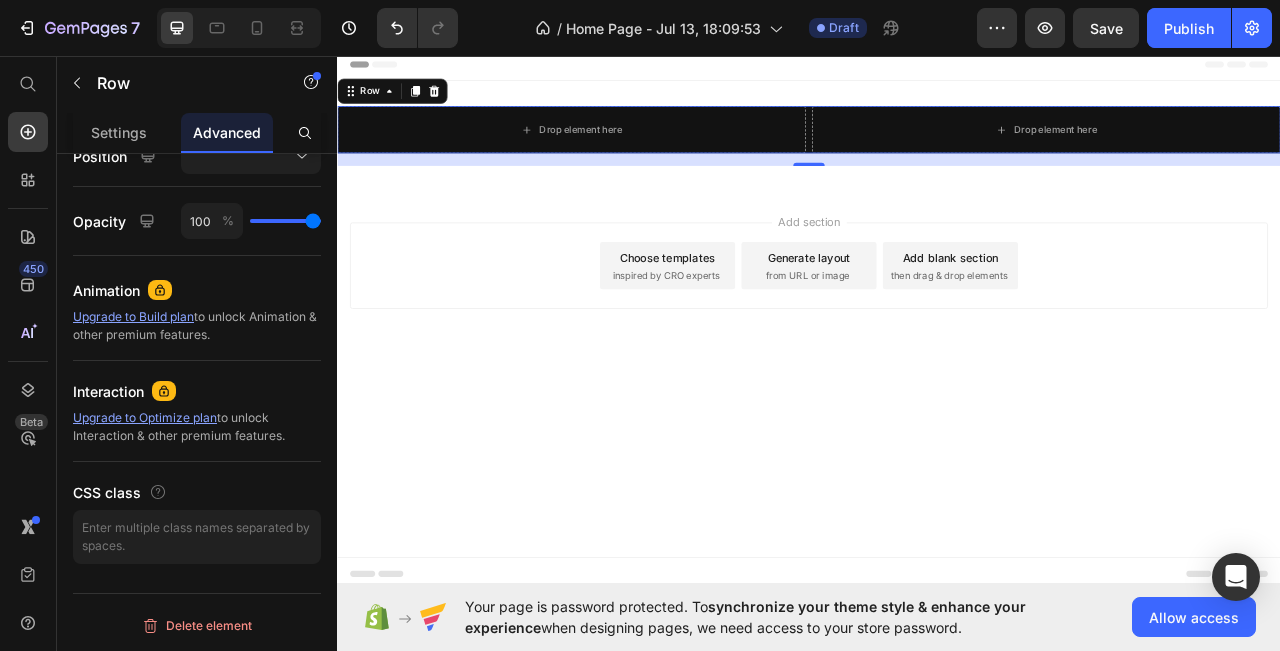 scroll, scrollTop: 0, scrollLeft: 0, axis: both 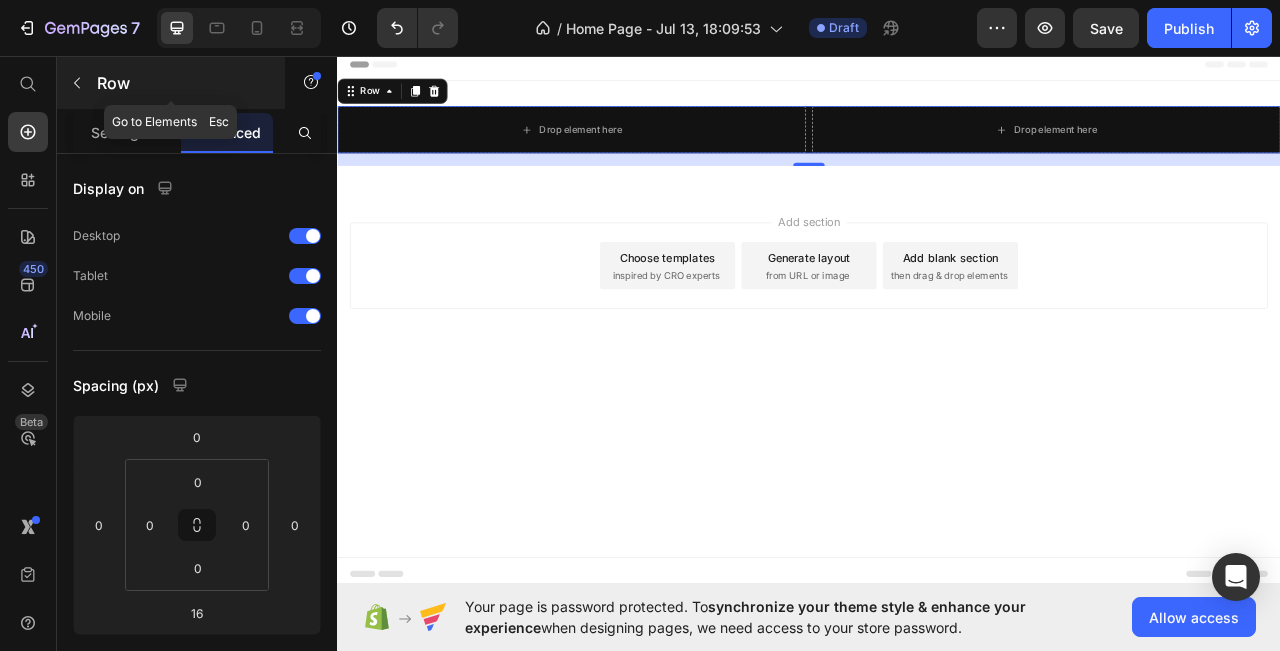 click 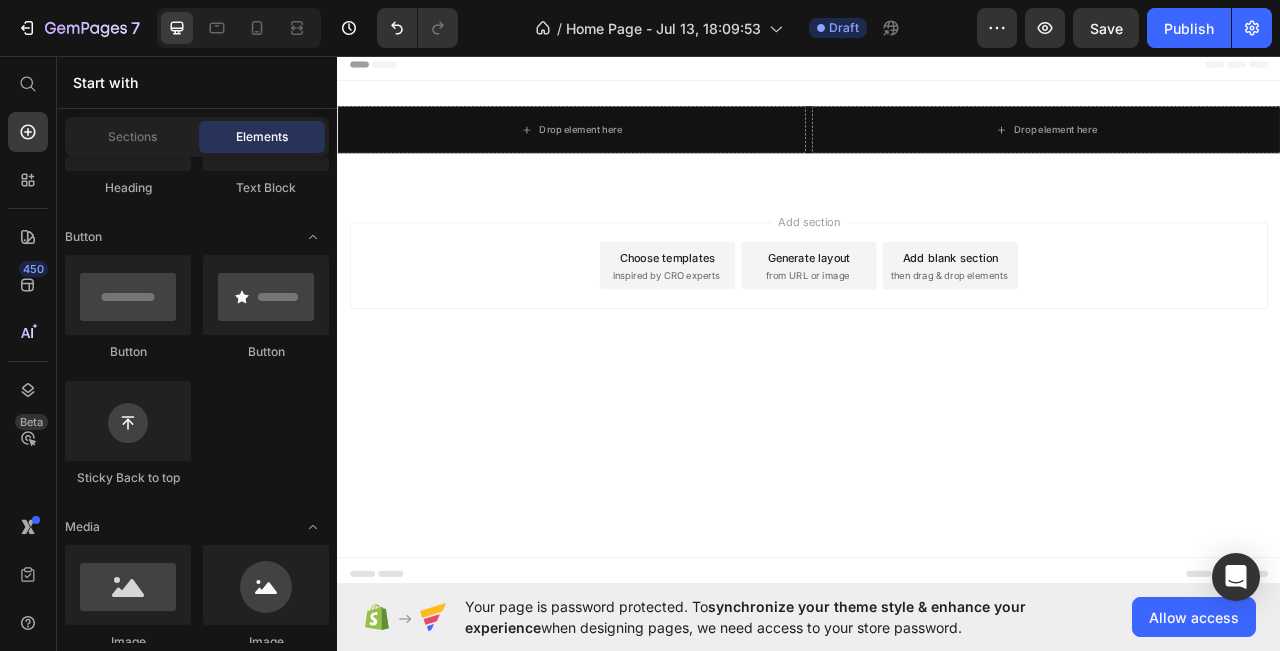 scroll, scrollTop: 500, scrollLeft: 0, axis: vertical 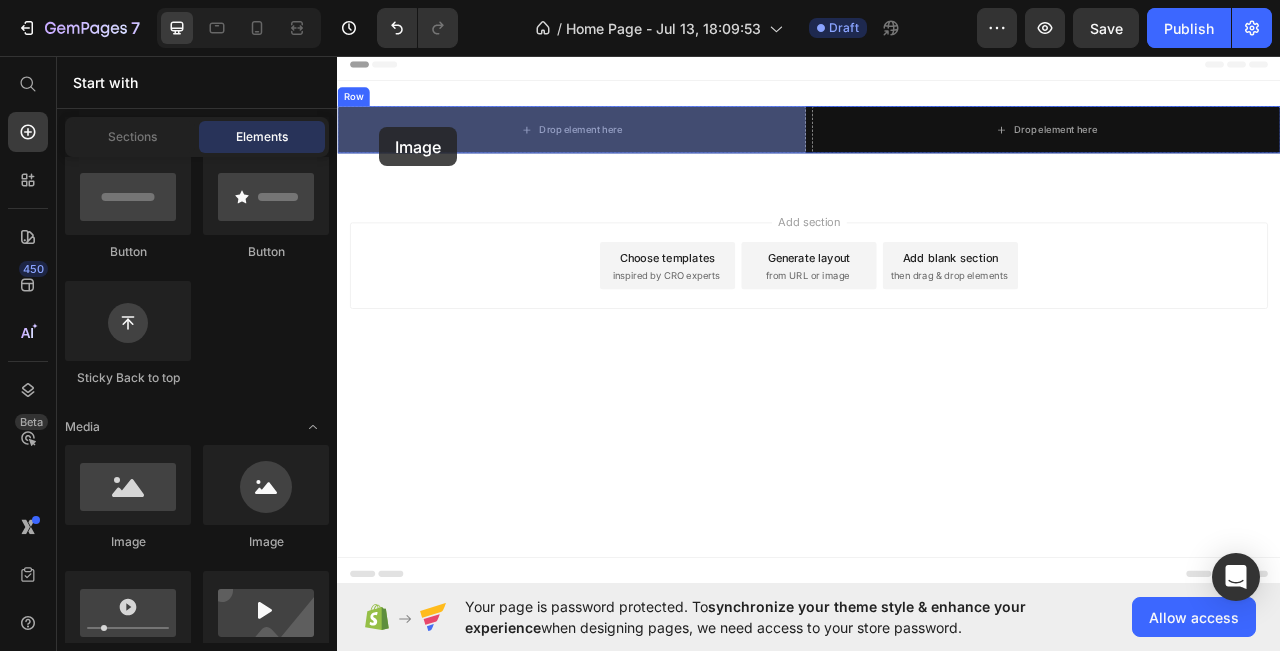 drag, startPoint x: 426, startPoint y: 553, endPoint x: 390, endPoint y: 148, distance: 406.59686 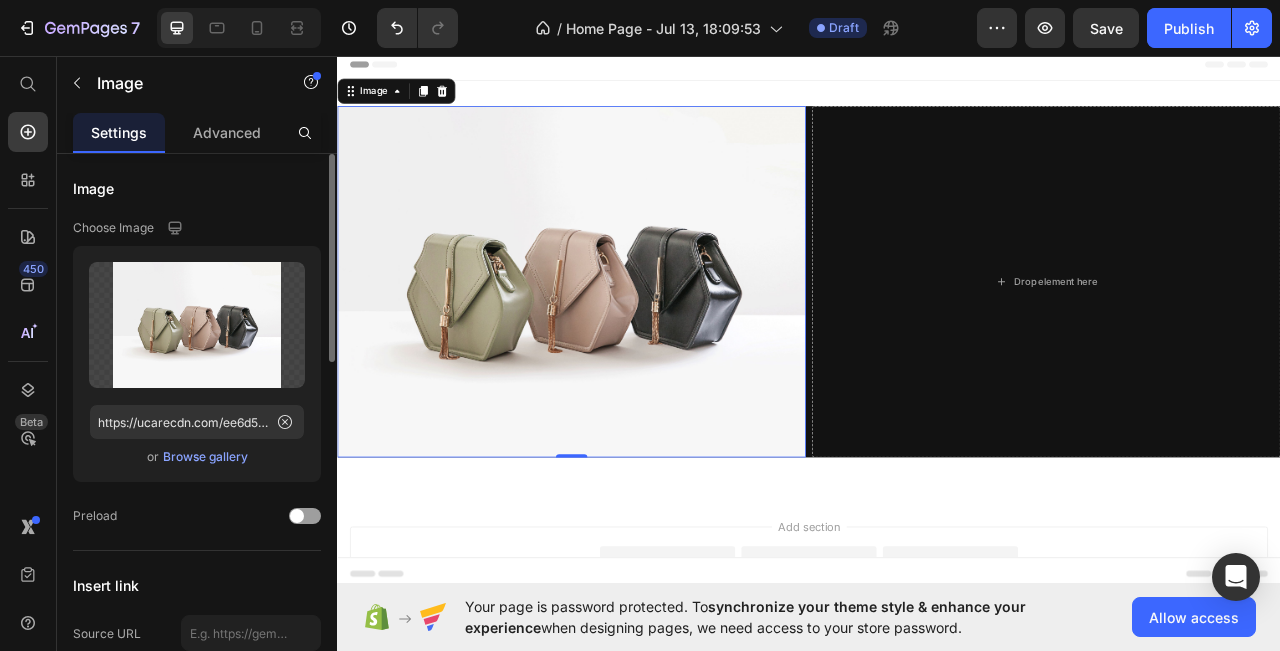 click on "Browse gallery" at bounding box center [205, 457] 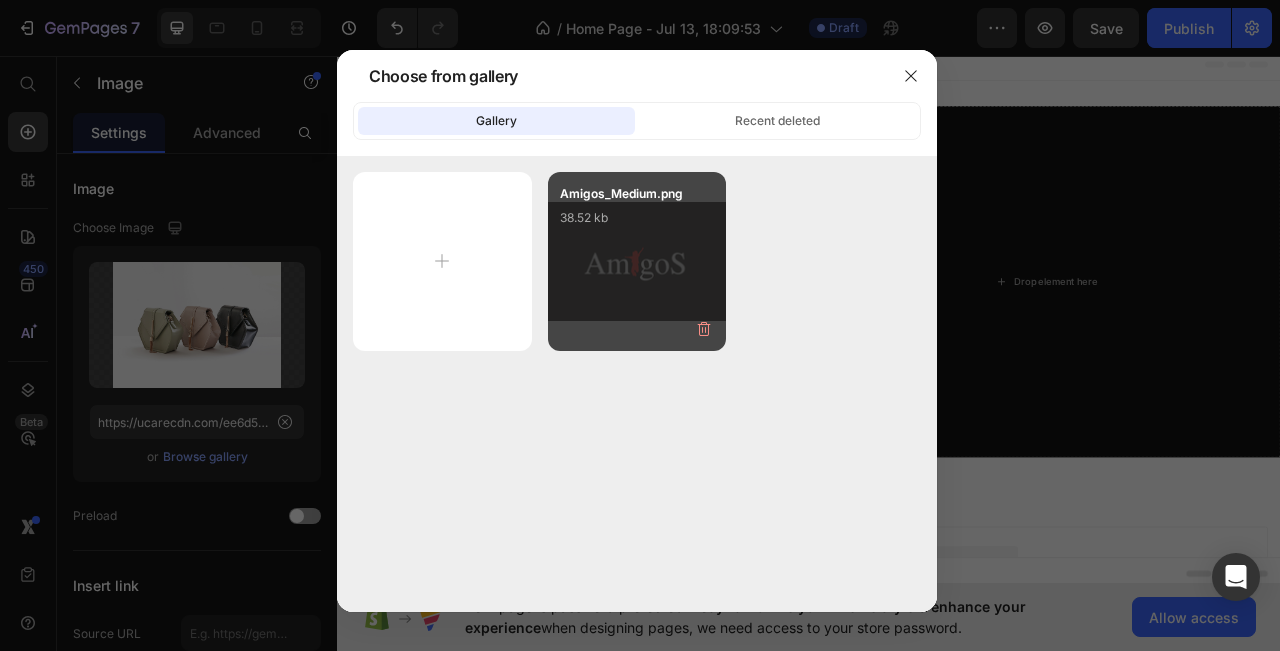 click on "Amigos_Medium.png 38.52 kb" at bounding box center (637, 224) 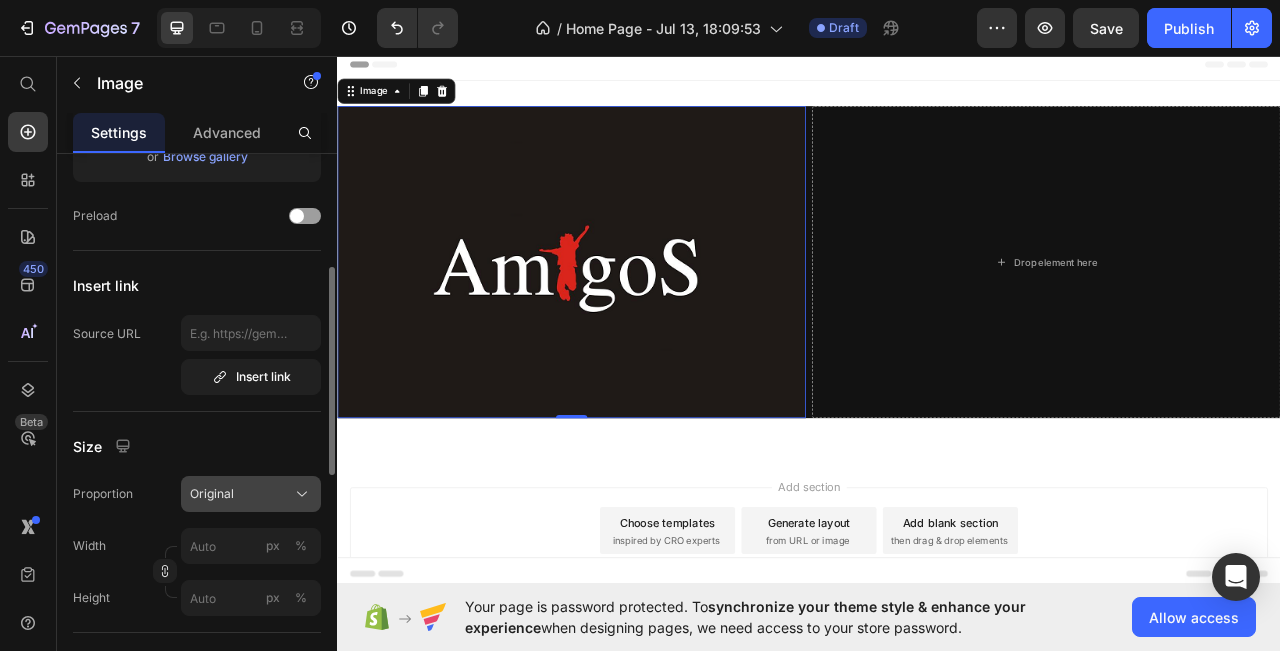 scroll, scrollTop: 400, scrollLeft: 0, axis: vertical 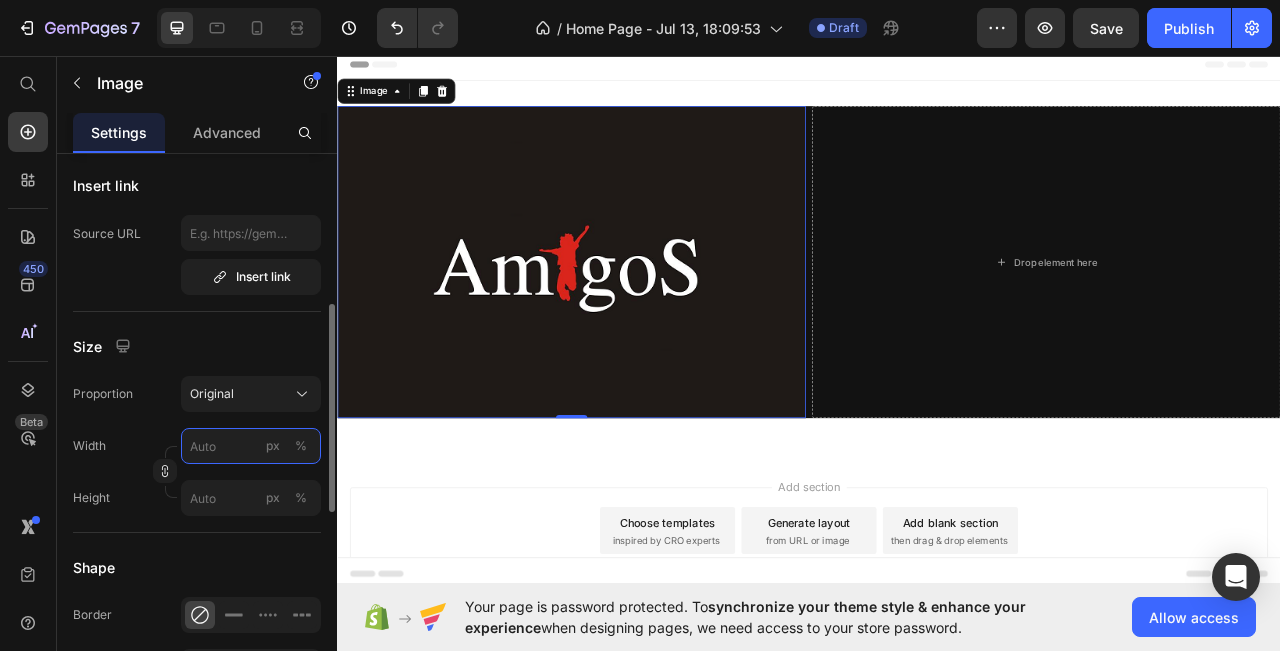 click on "px %" at bounding box center (251, 446) 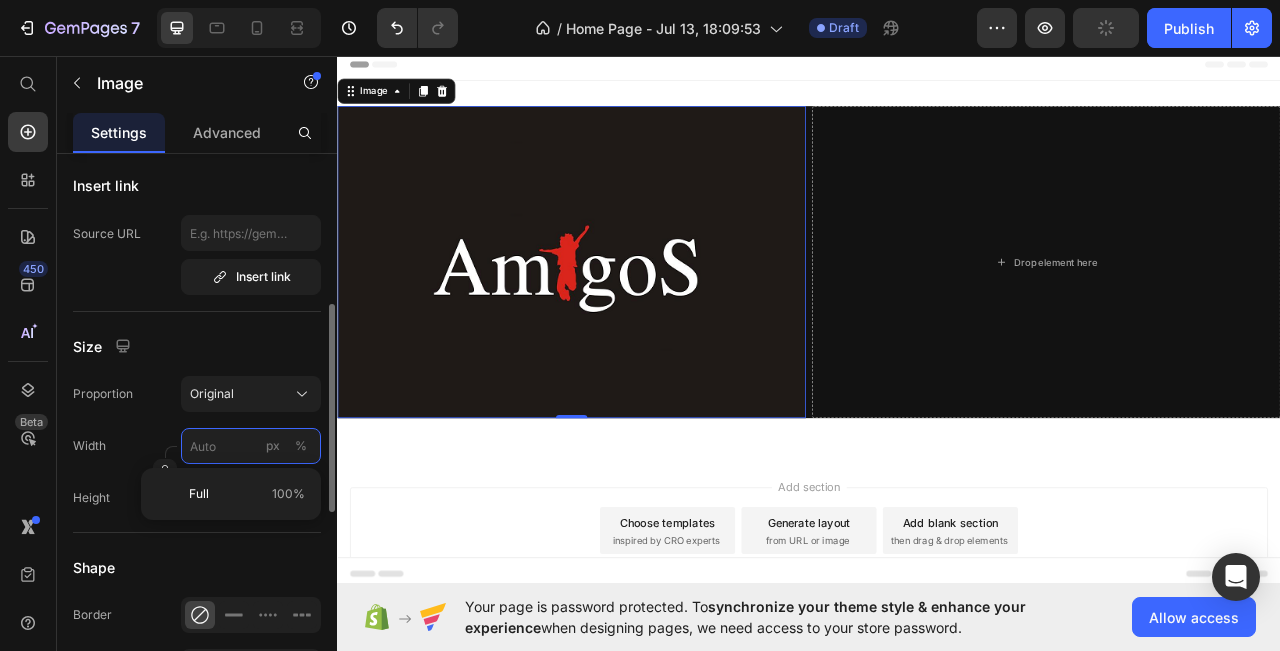 type on "1" 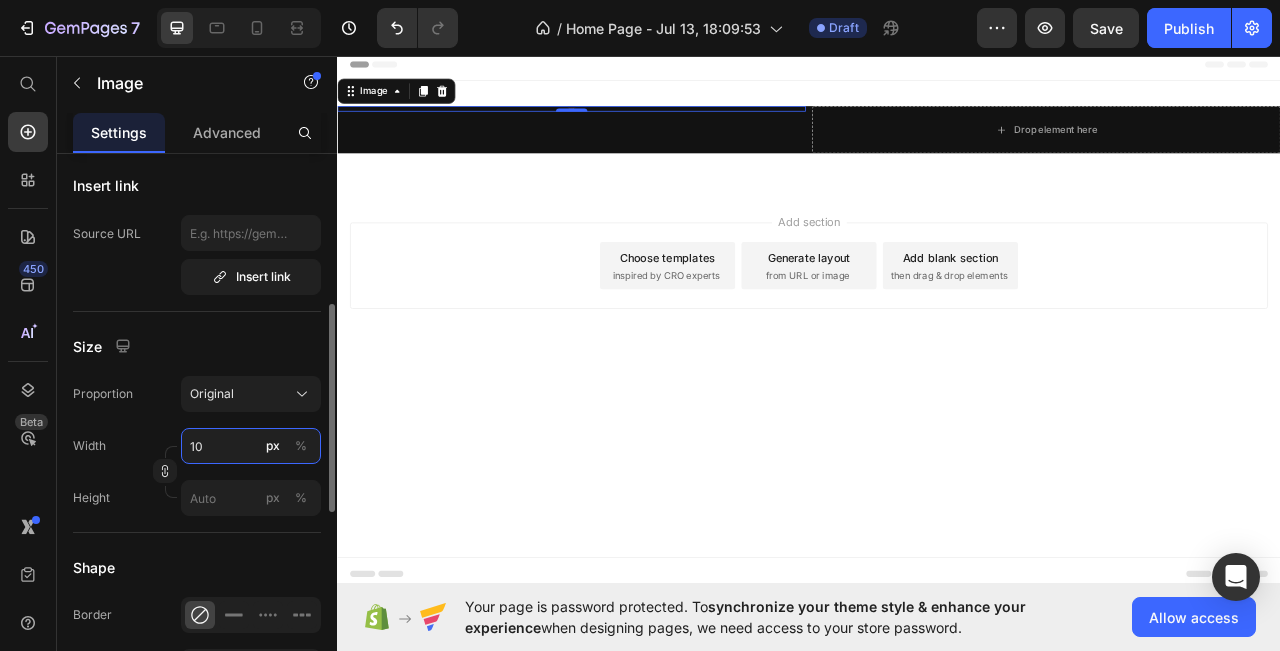 click on "10" at bounding box center (251, 446) 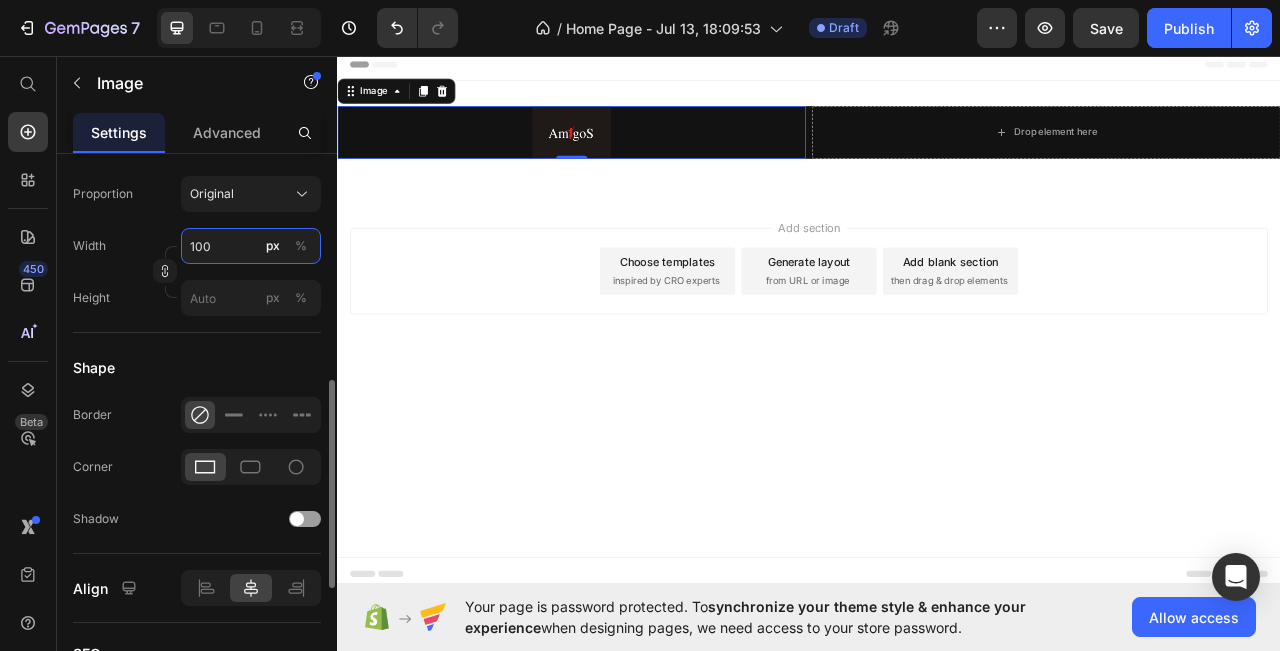 scroll, scrollTop: 700, scrollLeft: 0, axis: vertical 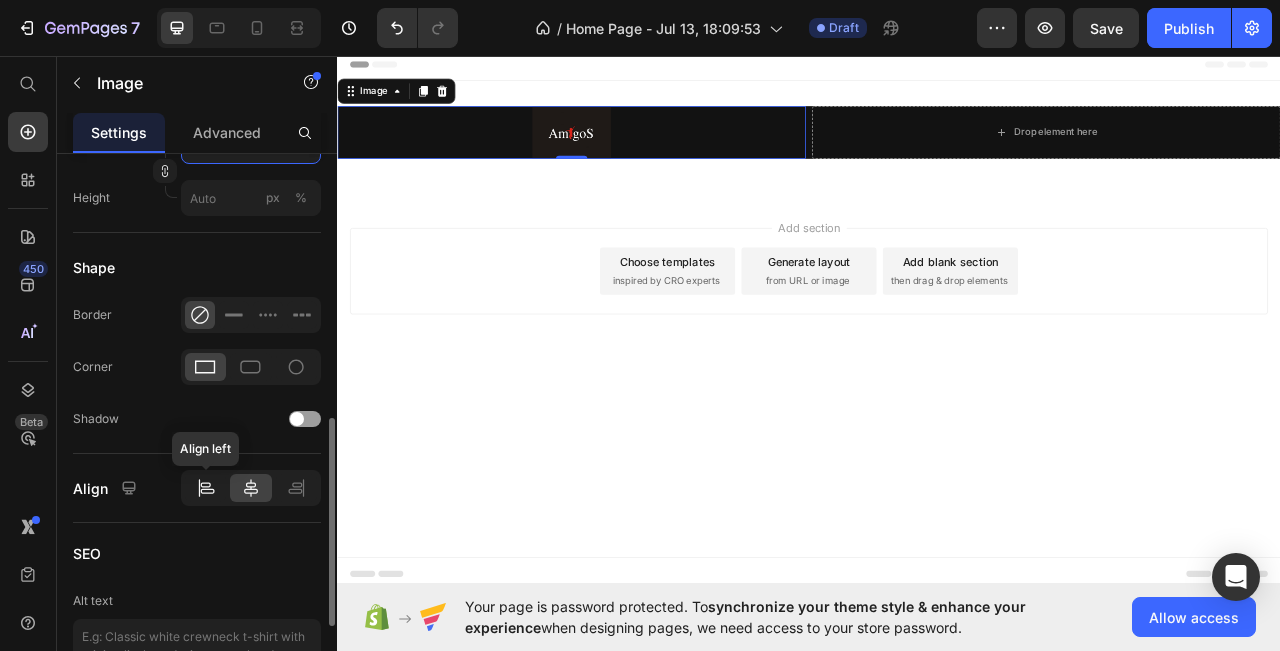 type on "100" 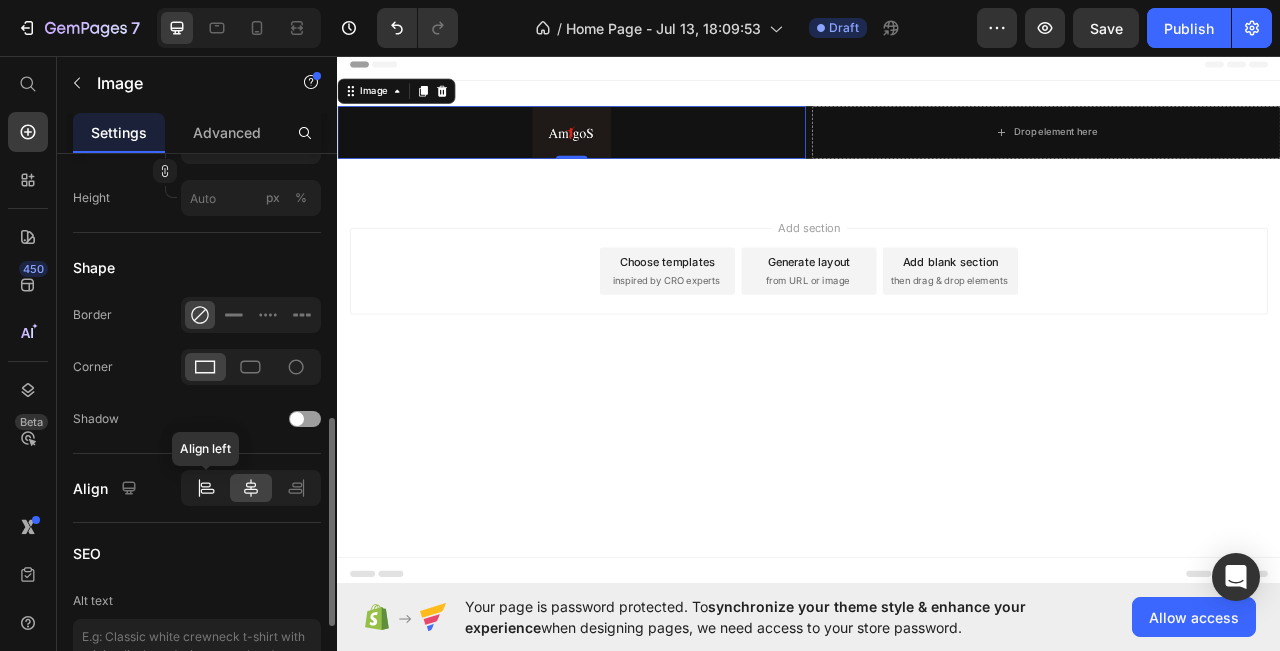 click 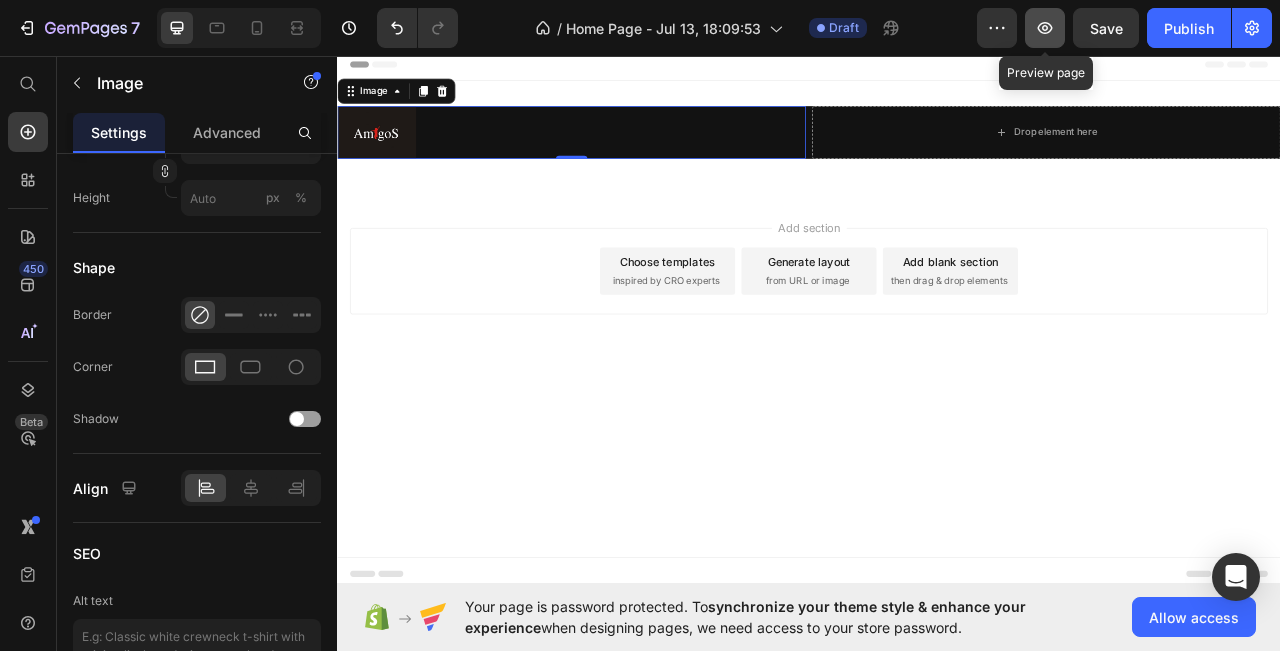 click 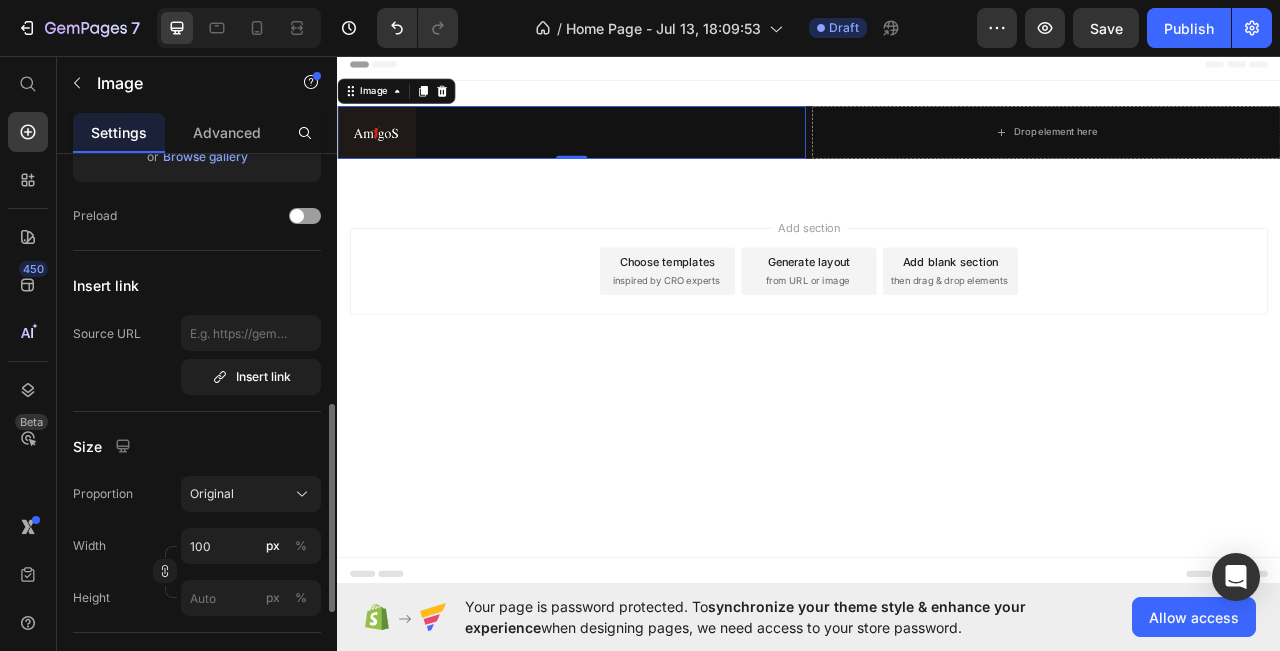 scroll, scrollTop: 400, scrollLeft: 0, axis: vertical 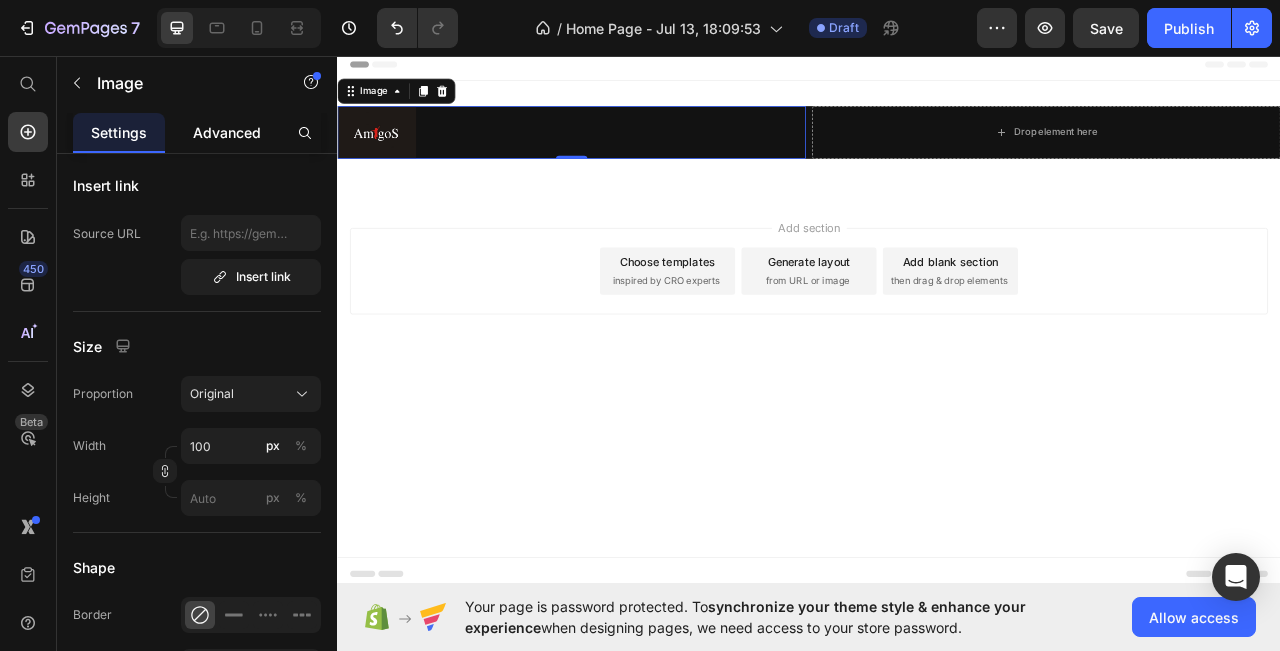 click on "Advanced" at bounding box center [227, 132] 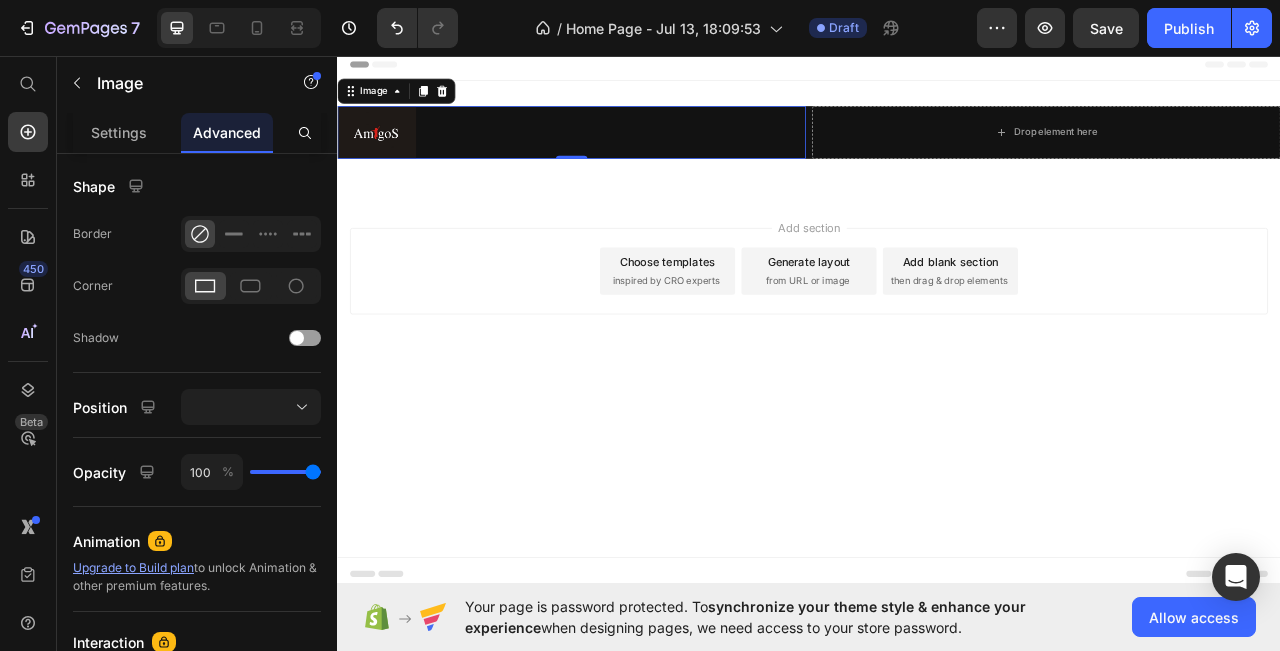 scroll, scrollTop: 0, scrollLeft: 0, axis: both 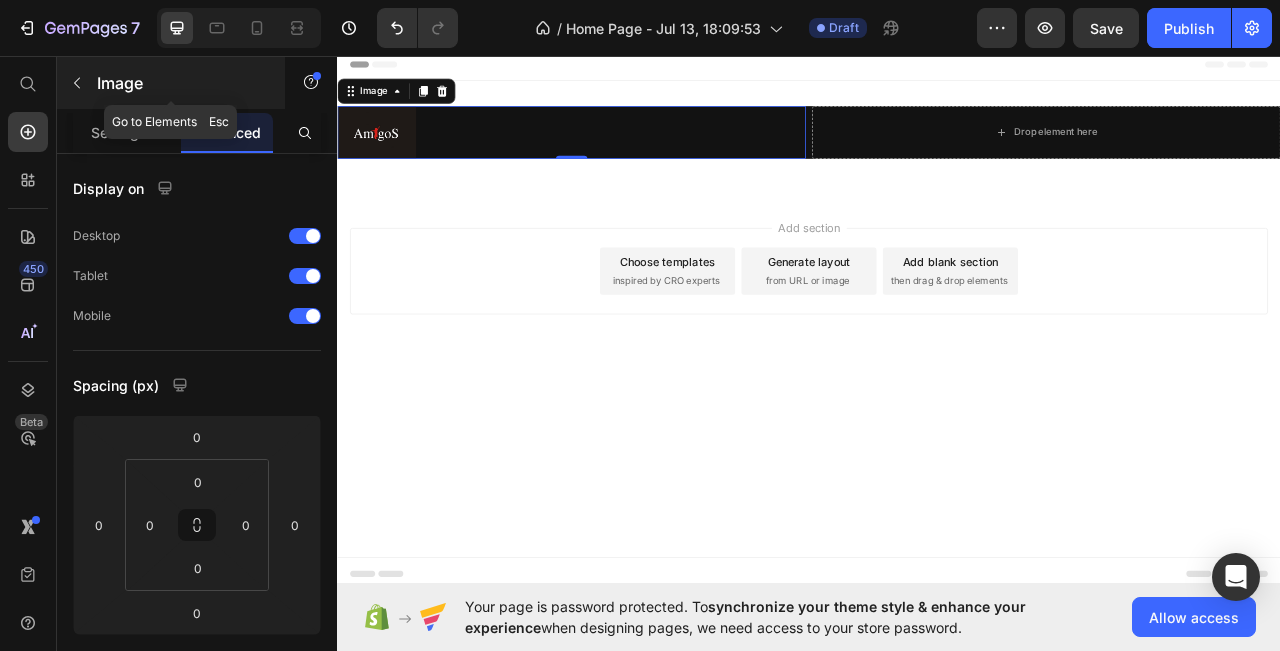 click 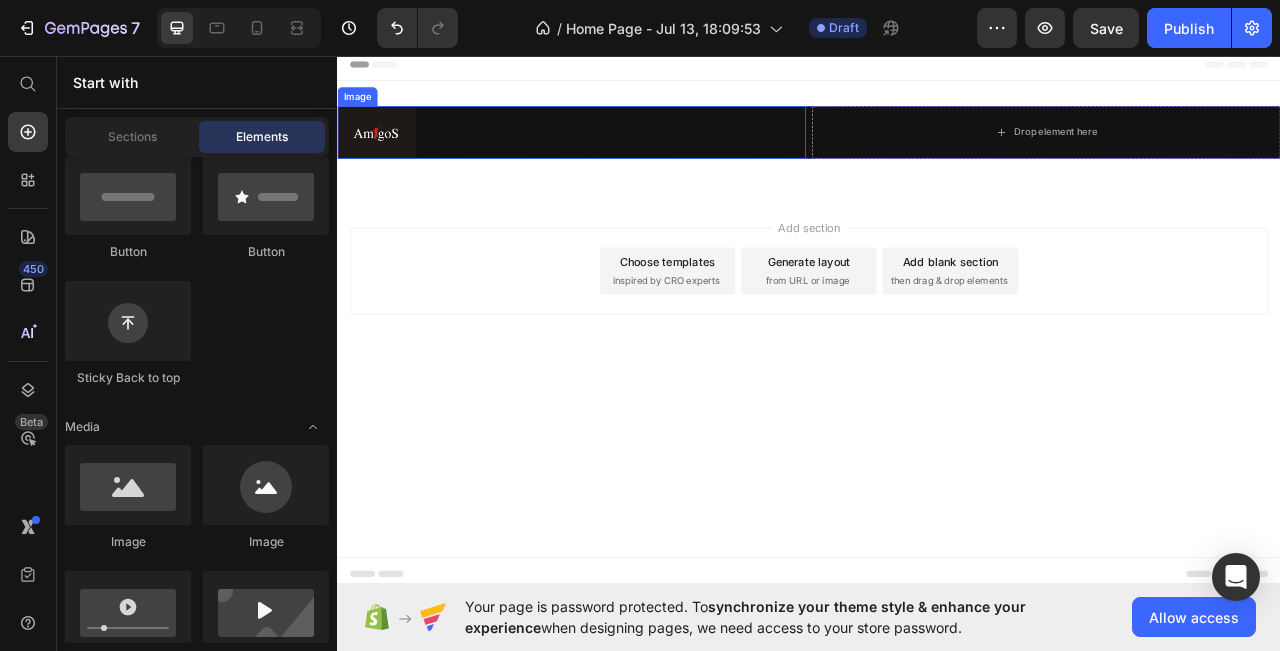 click at bounding box center (635, 154) 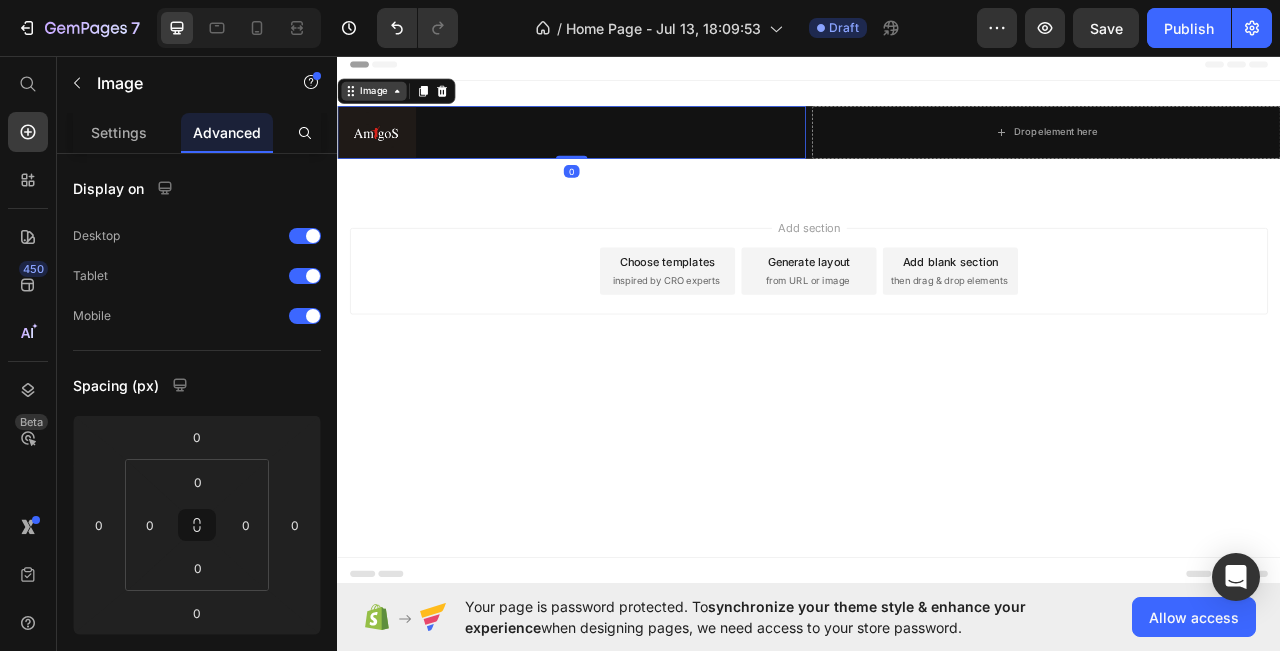 click on "Image" at bounding box center (383, 102) 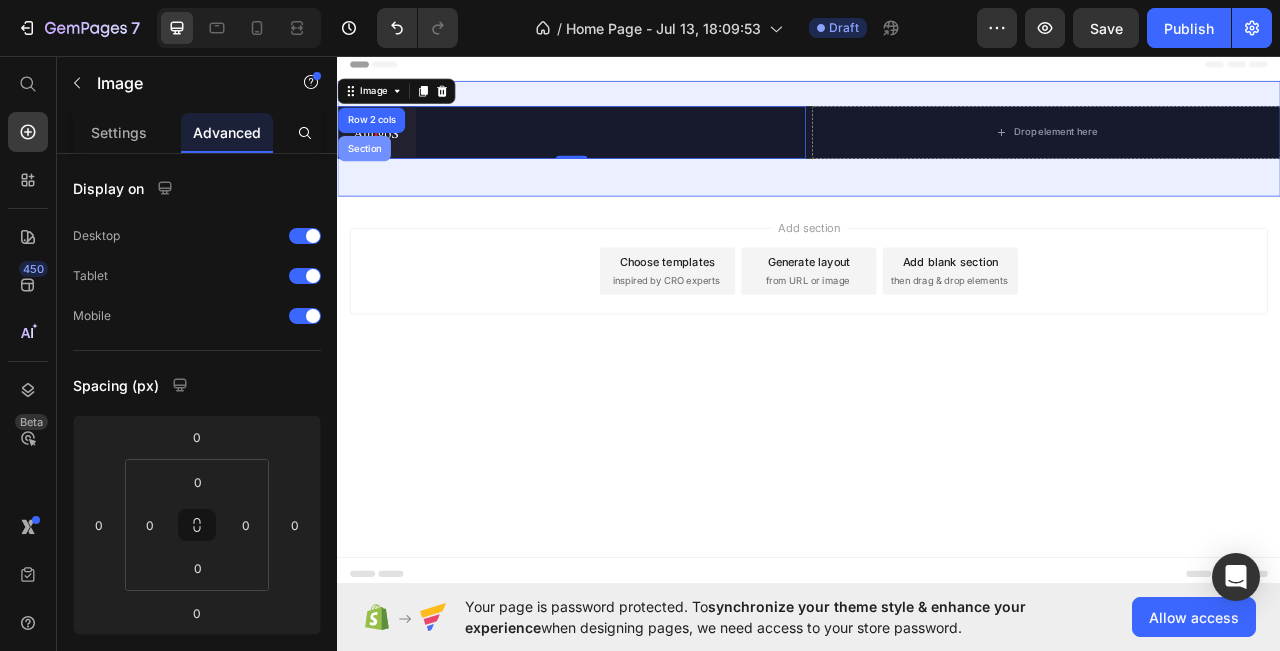 click on "Section" at bounding box center [371, 175] 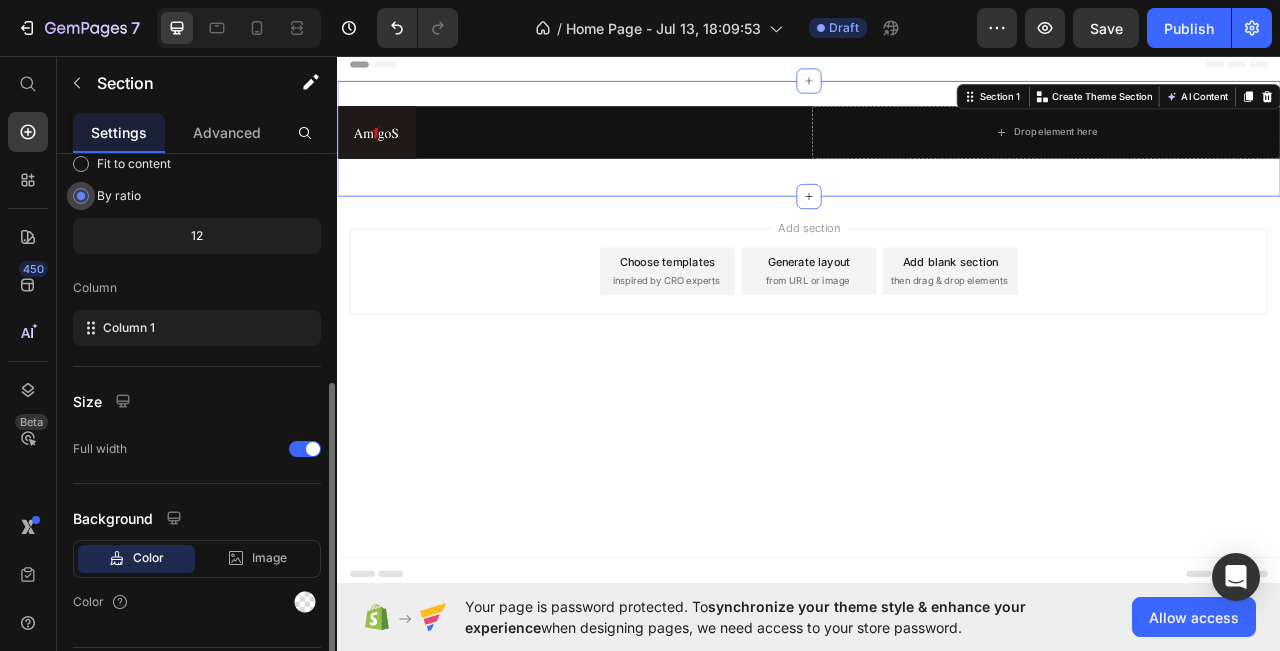scroll, scrollTop: 254, scrollLeft: 0, axis: vertical 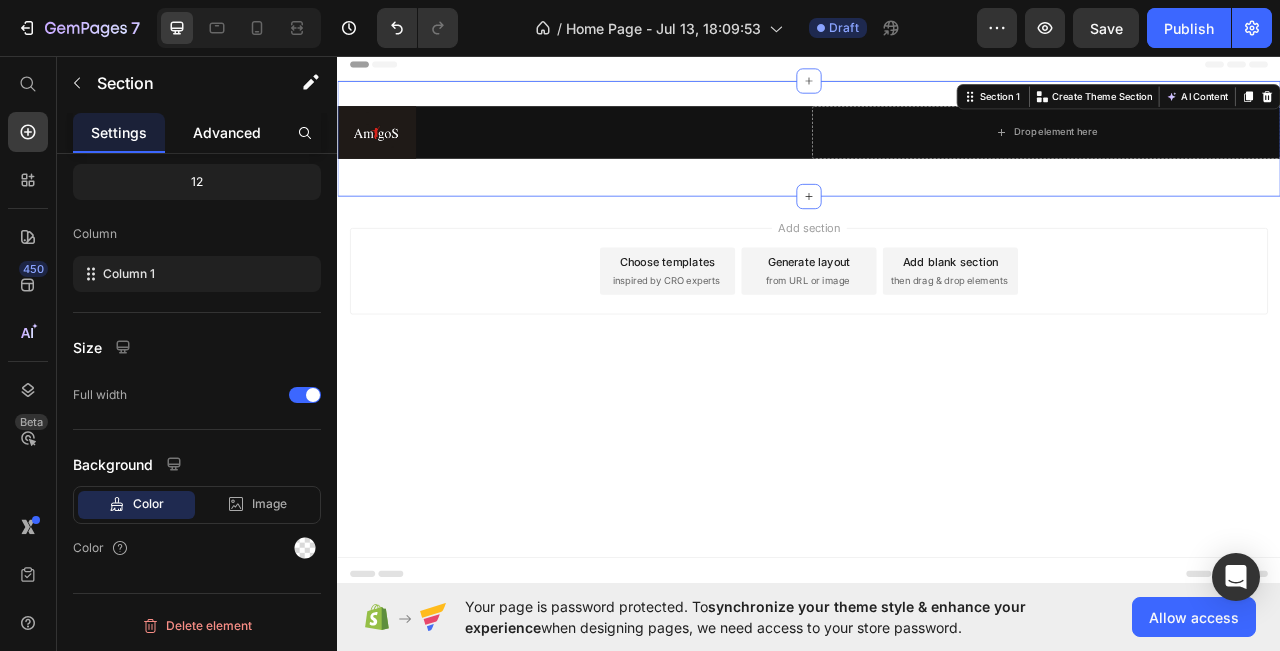 drag, startPoint x: 219, startPoint y: 135, endPoint x: 223, endPoint y: 147, distance: 12.649111 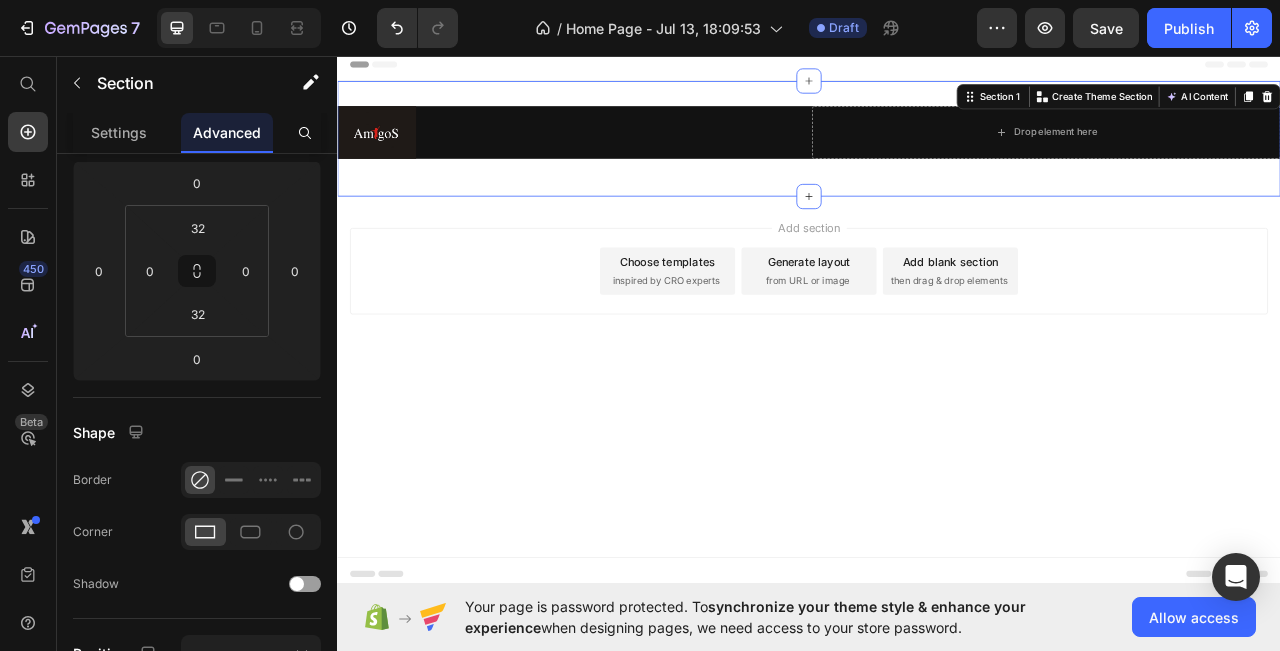 scroll, scrollTop: 0, scrollLeft: 0, axis: both 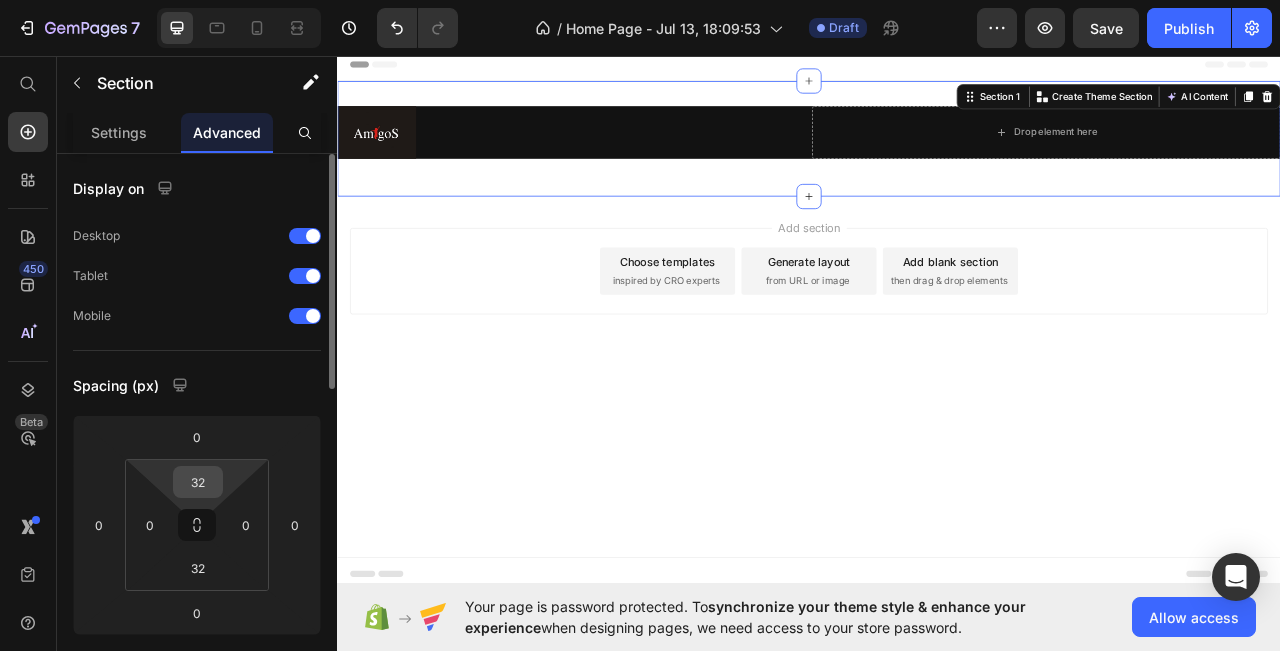 click on "32" at bounding box center (198, 482) 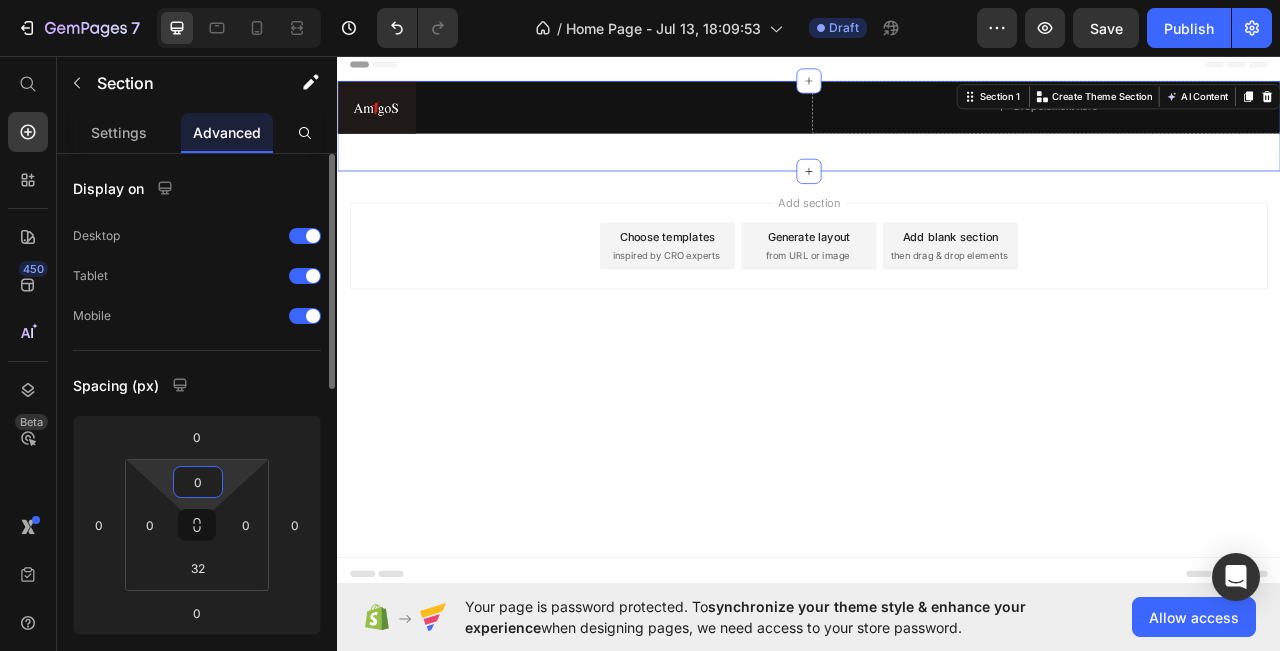 type on "0" 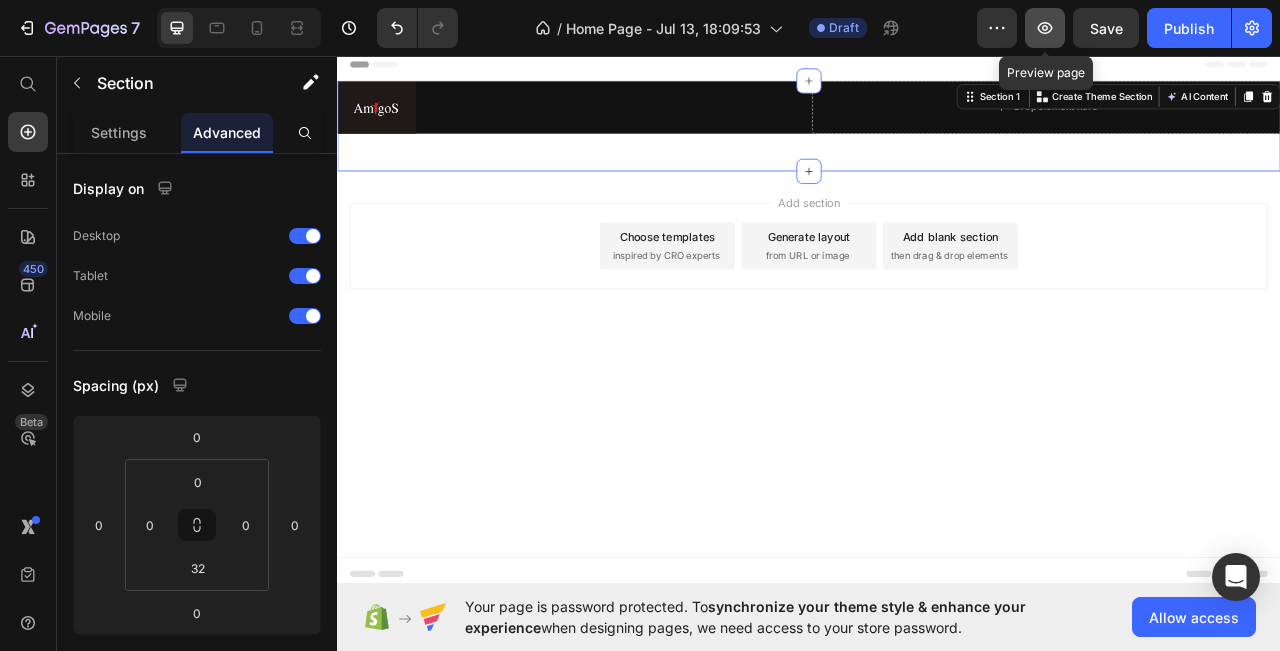 click 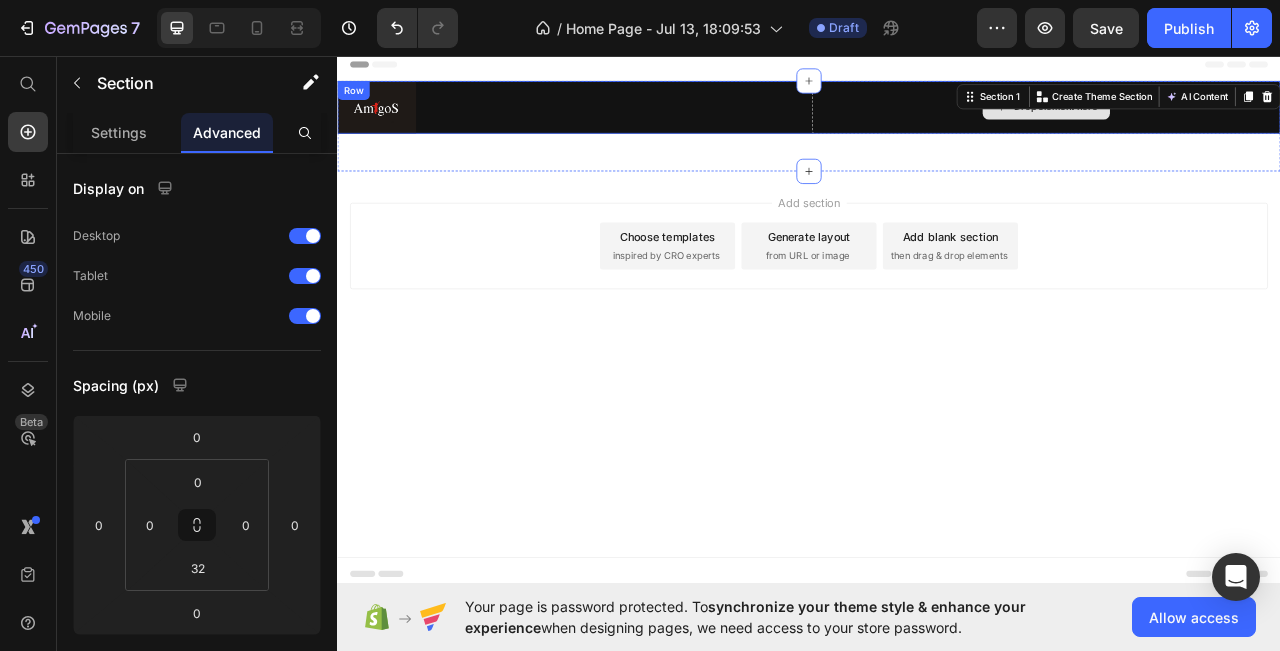 click on "Drop element here" at bounding box center [1239, 122] 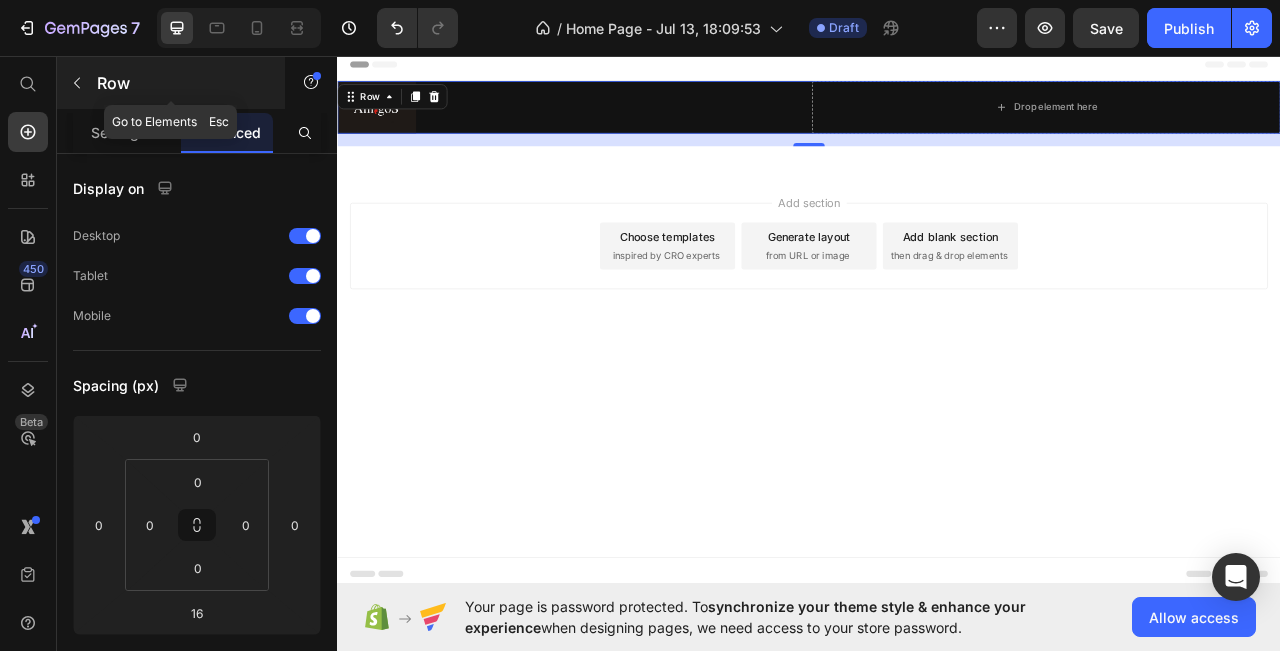 click 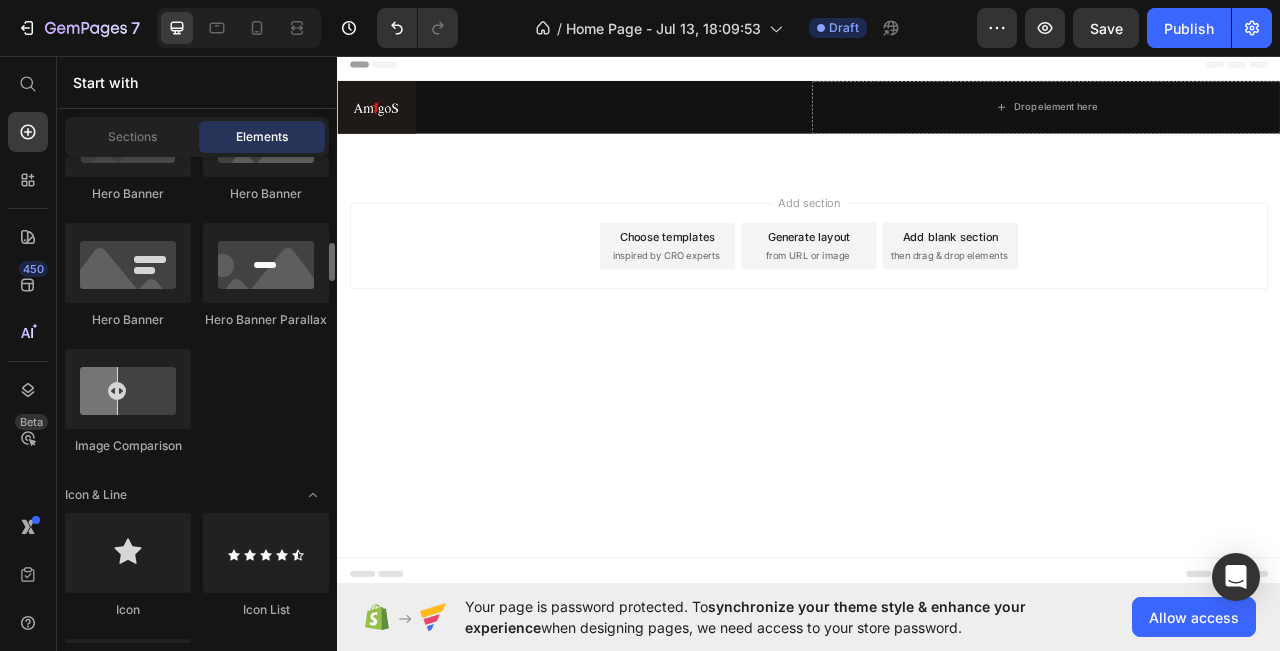 scroll, scrollTop: 1200, scrollLeft: 0, axis: vertical 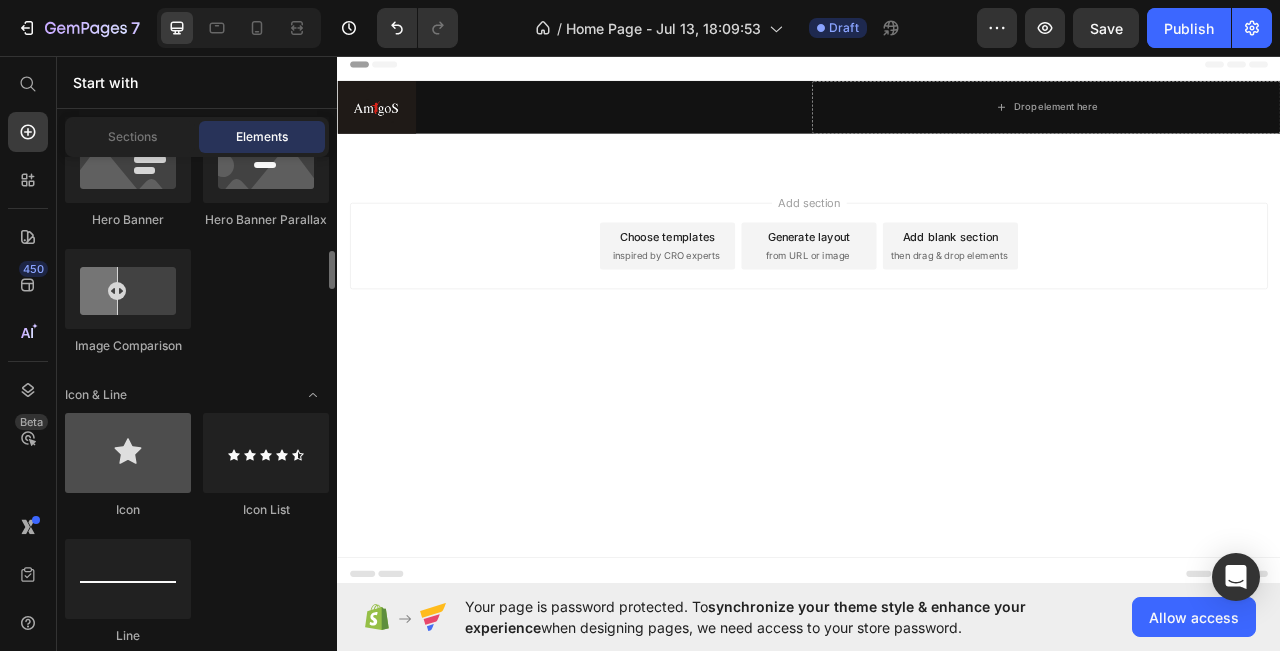 click at bounding box center (128, 453) 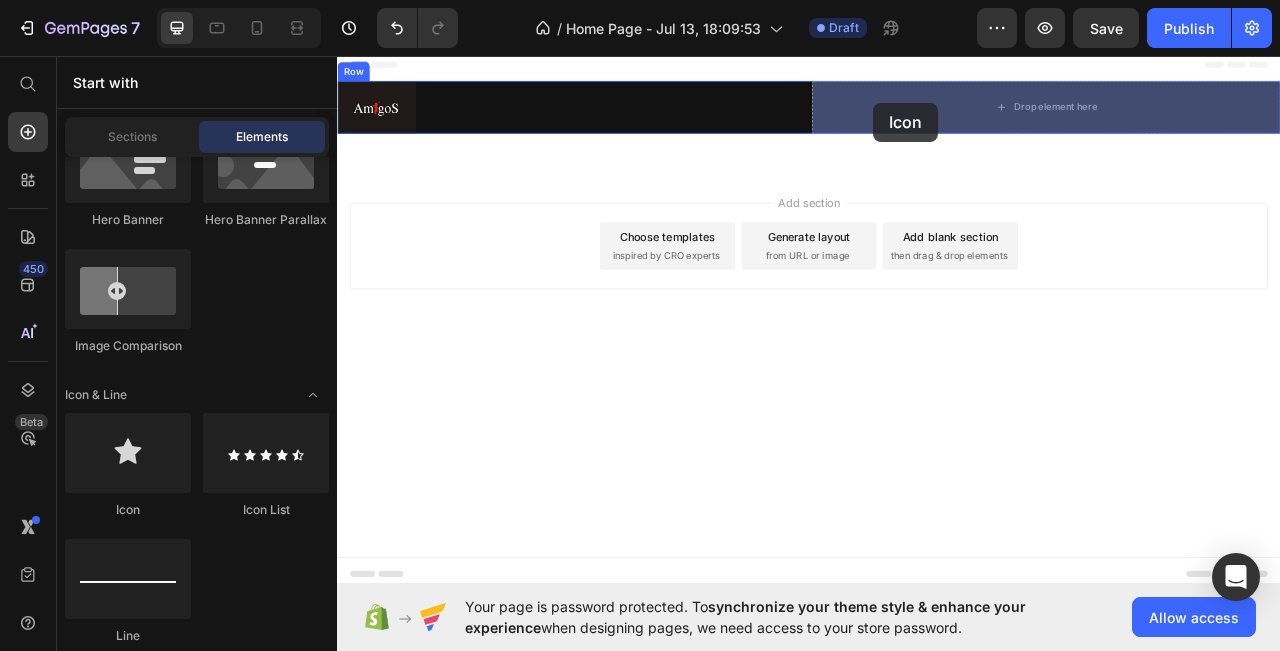 drag, startPoint x: 471, startPoint y: 515, endPoint x: 1019, endPoint y: 117, distance: 677.27985 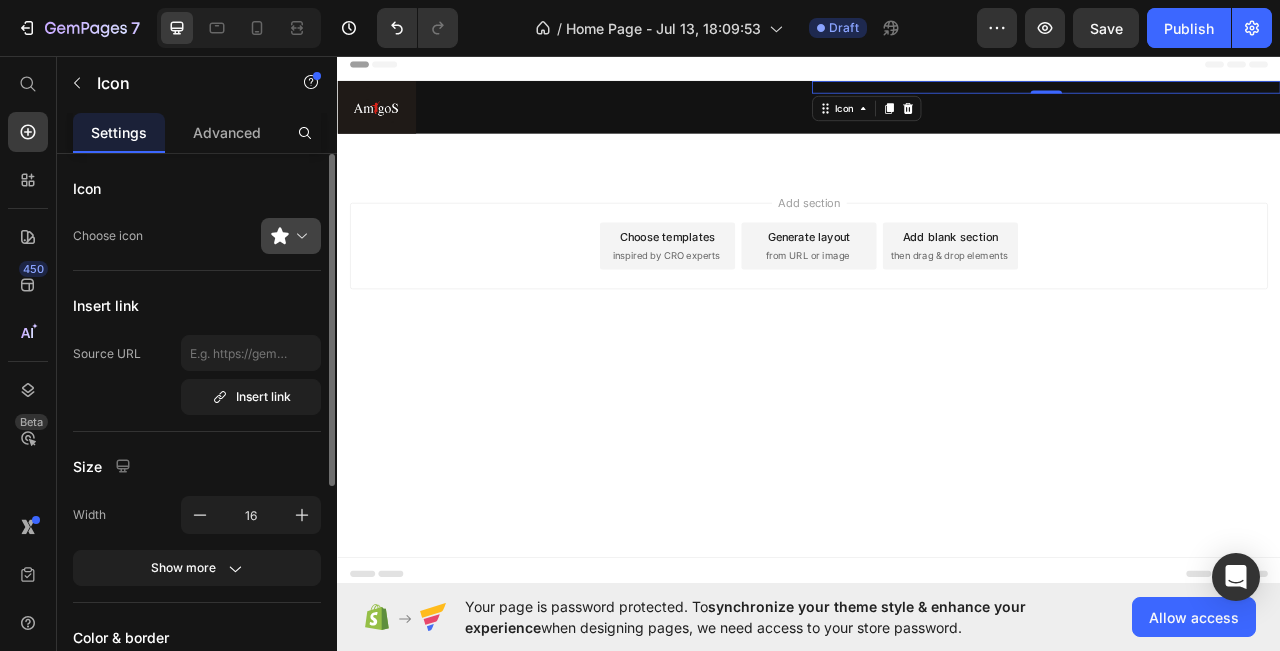 click at bounding box center [299, 236] 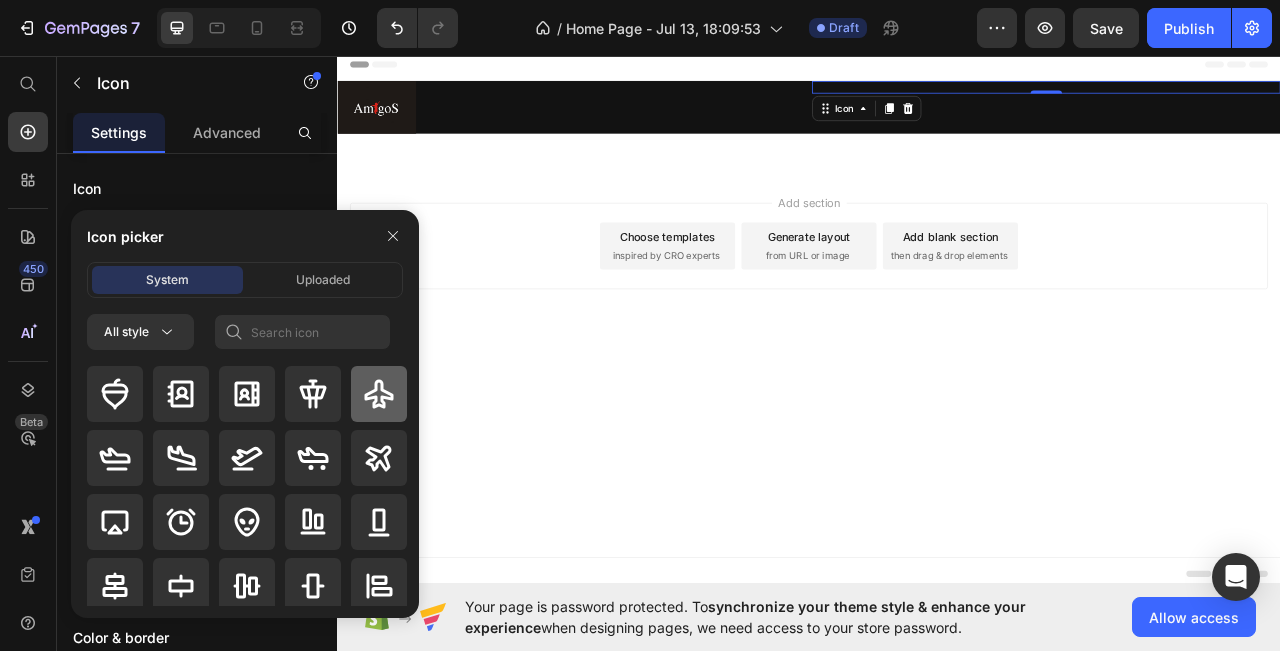 click 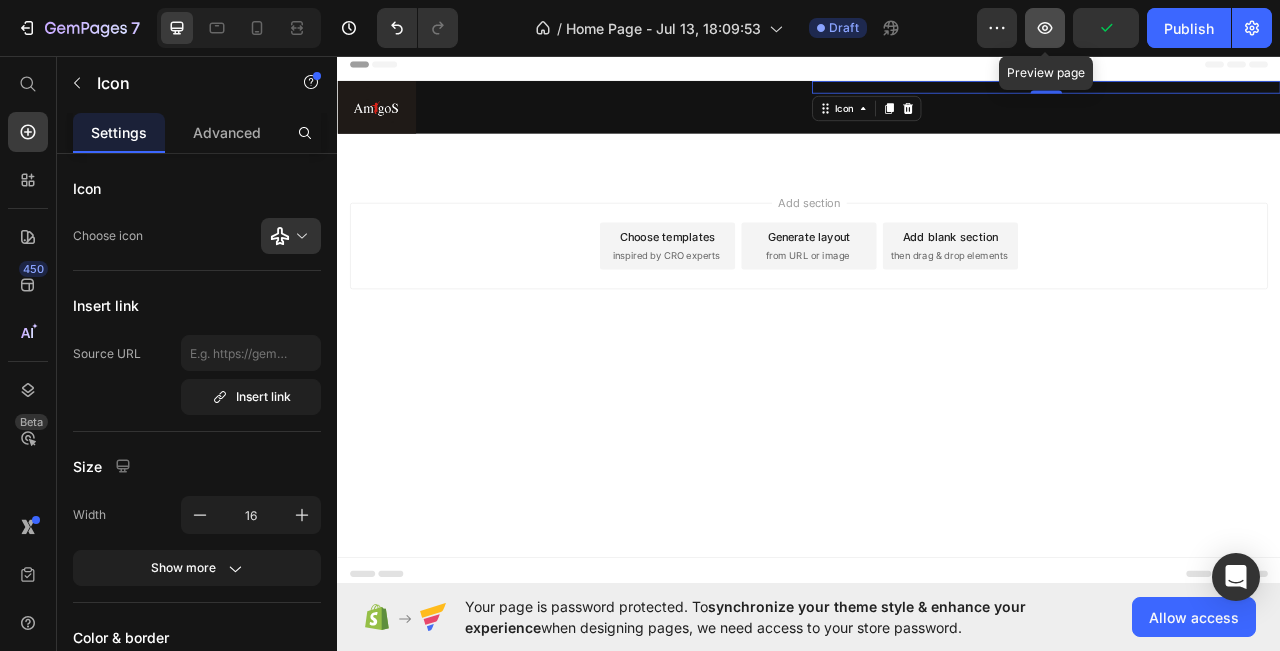 click 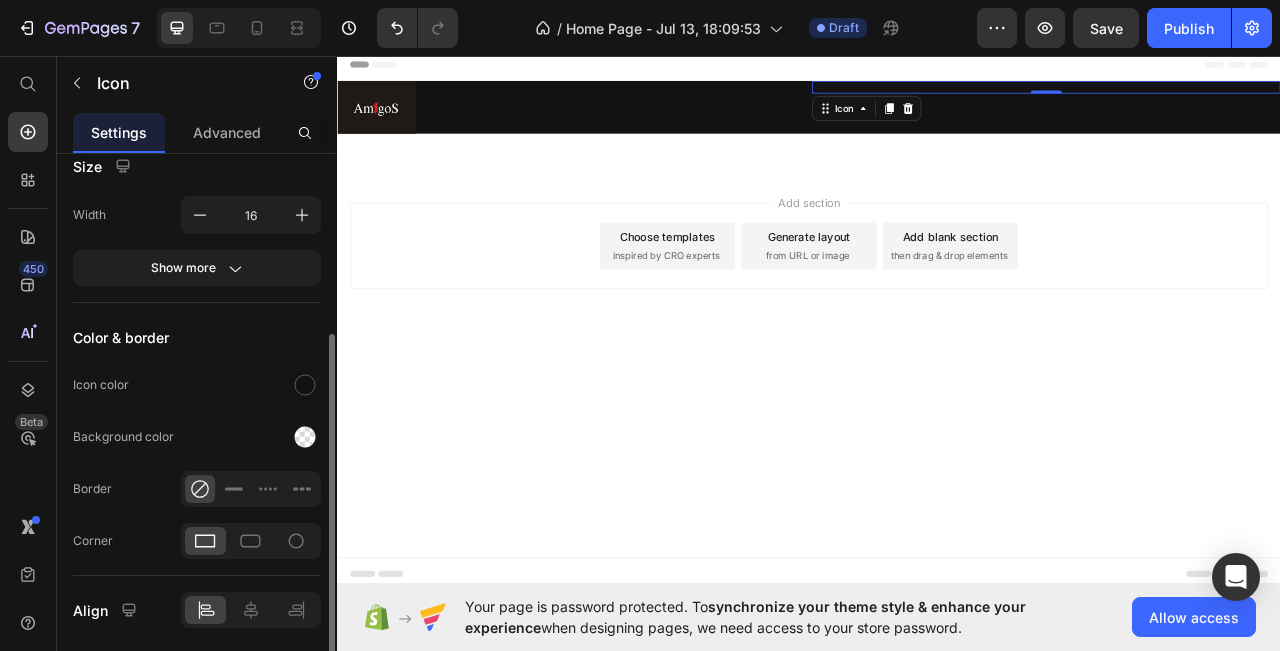 scroll, scrollTop: 368, scrollLeft: 0, axis: vertical 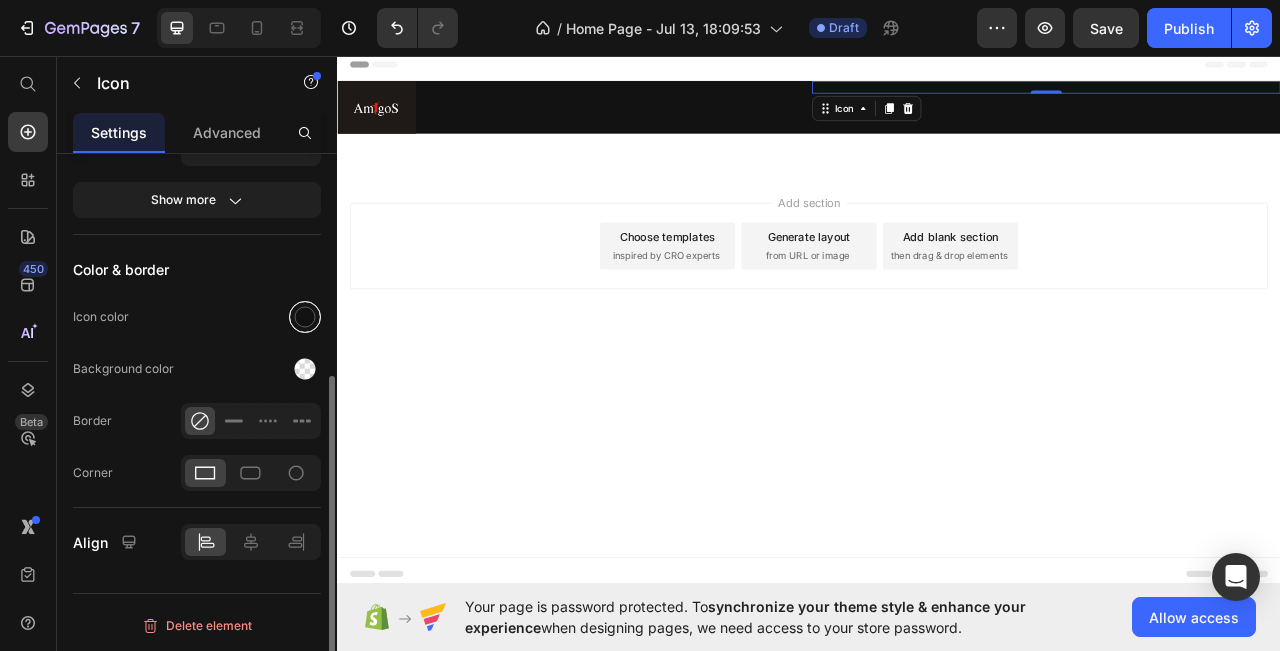 click at bounding box center (305, 317) 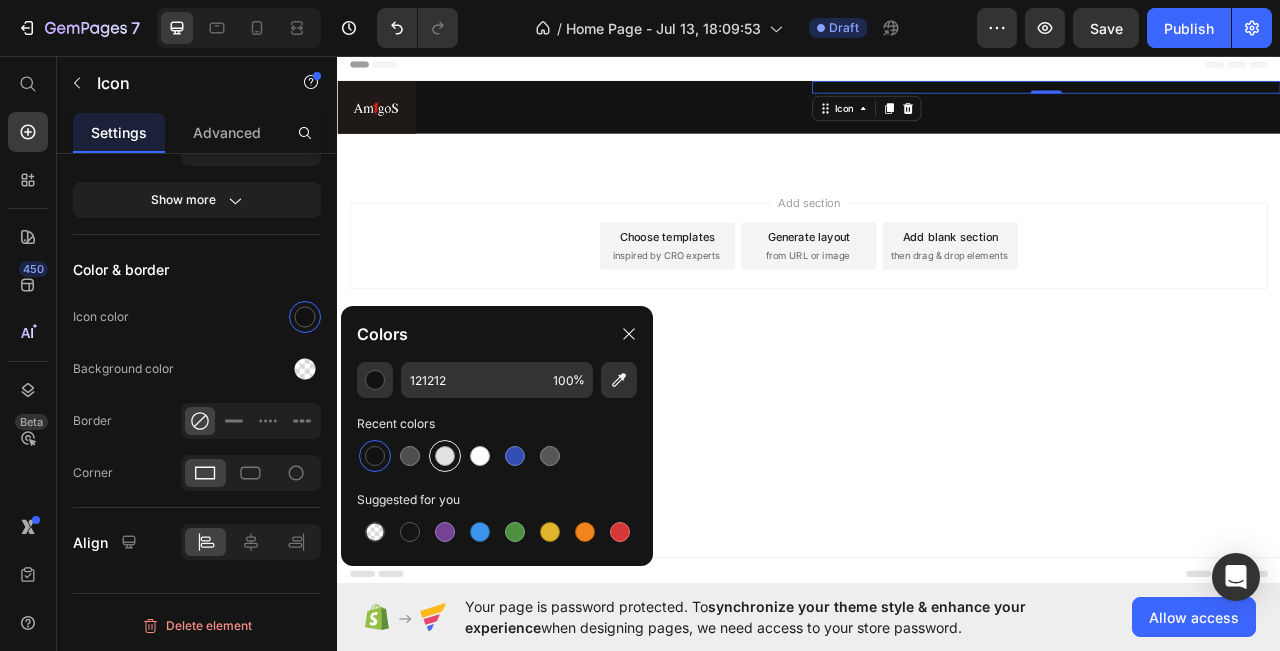 click at bounding box center [445, 456] 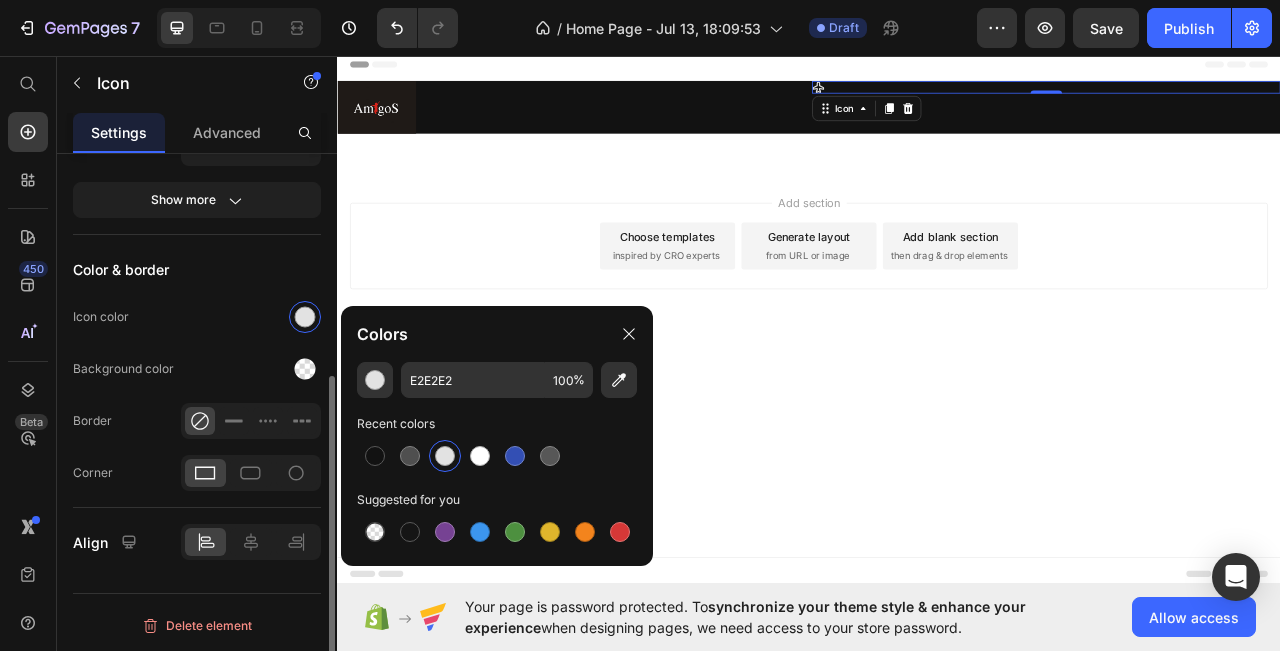 click on "Color & border" at bounding box center [197, 269] 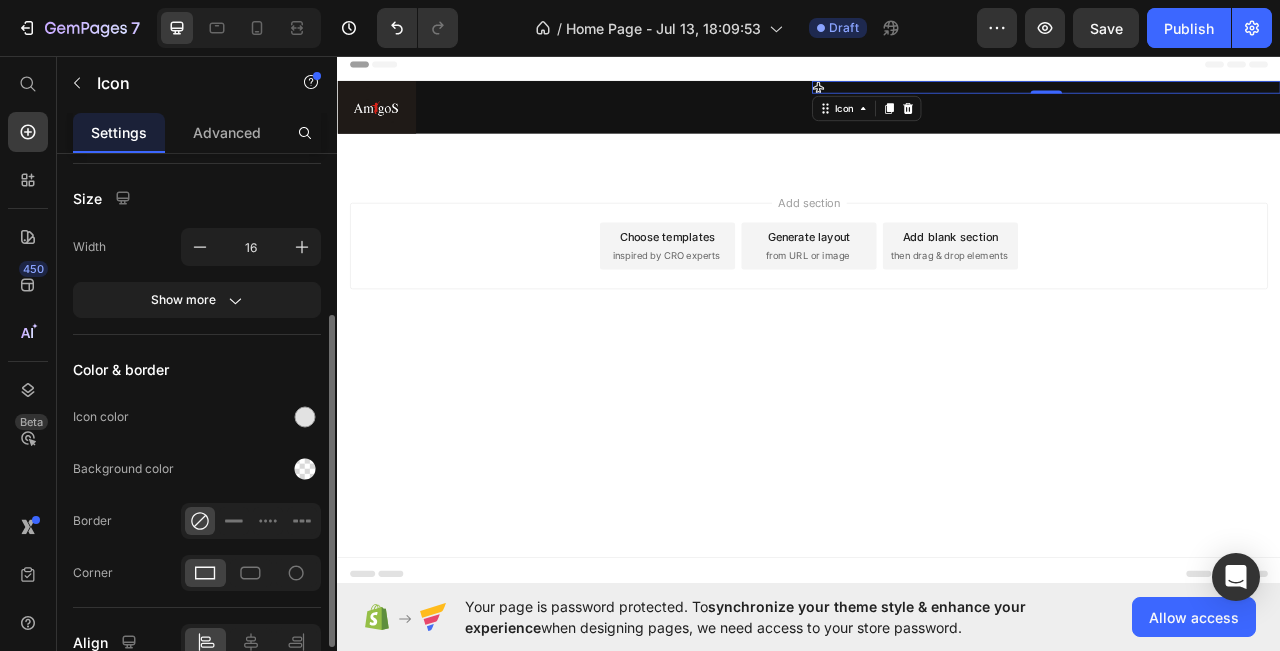 scroll, scrollTop: 368, scrollLeft: 0, axis: vertical 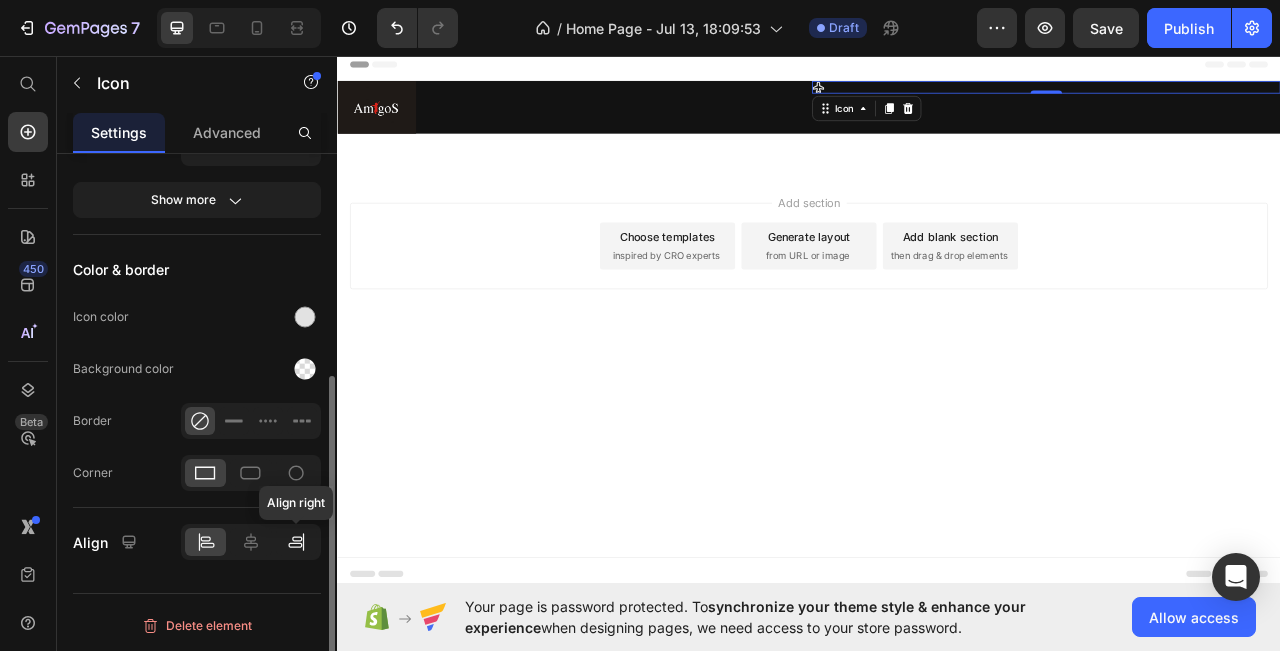 click 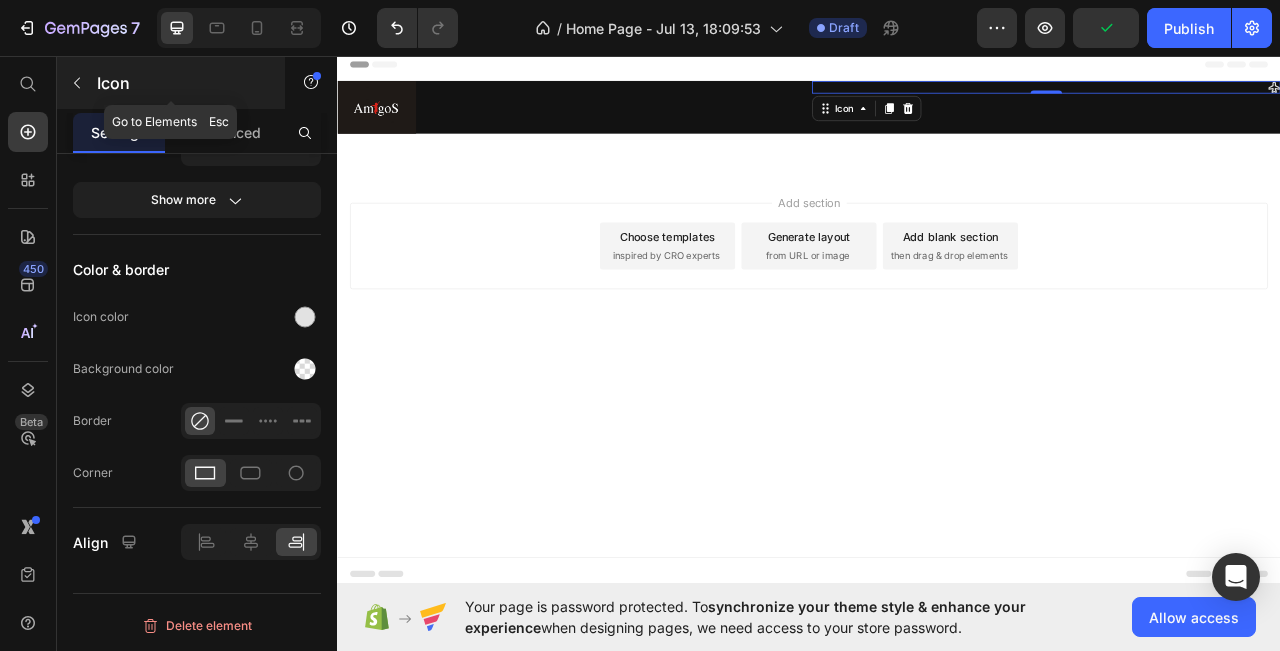 click at bounding box center (77, 83) 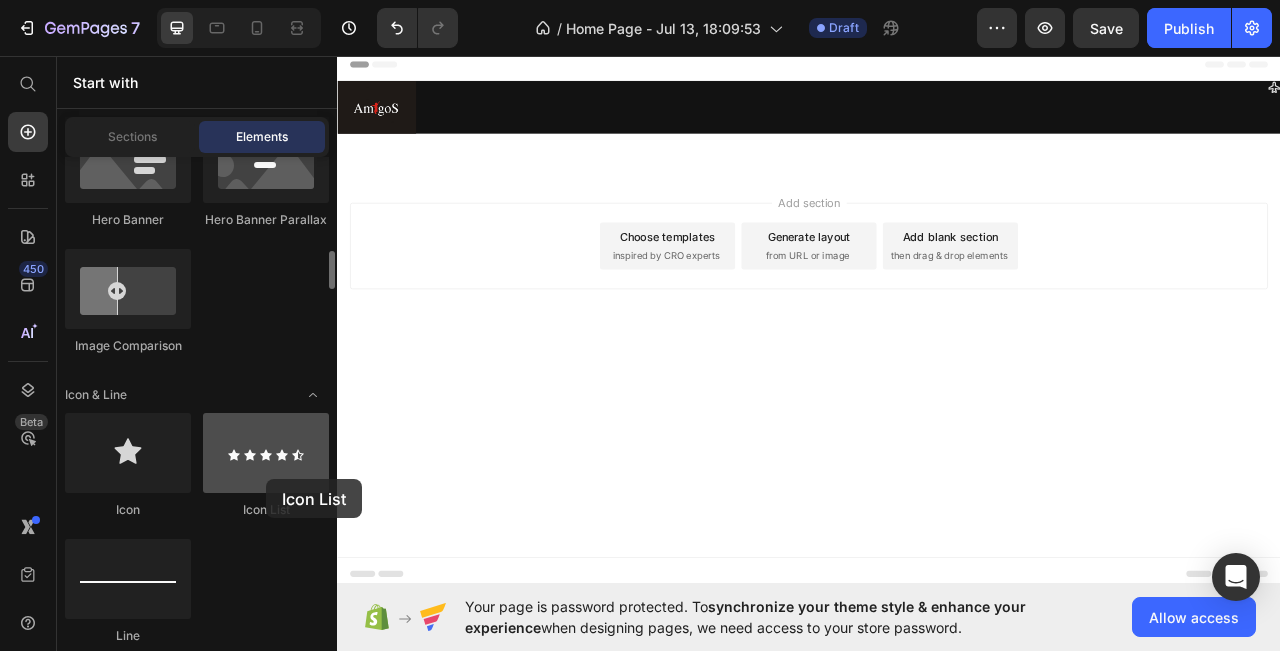 click at bounding box center [266, 453] 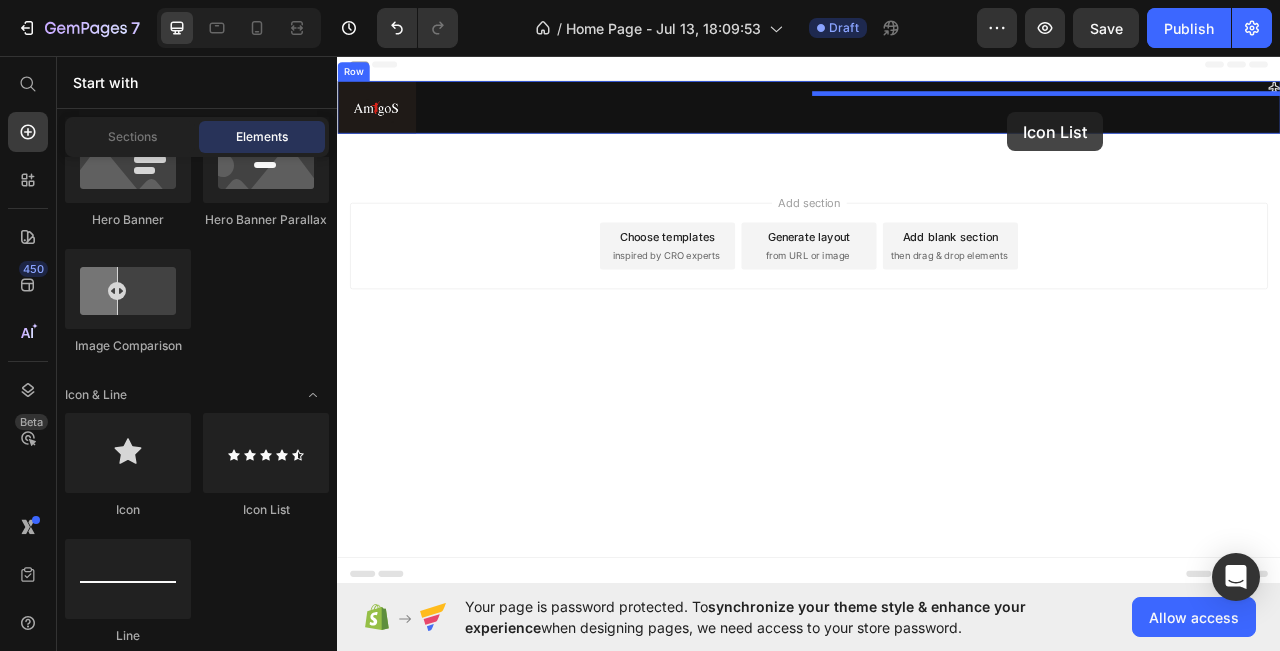 drag, startPoint x: 606, startPoint y: 523, endPoint x: 1190, endPoint y: 129, distance: 704.48 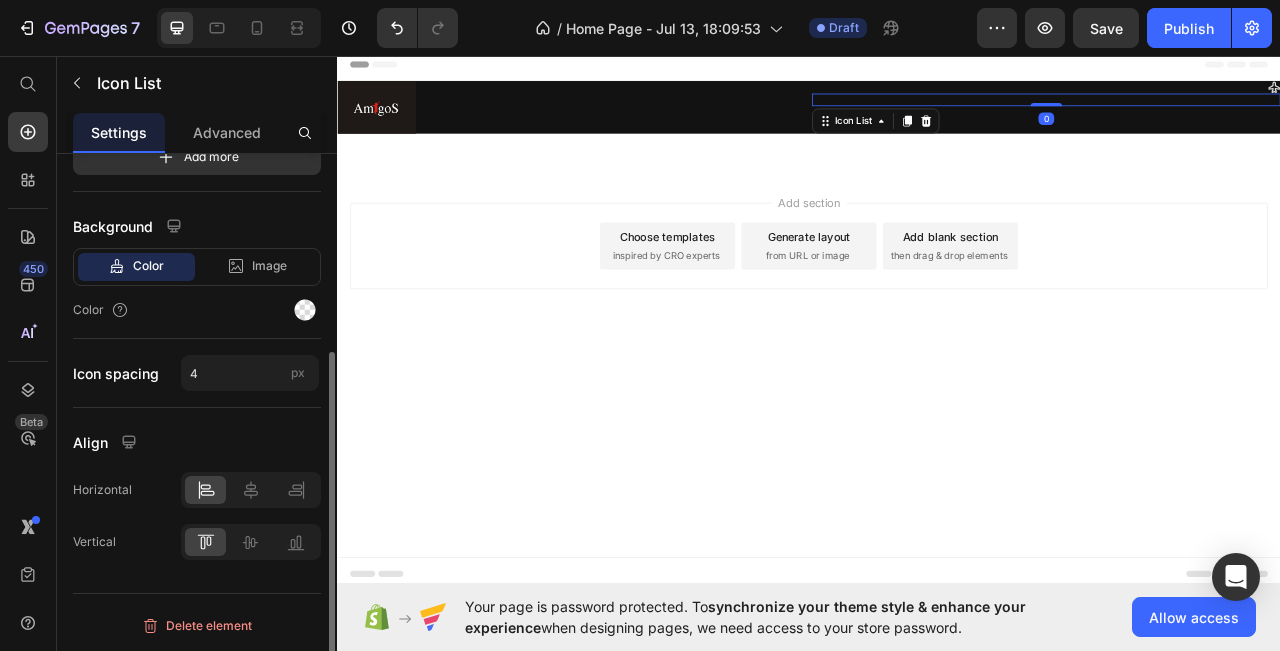 scroll, scrollTop: 0, scrollLeft: 0, axis: both 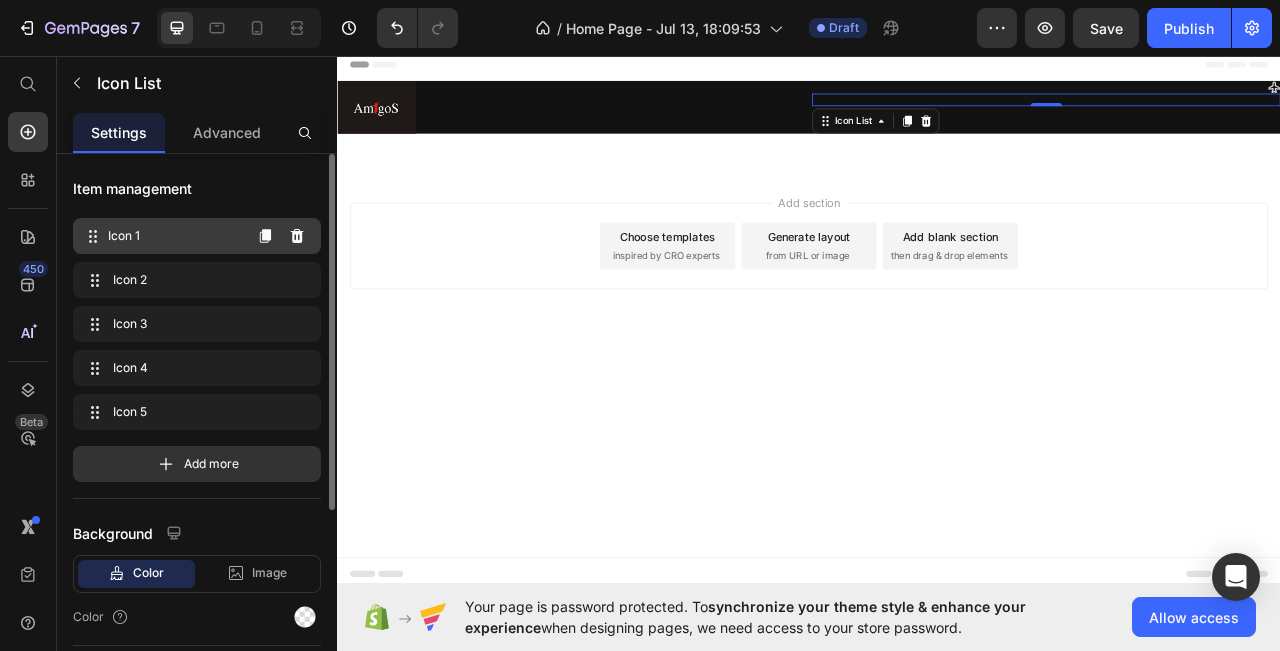 click on "Icon 1" at bounding box center [174, 236] 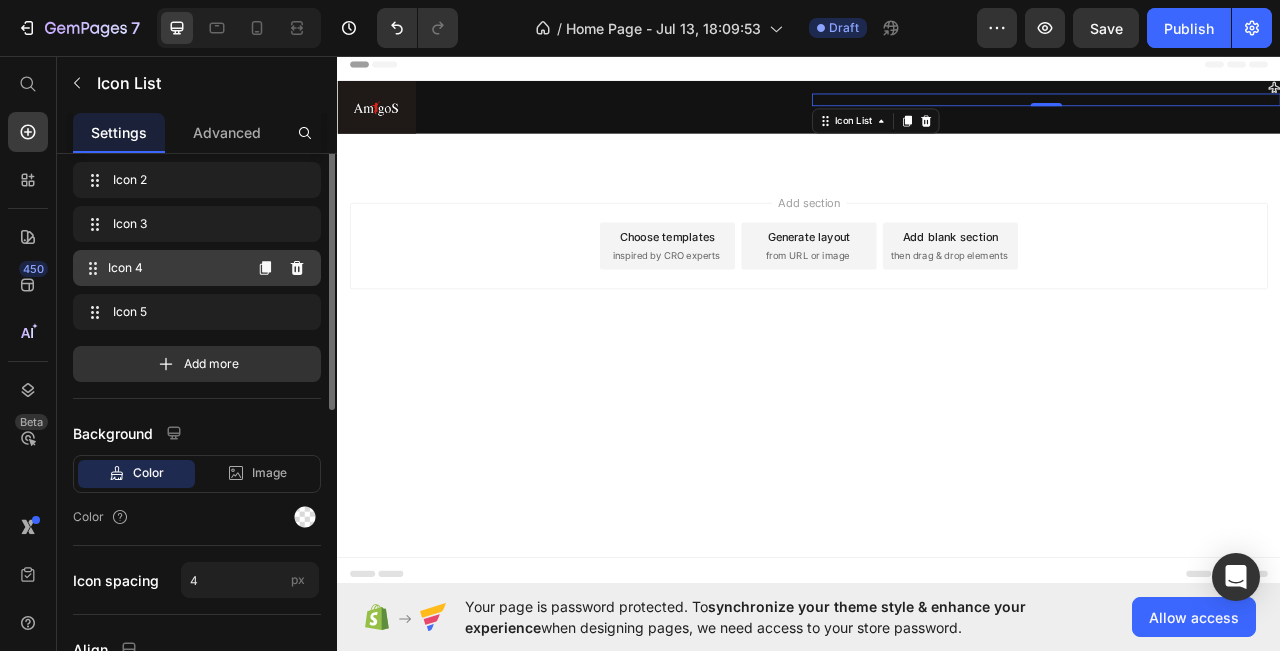 scroll, scrollTop: 0, scrollLeft: 0, axis: both 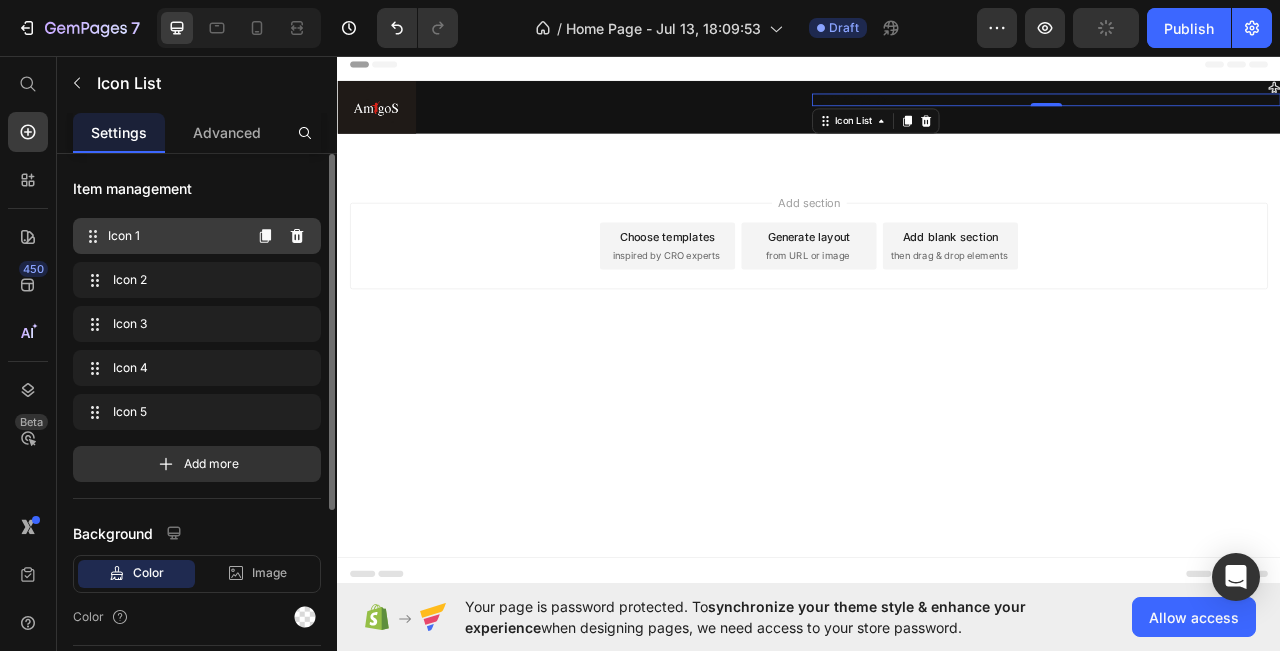 click on "Icon 1" at bounding box center (174, 236) 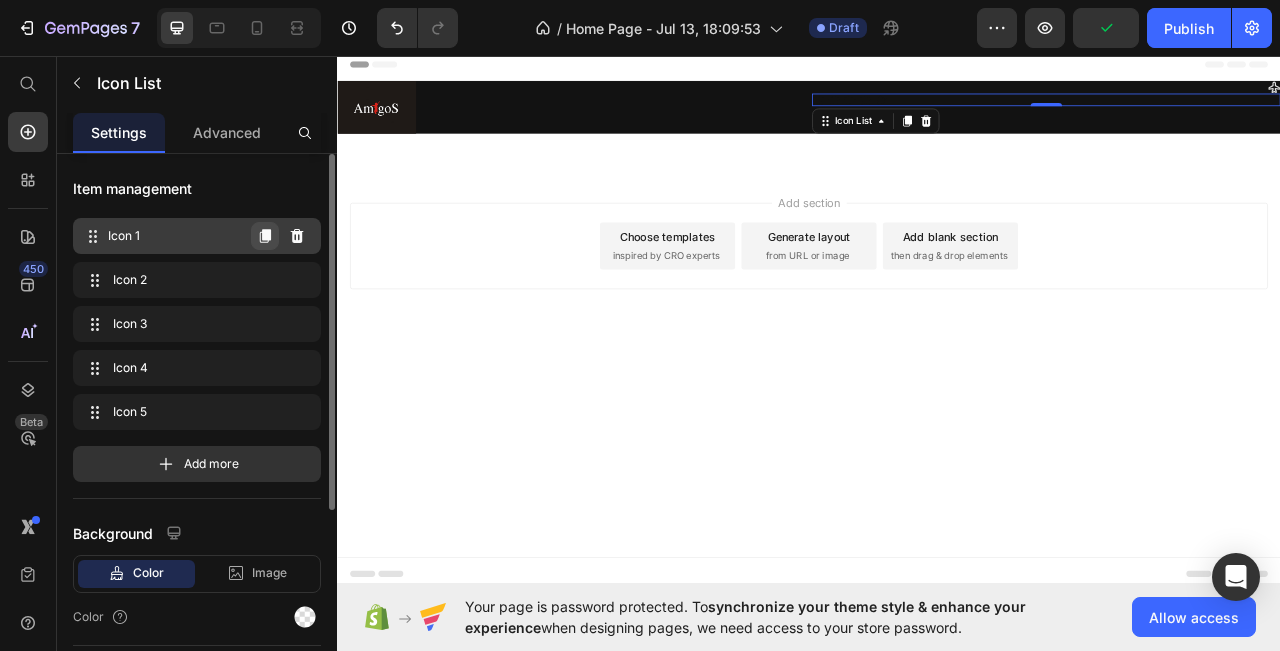 click 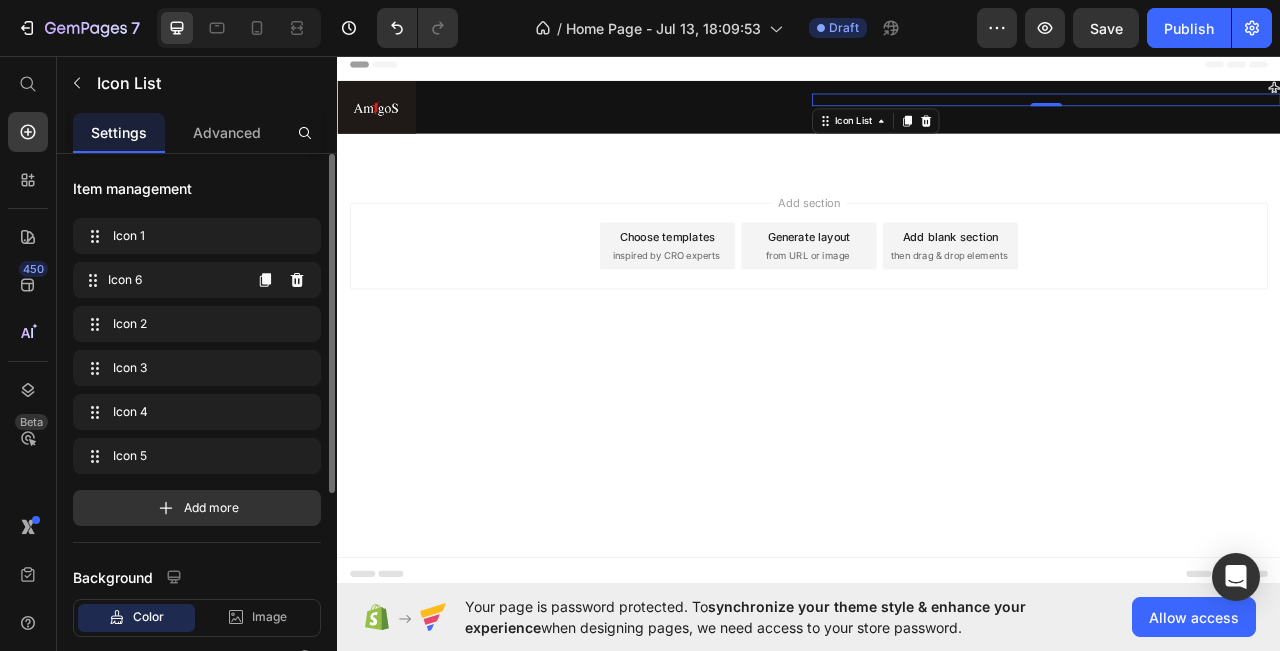 type 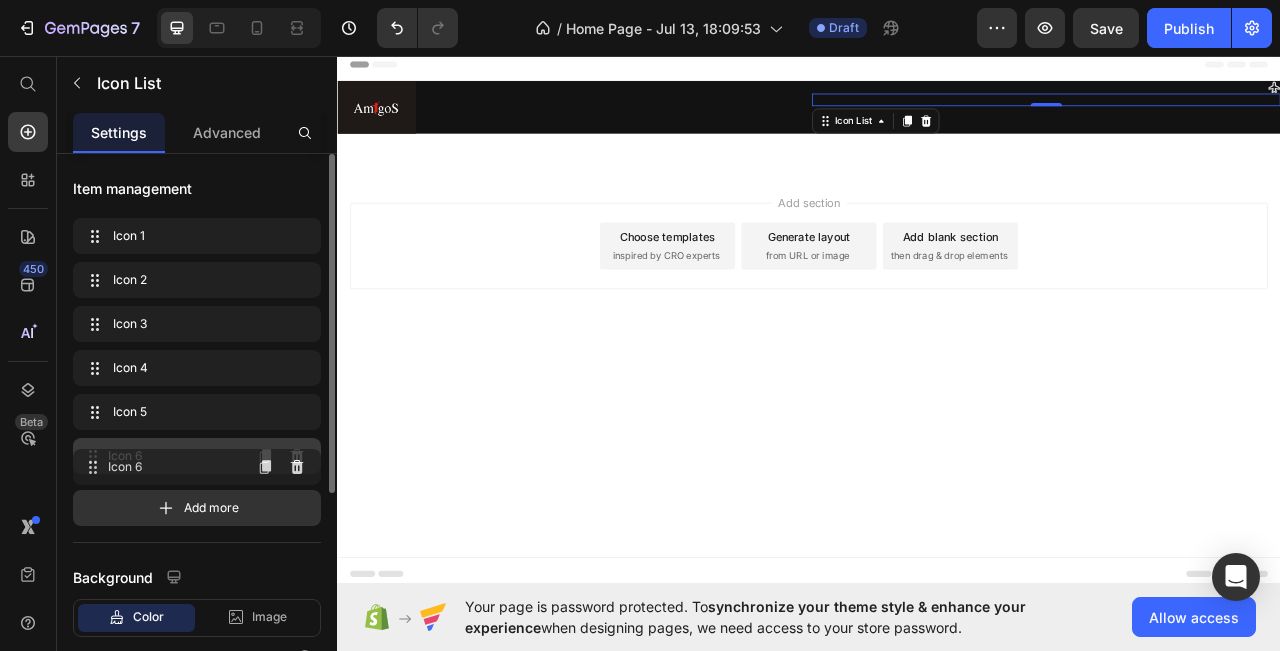 drag, startPoint x: 186, startPoint y: 284, endPoint x: 186, endPoint y: 471, distance: 187 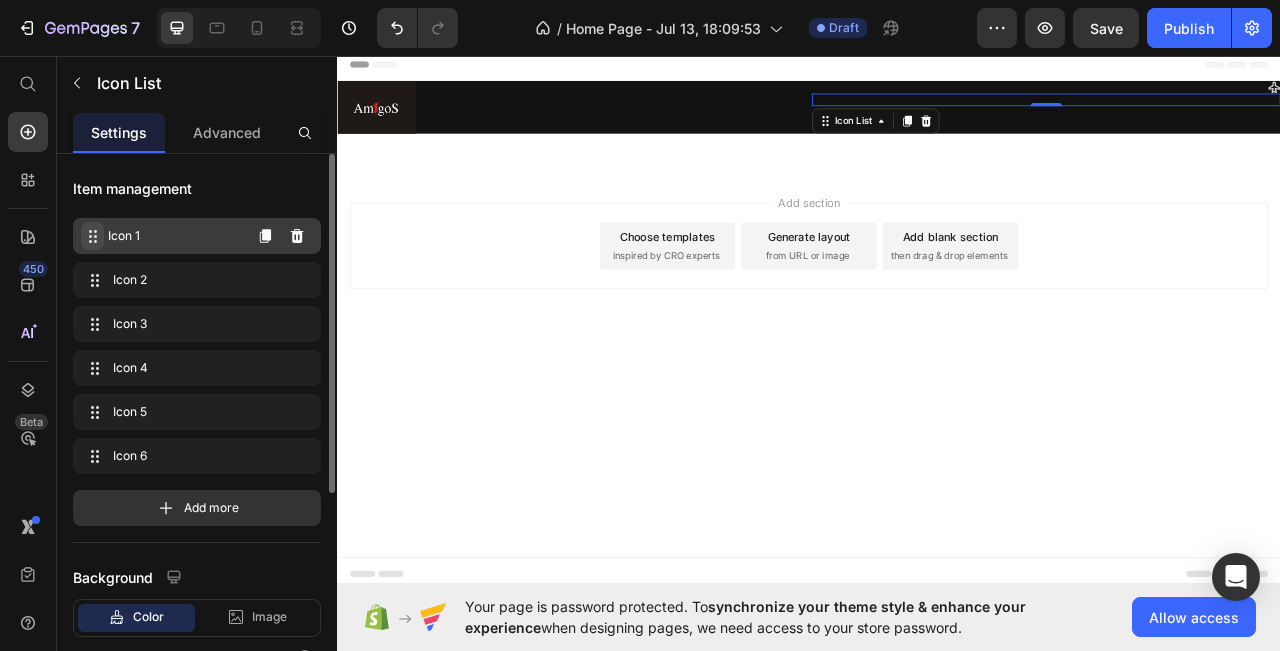 click 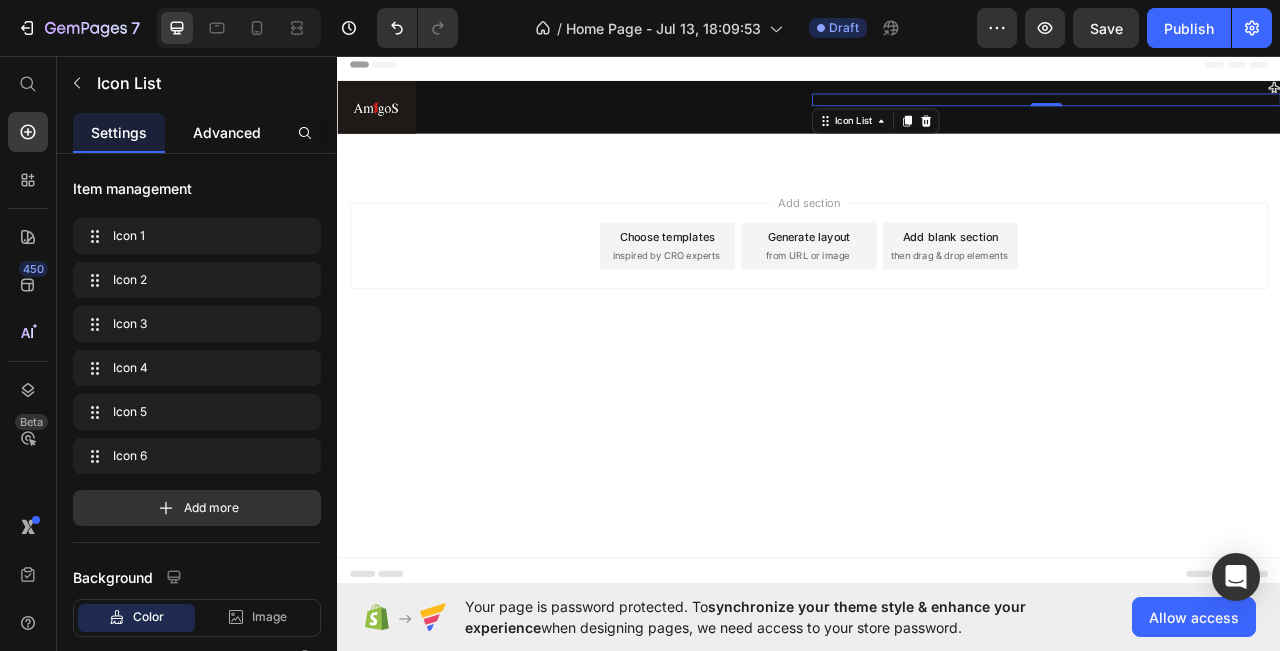 click on "Advanced" at bounding box center [227, 132] 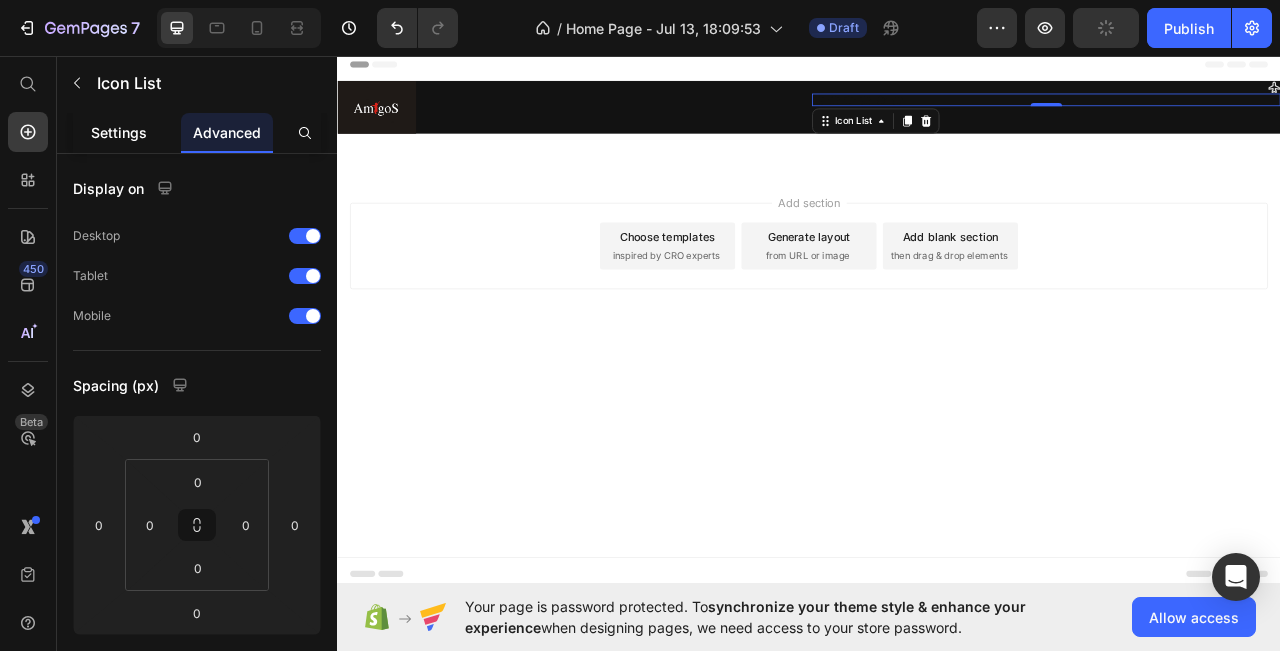 click on "Settings" at bounding box center (119, 132) 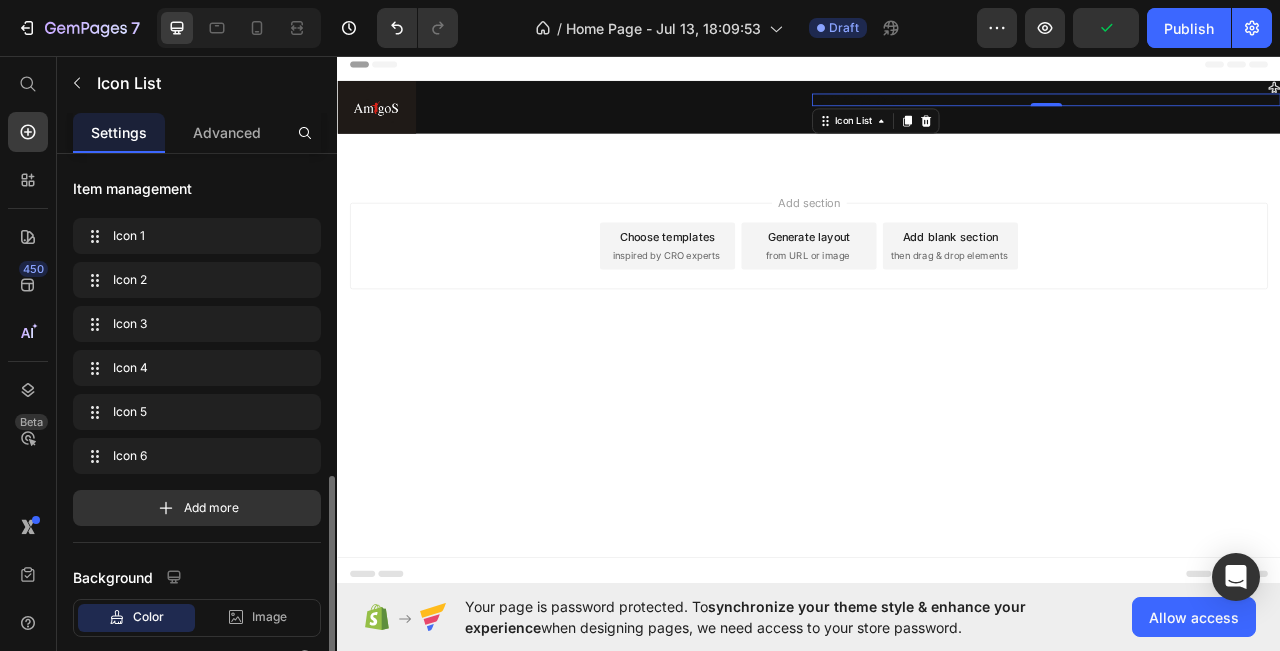 scroll, scrollTop: 351, scrollLeft: 0, axis: vertical 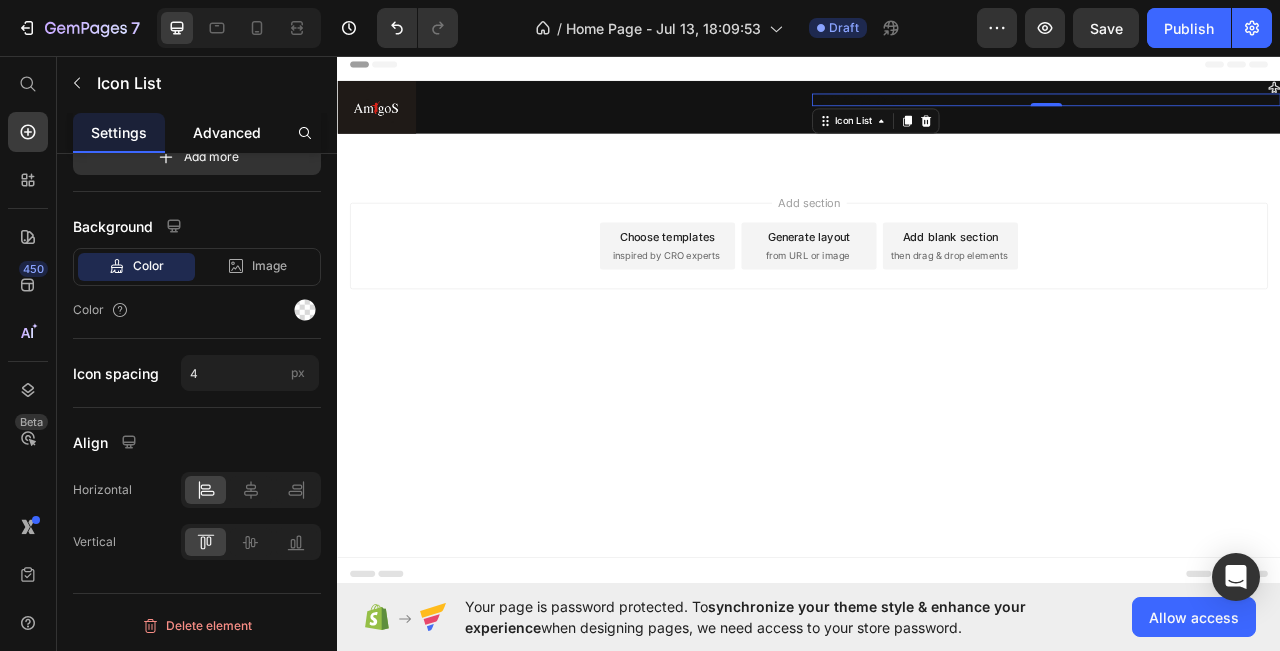 click on "Advanced" at bounding box center [227, 132] 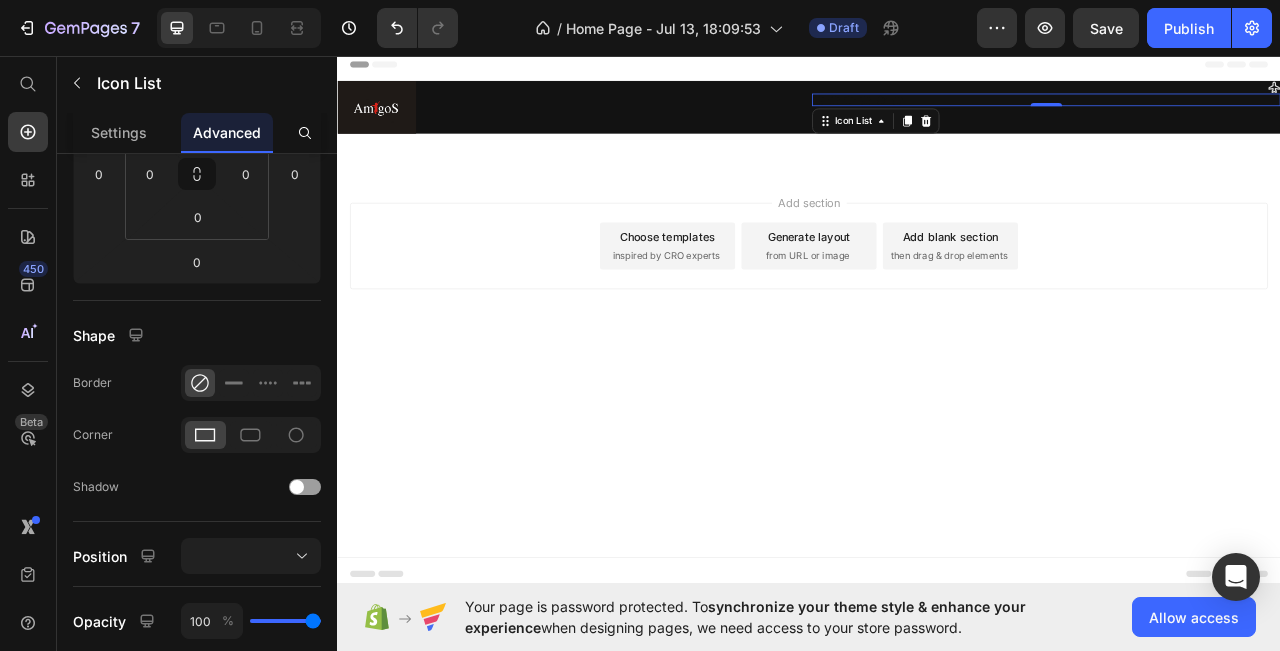 scroll, scrollTop: 0, scrollLeft: 0, axis: both 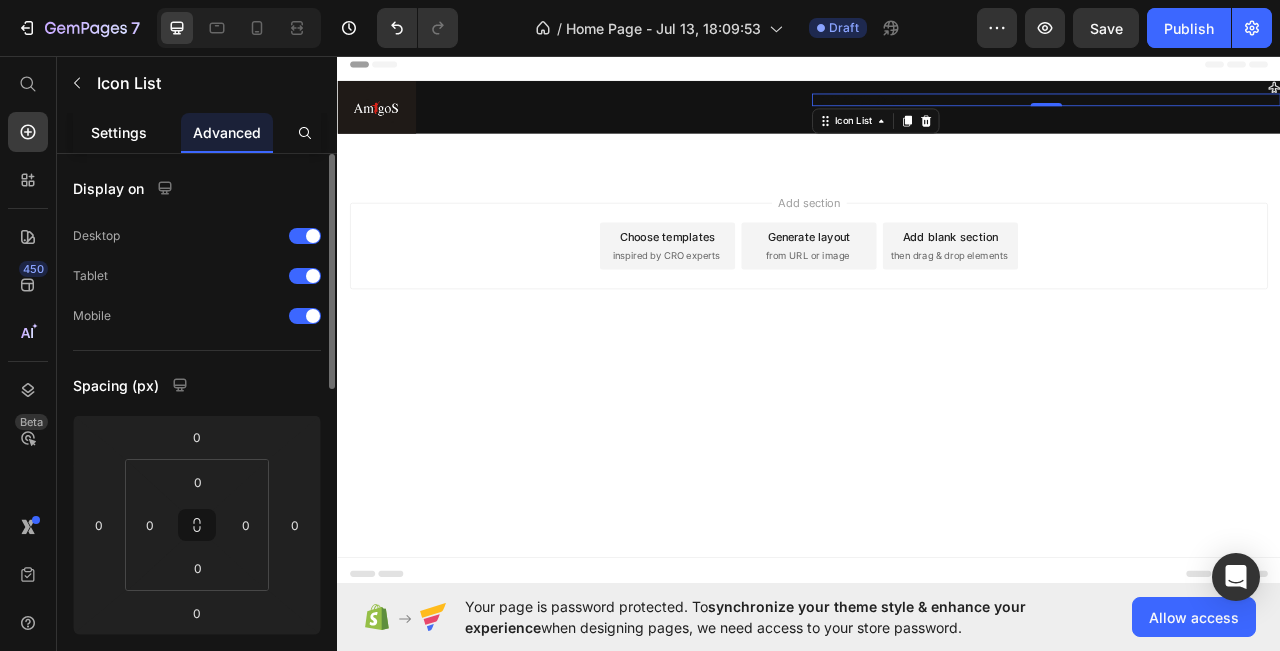 click on "Settings" 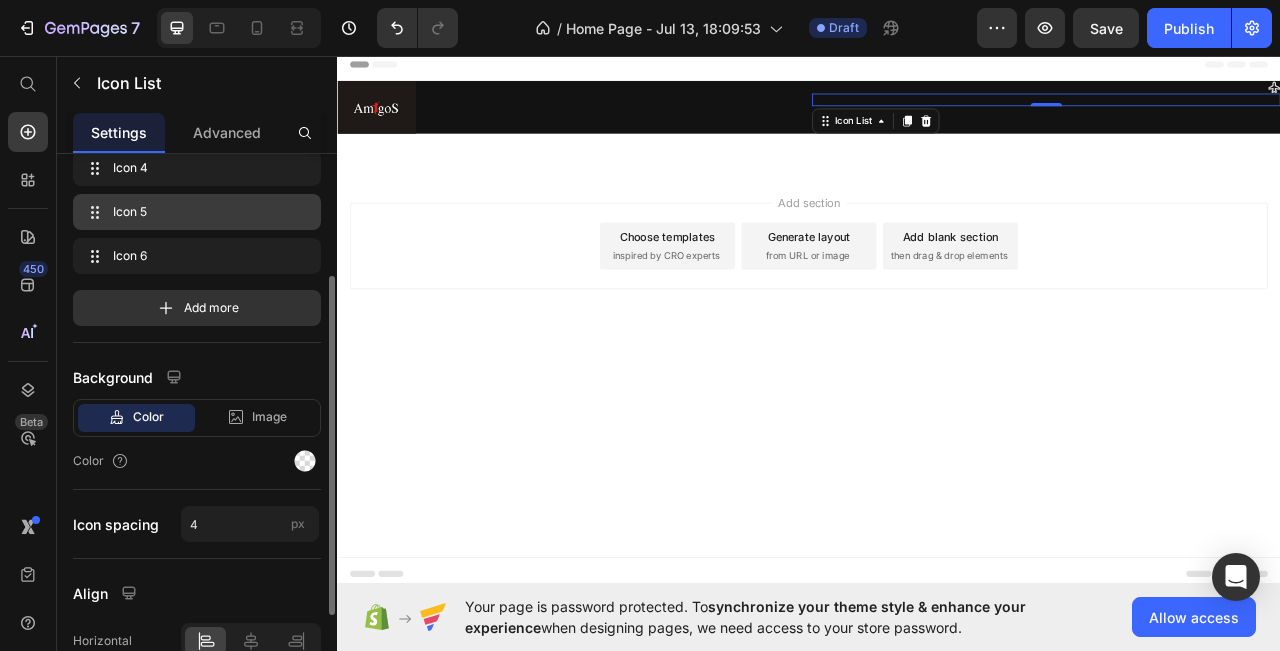 scroll, scrollTop: 300, scrollLeft: 0, axis: vertical 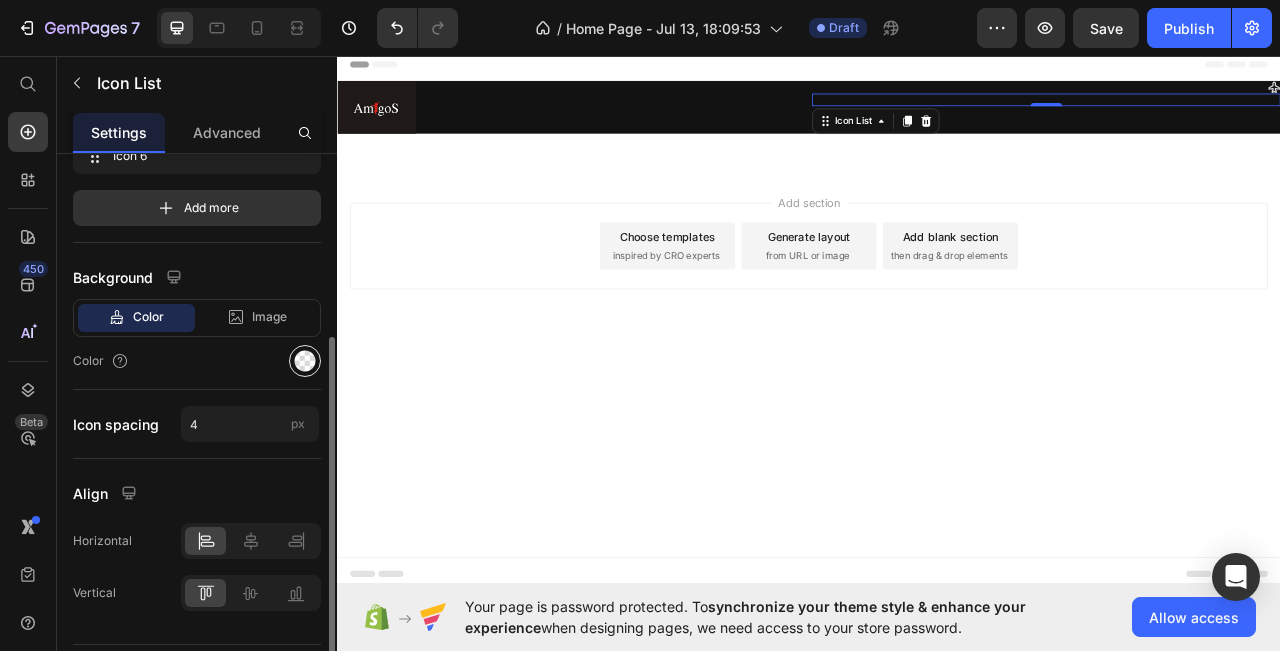 click at bounding box center [305, 361] 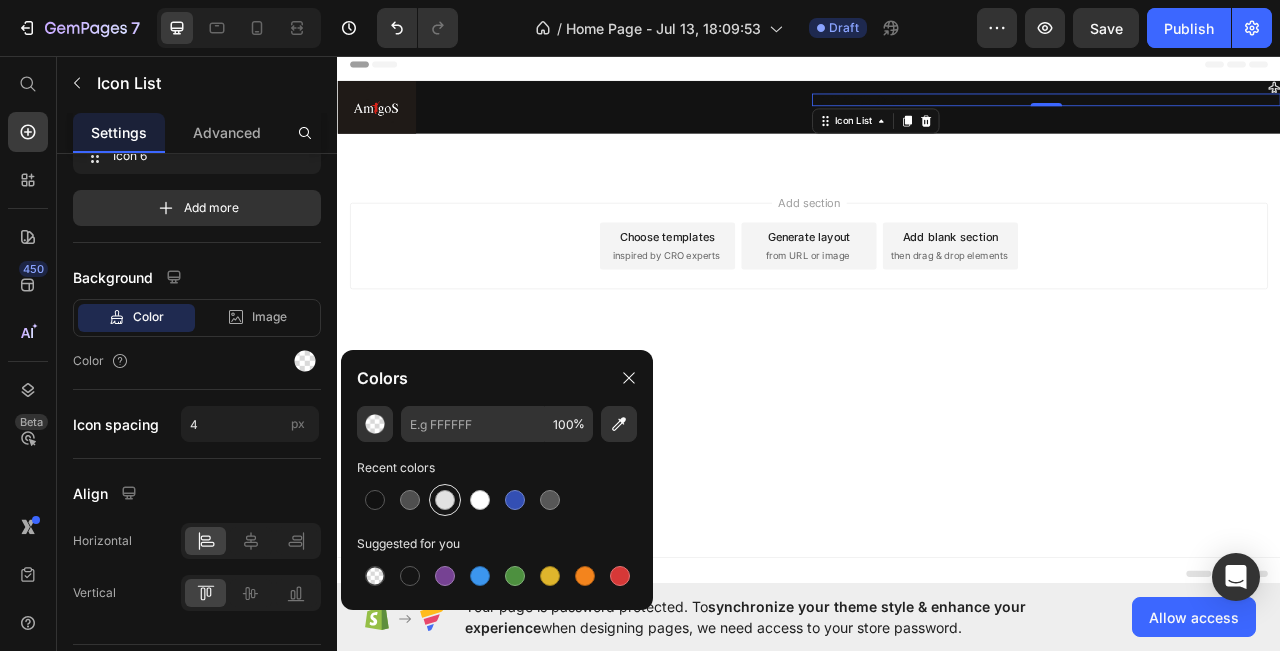 click at bounding box center [445, 500] 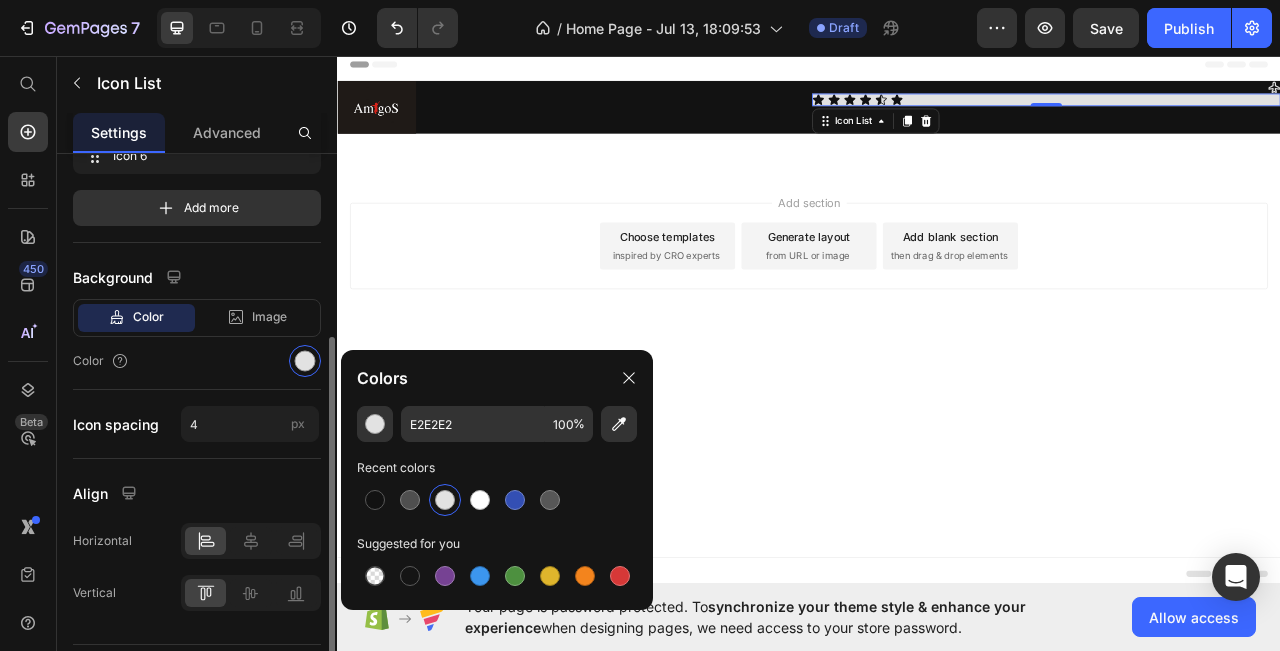click on "Icon spacing 4 px" 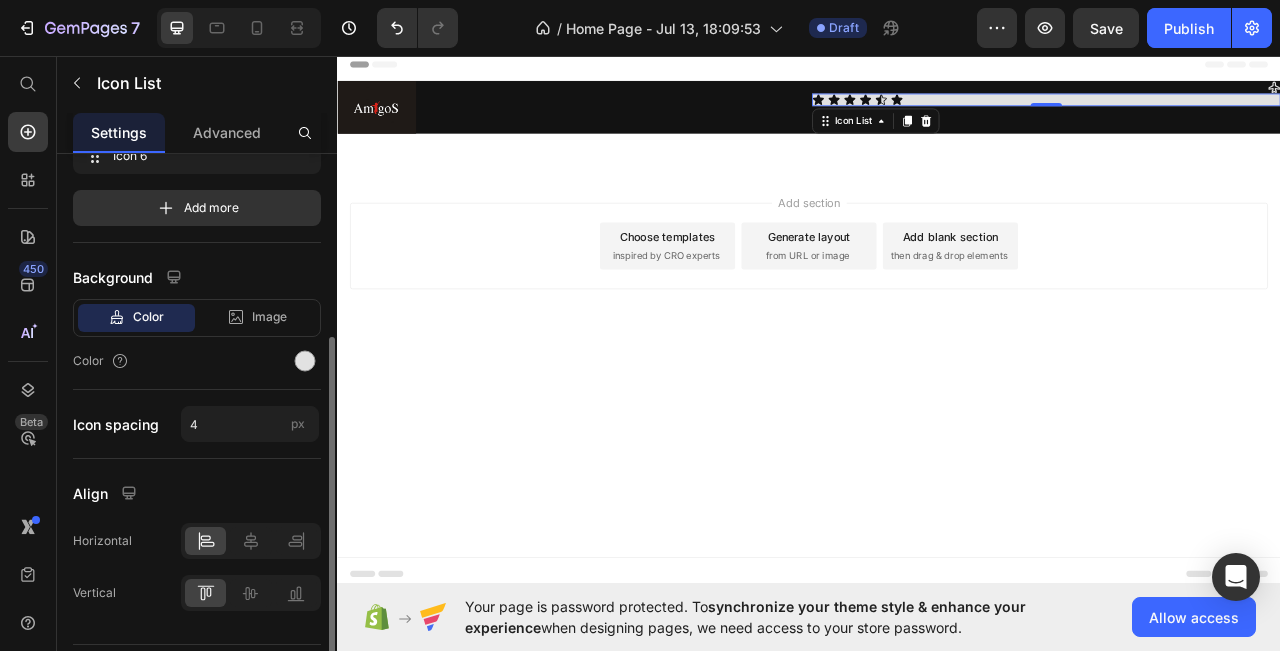 scroll, scrollTop: 0, scrollLeft: 0, axis: both 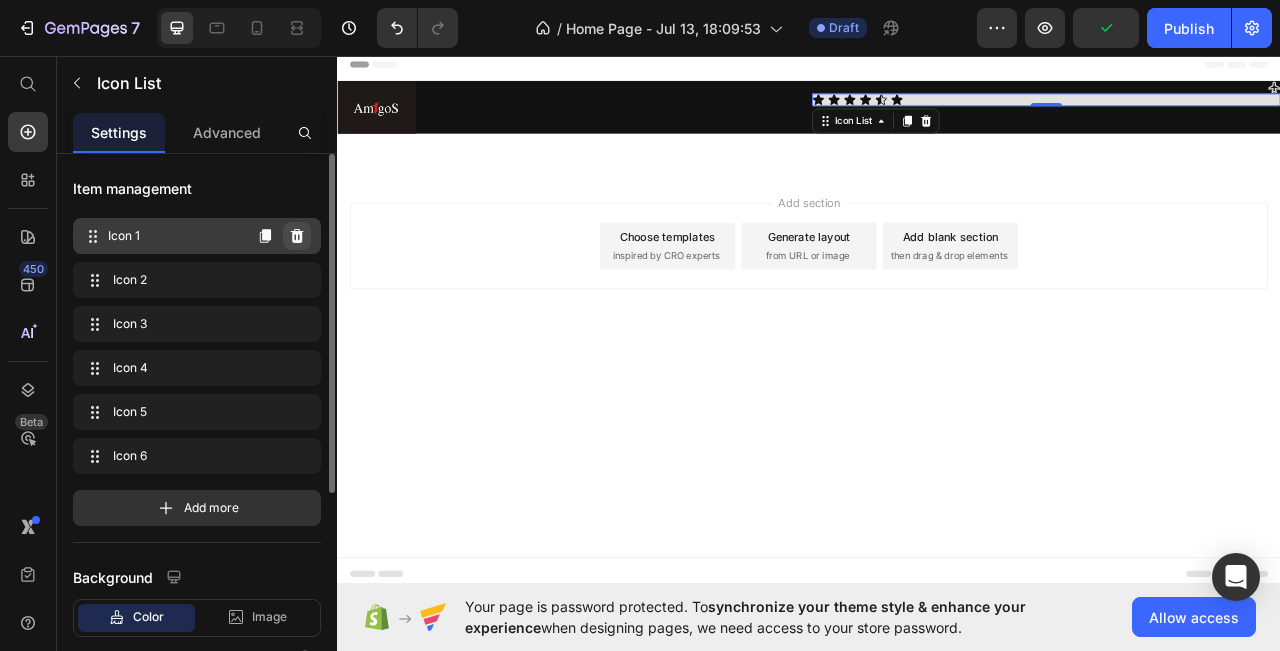 click 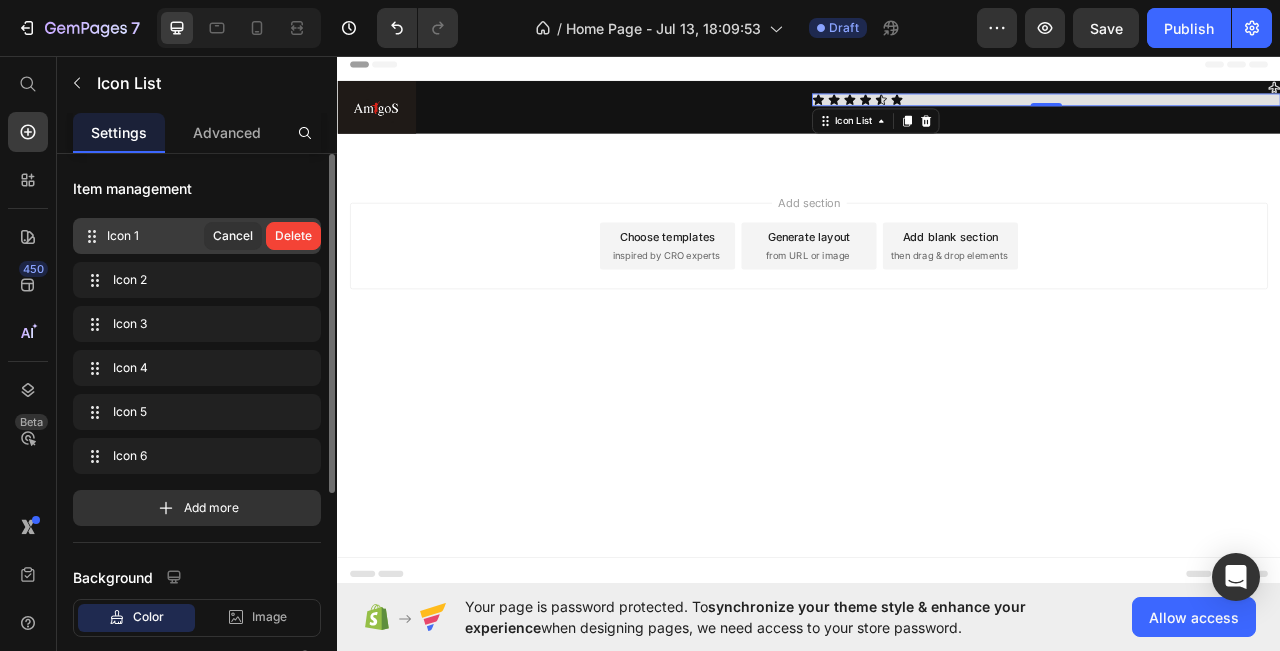 click on "Delete" at bounding box center (293, 236) 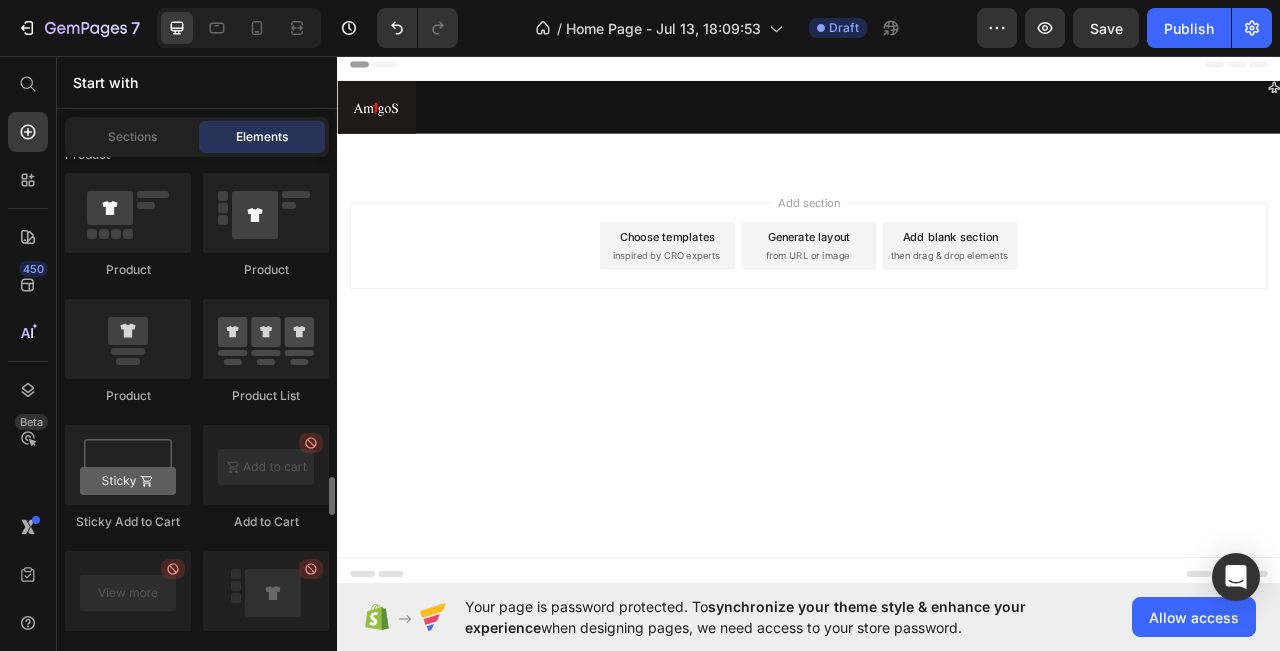 scroll, scrollTop: 2900, scrollLeft: 0, axis: vertical 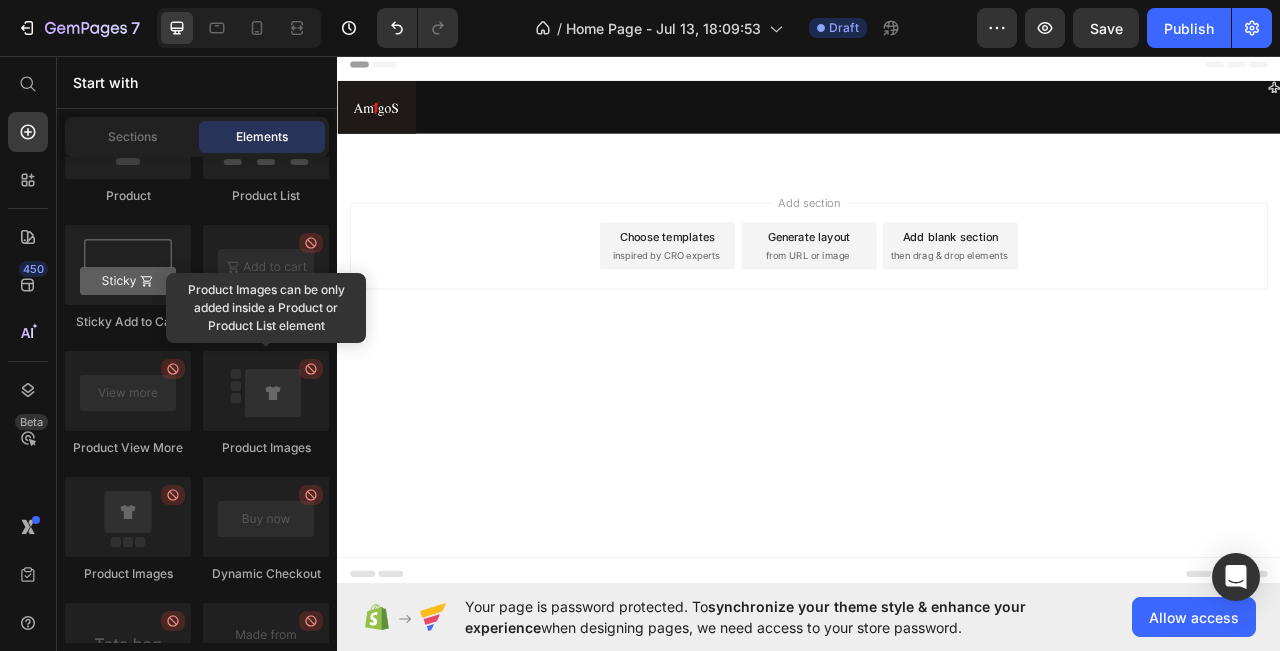 click on "Header Image
Icon Row Section 1 Root Start with Sections from sidebar Add sections Add elements Start with Generating from URL or image Add section Choose templates inspired by CRO experts Generate layout from URL or image Add blank section then drag & drop elements Footer" at bounding box center [937, 392] 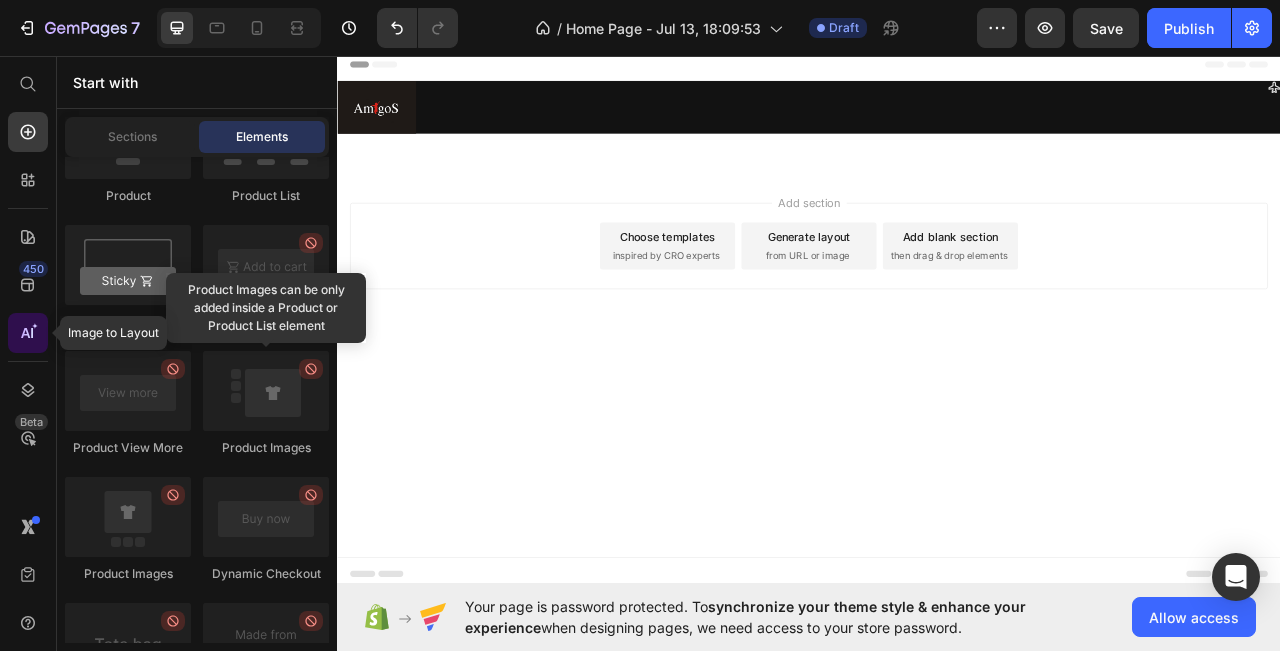 click 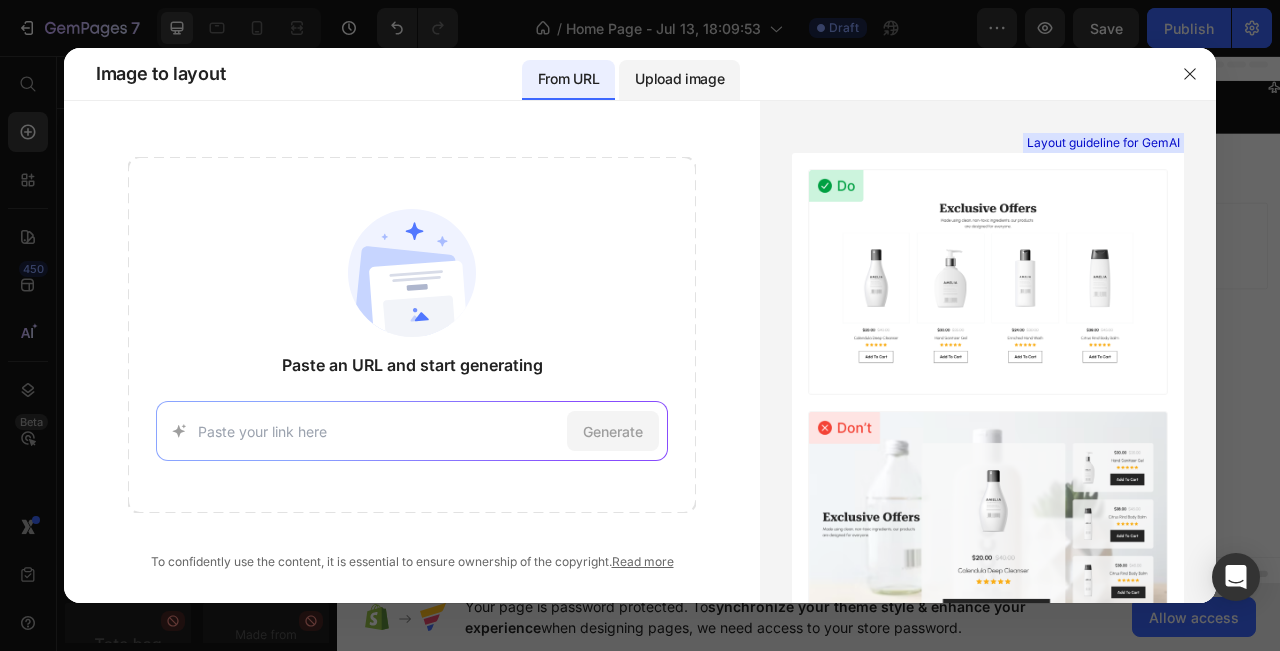 click on "Upload image" at bounding box center [679, 79] 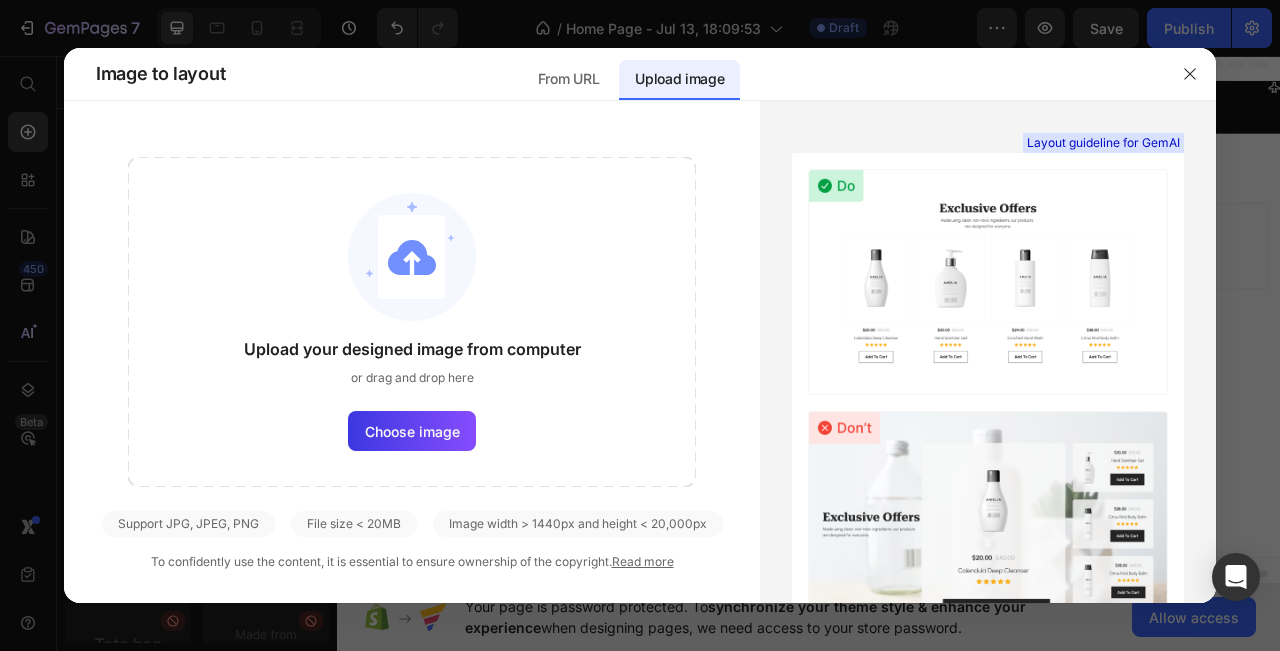 drag, startPoint x: 279, startPoint y: 254, endPoint x: 212, endPoint y: 261, distance: 67.36468 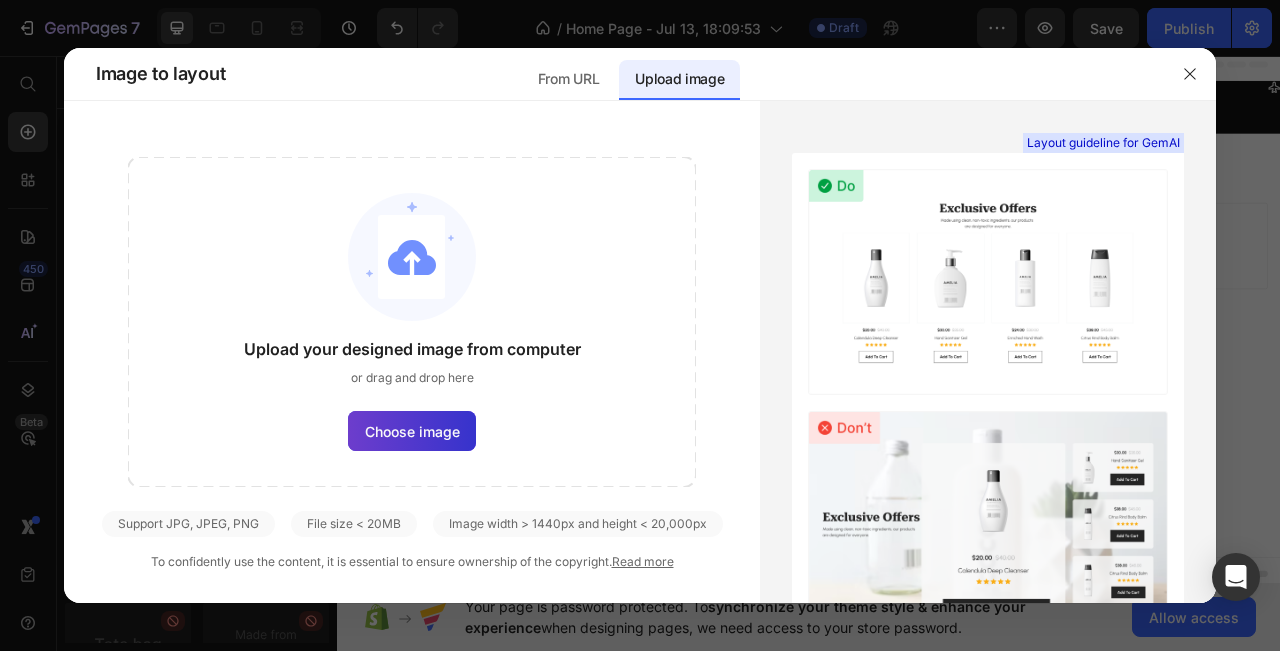click on "Choose image" at bounding box center (412, 431) 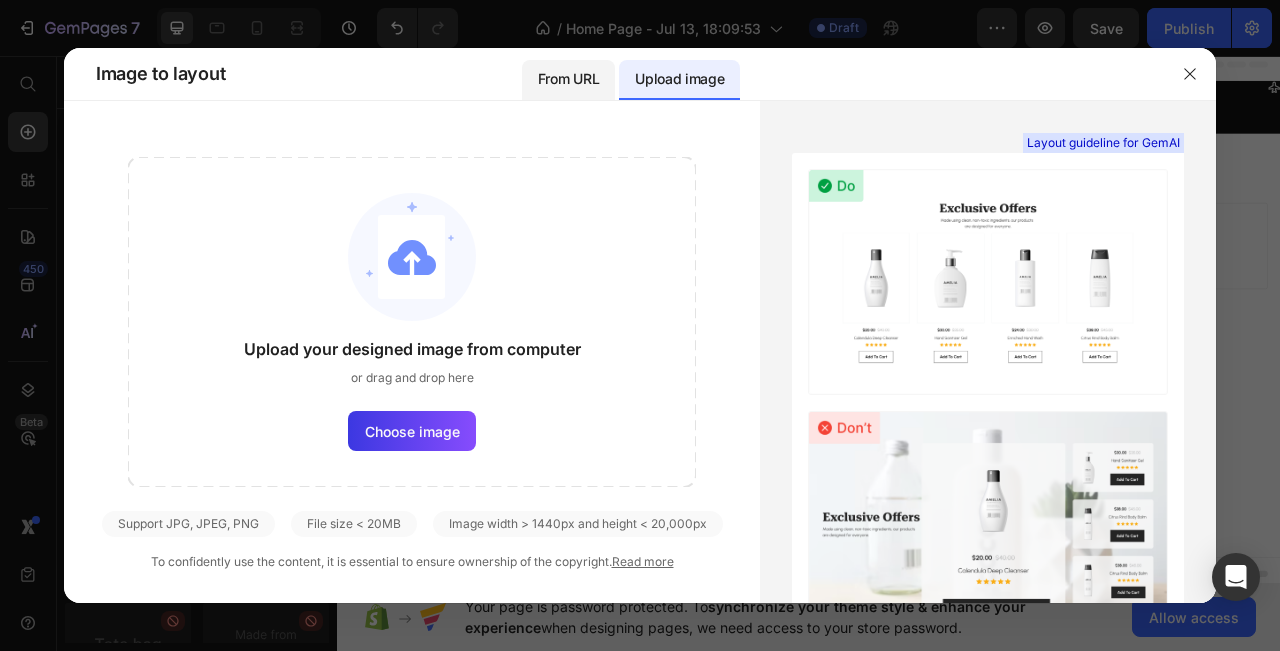 click on "From URL" at bounding box center [568, 79] 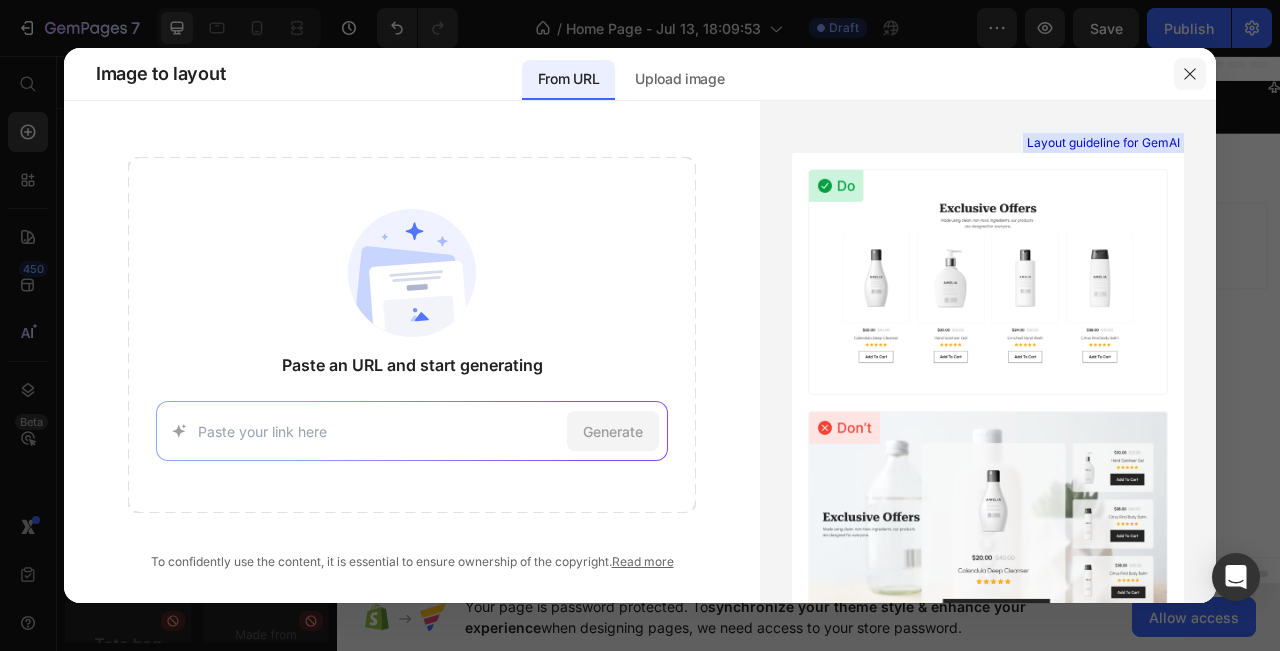 click 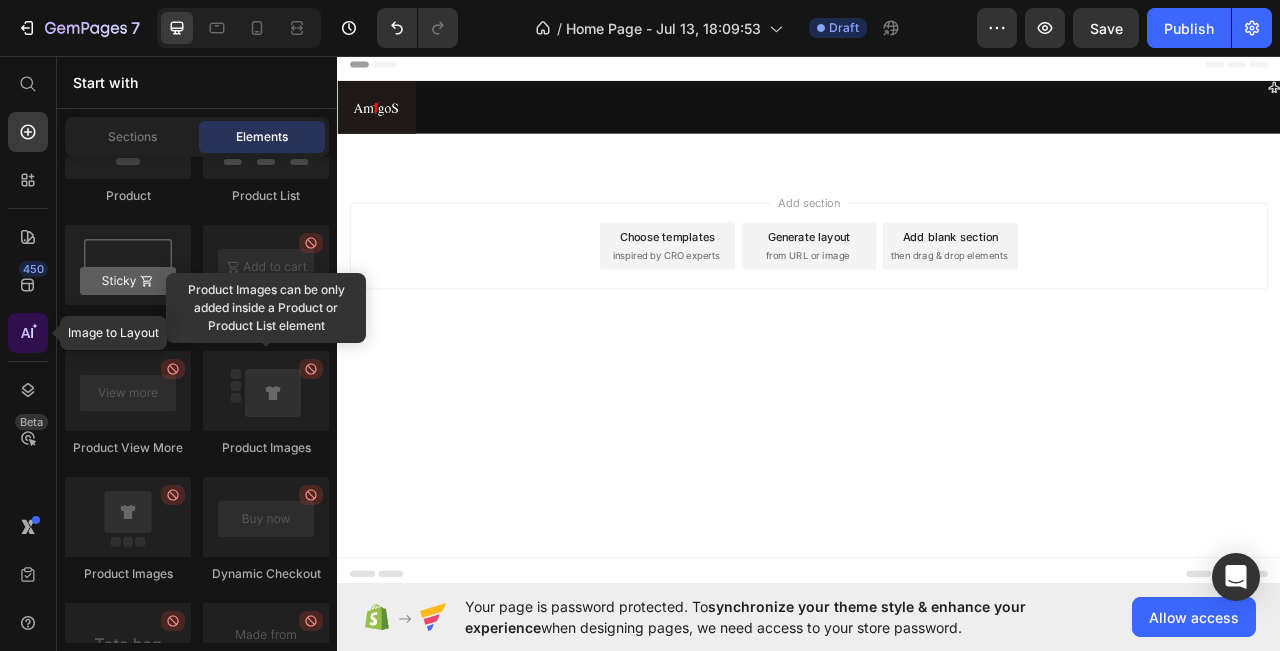 click 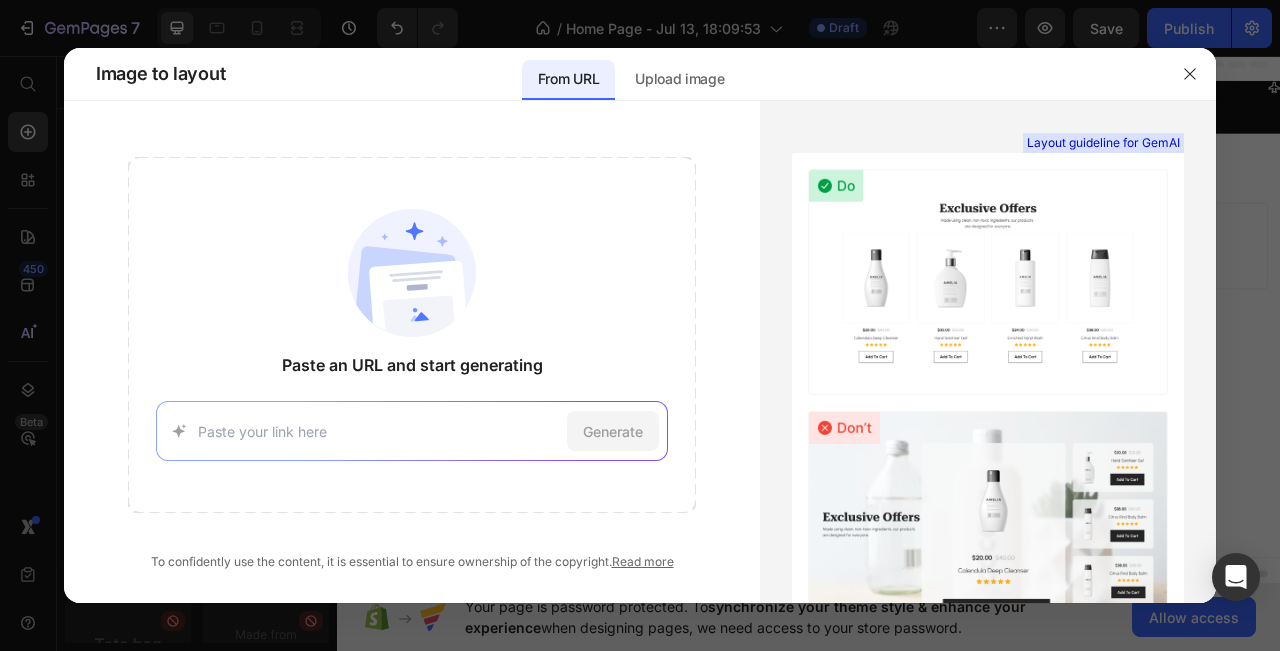 click at bounding box center (378, 431) 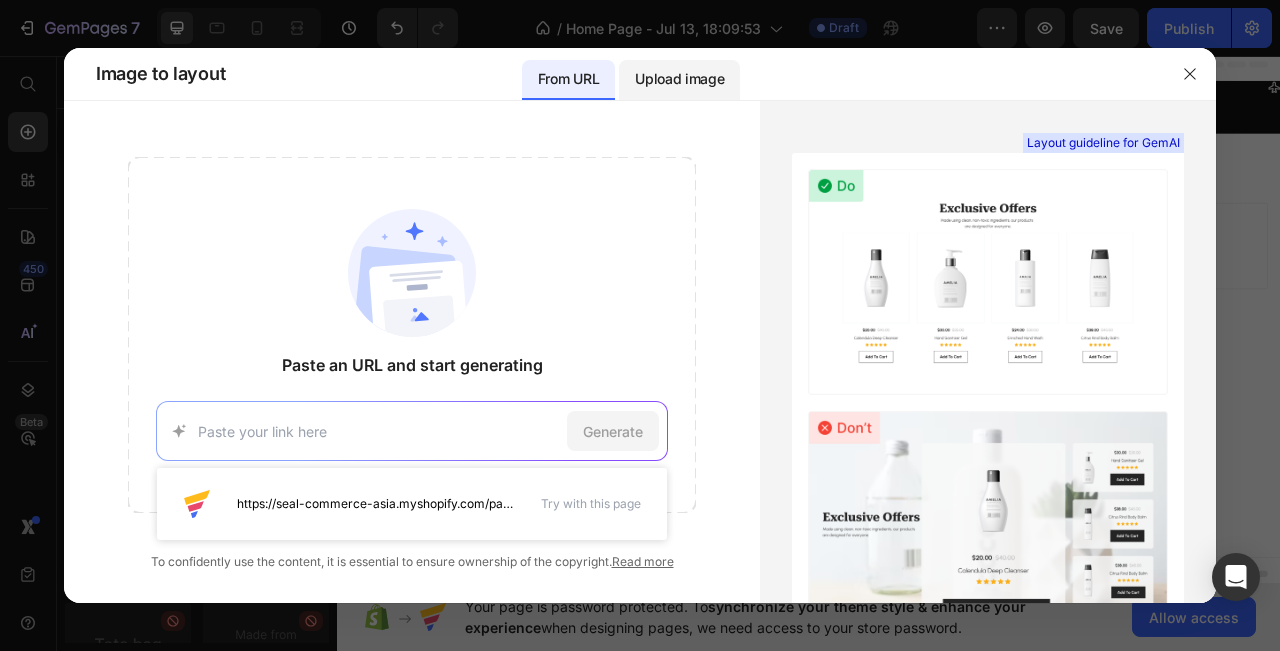 click on "Upload image" at bounding box center [679, 79] 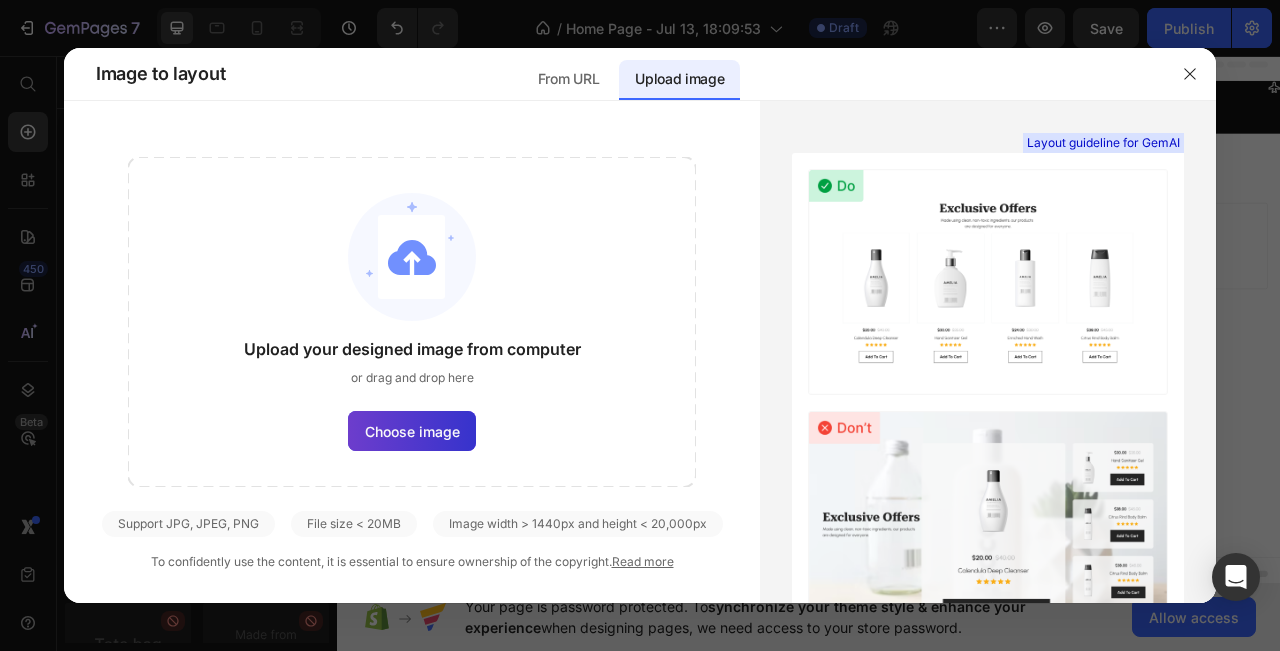 click on "Choose image" at bounding box center (412, 431) 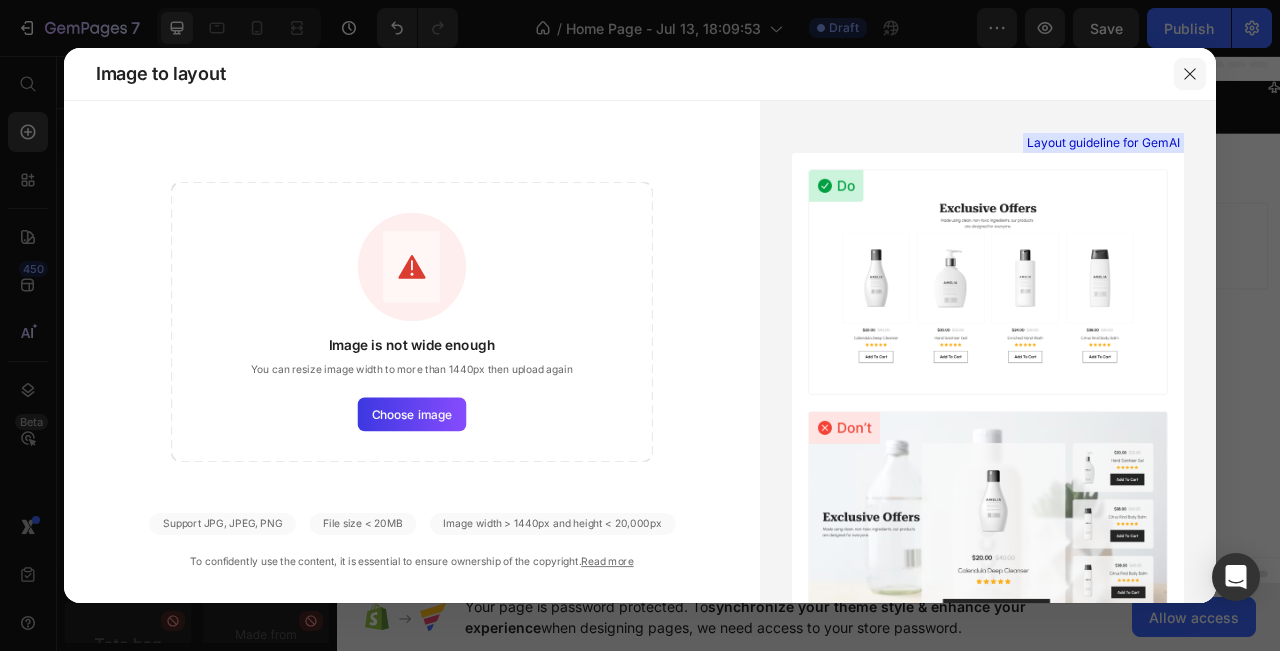 click 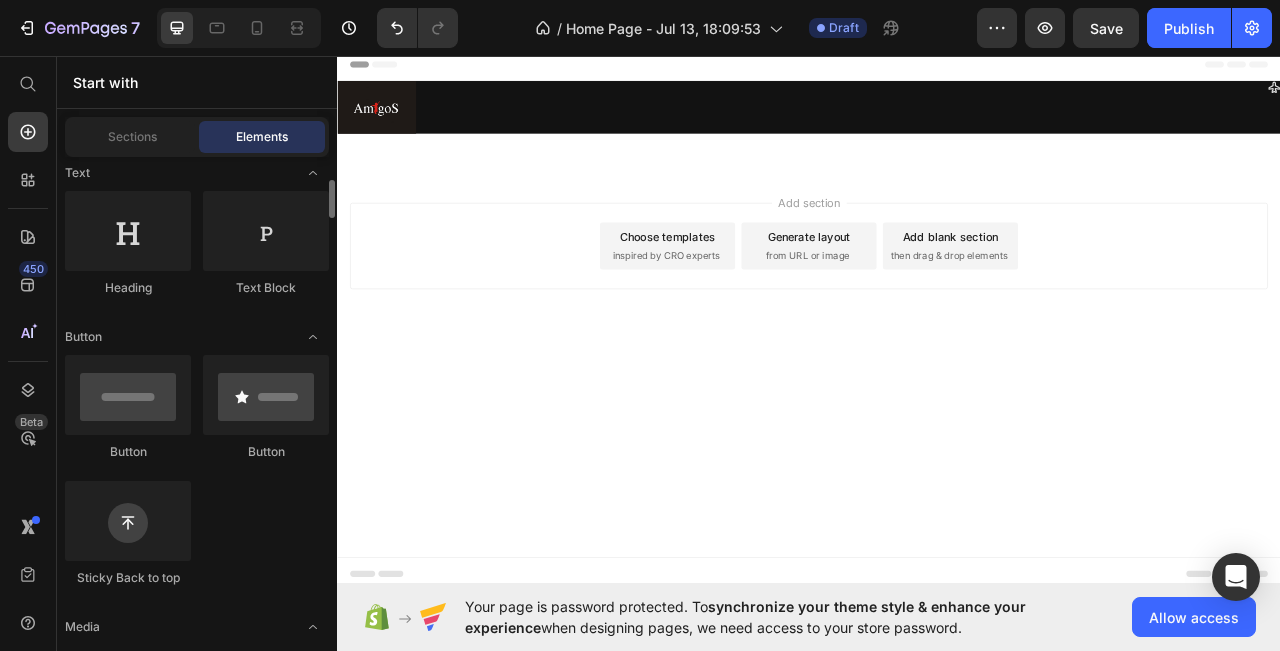 scroll, scrollTop: 0, scrollLeft: 0, axis: both 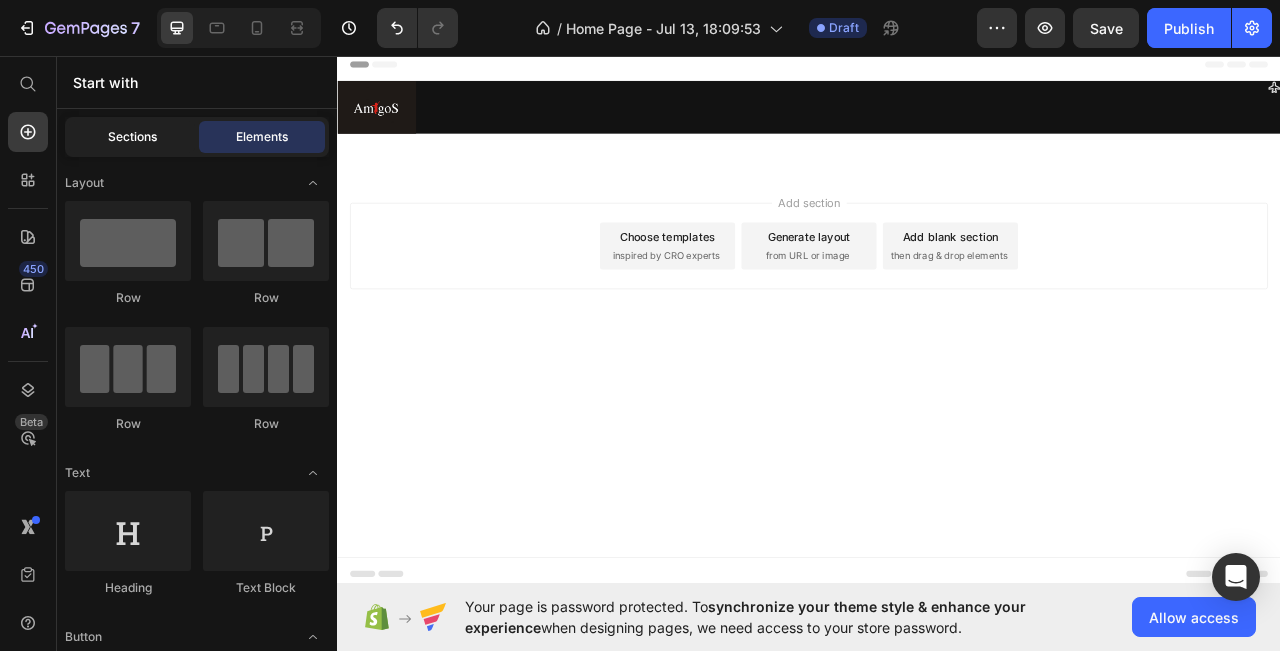 click on "Sections" at bounding box center [132, 137] 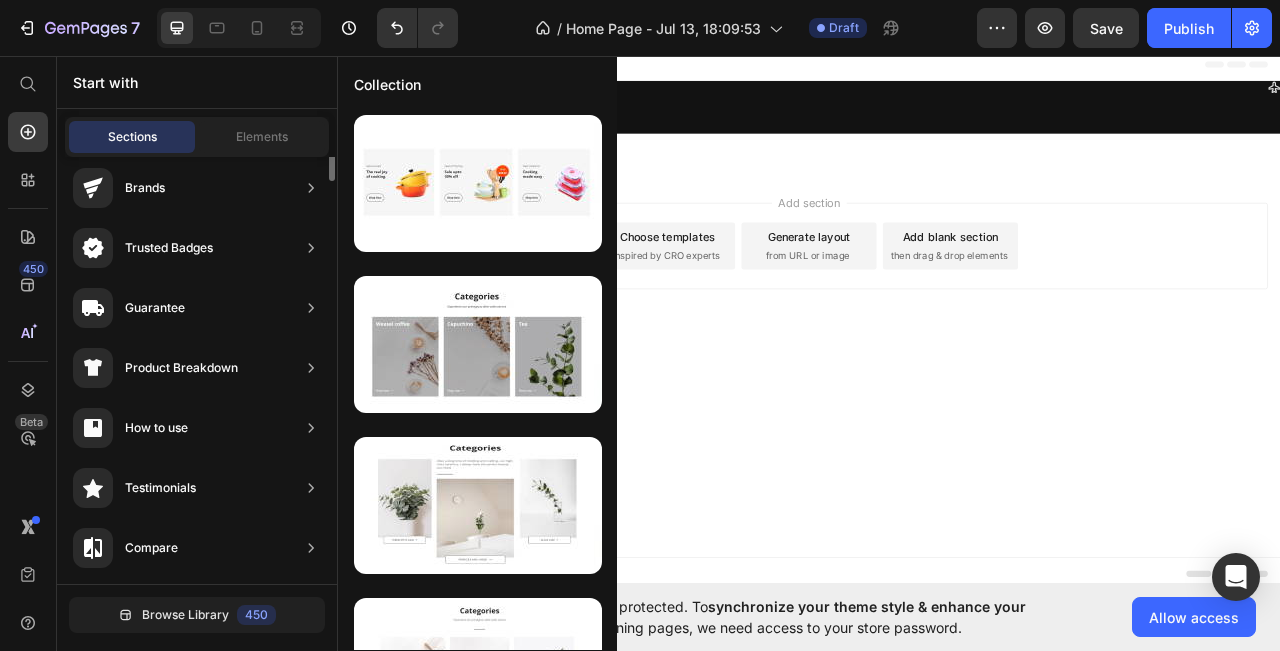 scroll, scrollTop: 0, scrollLeft: 0, axis: both 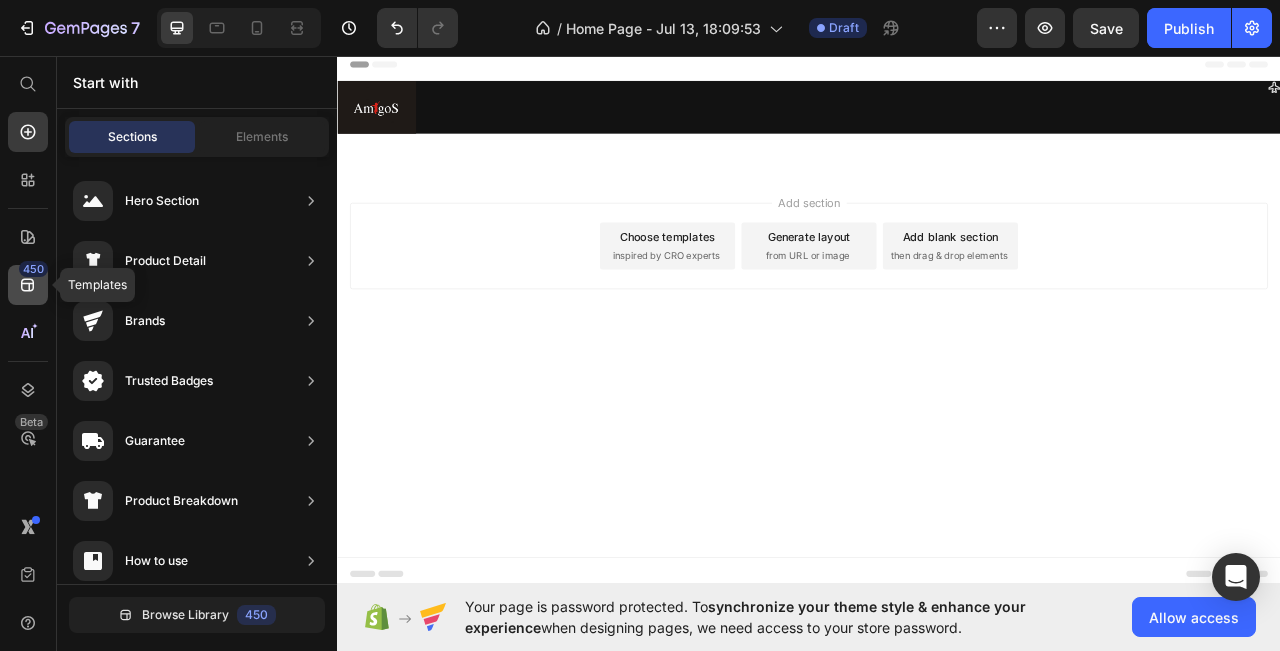 click 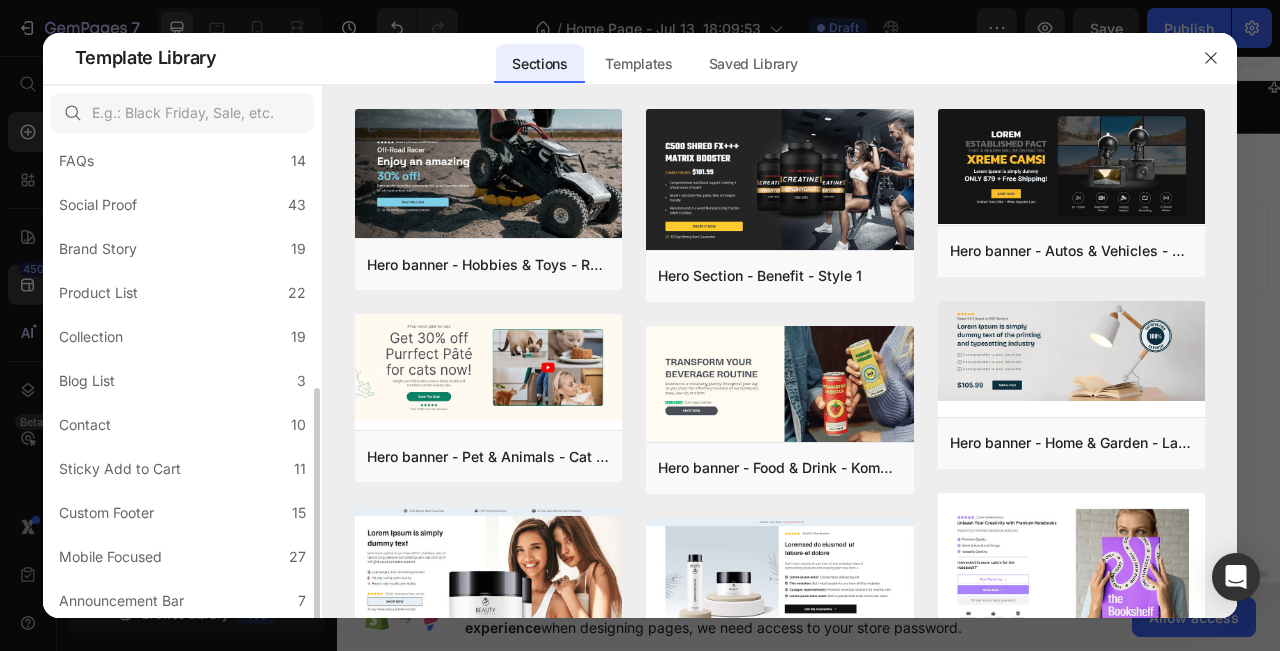 scroll, scrollTop: 502, scrollLeft: 0, axis: vertical 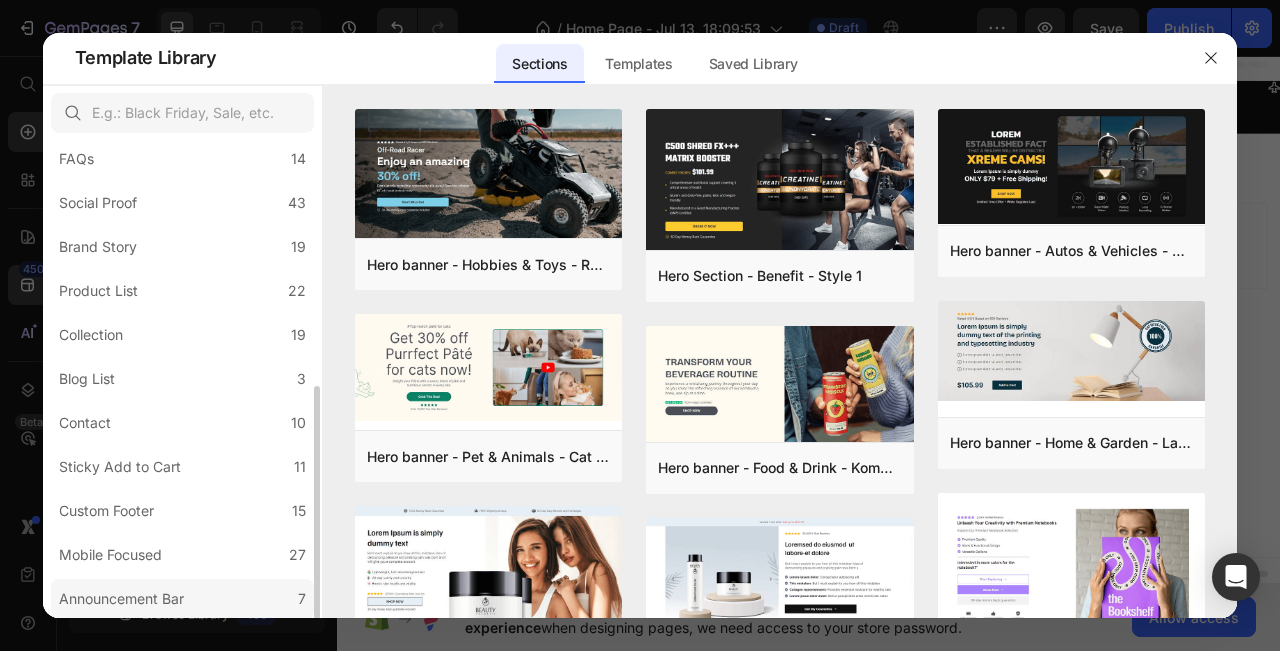 click on "Announcement Bar" at bounding box center [125, 599] 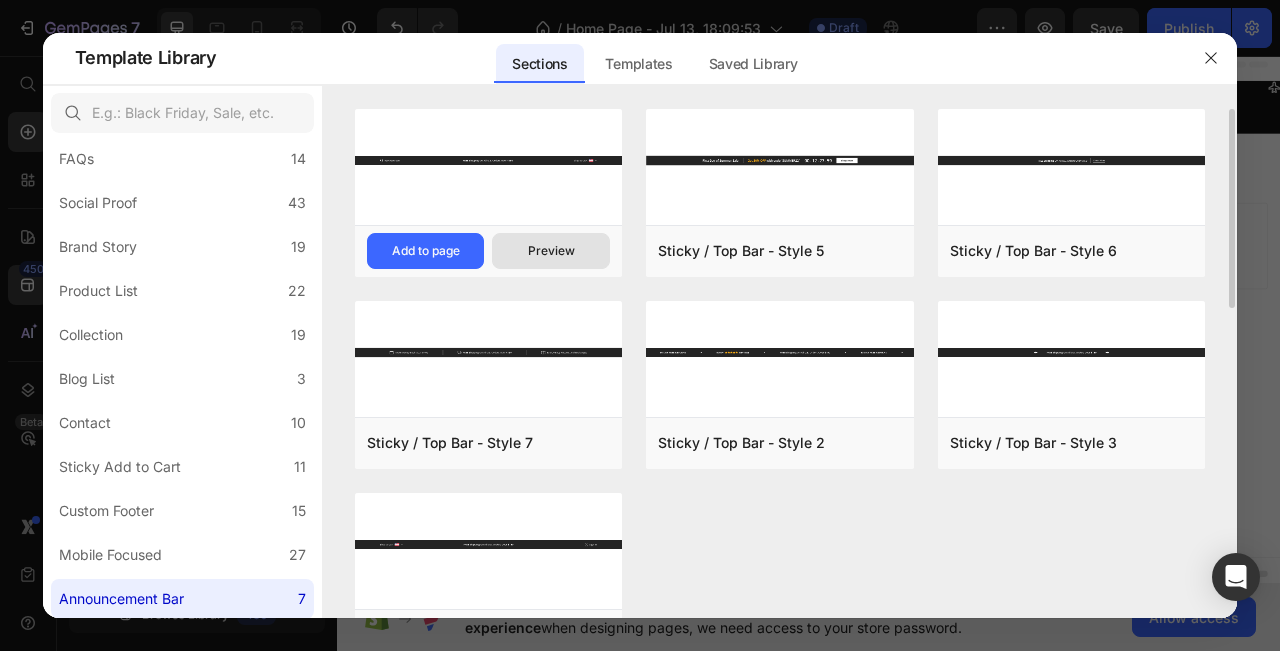 click on "Preview" at bounding box center (551, 251) 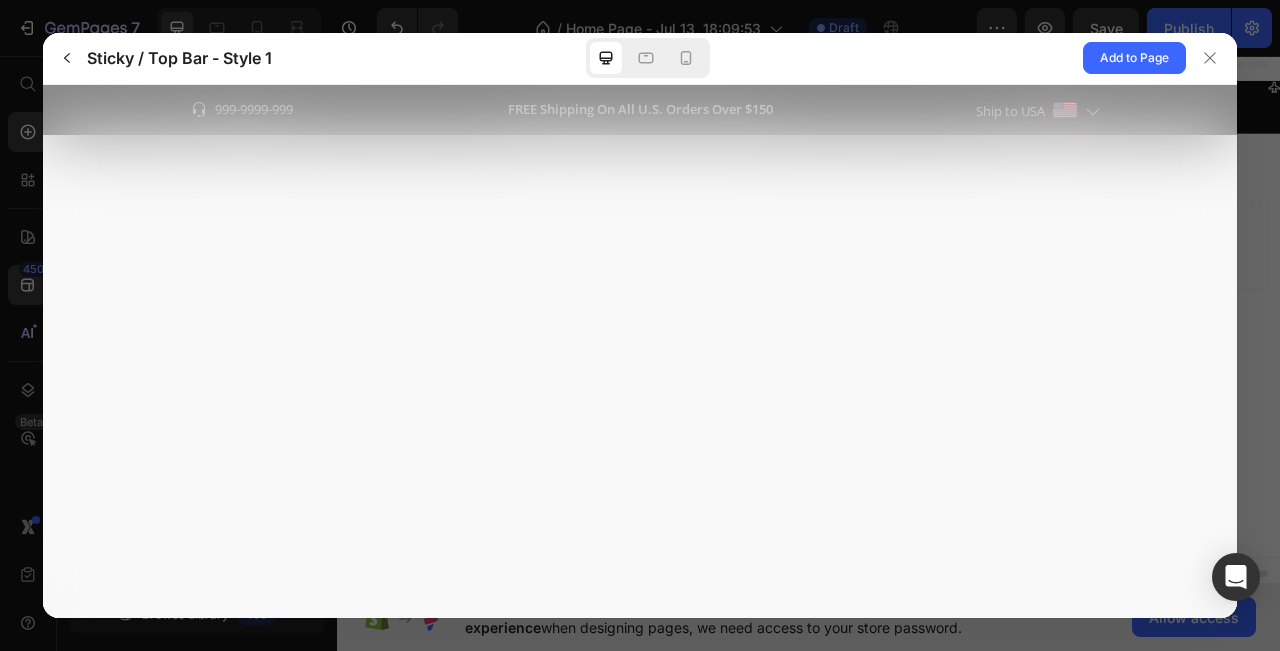 scroll, scrollTop: 0, scrollLeft: 0, axis: both 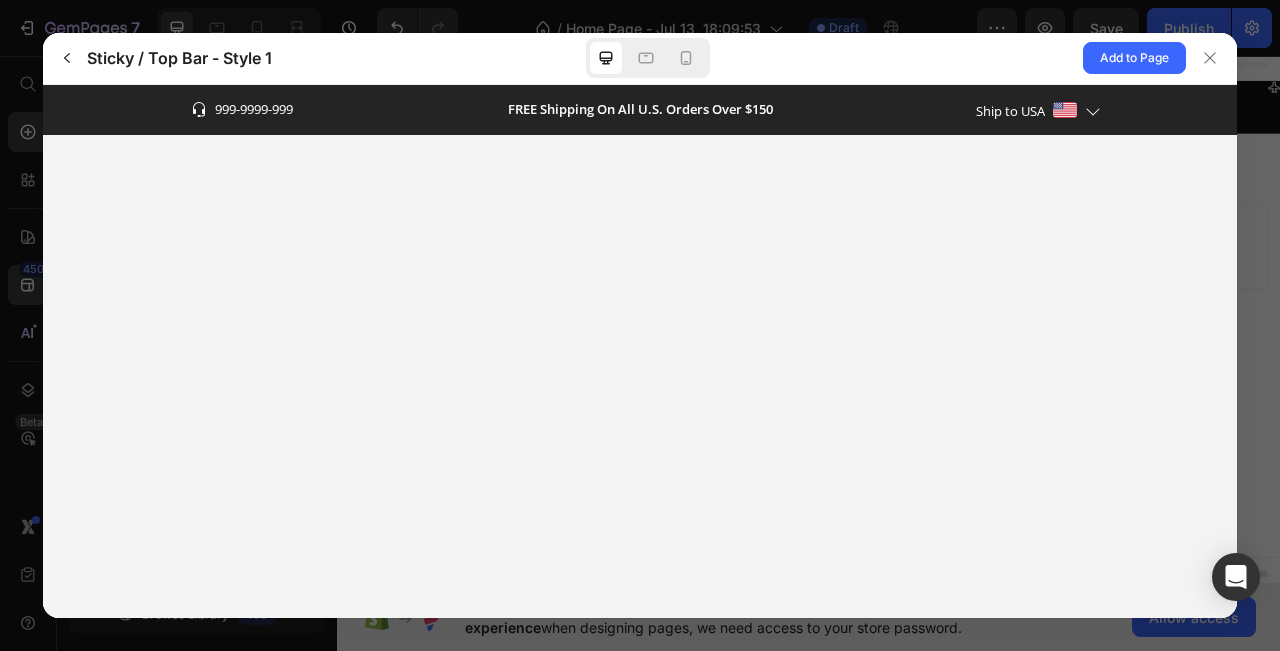 click 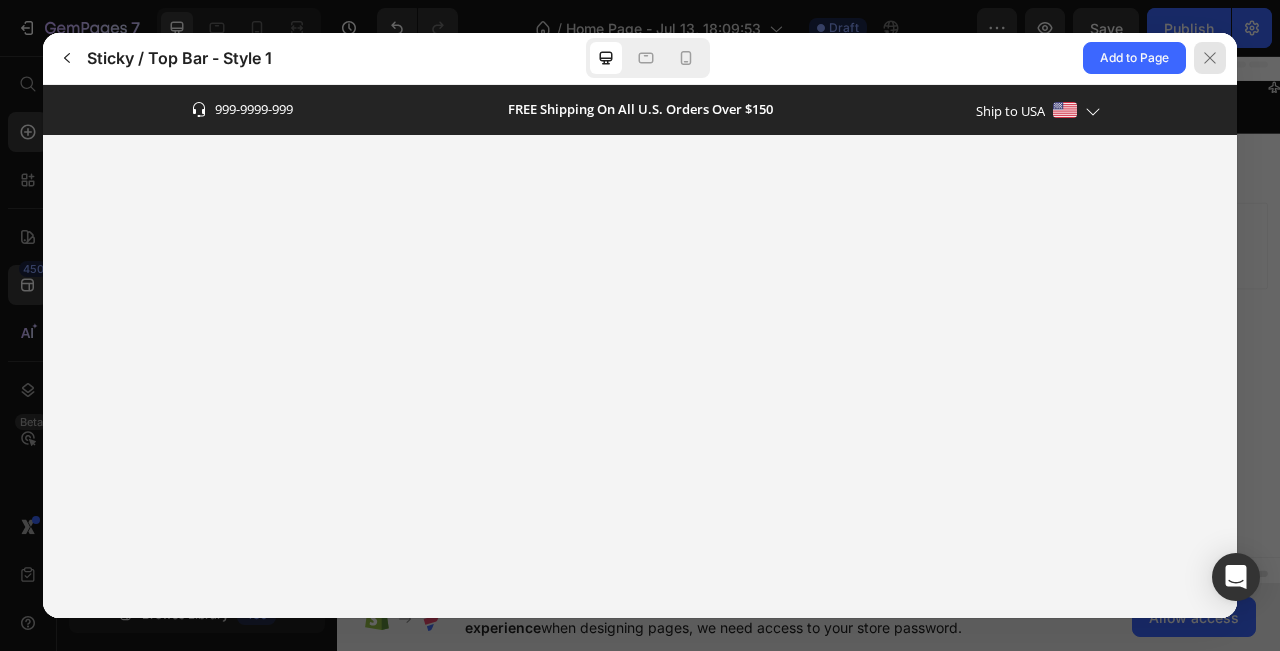 click at bounding box center [1210, 58] 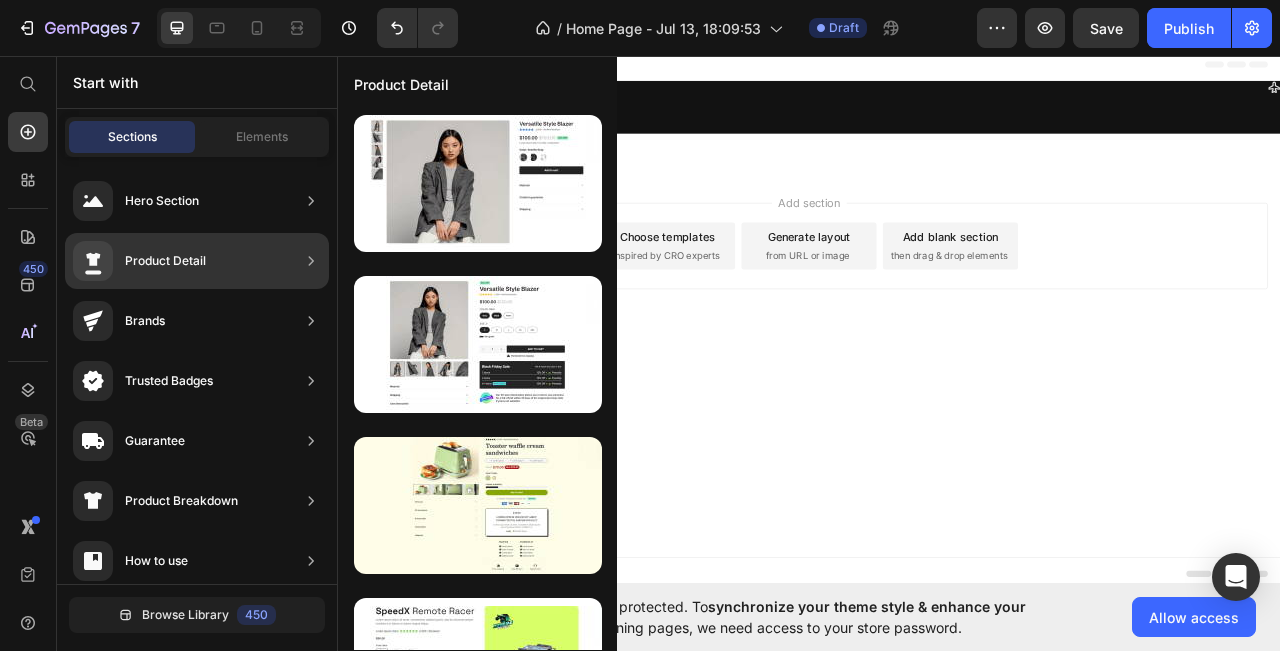 scroll, scrollTop: 733, scrollLeft: 0, axis: vertical 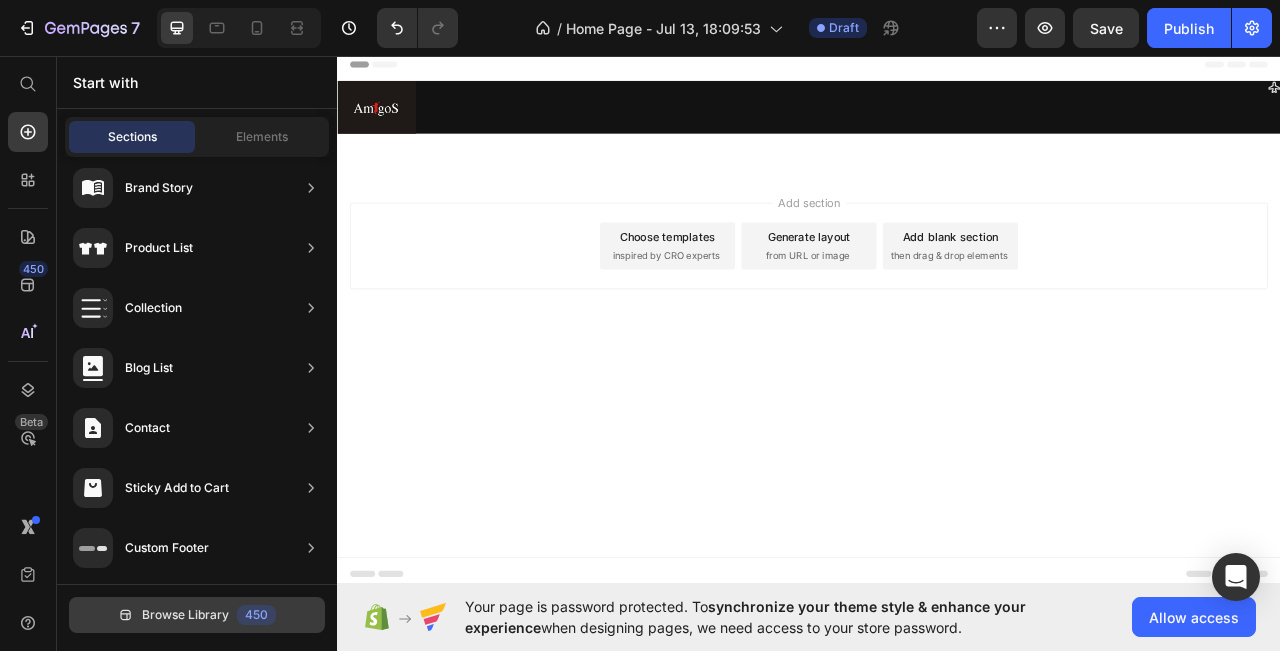 click on "Browse Library 450" at bounding box center [197, 615] 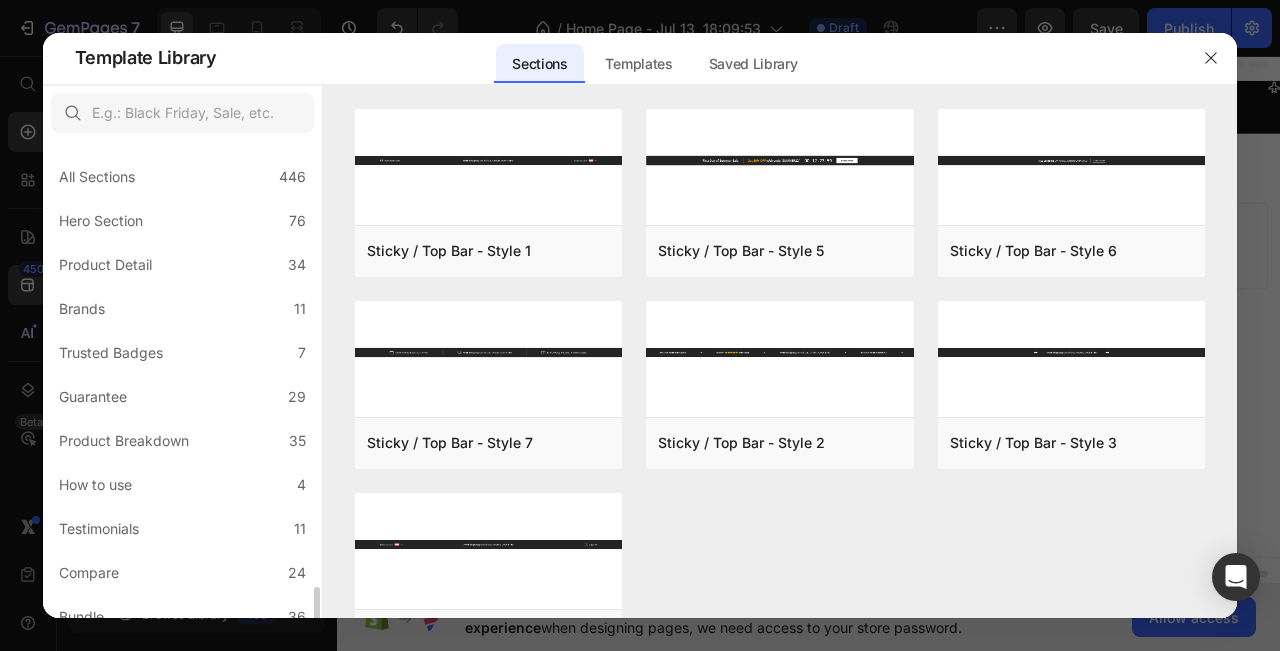 scroll, scrollTop: 502, scrollLeft: 0, axis: vertical 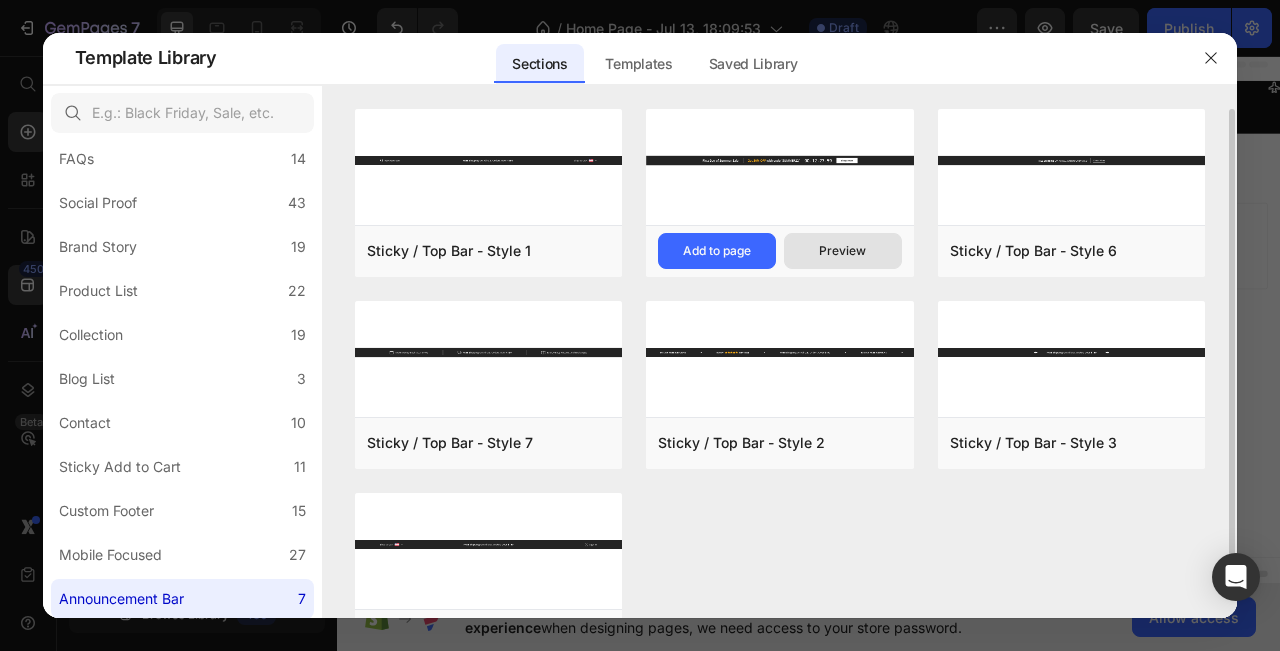 click on "Preview" at bounding box center [843, 251] 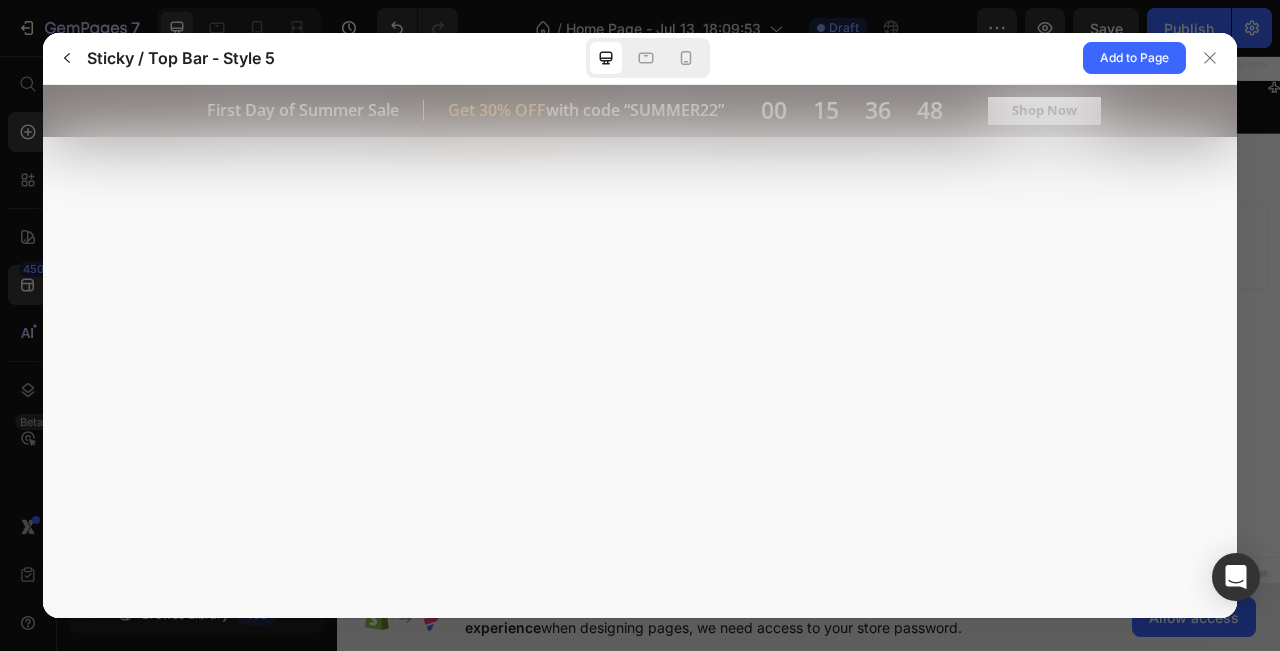 scroll, scrollTop: 0, scrollLeft: 0, axis: both 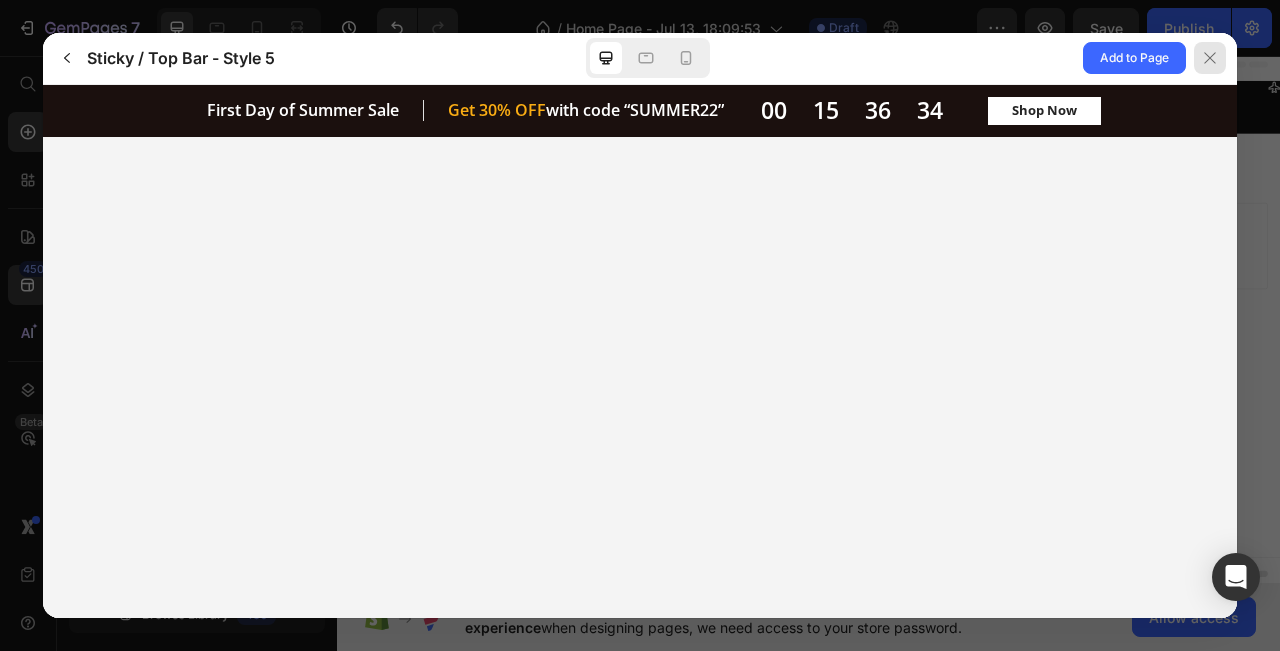 click 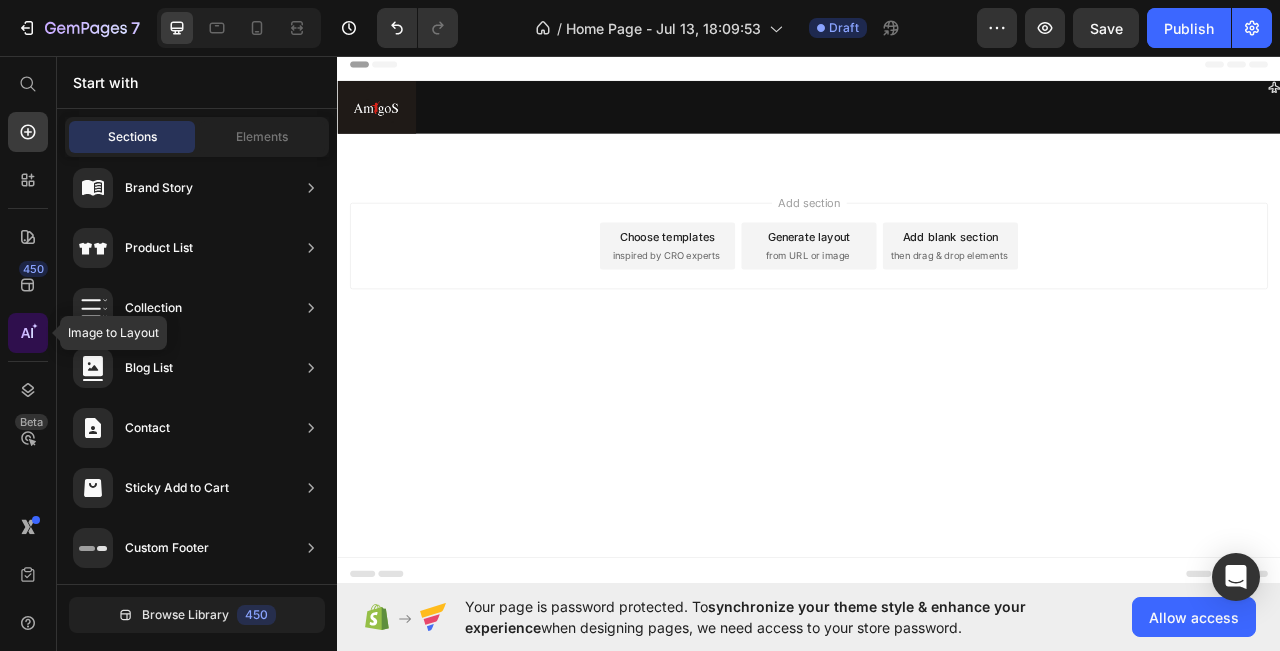 click 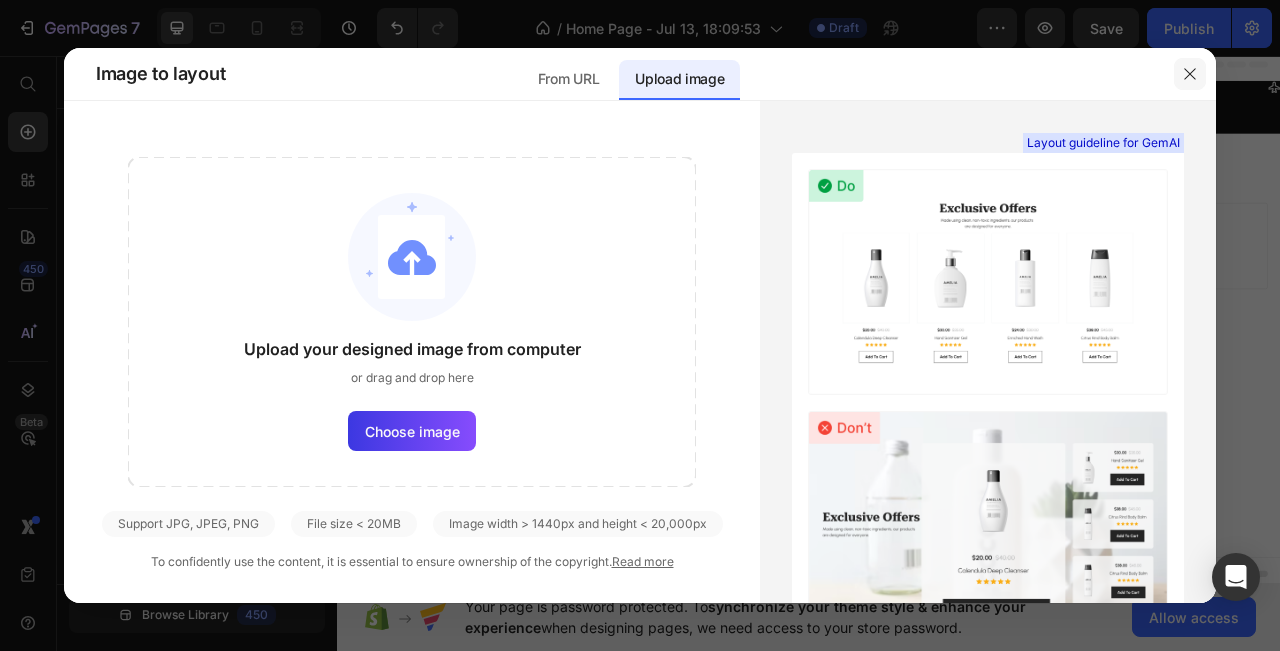 click 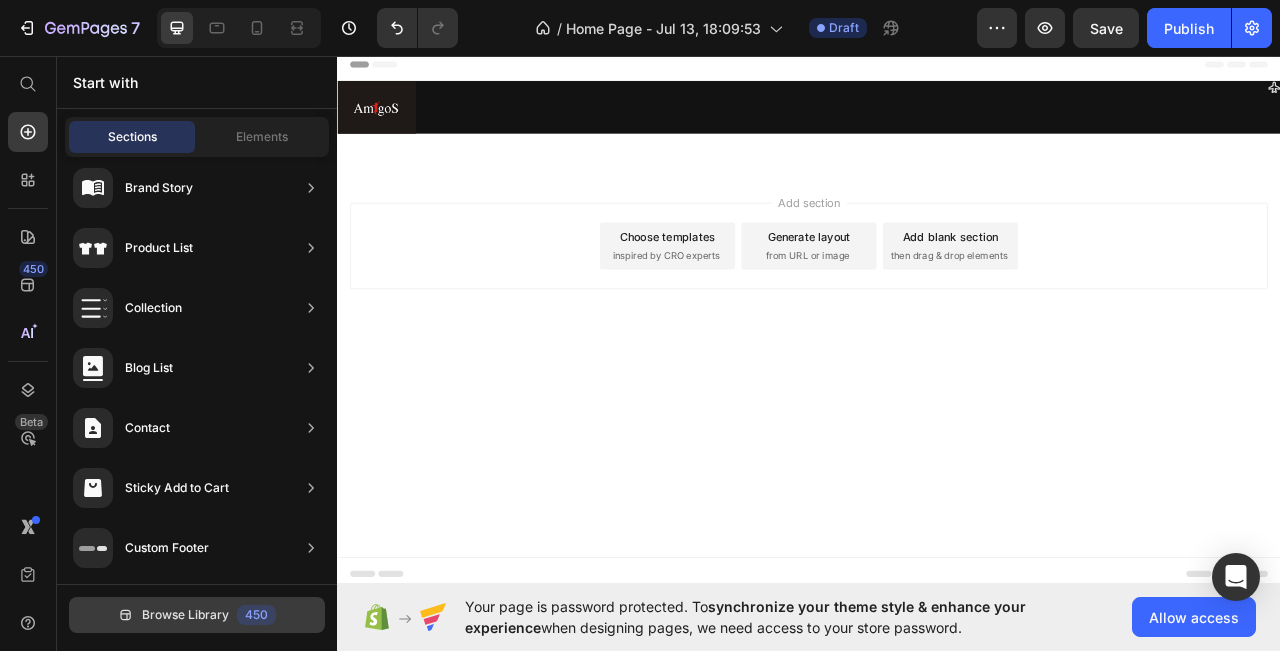 click on "Browse Library 450" at bounding box center (197, 615) 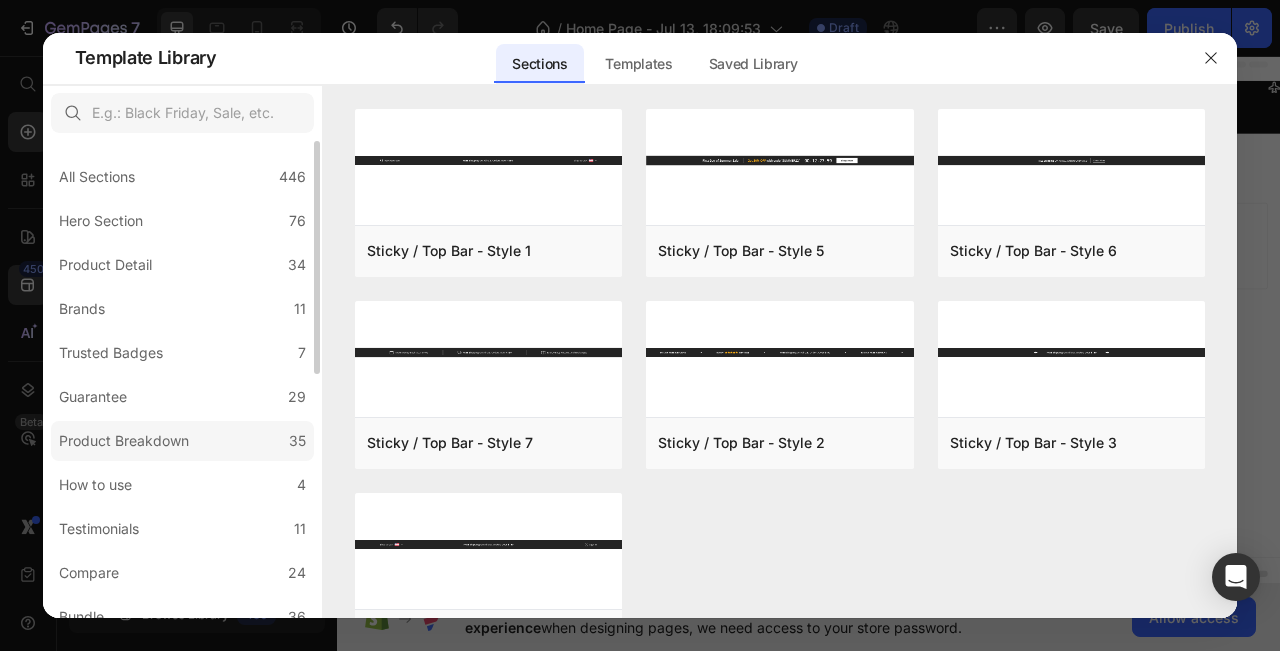 scroll, scrollTop: 502, scrollLeft: 0, axis: vertical 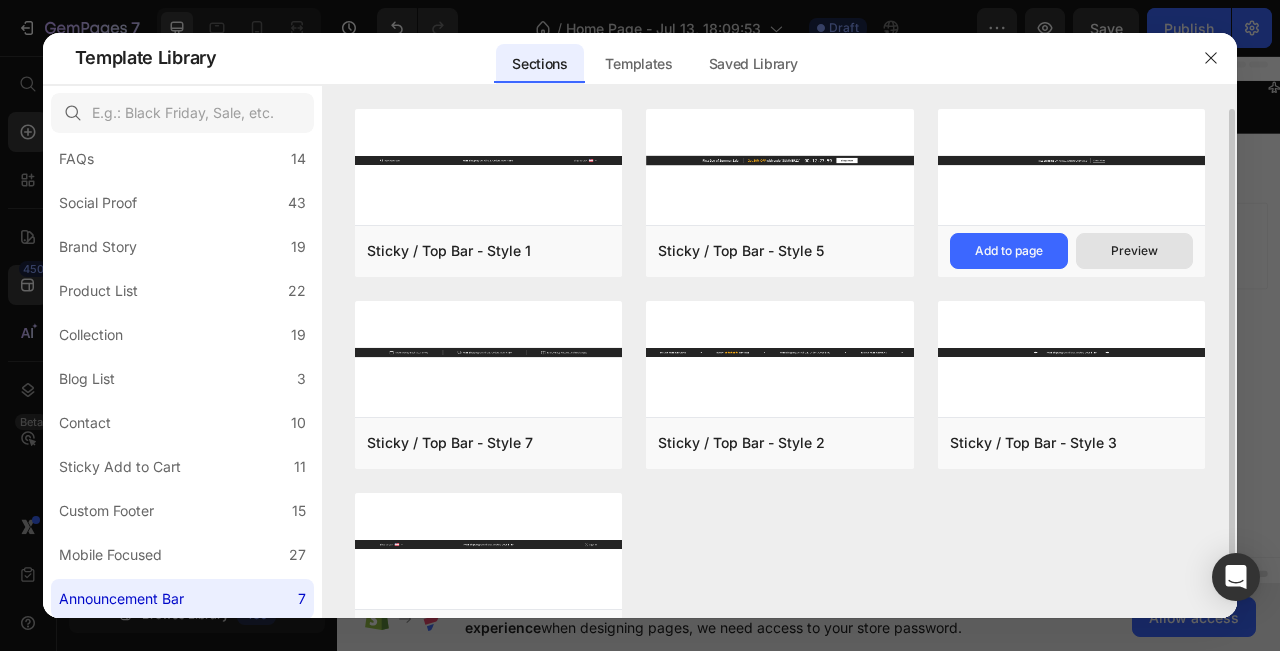 click on "Preview" at bounding box center (1135, 251) 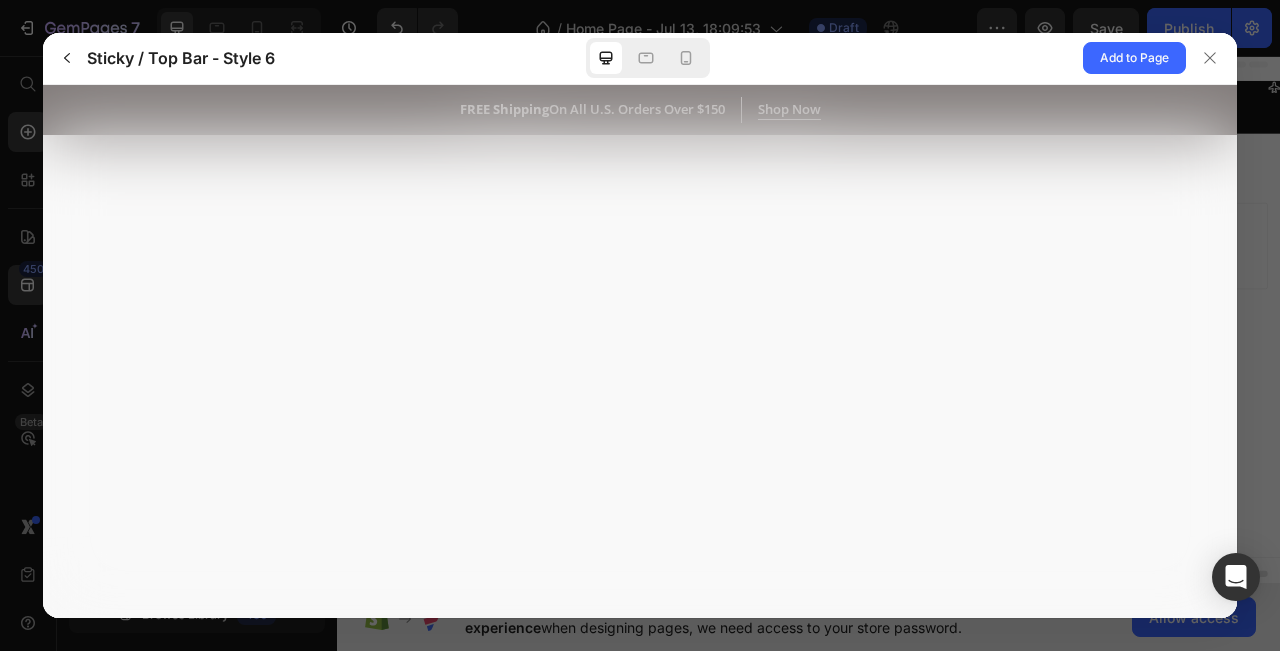 scroll, scrollTop: 0, scrollLeft: 0, axis: both 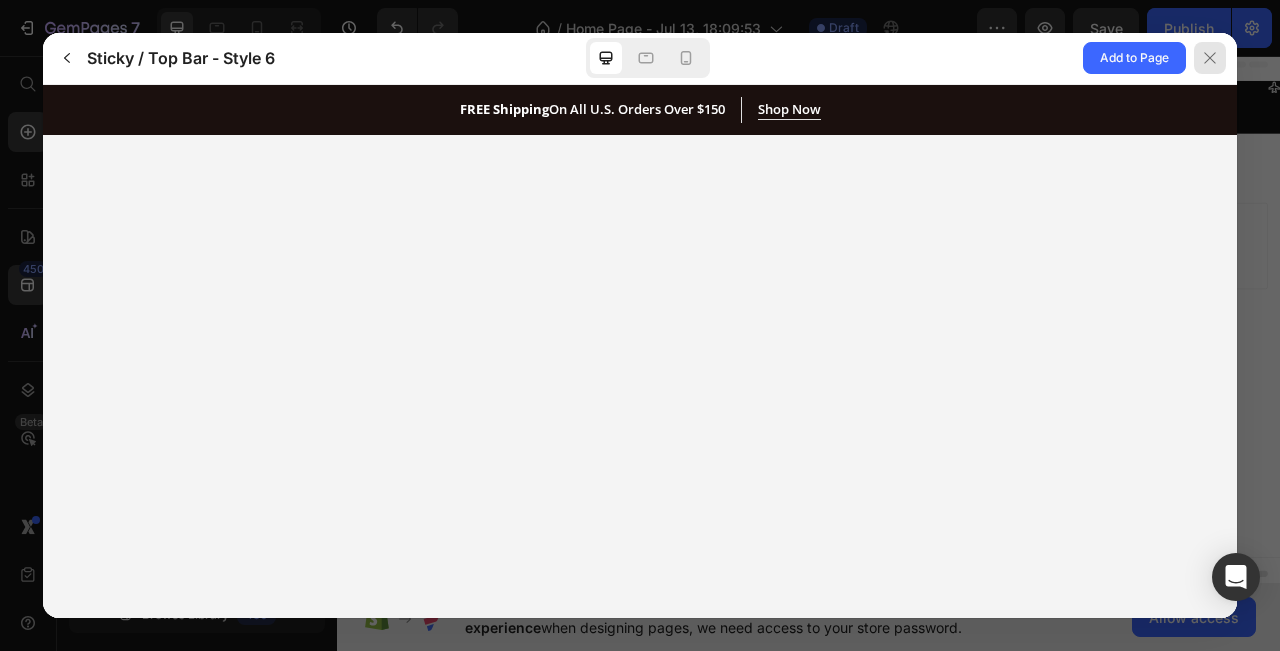 click 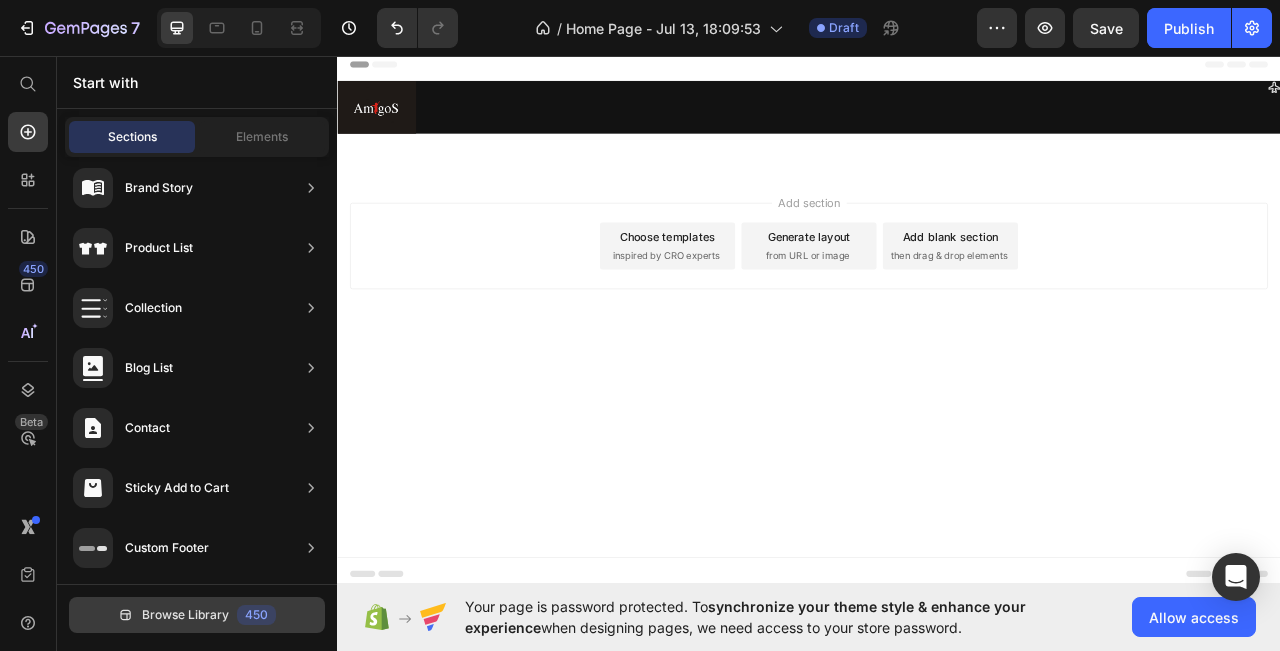 click on "Browse Library 450" at bounding box center (197, 615) 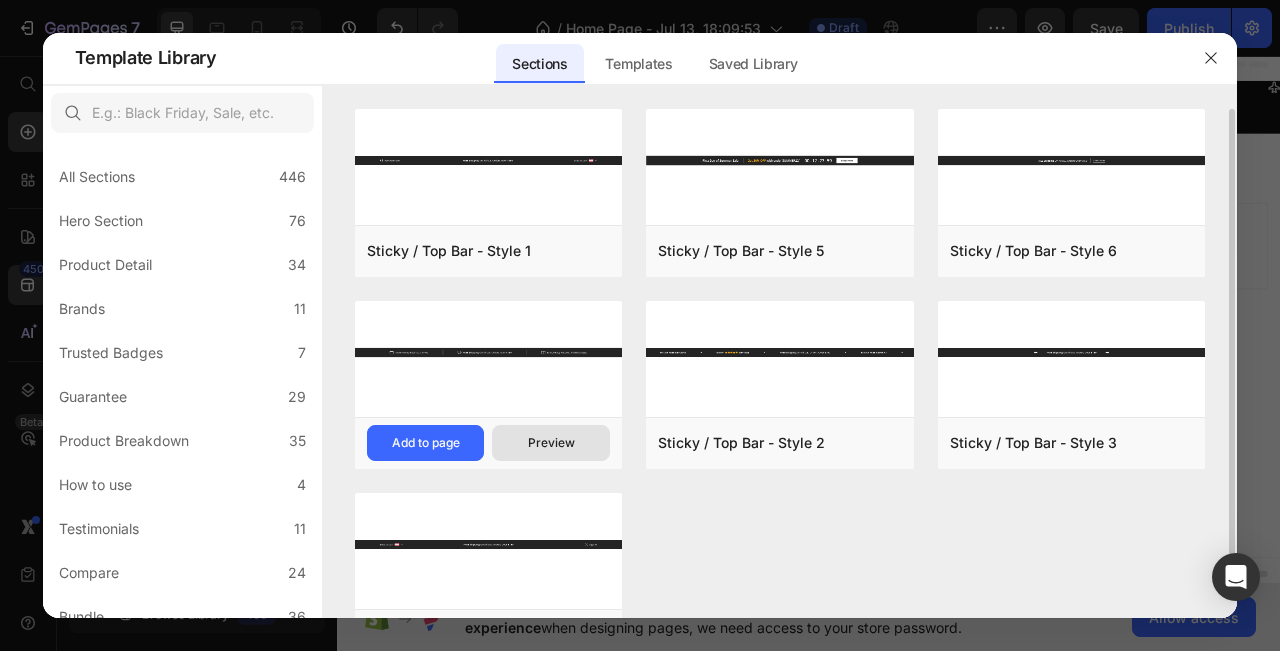 click on "Preview" at bounding box center [551, 443] 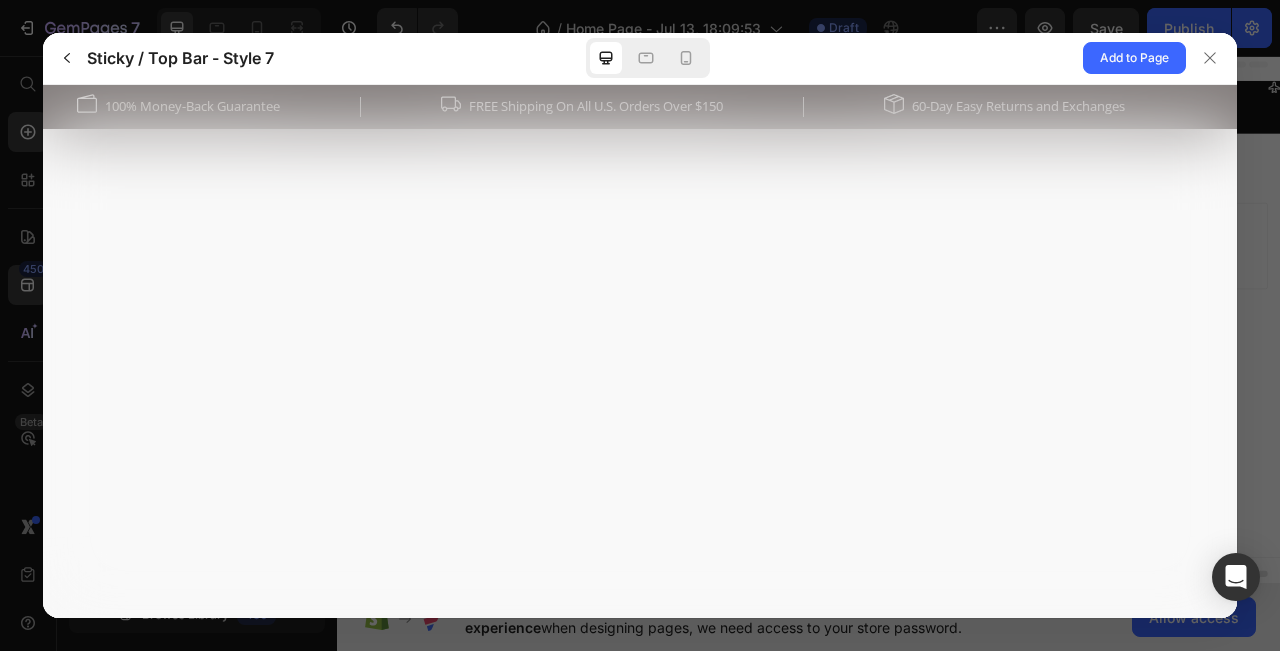 scroll, scrollTop: 0, scrollLeft: 0, axis: both 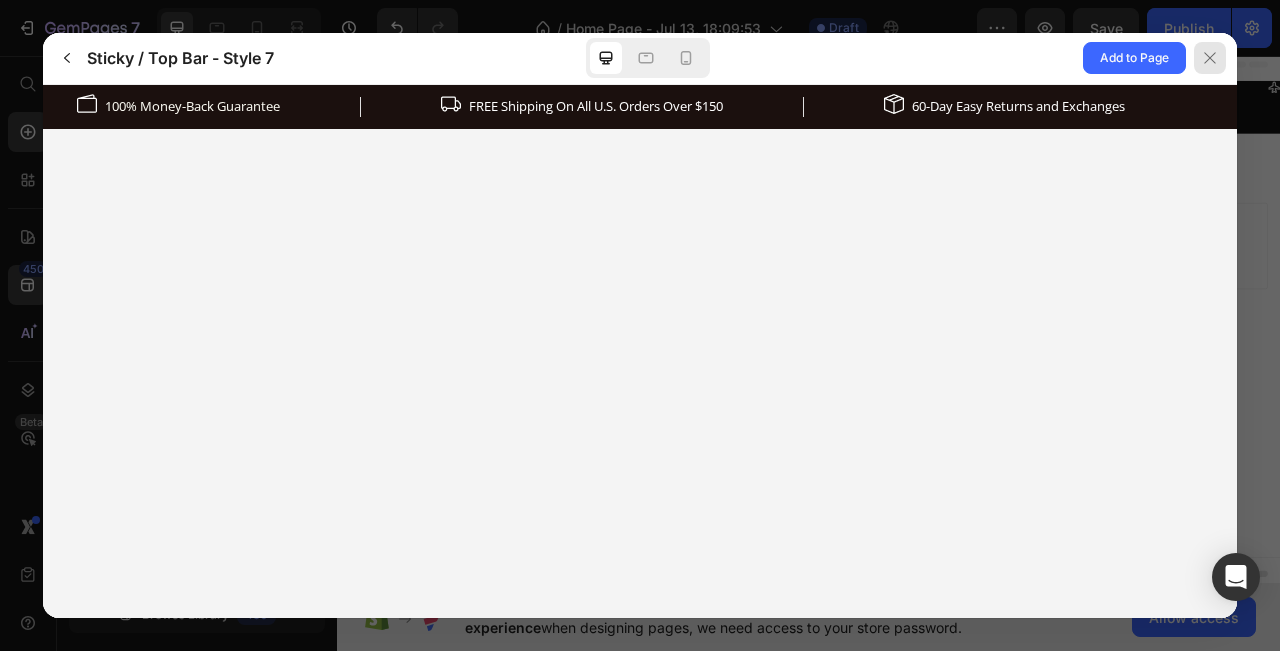 click 